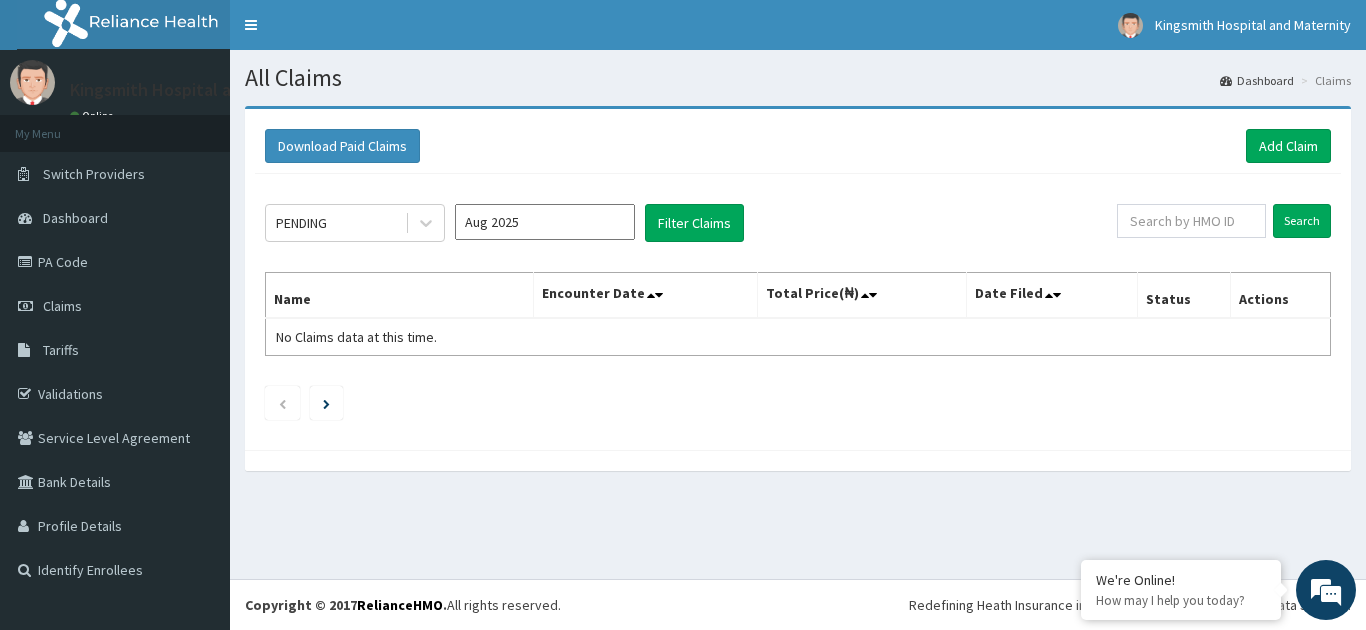 scroll, scrollTop: 0, scrollLeft: 0, axis: both 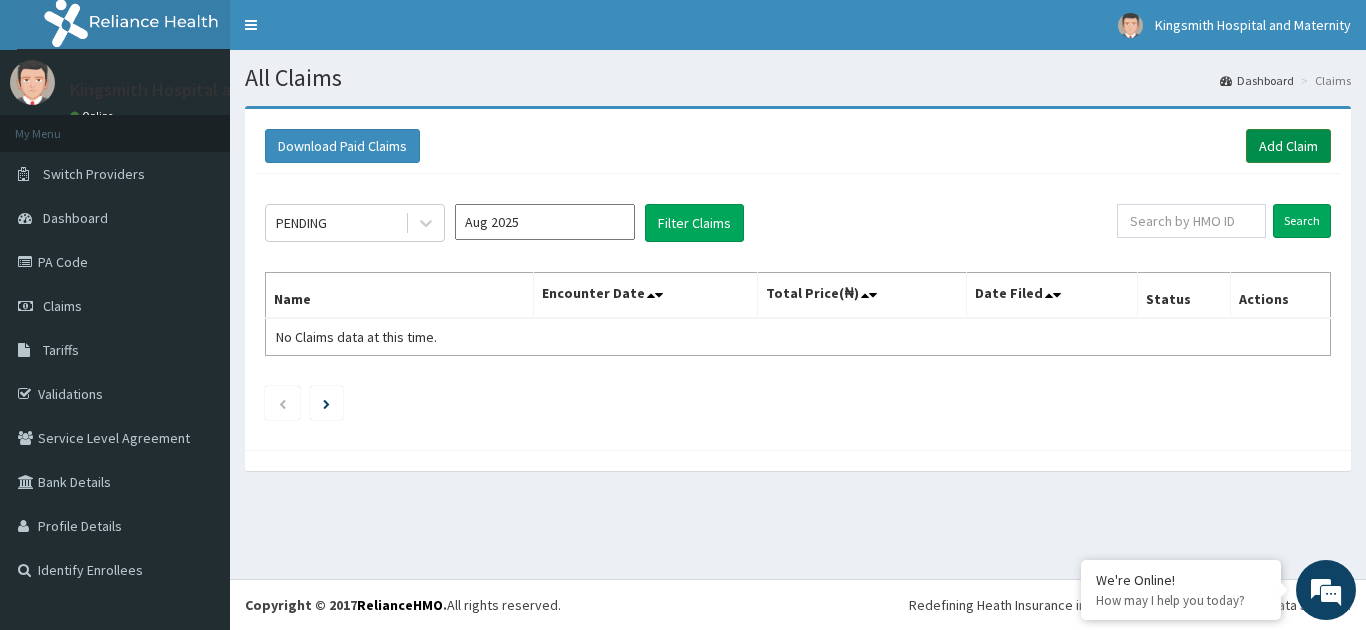 click on "Add Claim" at bounding box center [1288, 146] 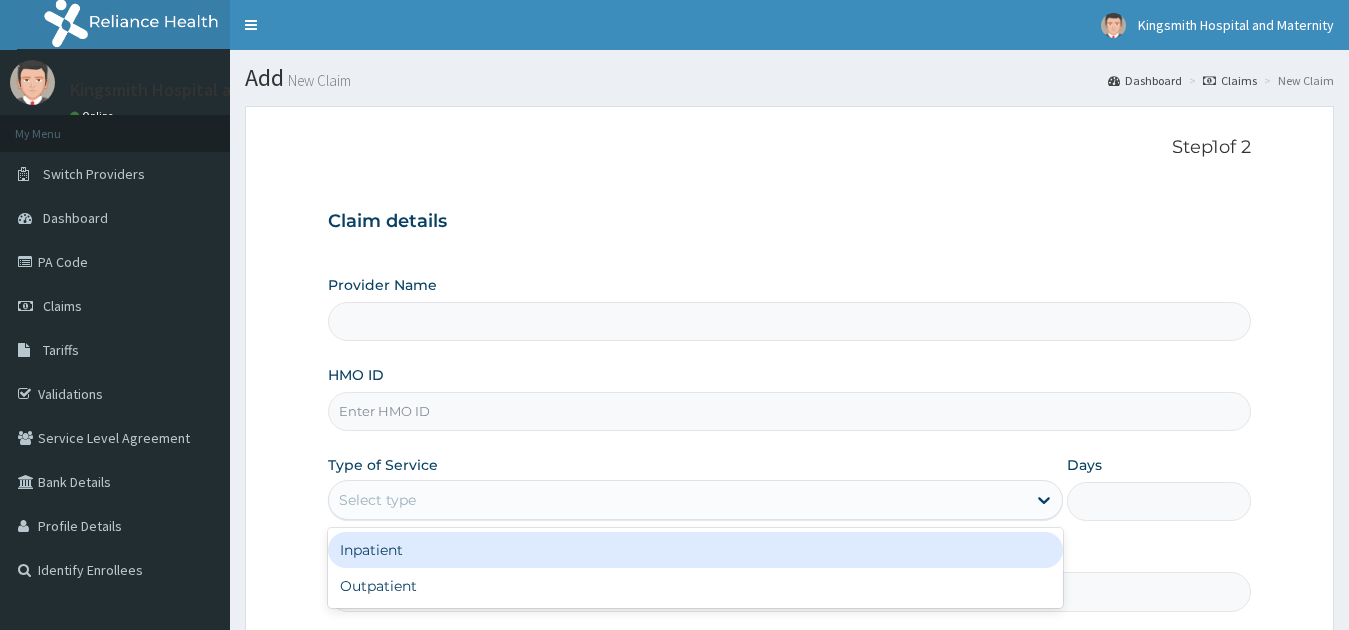 scroll, scrollTop: 145, scrollLeft: 0, axis: vertical 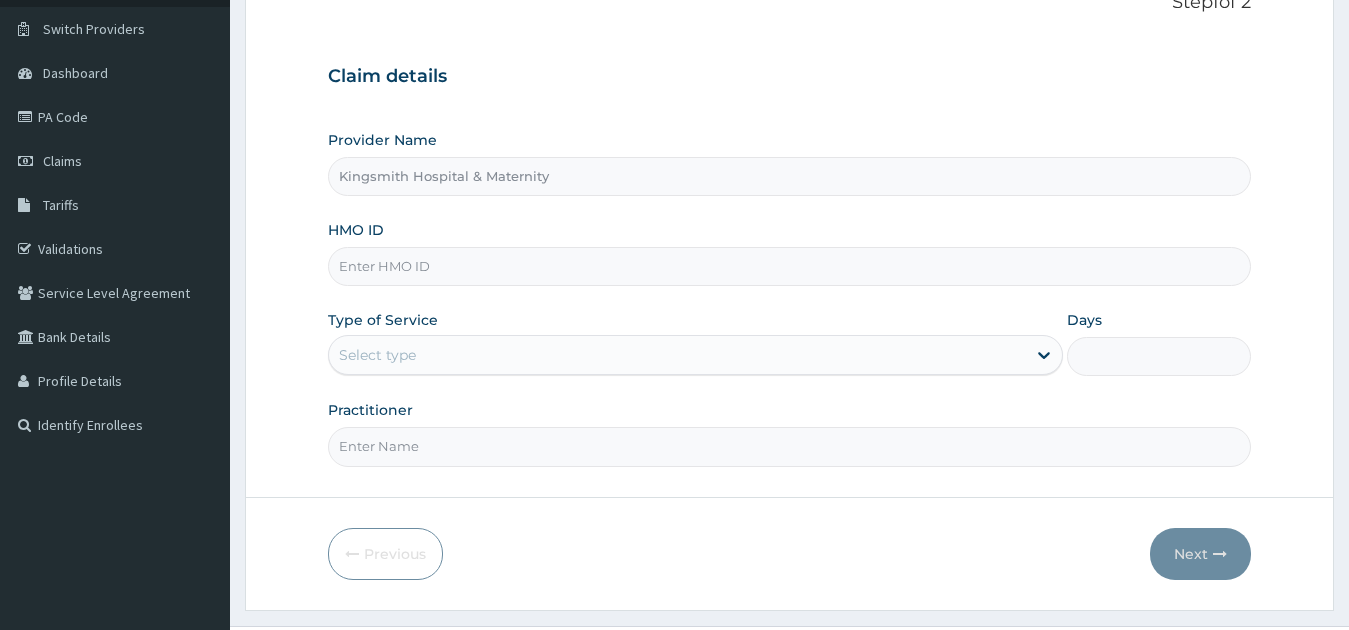 type on "Kingsmith Hospital & Maternity" 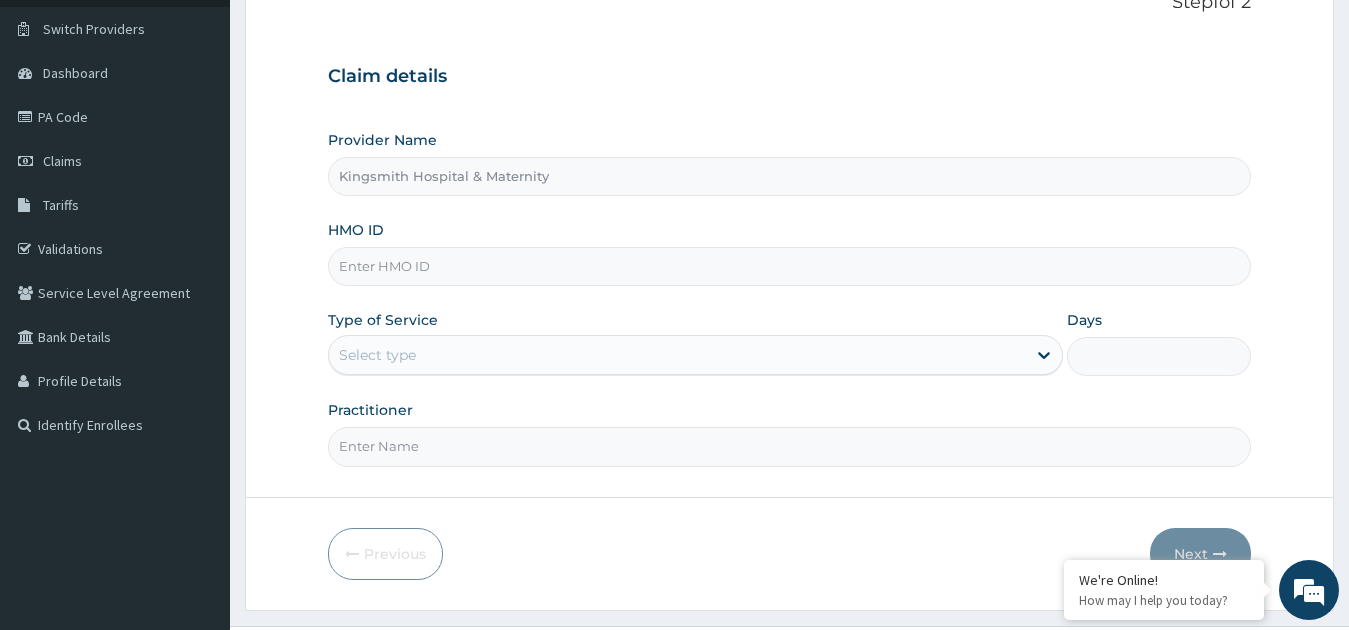 scroll, scrollTop: 0, scrollLeft: 0, axis: both 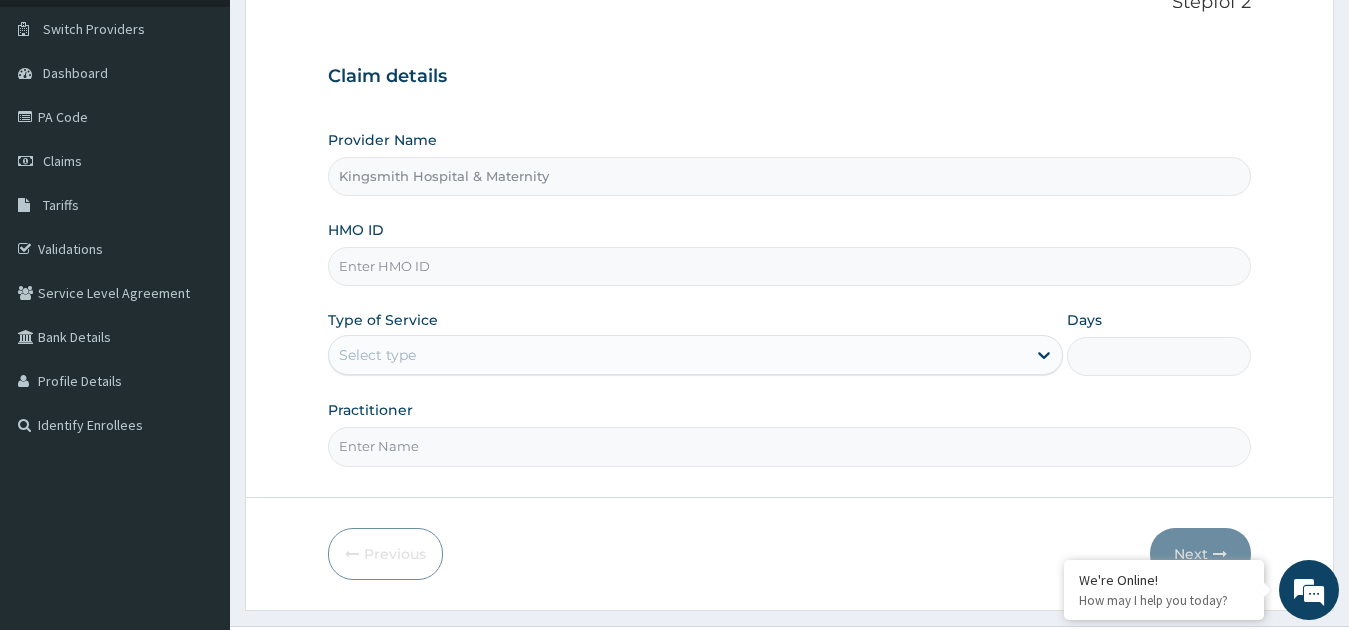click on "Kingsmith Hospital and Maternity
Online
My Menu
Switch Providers
Dashboard
PA Code
Claims
Tariffs
Validations
Service Level Agreement
Bank Details
Profile Details
Identify Enrollees" at bounding box center [115, 266] 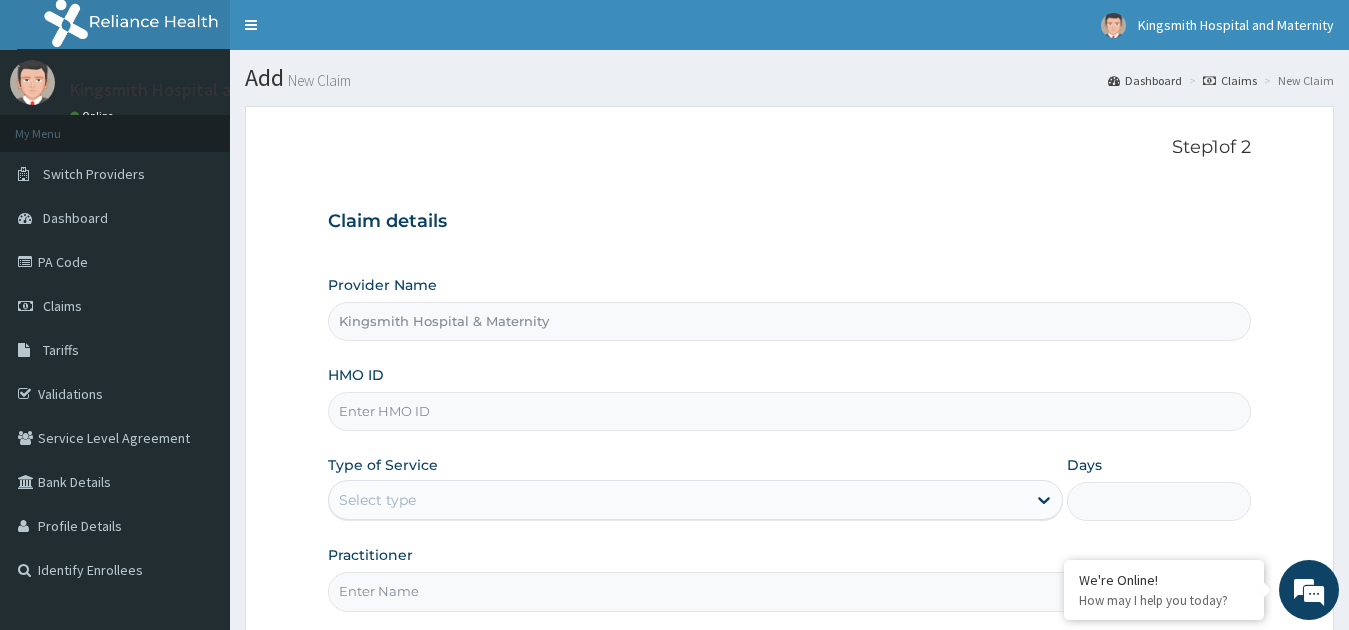 scroll, scrollTop: 0, scrollLeft: 0, axis: both 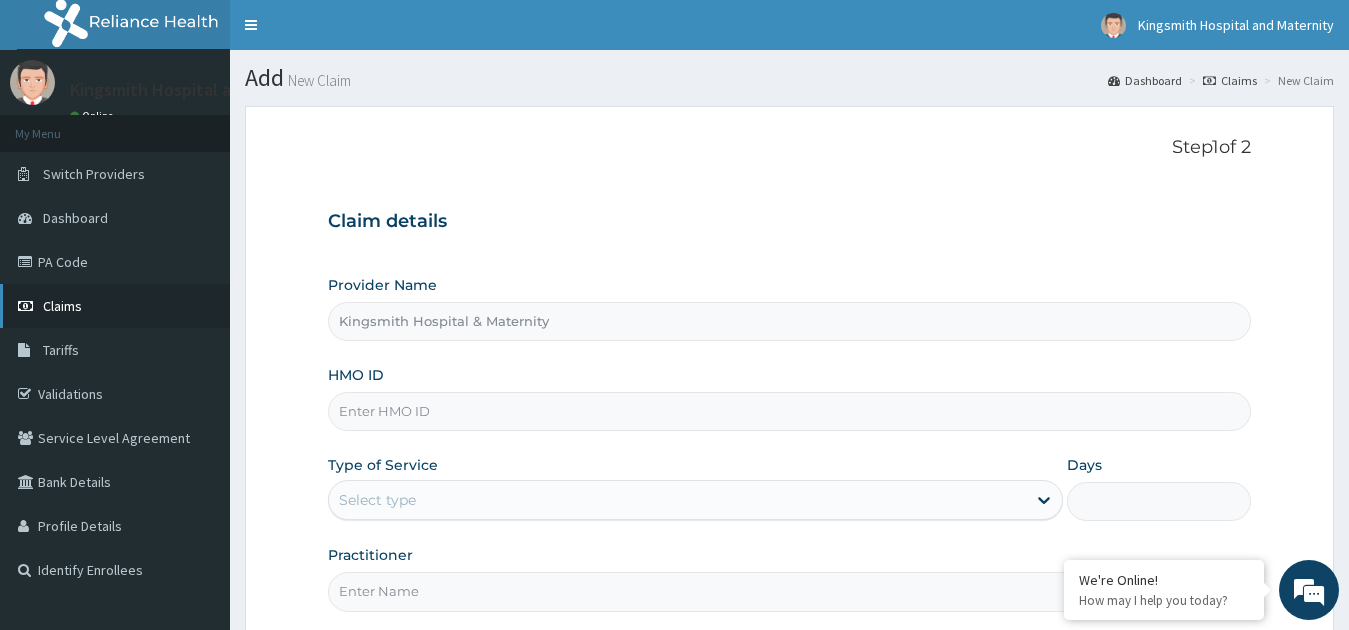 click on "Claims" at bounding box center [115, 306] 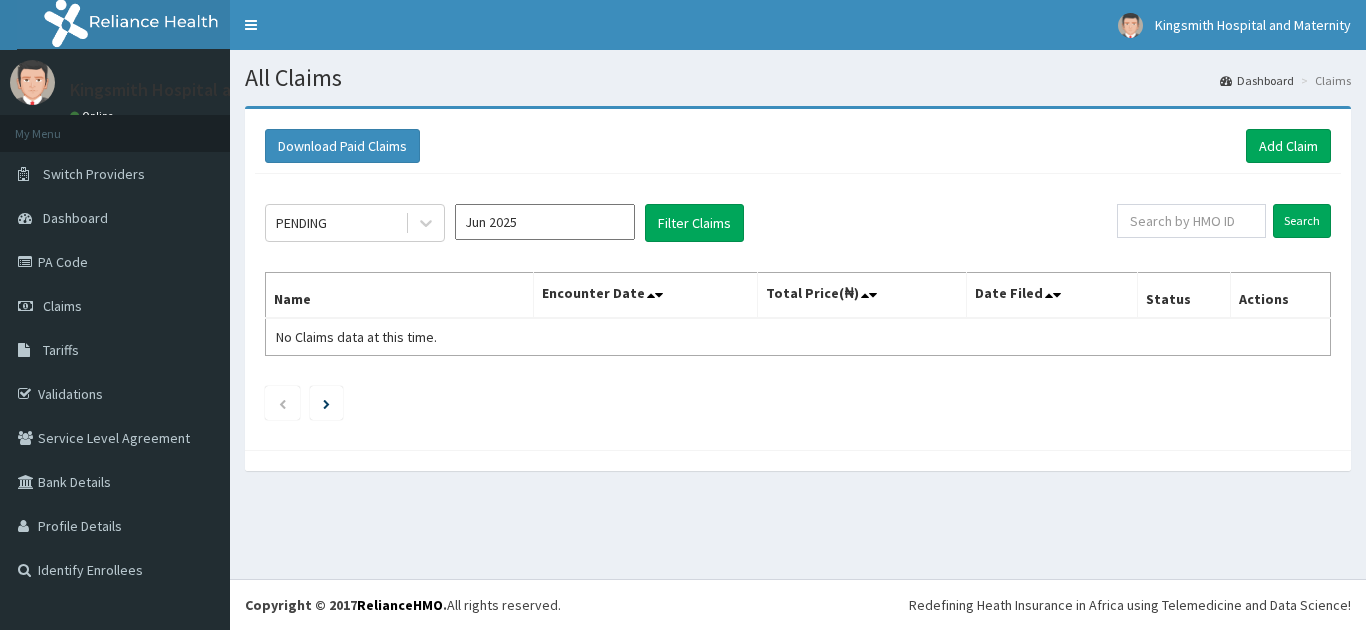 scroll, scrollTop: 0, scrollLeft: 0, axis: both 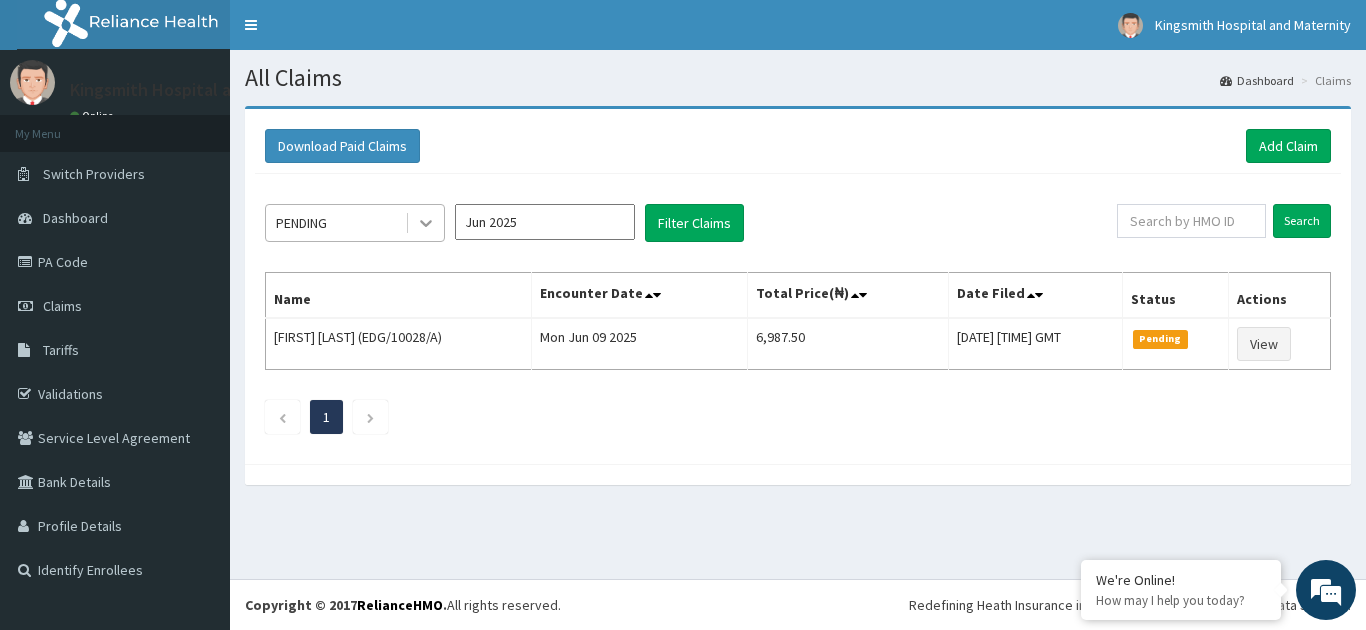 click 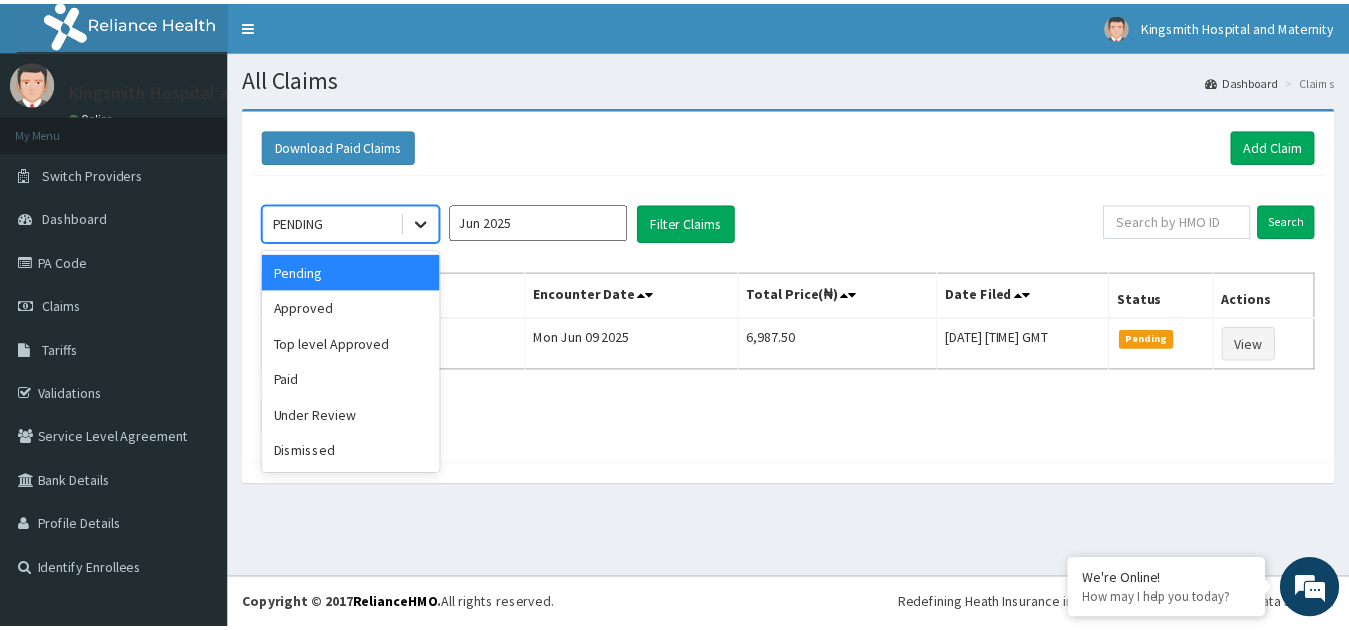 scroll, scrollTop: 0, scrollLeft: 0, axis: both 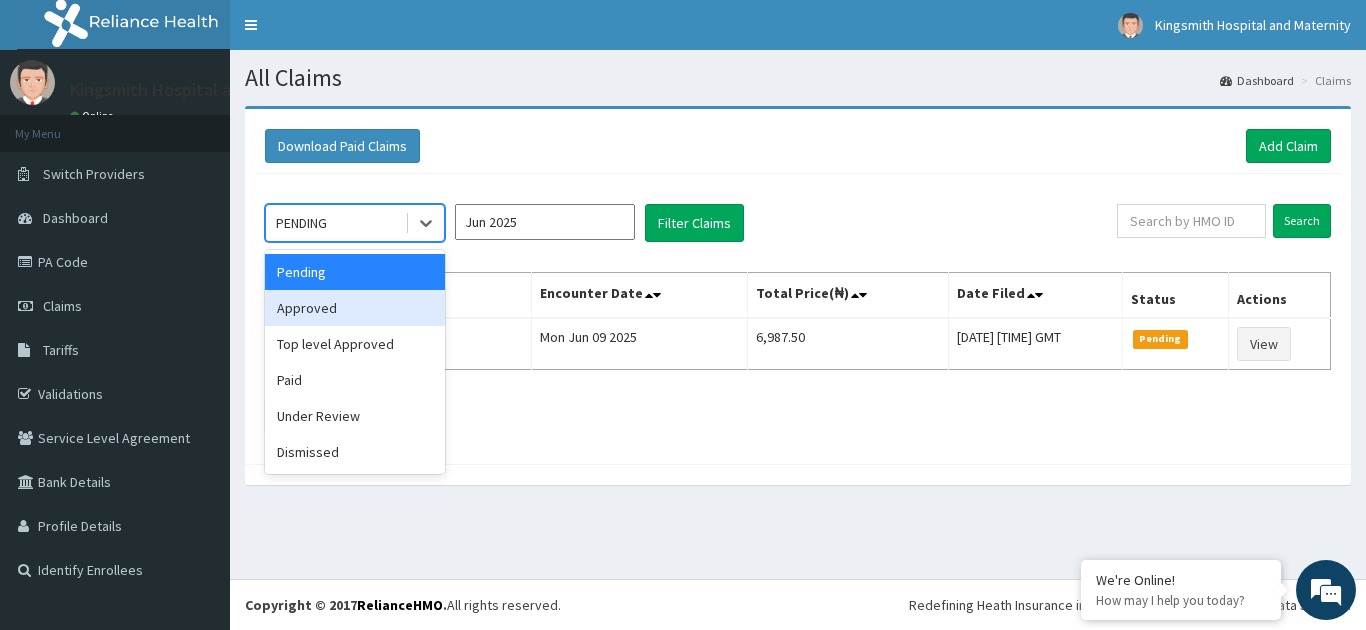 click on "Approved" at bounding box center (355, 308) 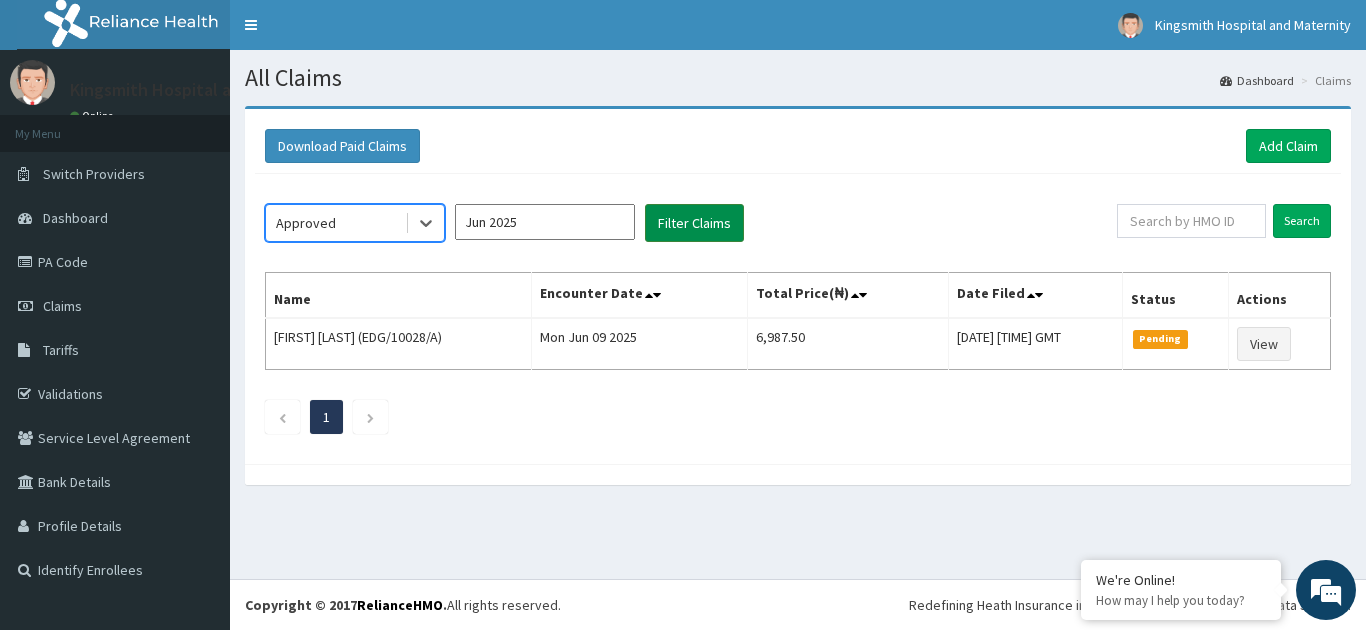click on "Filter Claims" at bounding box center [694, 223] 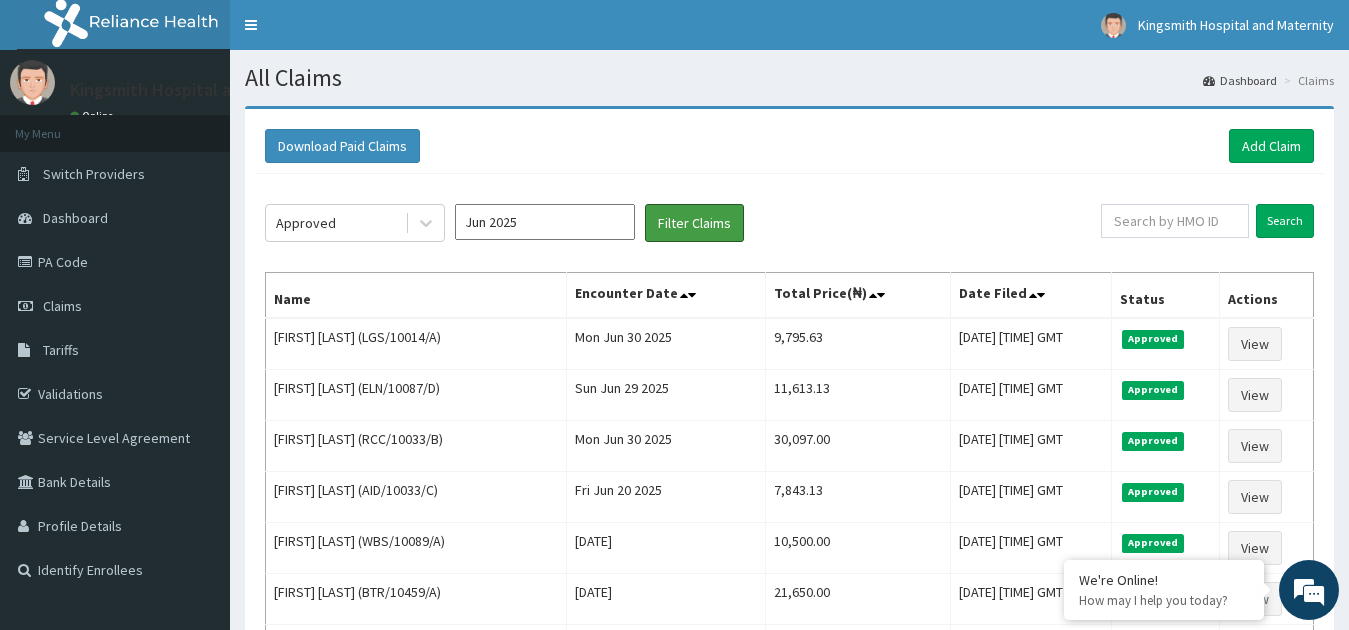 scroll, scrollTop: 0, scrollLeft: 0, axis: both 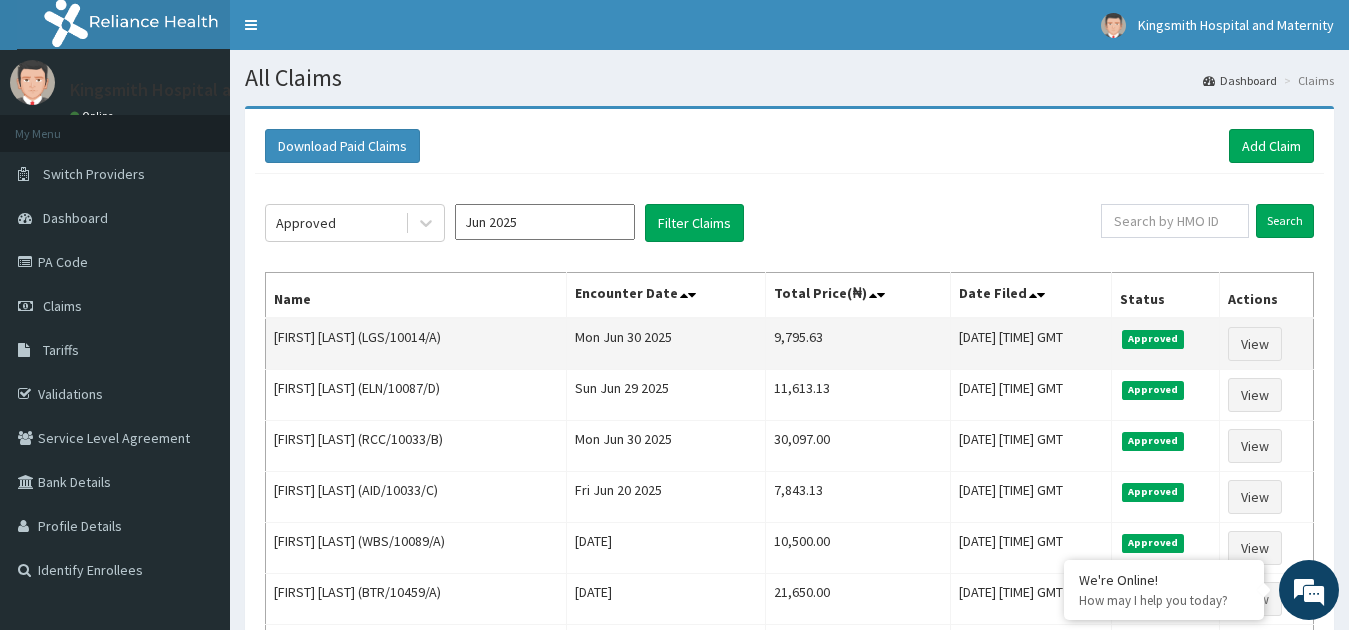 drag, startPoint x: 444, startPoint y: 339, endPoint x: 409, endPoint y: 338, distance: 35.014282 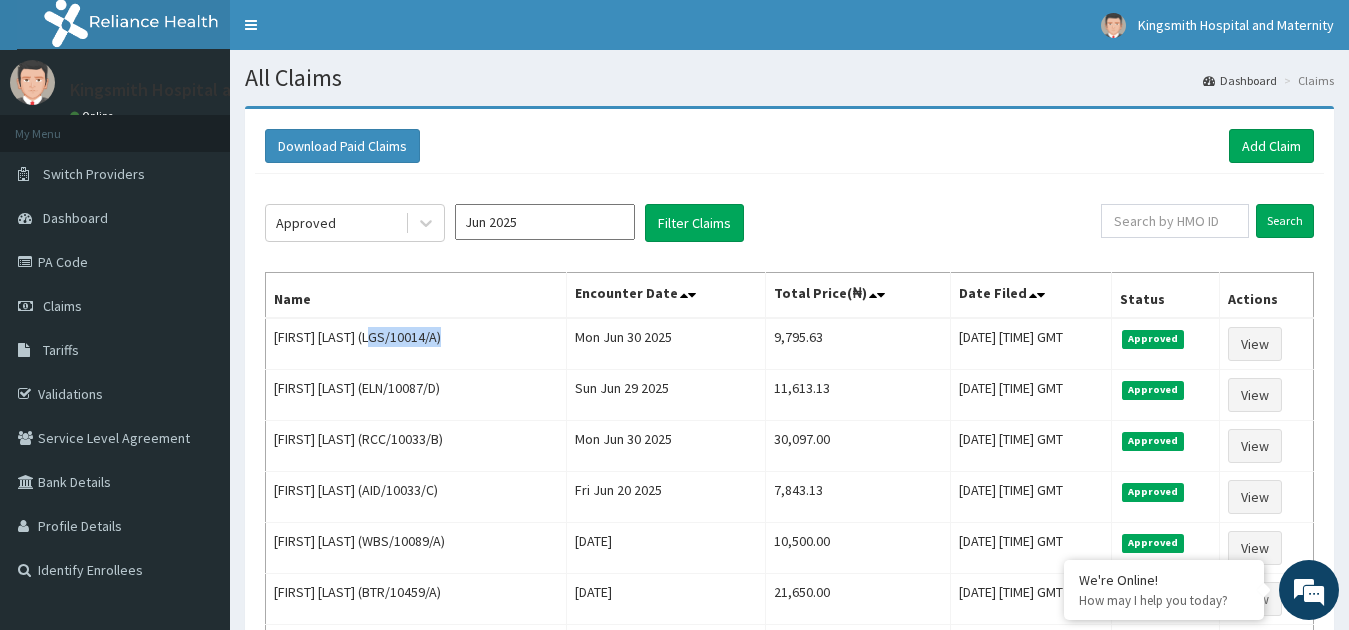 copy on "LGS/10014/A" 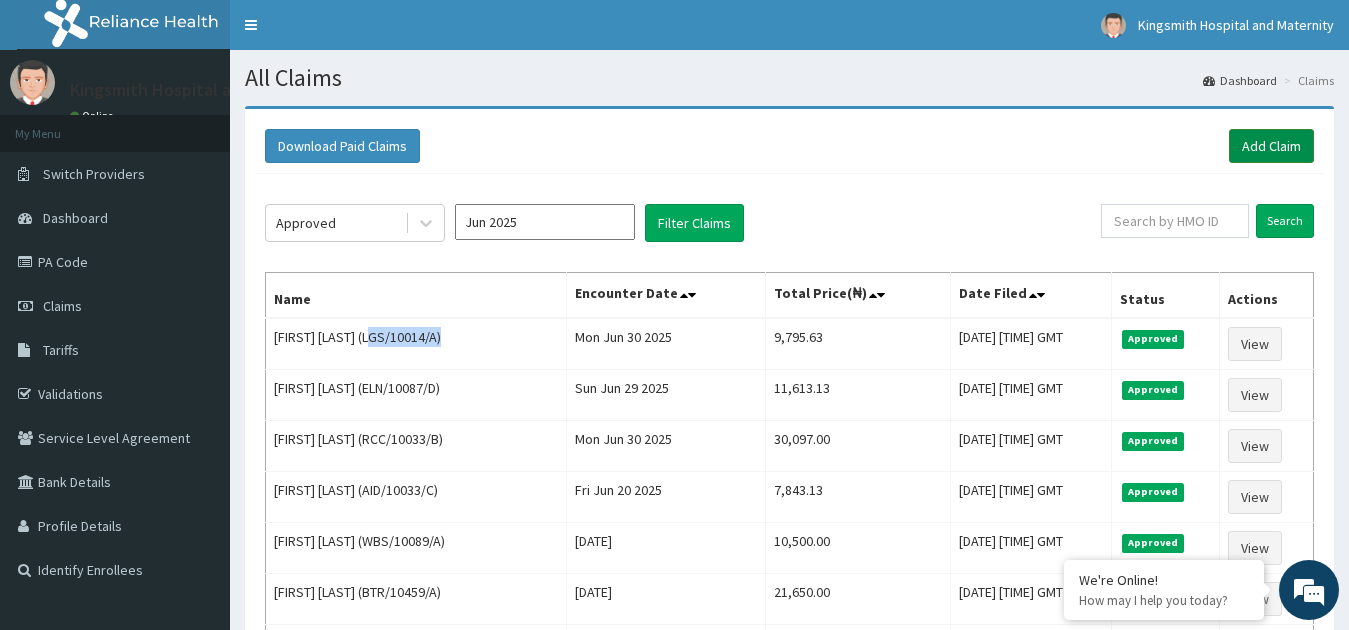 drag, startPoint x: 1295, startPoint y: 146, endPoint x: 1234, endPoint y: 148, distance: 61.03278 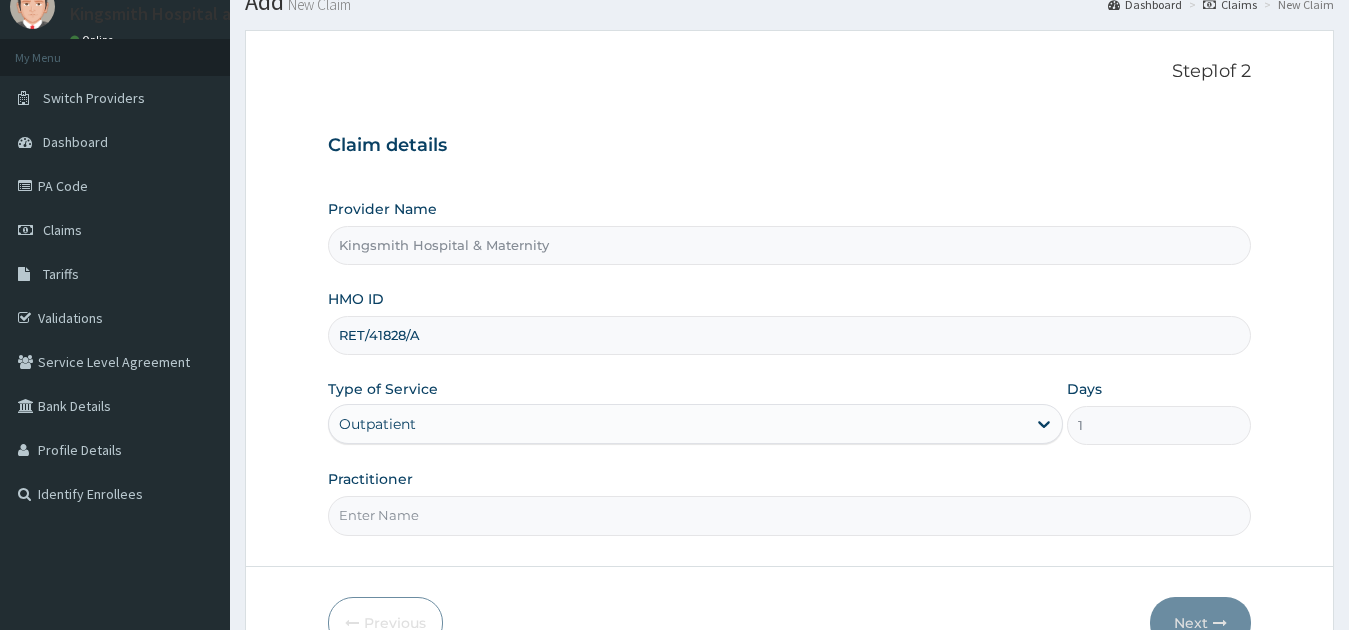 scroll, scrollTop: 76, scrollLeft: 0, axis: vertical 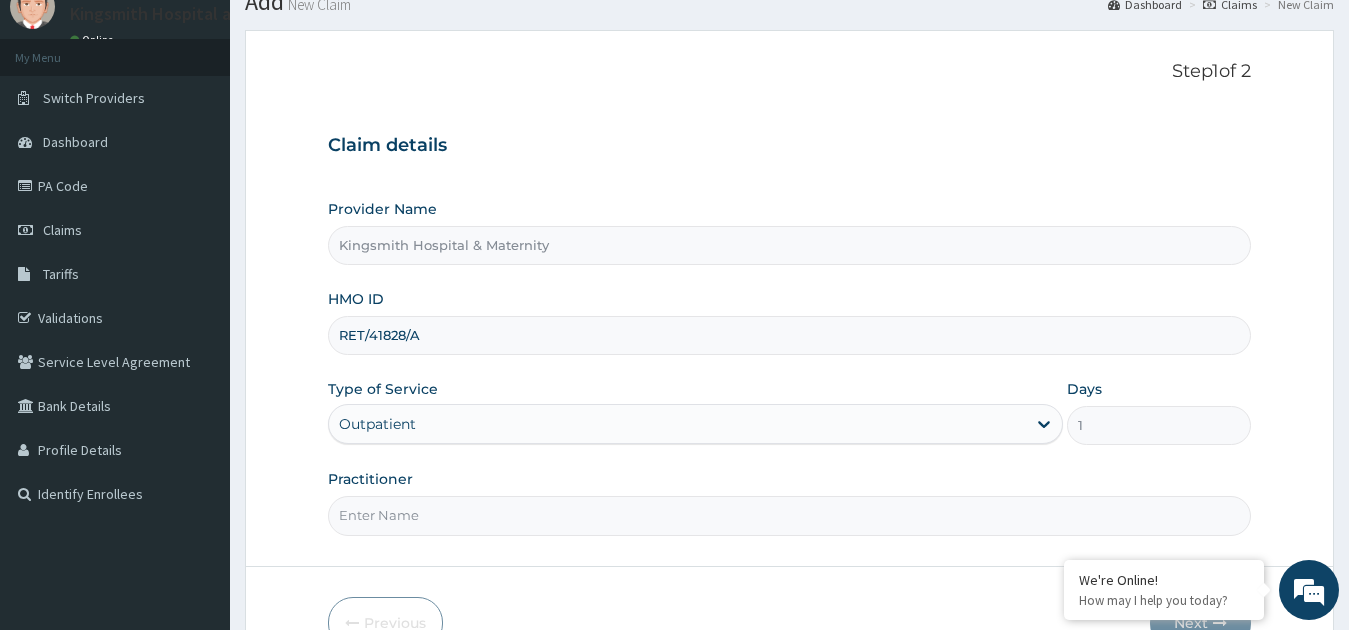 click on "Practitioner" at bounding box center (790, 515) 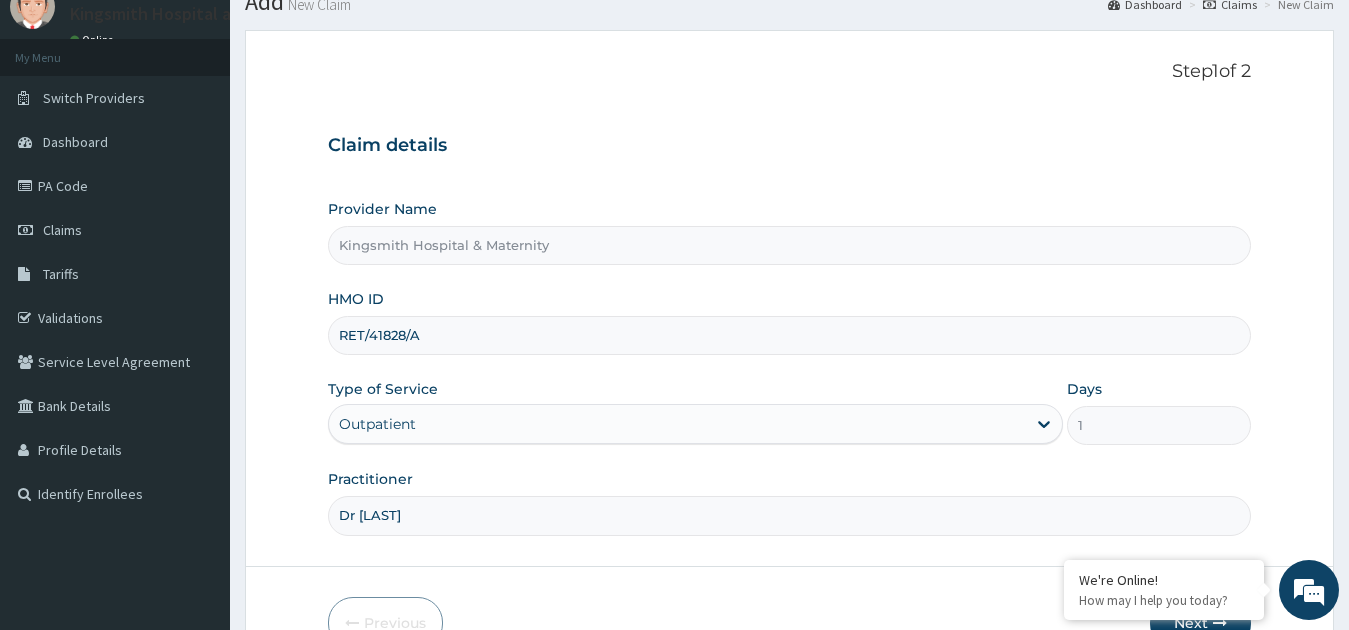 type on "Dr [LAST]" 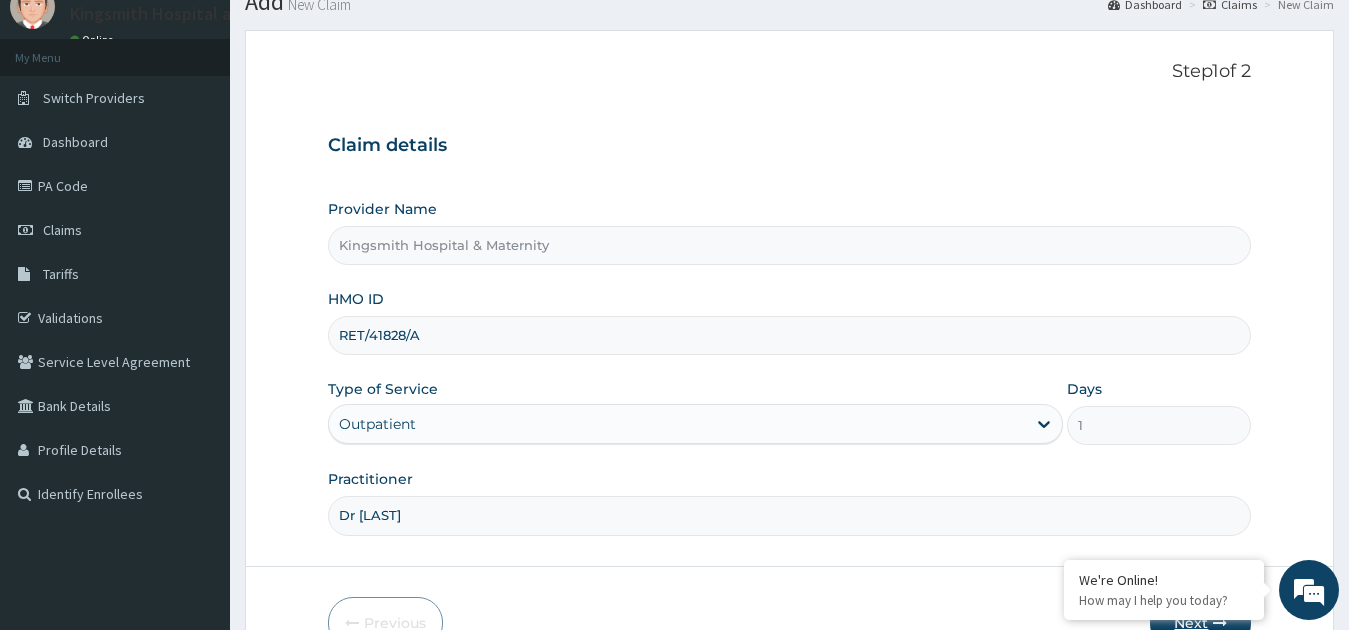 click on "Next" at bounding box center (1200, 623) 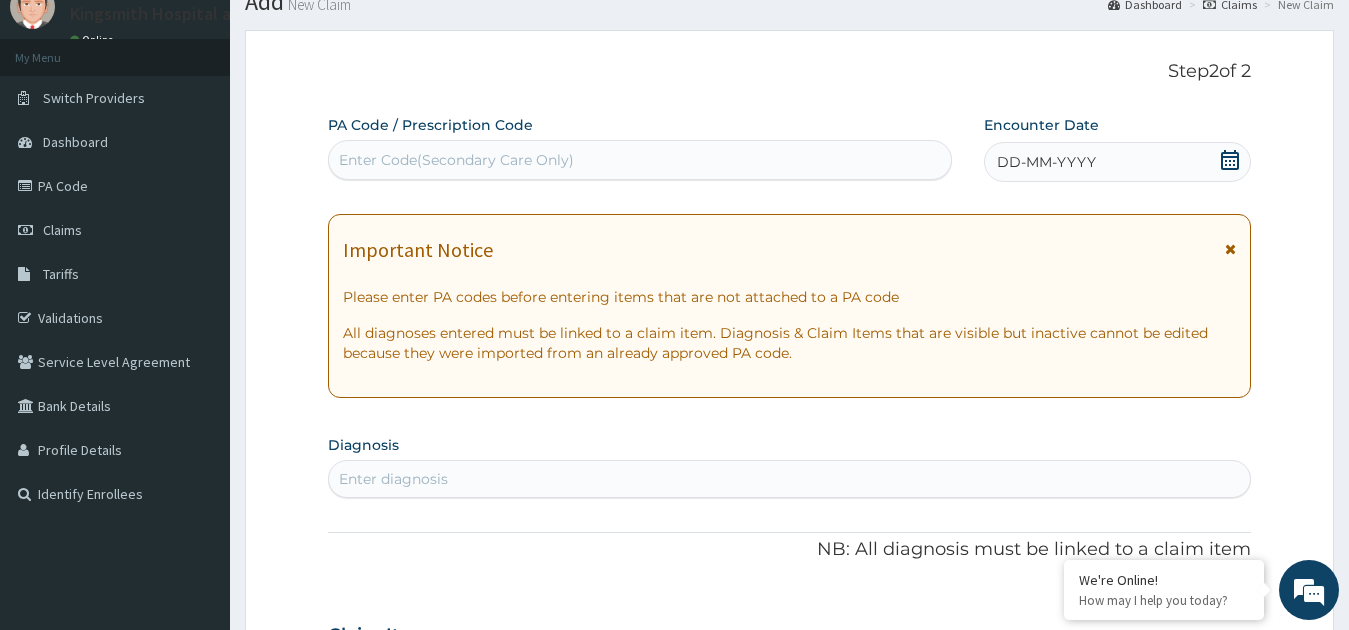 scroll, scrollTop: 192, scrollLeft: 0, axis: vertical 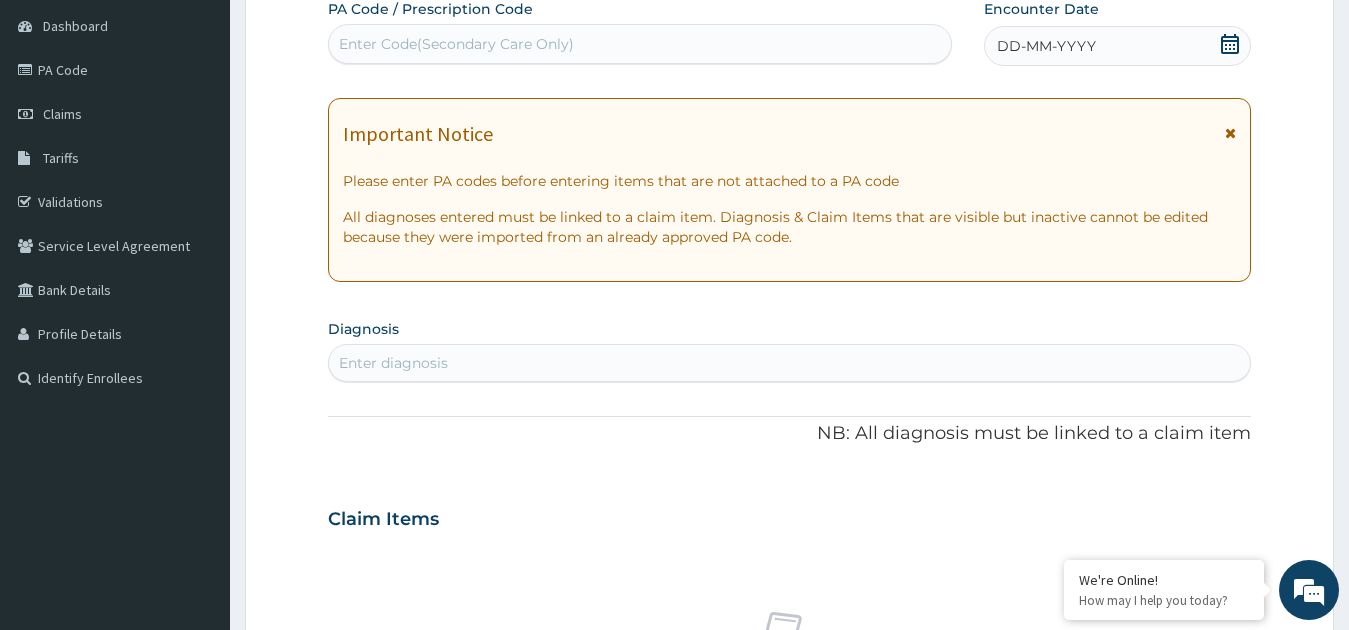 click 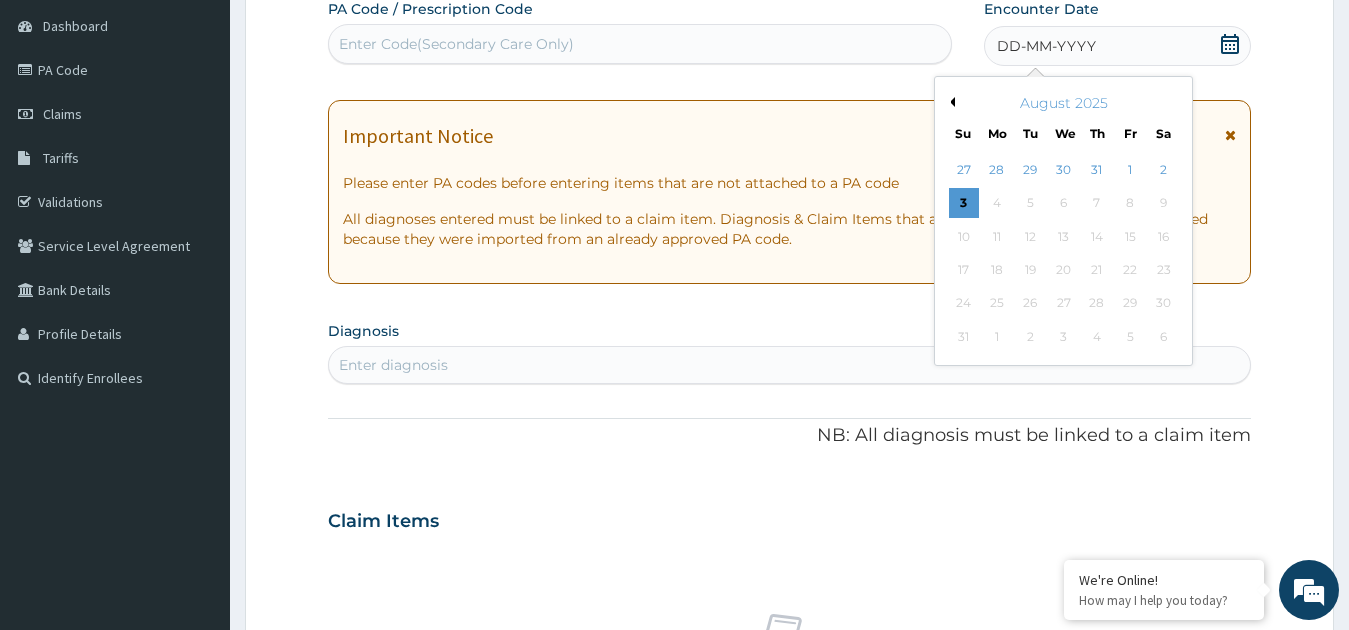 click on "August 2025" at bounding box center (1063, 103) 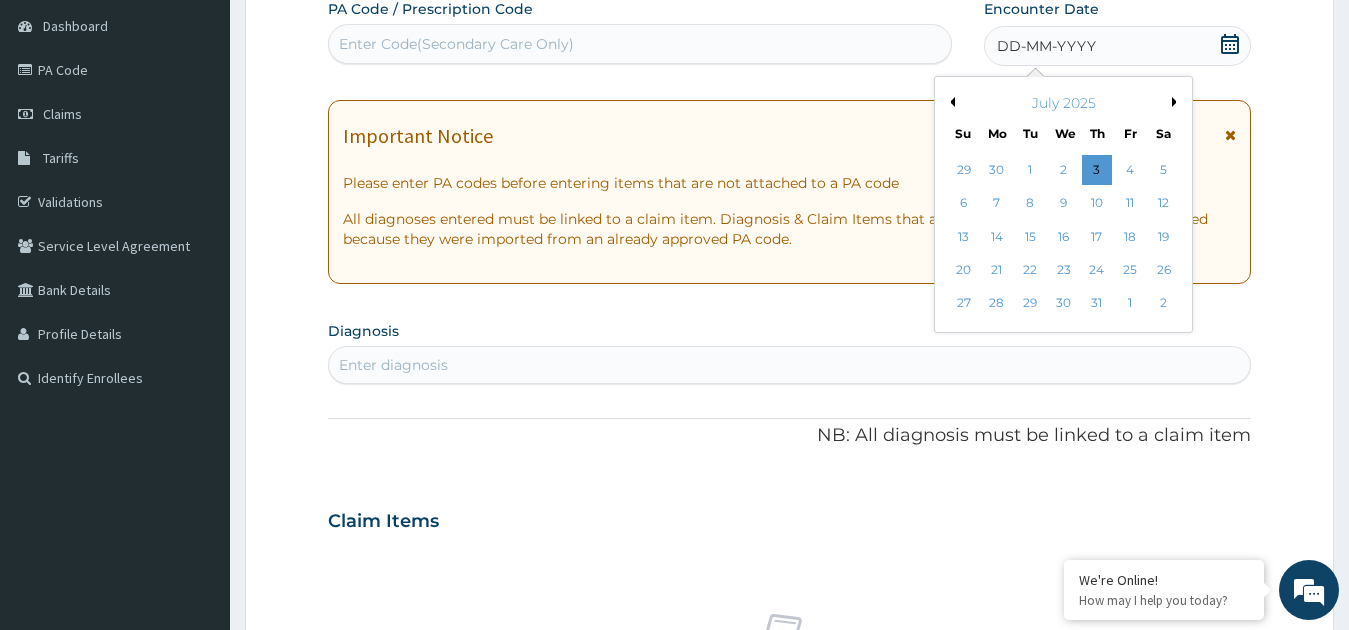 click on "Previous Month" at bounding box center (950, 102) 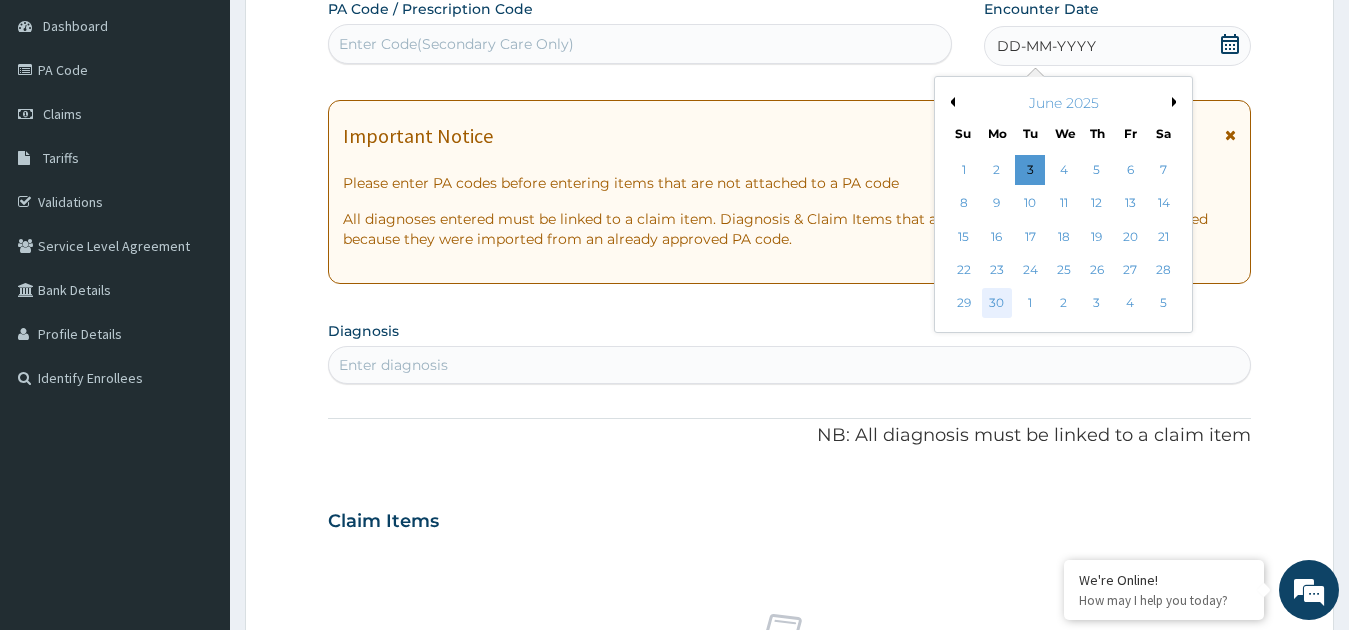 click on "30" at bounding box center (997, 304) 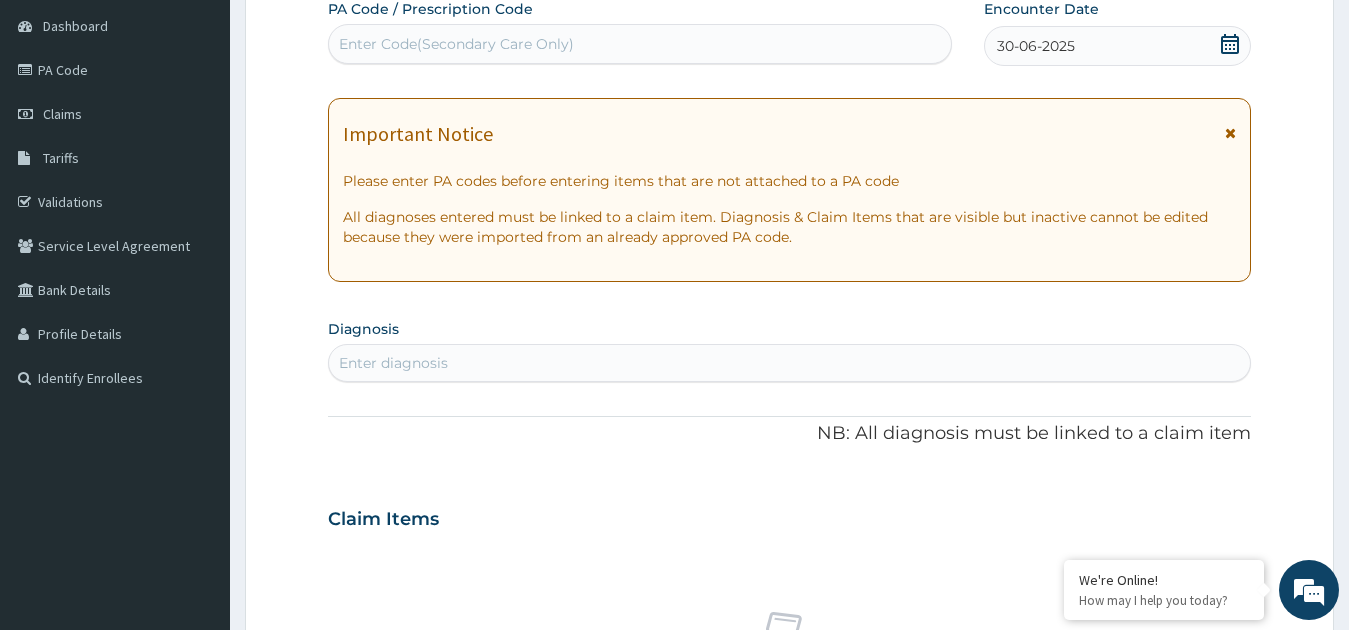click on "Enter diagnosis" at bounding box center [790, 363] 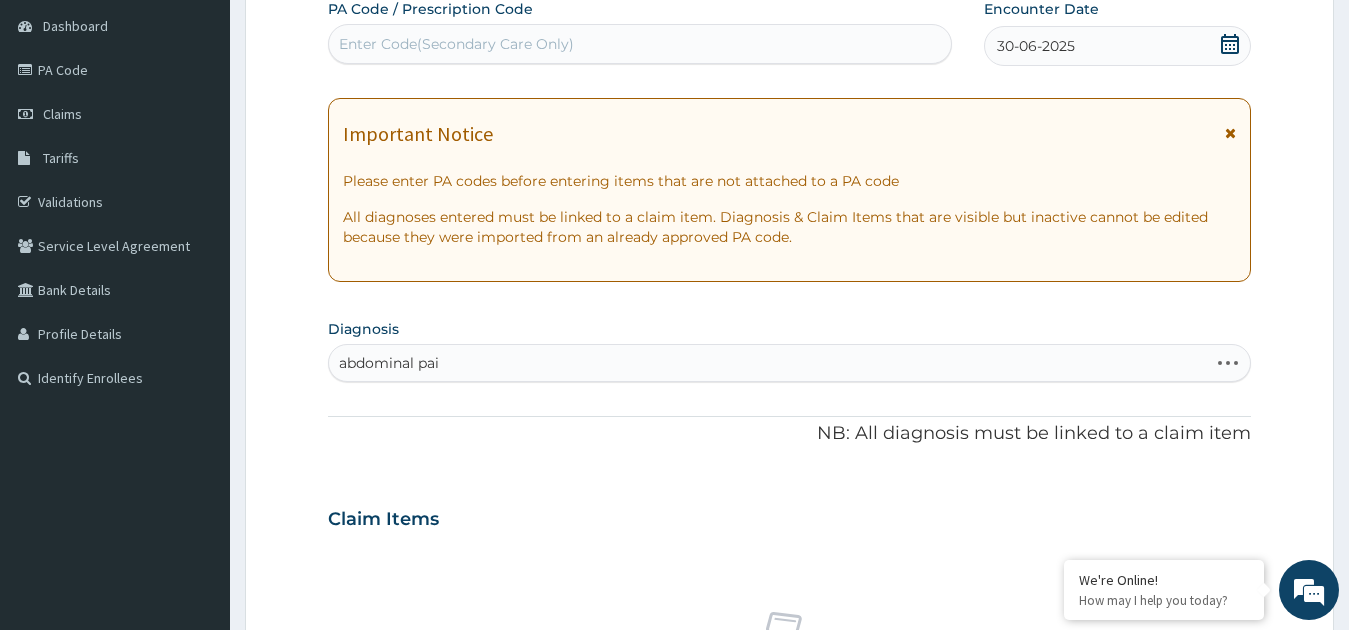 type on "abdominal pain" 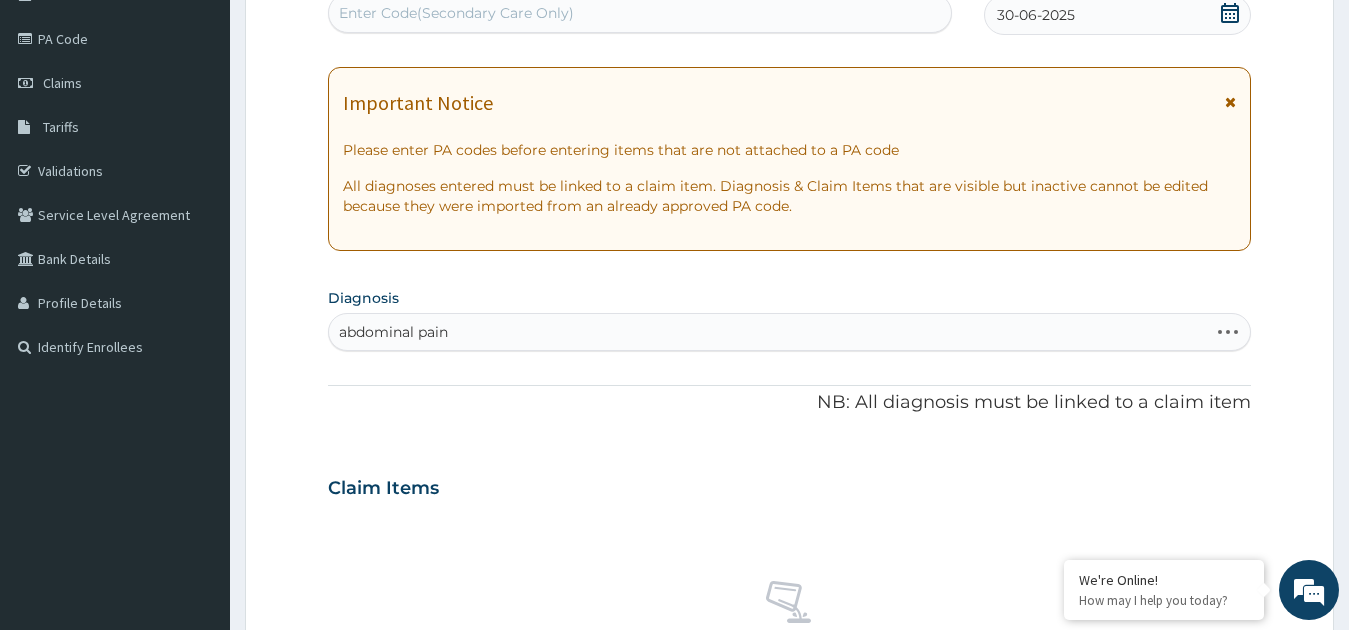 scroll, scrollTop: 334, scrollLeft: 0, axis: vertical 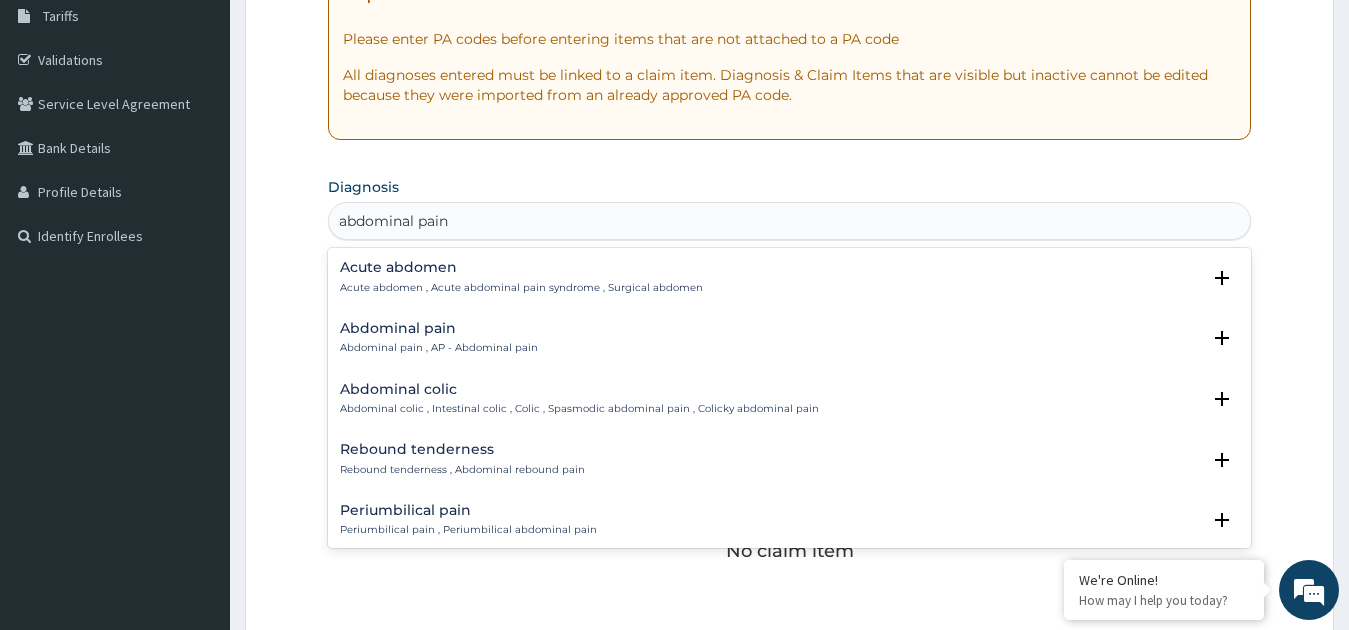 click on "Acute abdomen" at bounding box center [521, 267] 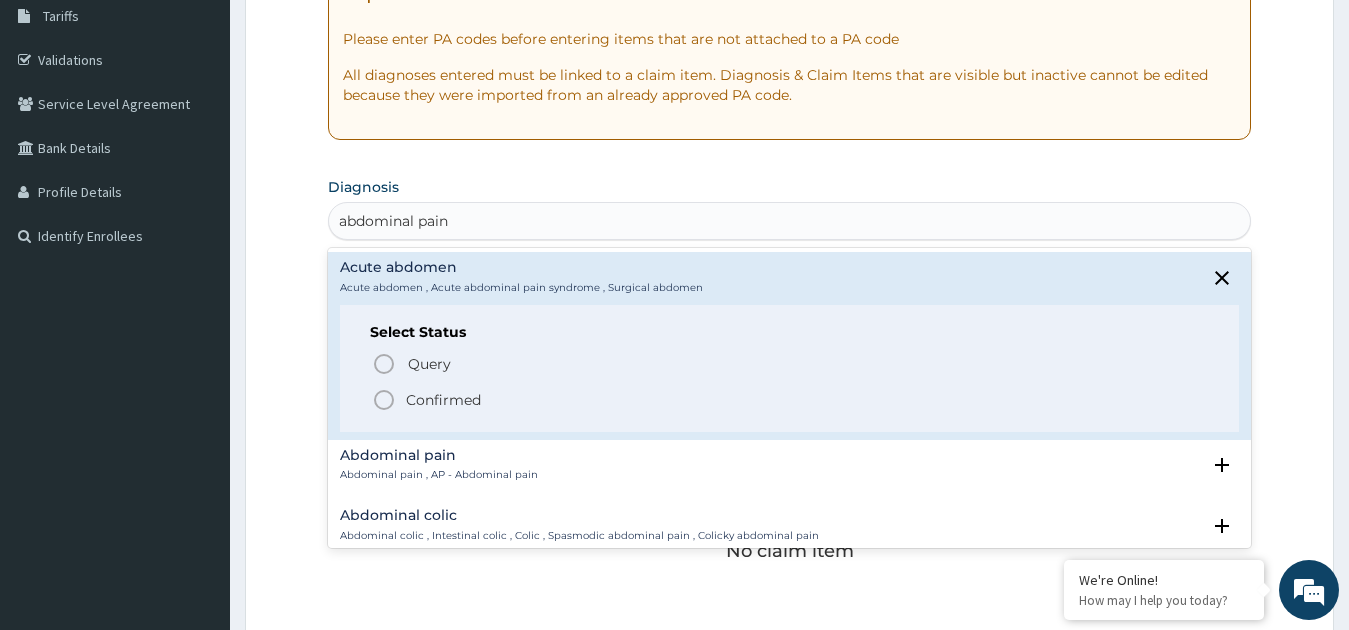 click on "Confirmed" at bounding box center (791, 400) 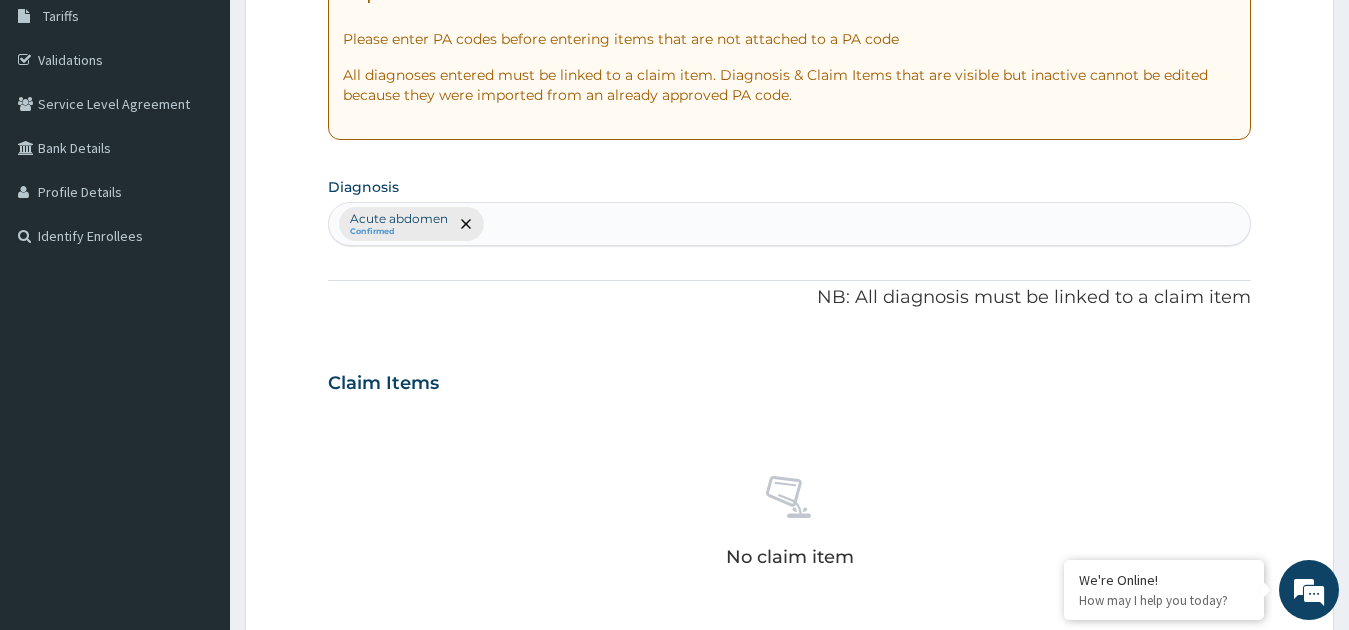 scroll, scrollTop: 515, scrollLeft: 0, axis: vertical 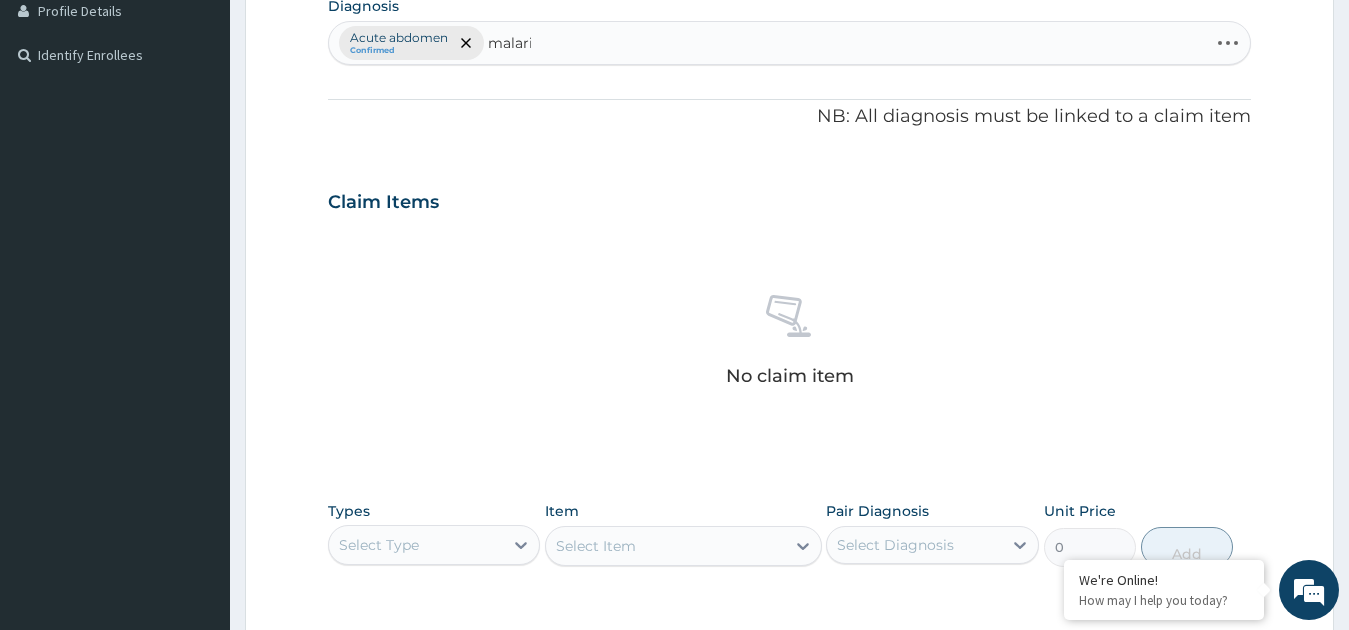 type on "malaria" 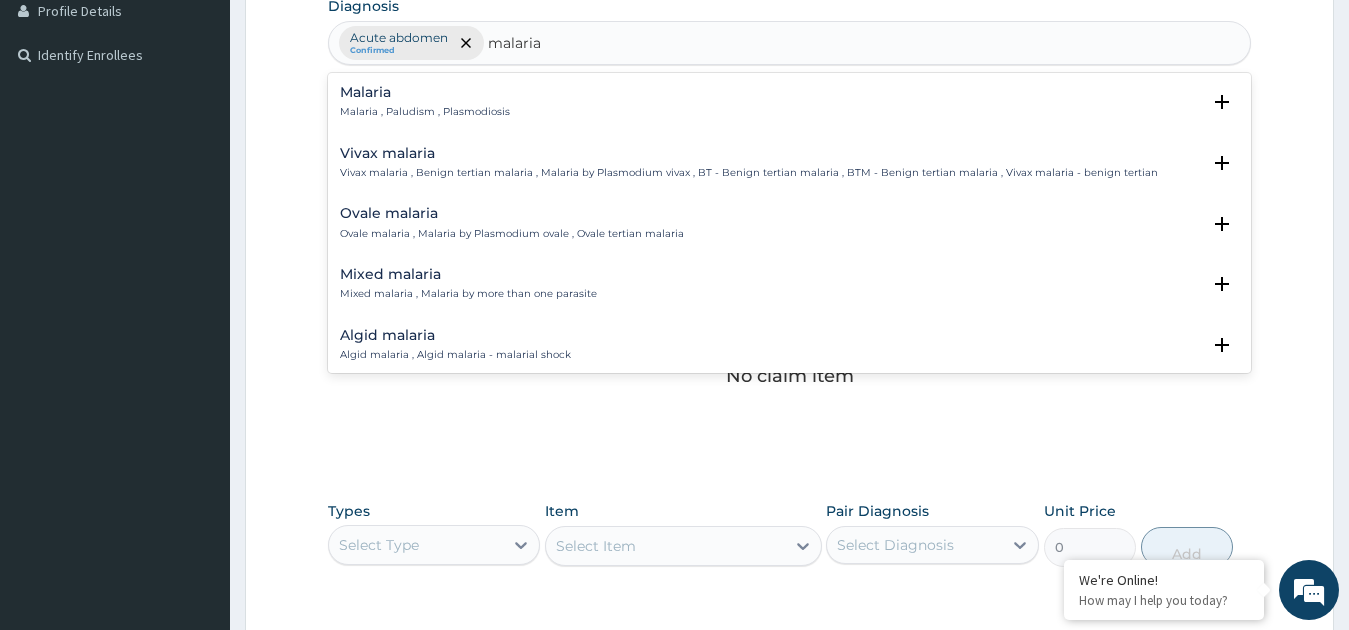 click on "Vivax malaria" at bounding box center (749, 153) 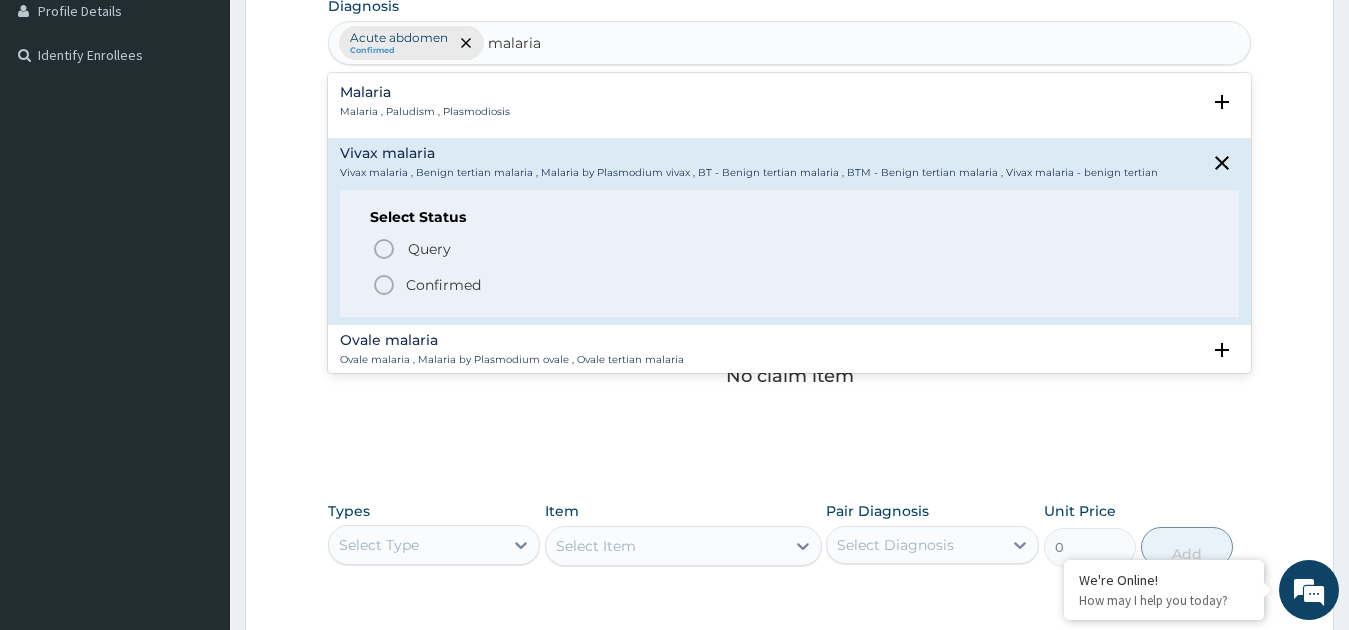 click on "Malaria Malaria , Paludism , Plasmodiosis" at bounding box center [790, 102] 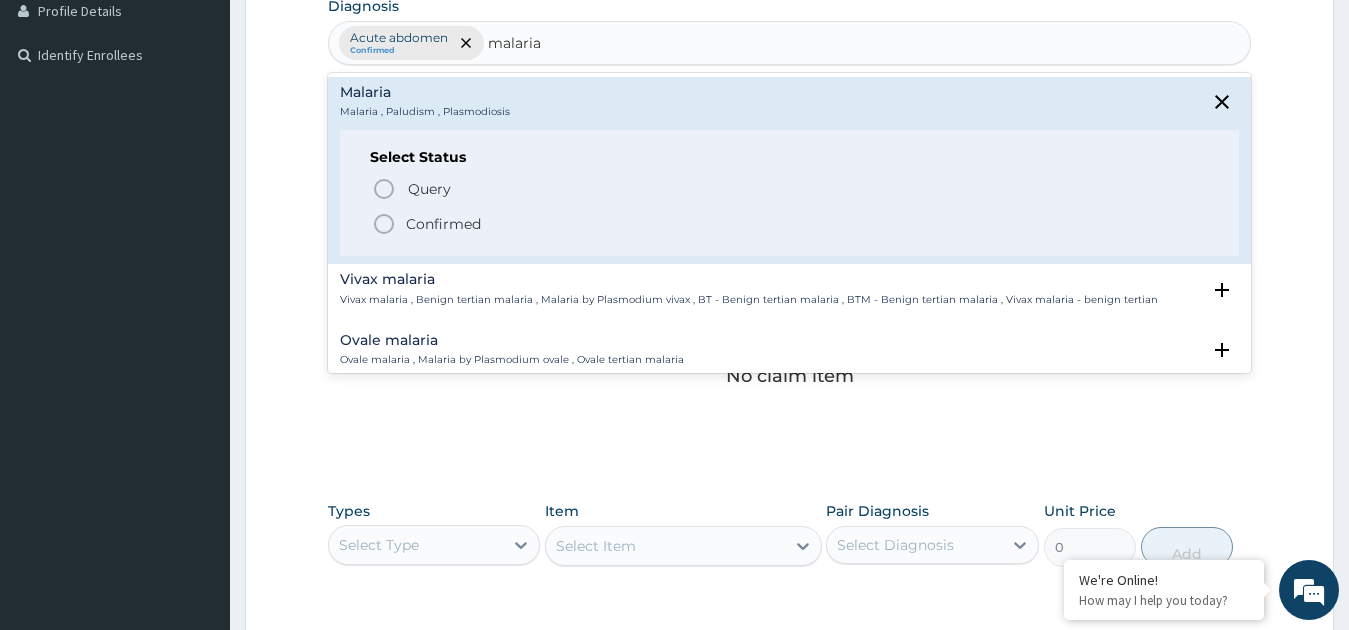 click on "Confirmed" at bounding box center (791, 224) 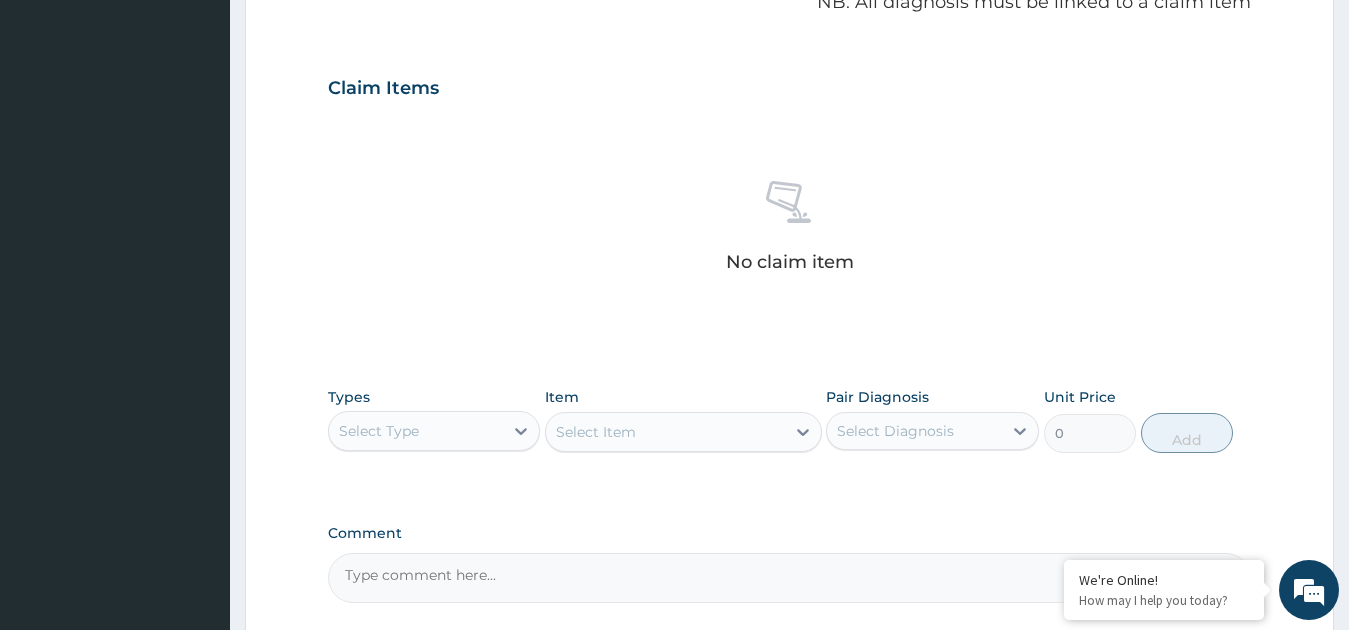 scroll, scrollTop: 672, scrollLeft: 0, axis: vertical 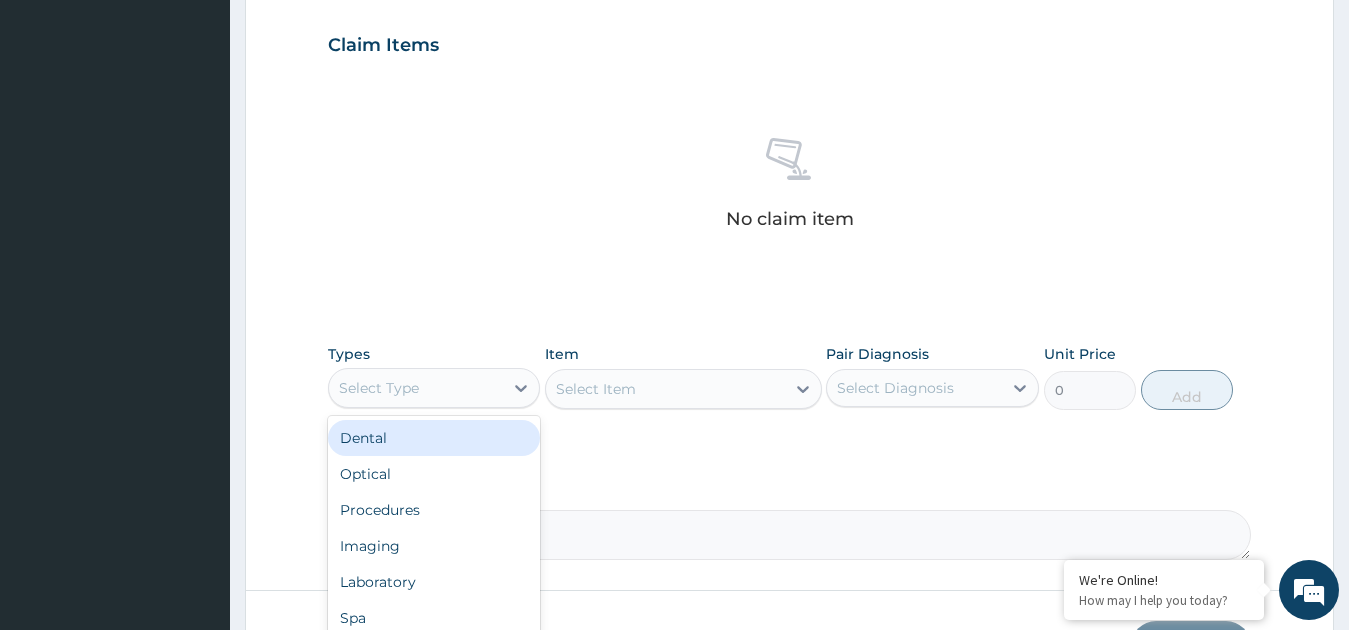 click on "Select Type" at bounding box center [416, 388] 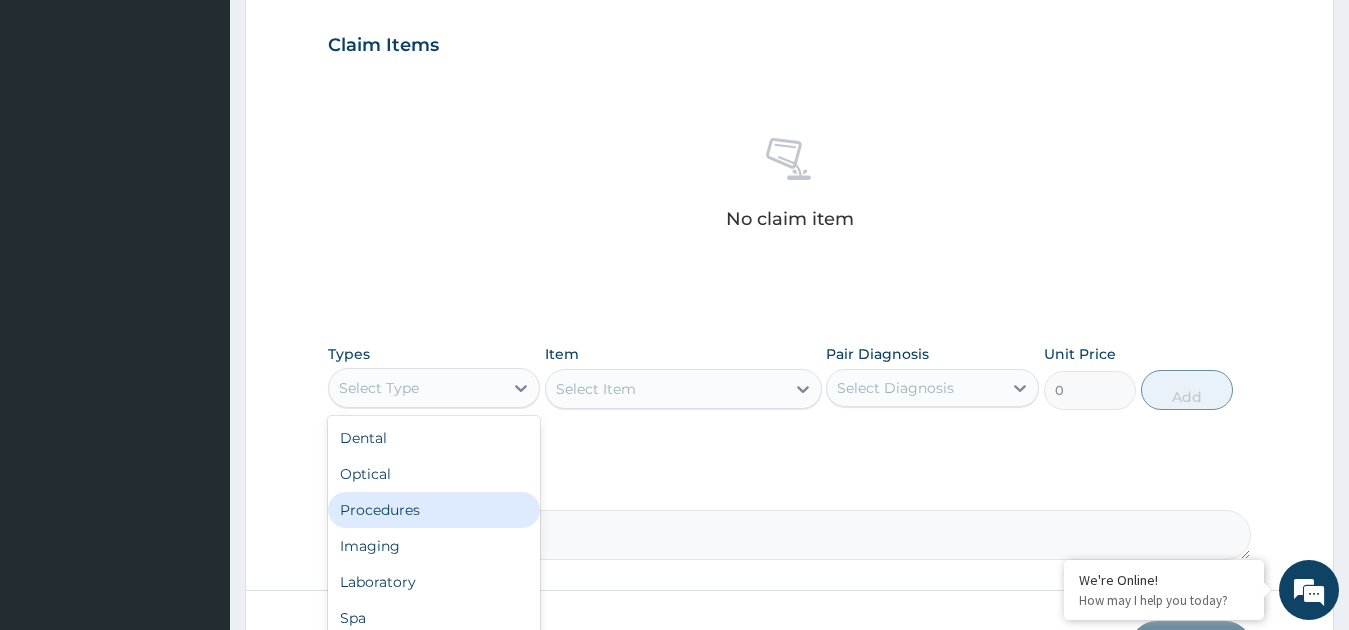 click on "Procedures" at bounding box center (434, 510) 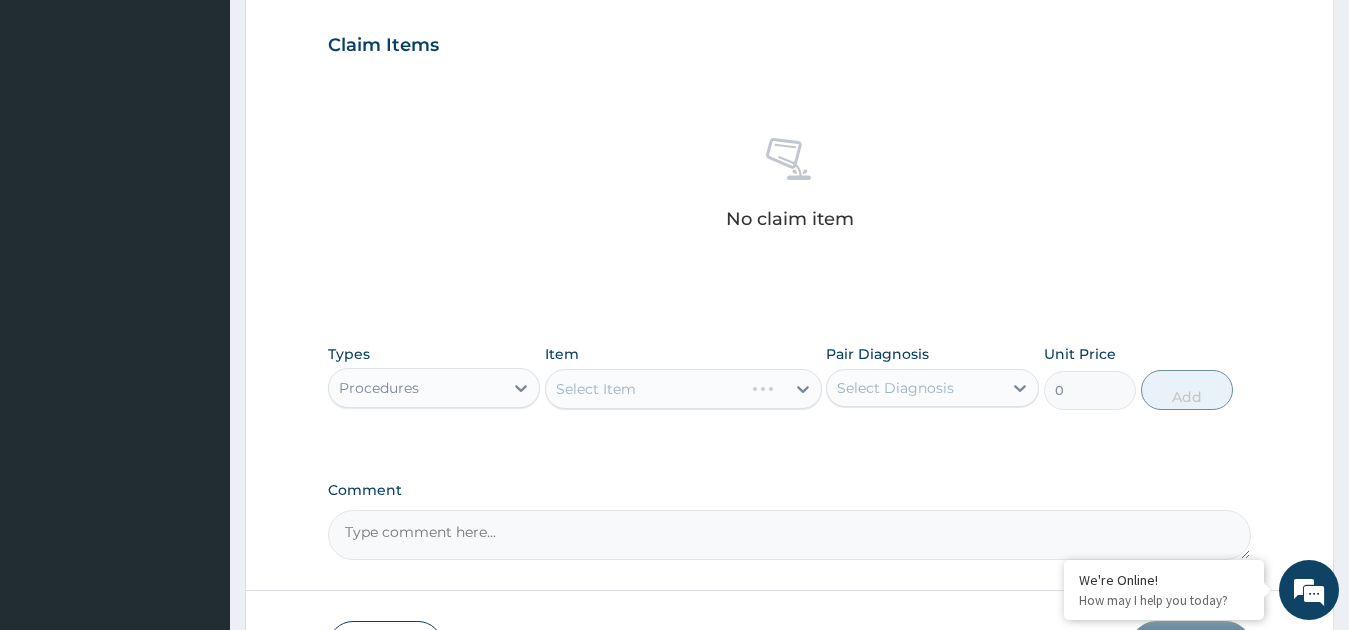click on "Select Item" at bounding box center [683, 389] 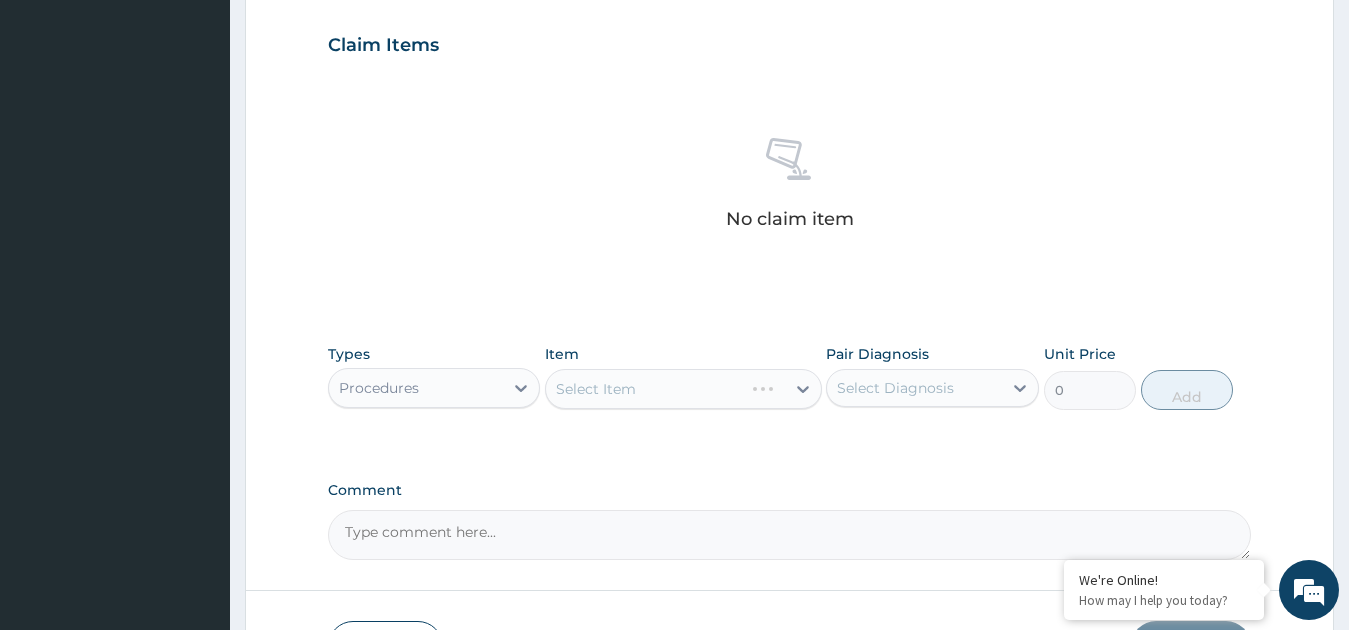 click on "Select Item" at bounding box center [683, 389] 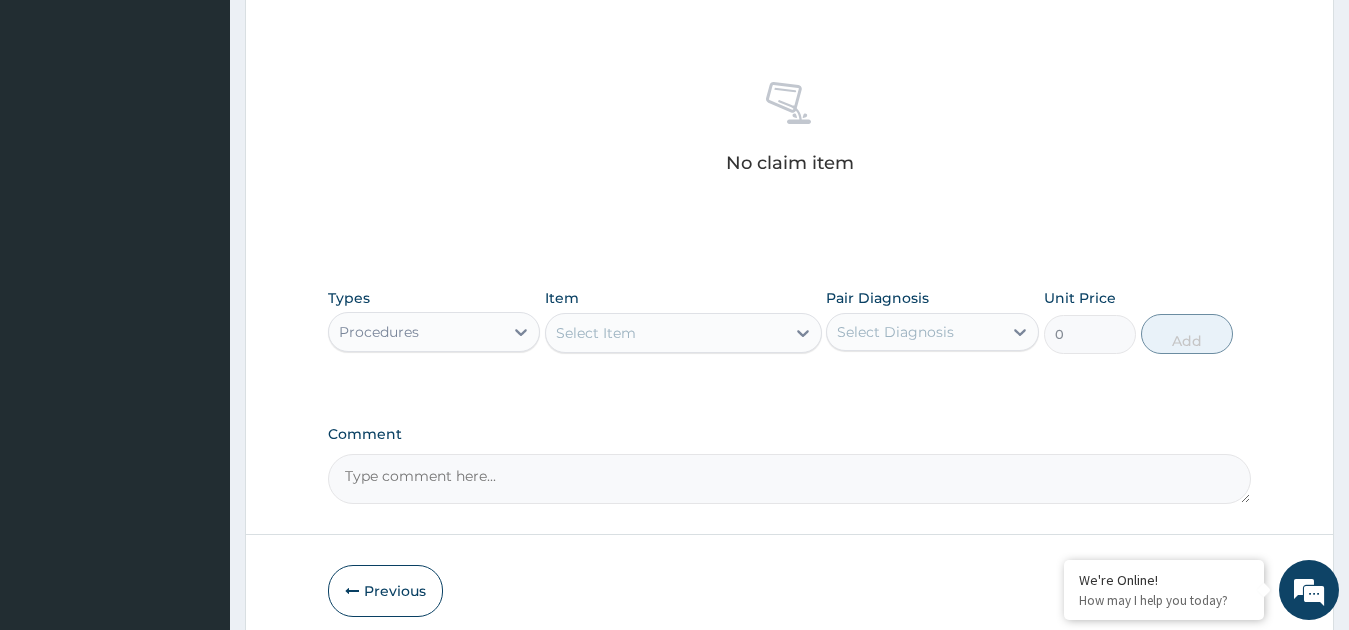 scroll, scrollTop: 786, scrollLeft: 0, axis: vertical 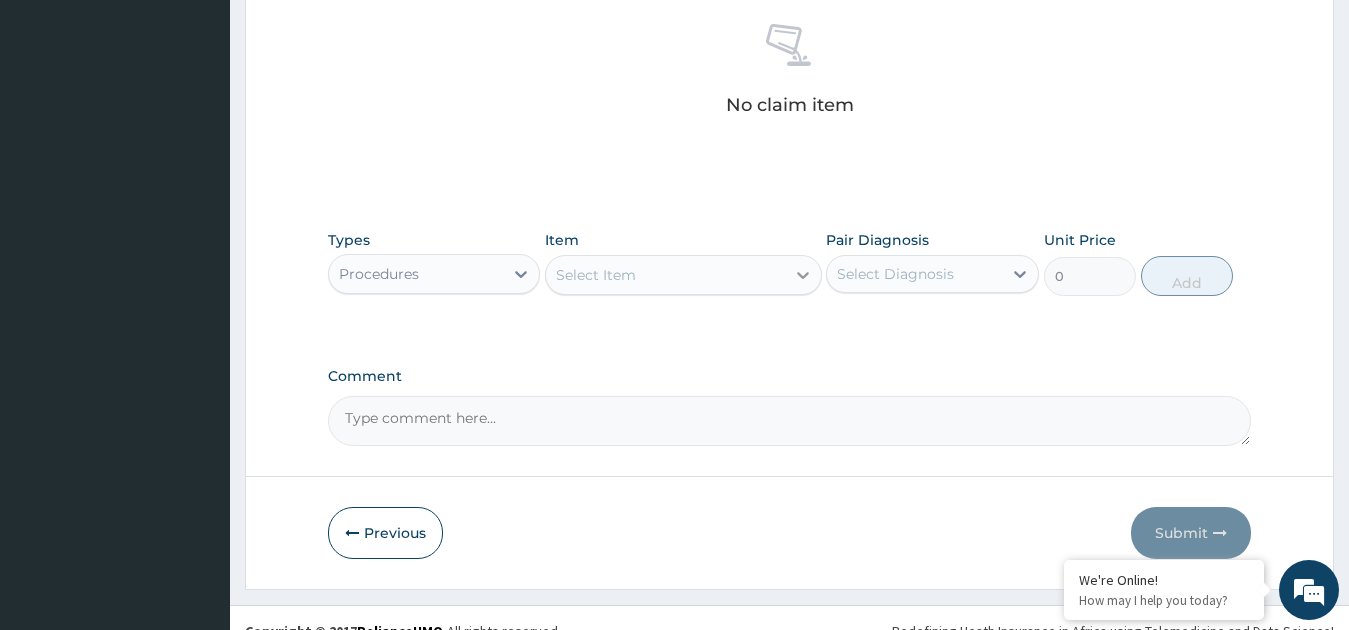 click at bounding box center (803, 275) 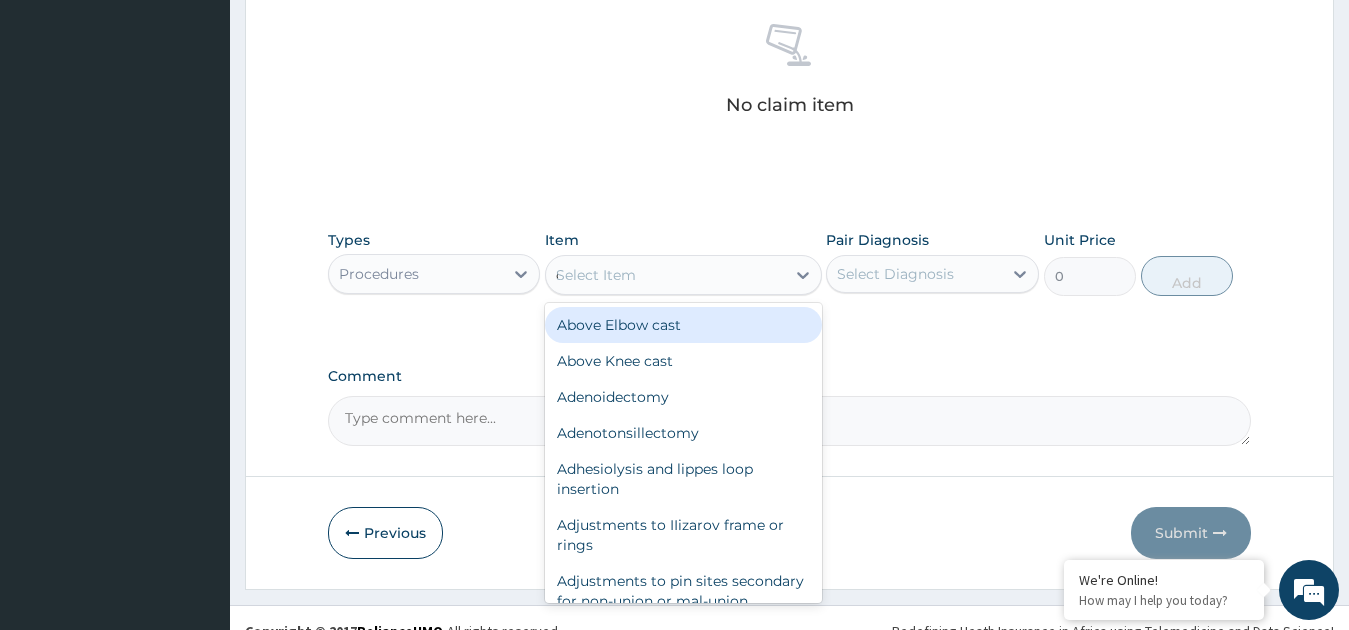 type on "consu" 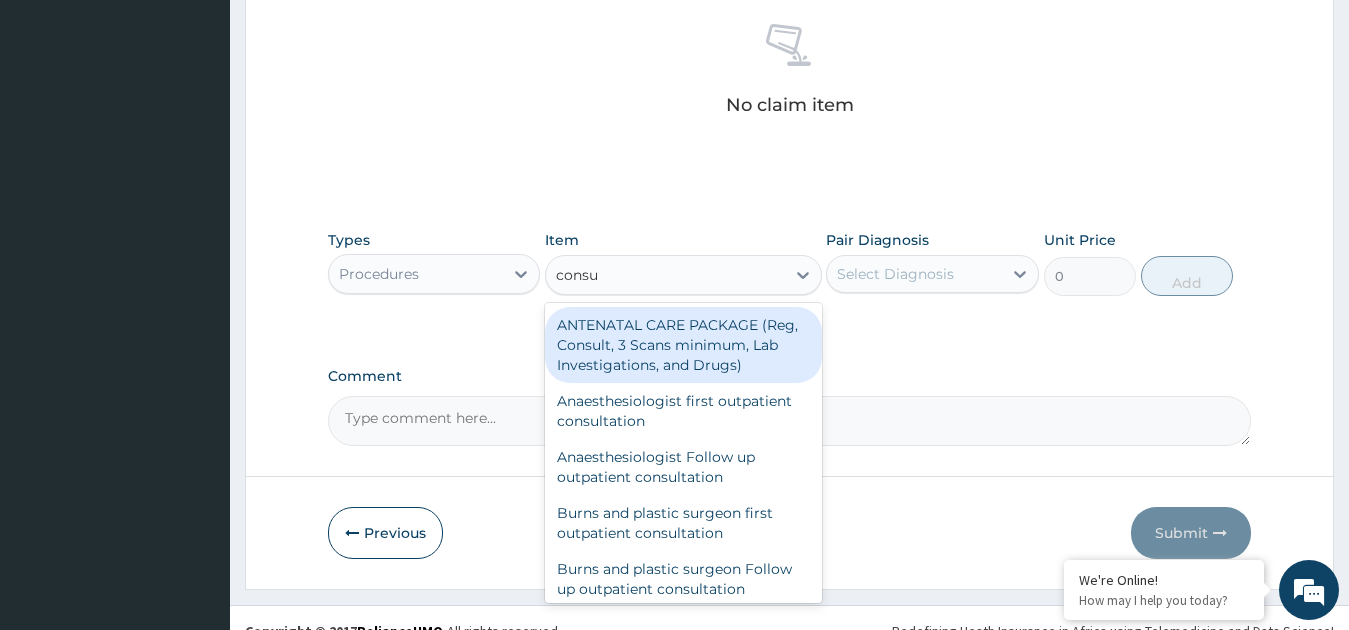 scroll, scrollTop: 480, scrollLeft: 0, axis: vertical 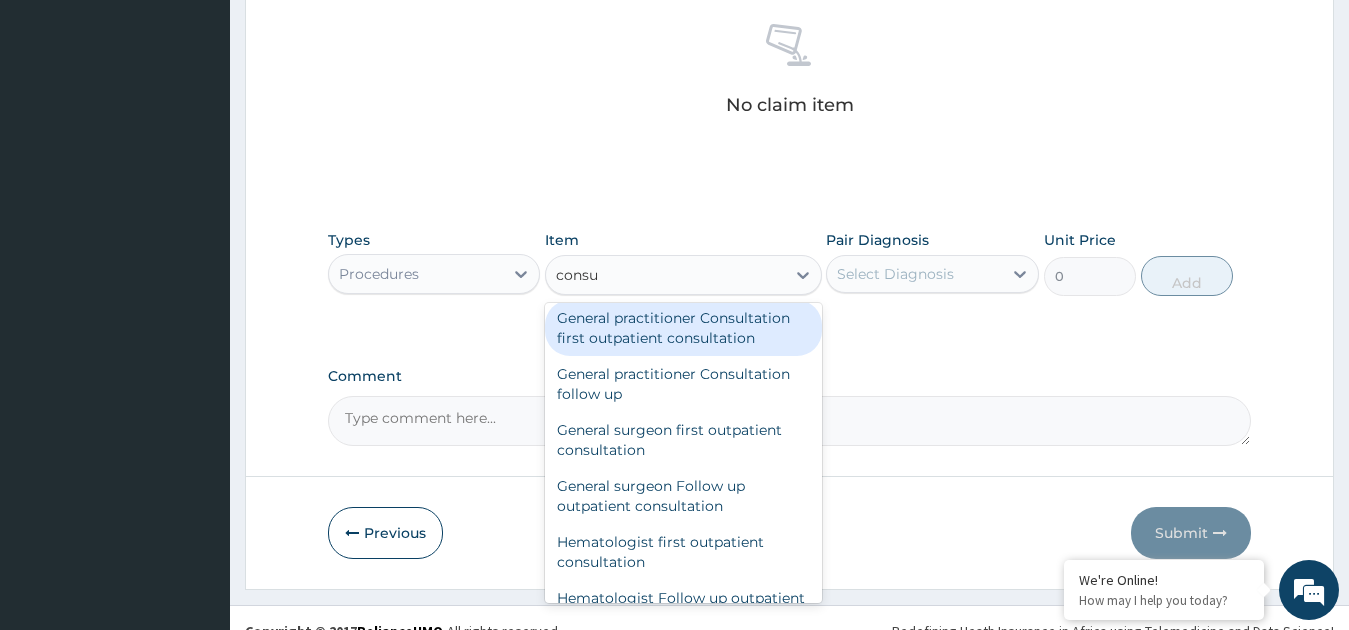 drag, startPoint x: 757, startPoint y: 340, endPoint x: 756, endPoint y: 329, distance: 11.045361 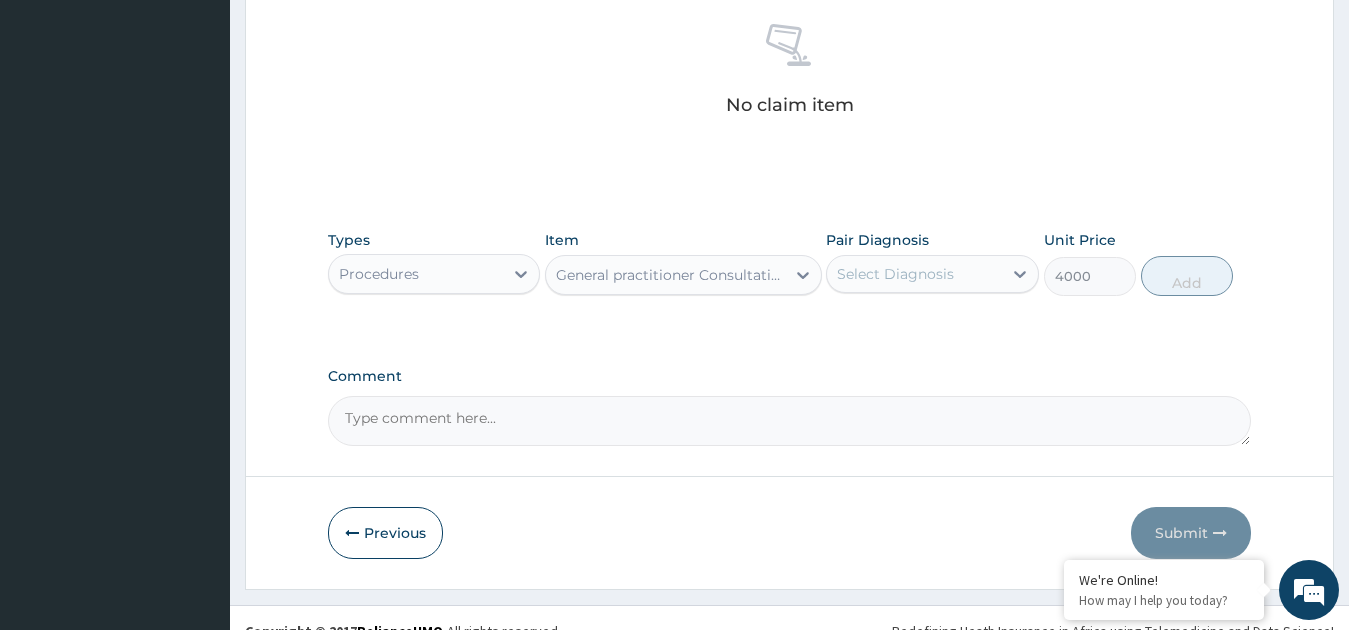 click on "Types Procedures Item General practitioner Consultation first outpatient consultation Pair Diagnosis Select Diagnosis Unit Price 4000 Add" at bounding box center [790, 278] 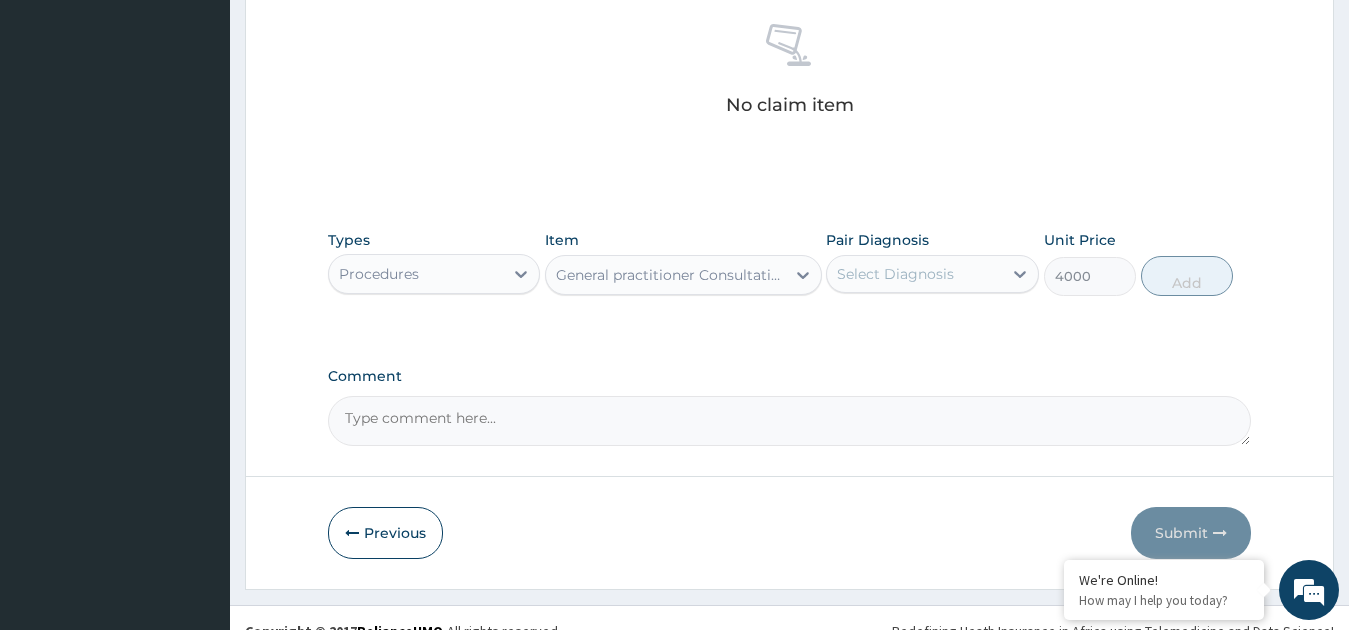 click on "PA Code / Prescription Code Enter Code(Secondary Care Only) Encounter Date 30-06-2025 Important Notice Please enter PA codes before entering items that are not attached to a PA code   All diagnoses entered must be linked to a claim item. Diagnosis & Claim Items that are visible but inactive cannot be edited because they were imported from an already approved PA code. Diagnosis Acute abdomen Confirmed Malaria Confirmed NB: All diagnosis must be linked to a claim item Claim Items No claim item Types Procedures Item General practitioner Consultation first outpatient consultation Pair Diagnosis Select Diagnosis Unit Price 4000 Add Comment" at bounding box center (790, -75) 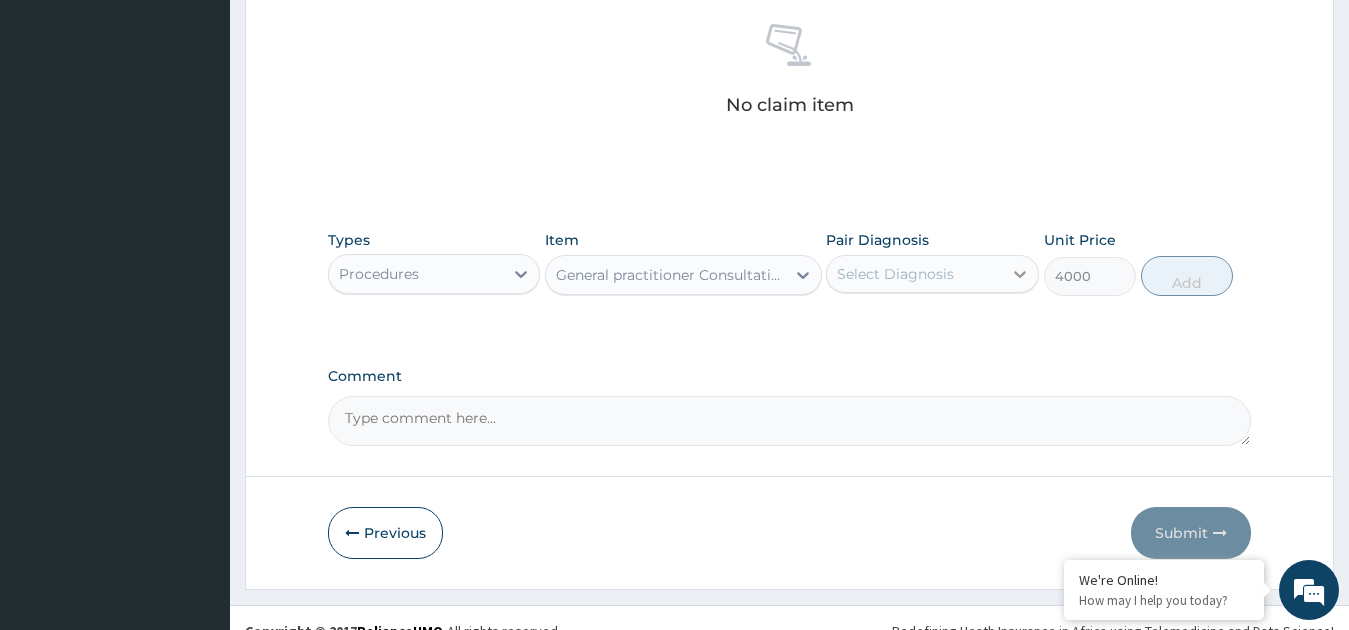 click 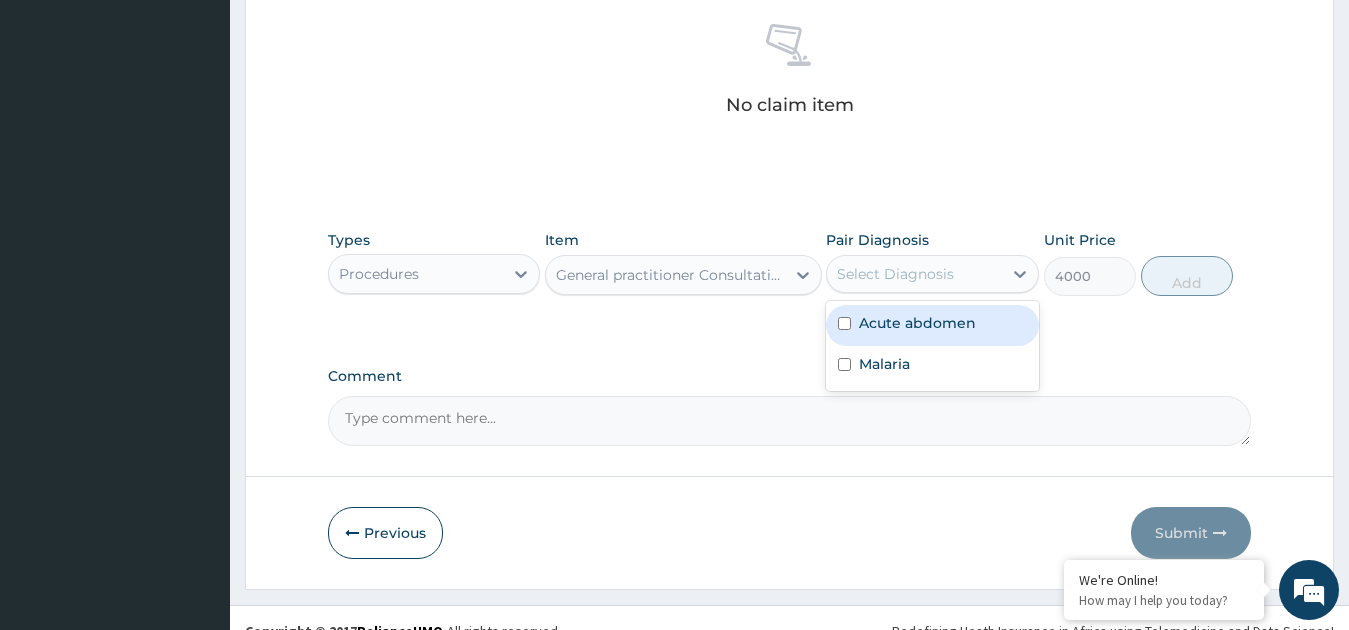click on "Acute abdomen" at bounding box center (917, 323) 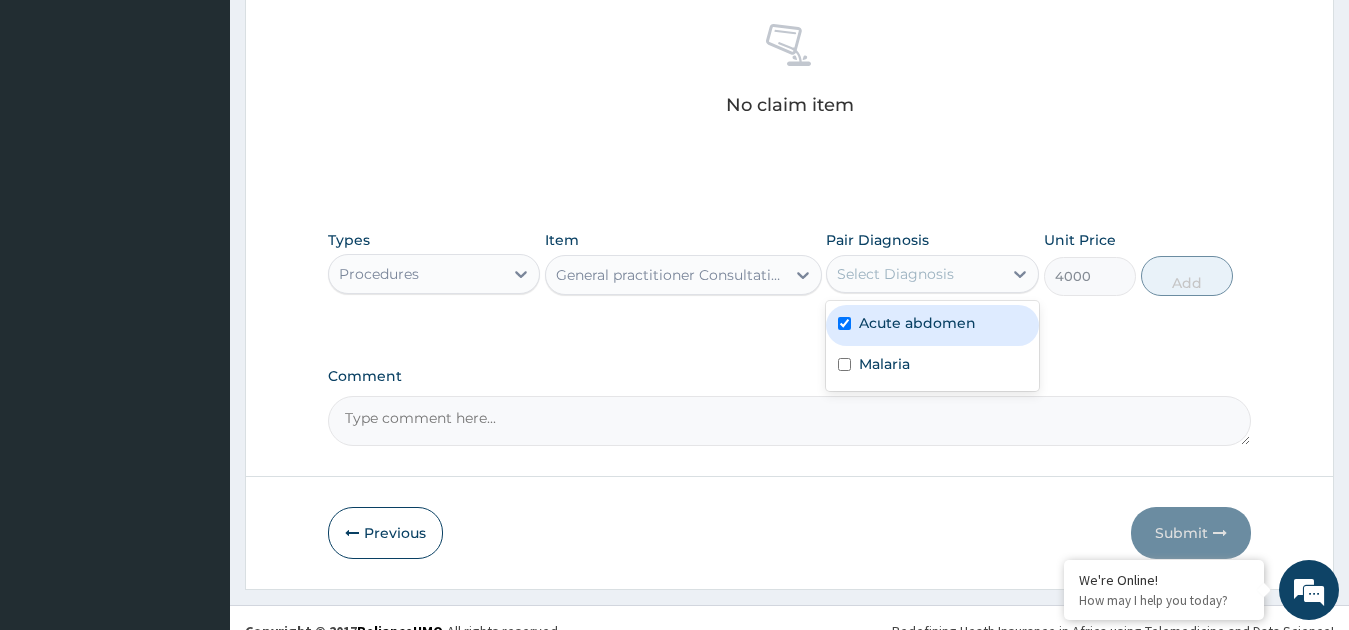 checkbox on "true" 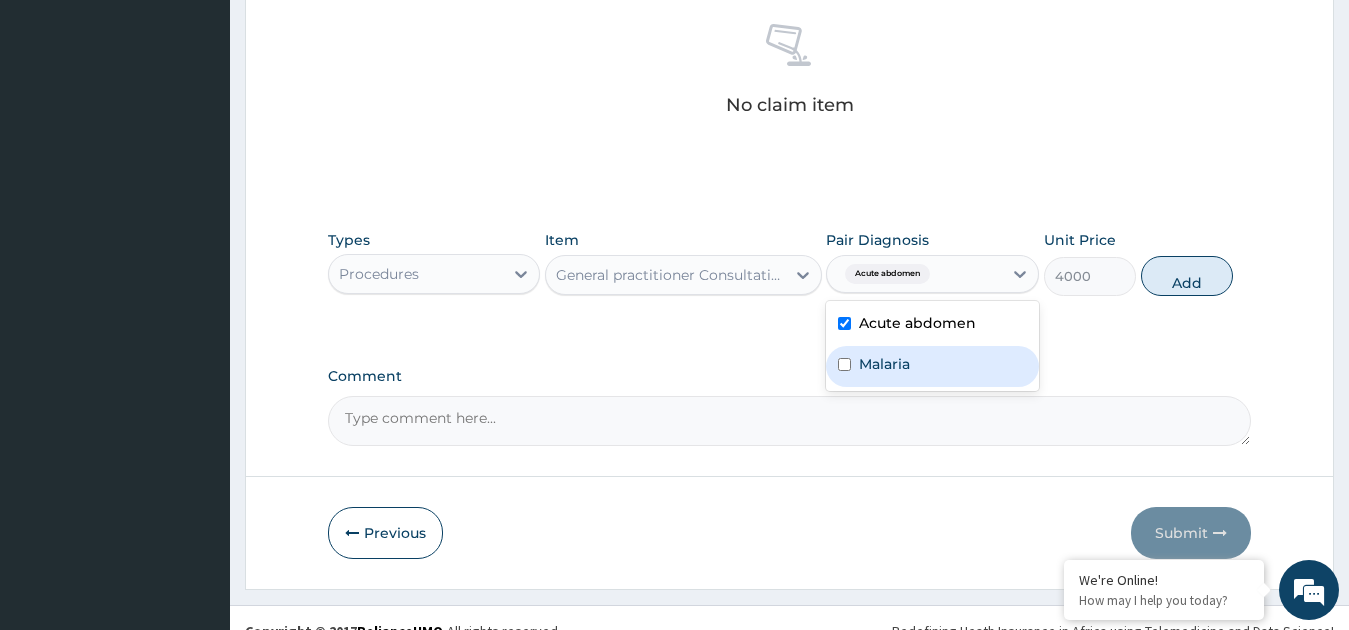 click on "Malaria" at bounding box center (932, 366) 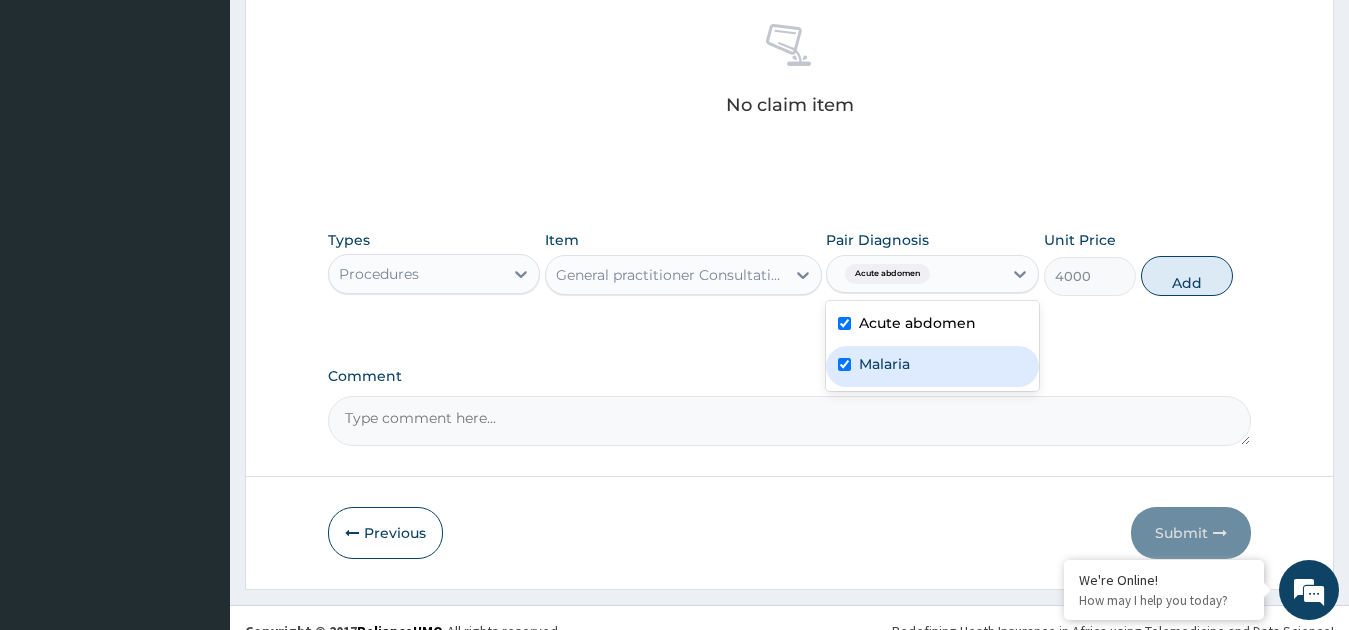 checkbox on "true" 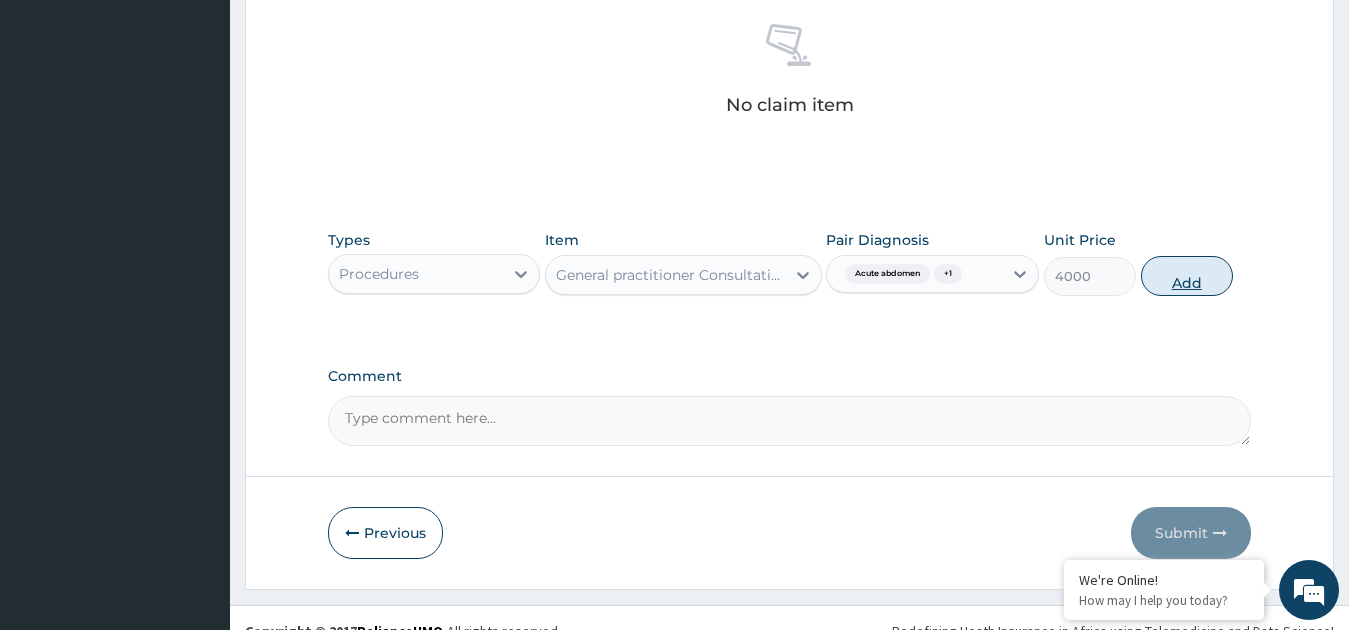 click on "Add" at bounding box center [1187, 276] 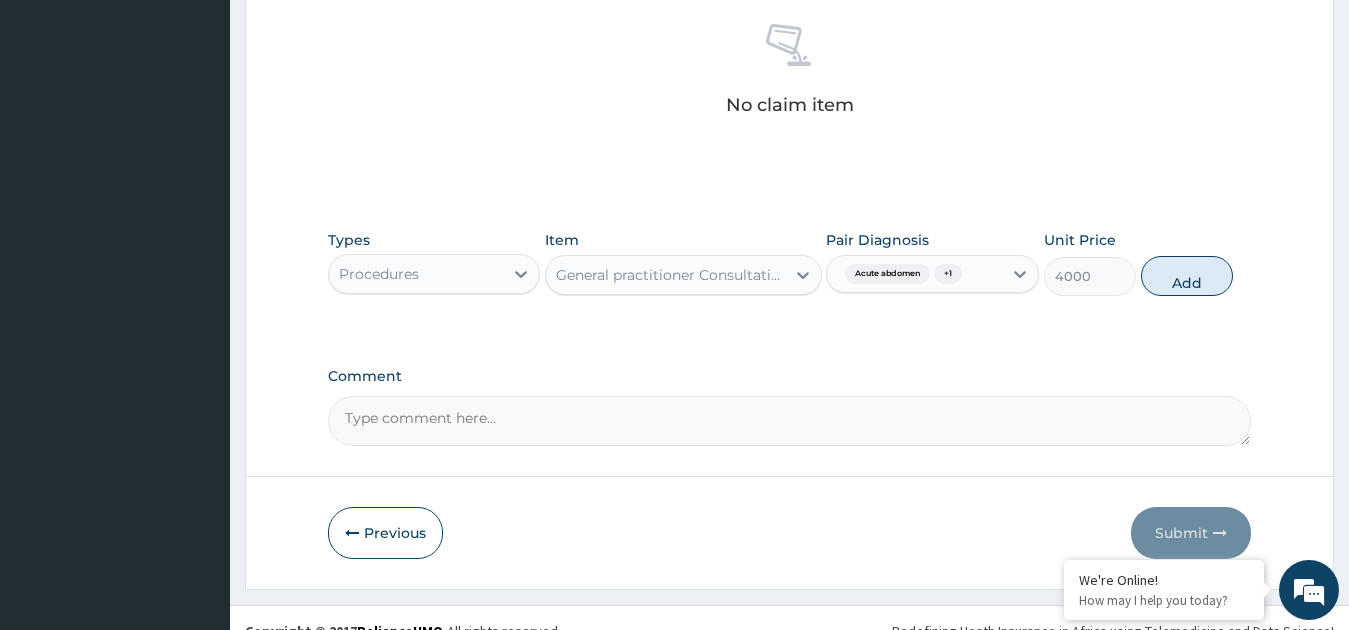 type on "0" 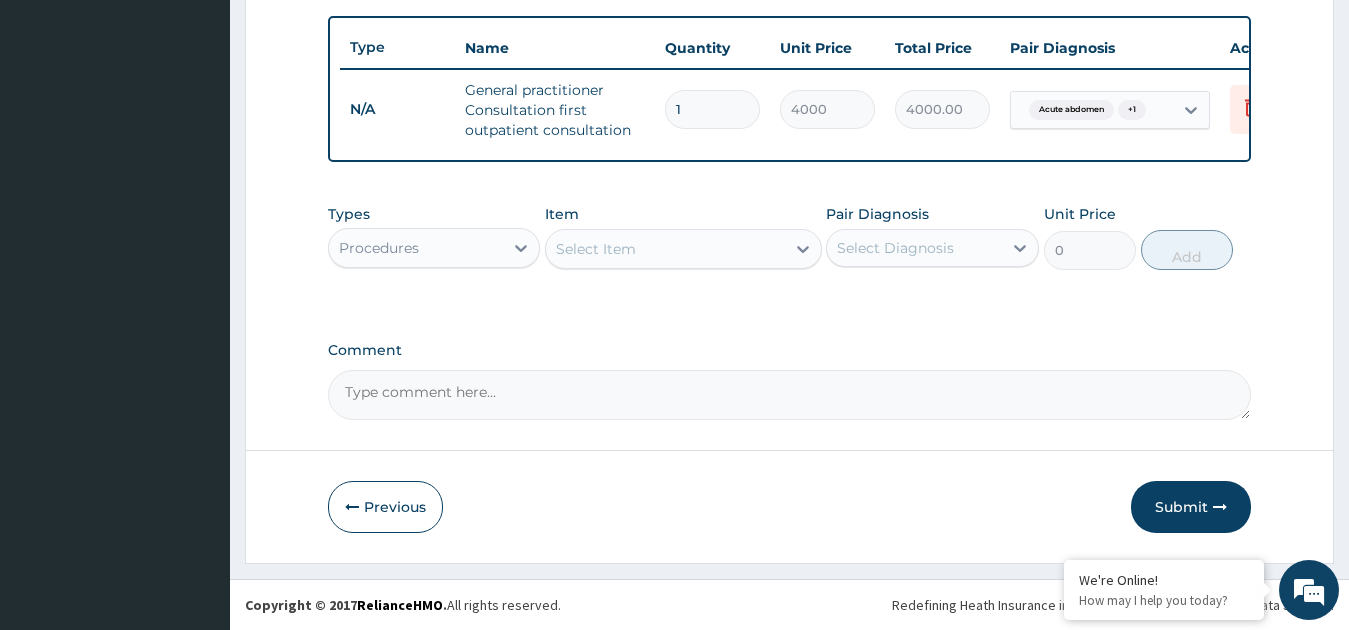 scroll, scrollTop: 745, scrollLeft: 0, axis: vertical 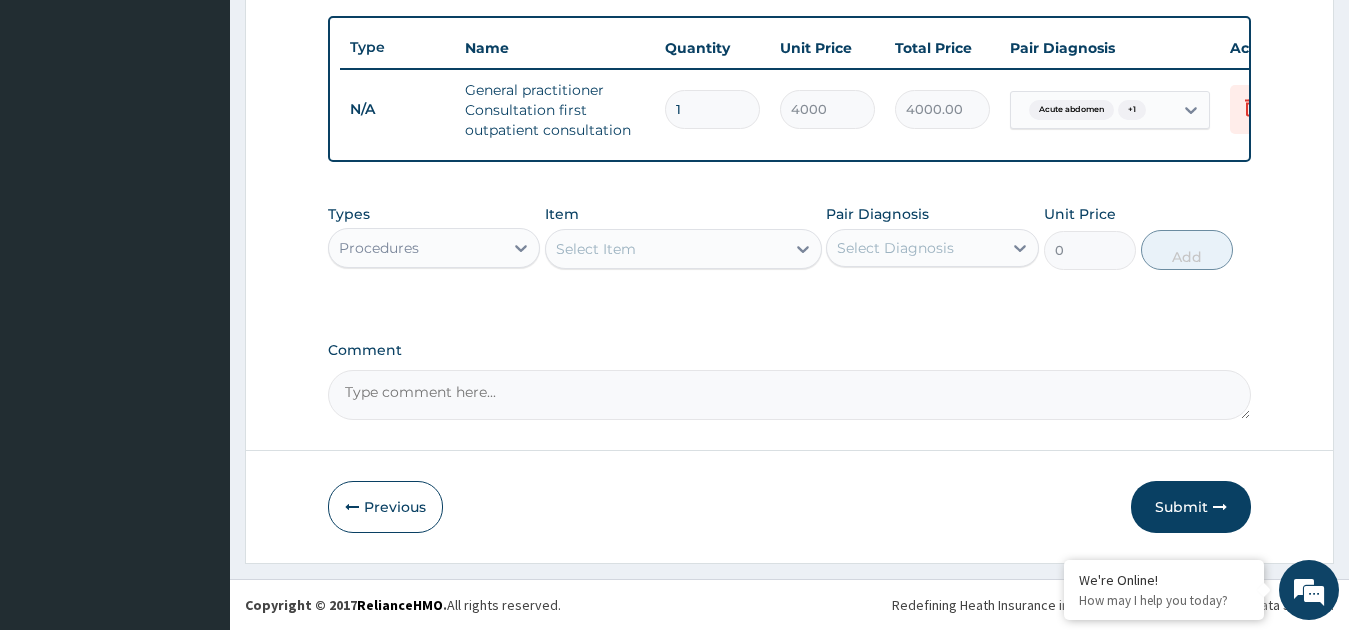 click on "Types Procedures Item Select Item Pair Diagnosis Select Diagnosis Unit Price 0 Add" at bounding box center (790, 237) 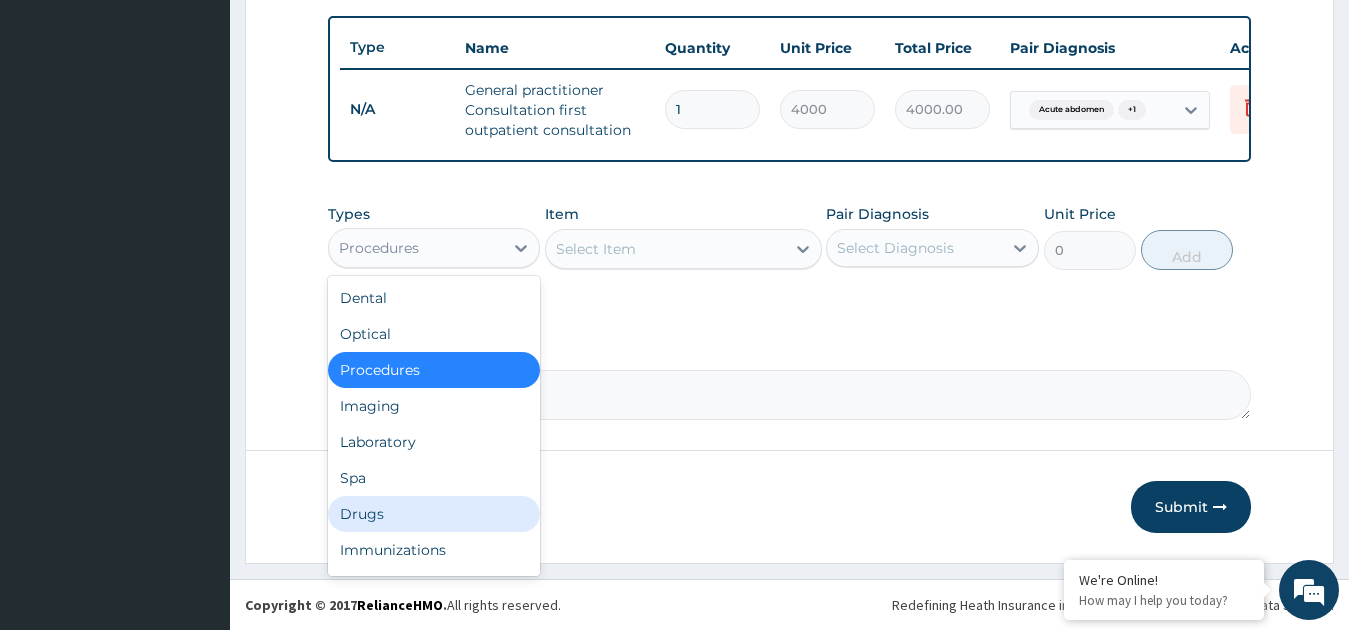 click on "Drugs" at bounding box center [434, 514] 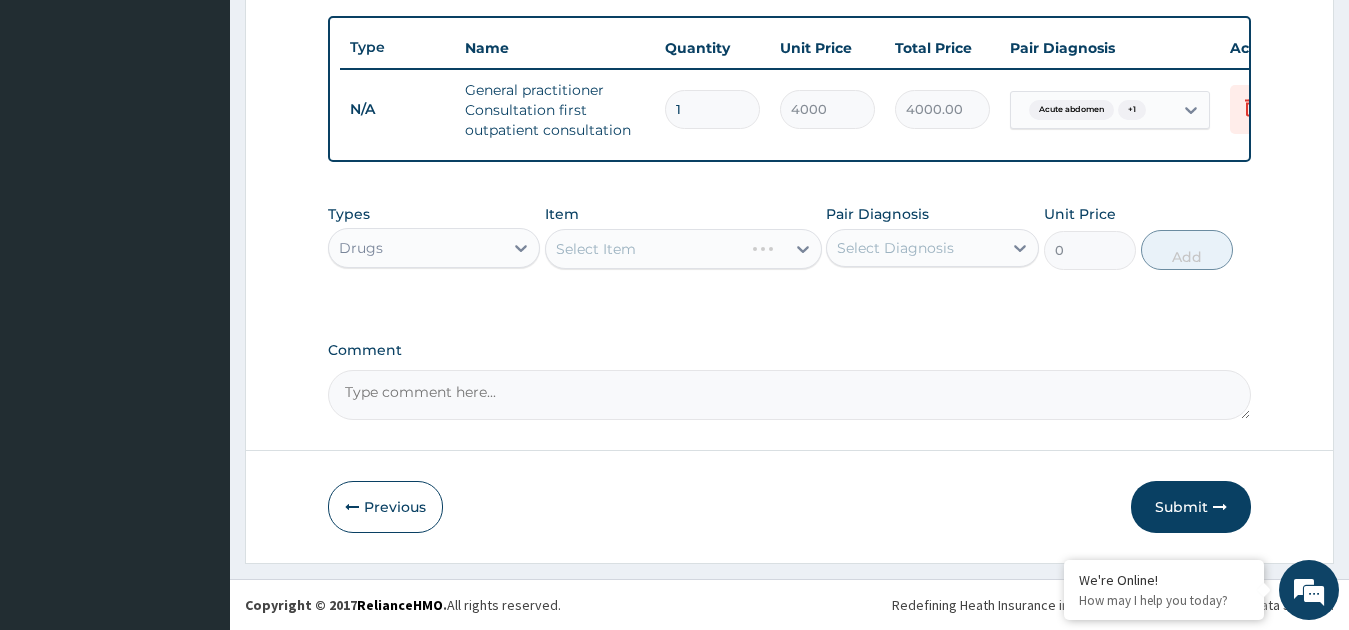 click on "Select Item" at bounding box center [683, 249] 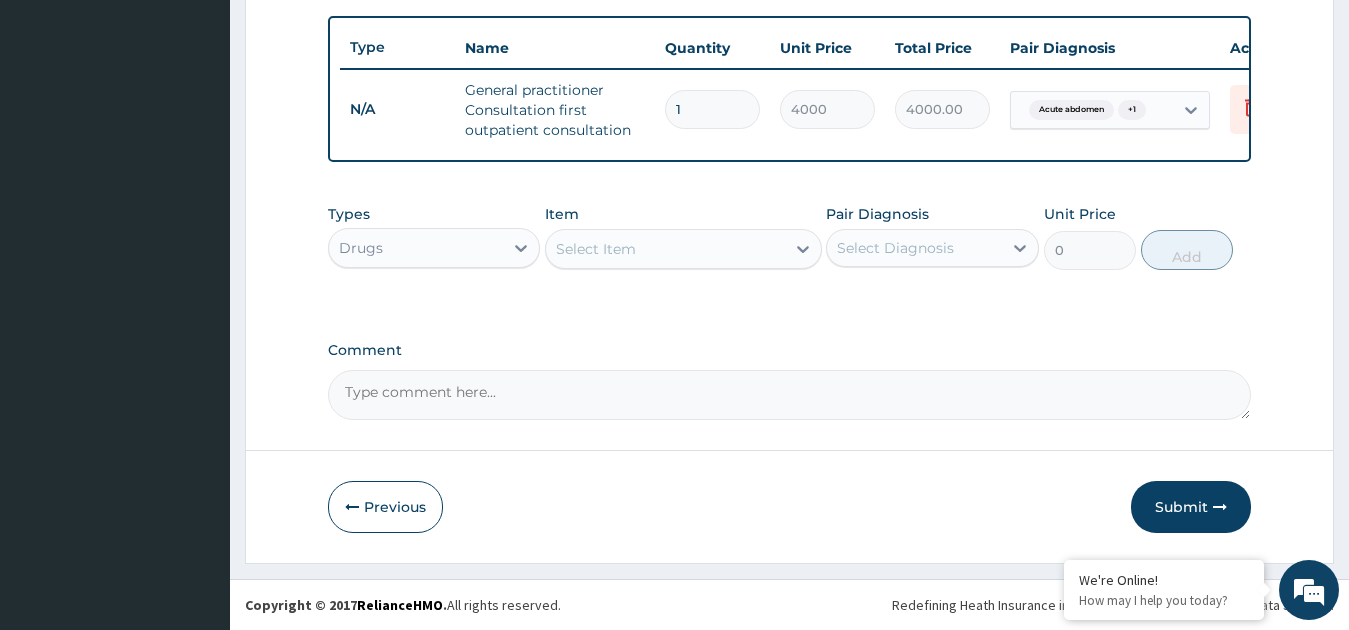 click on "Select Item" at bounding box center [665, 249] 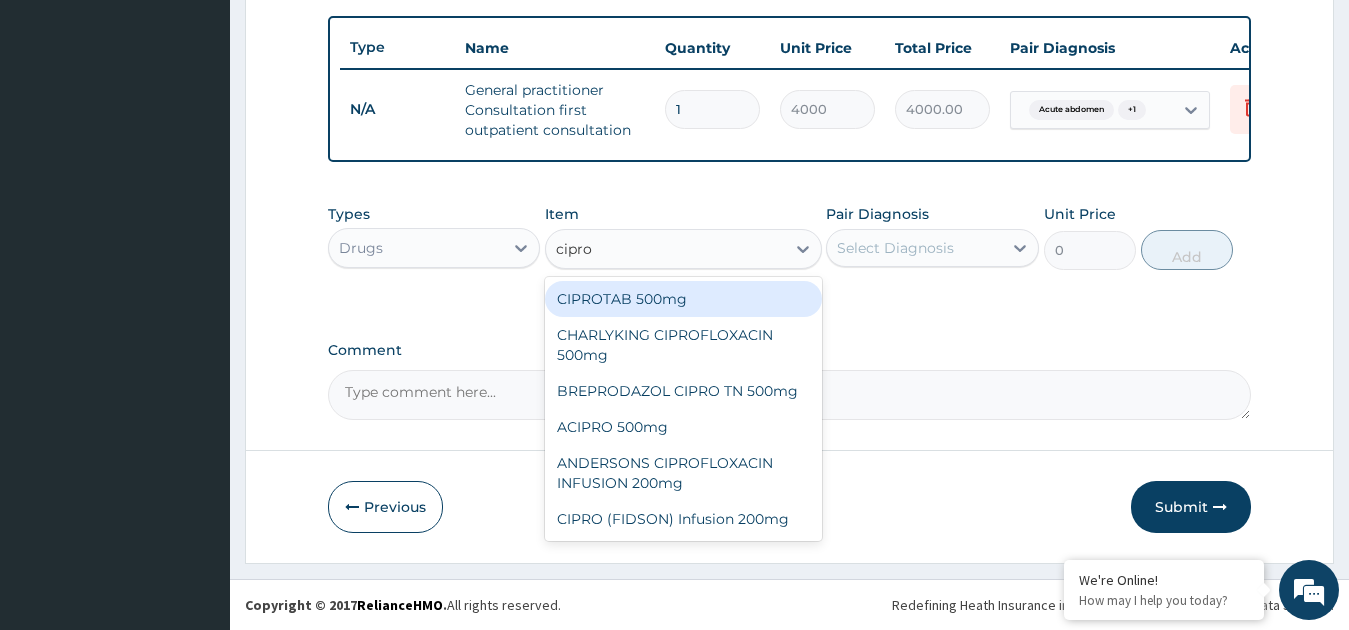 type on "ciprof" 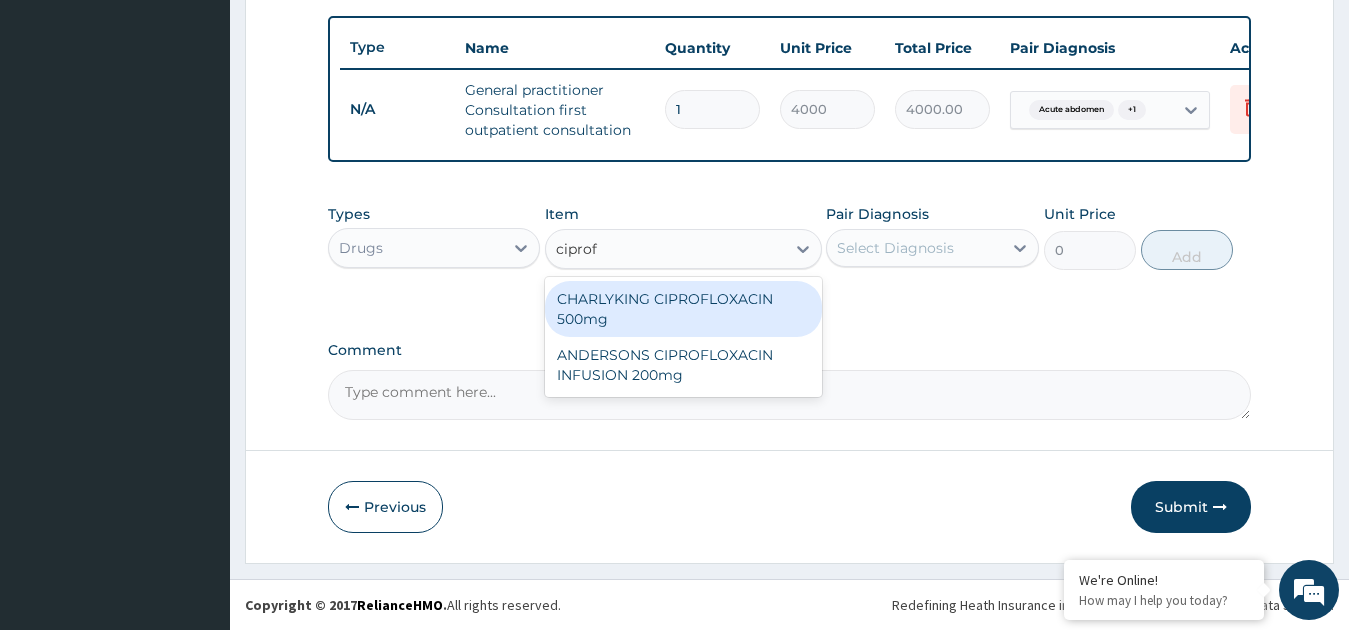 click on "CHARLYKING CIPROFLOXACIN 500mg" at bounding box center (683, 309) 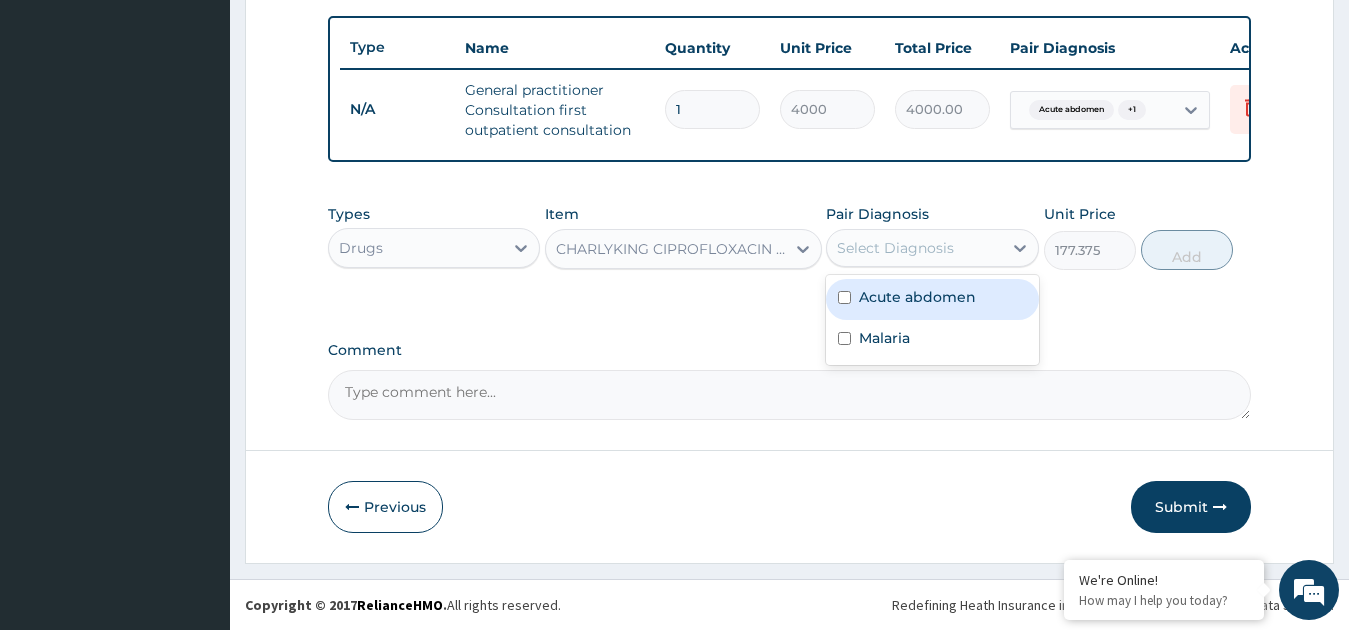 click on "Select Diagnosis" at bounding box center (895, 248) 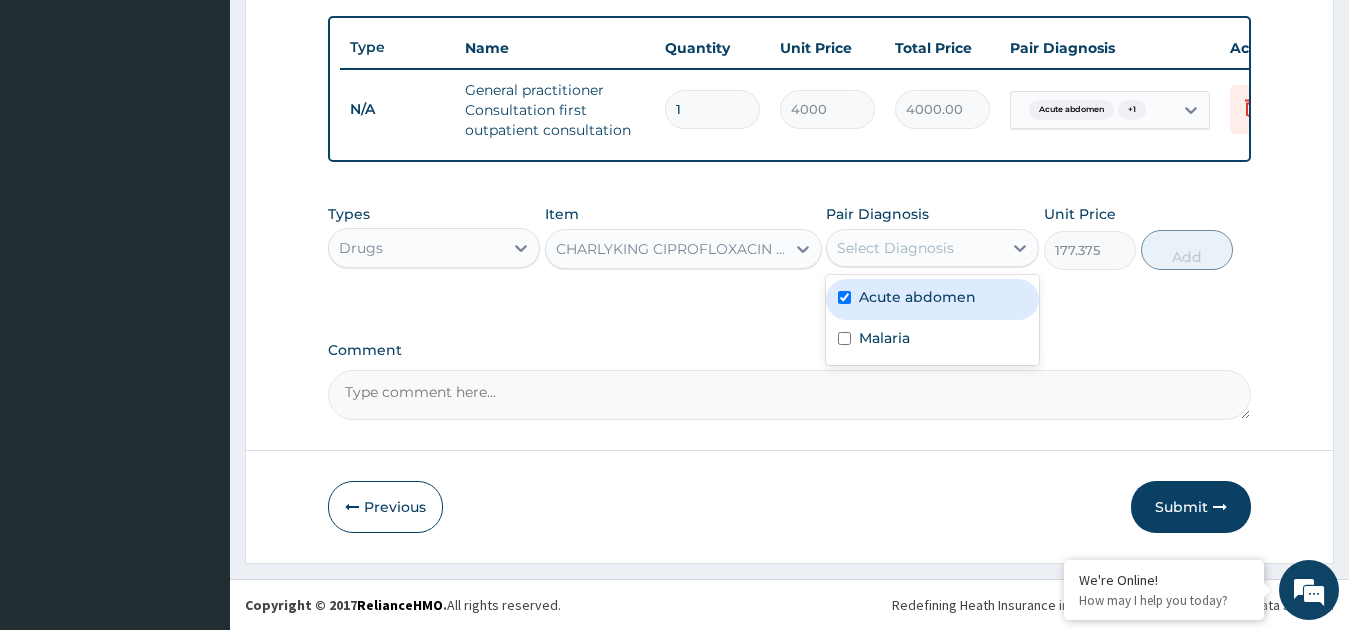checkbox on "true" 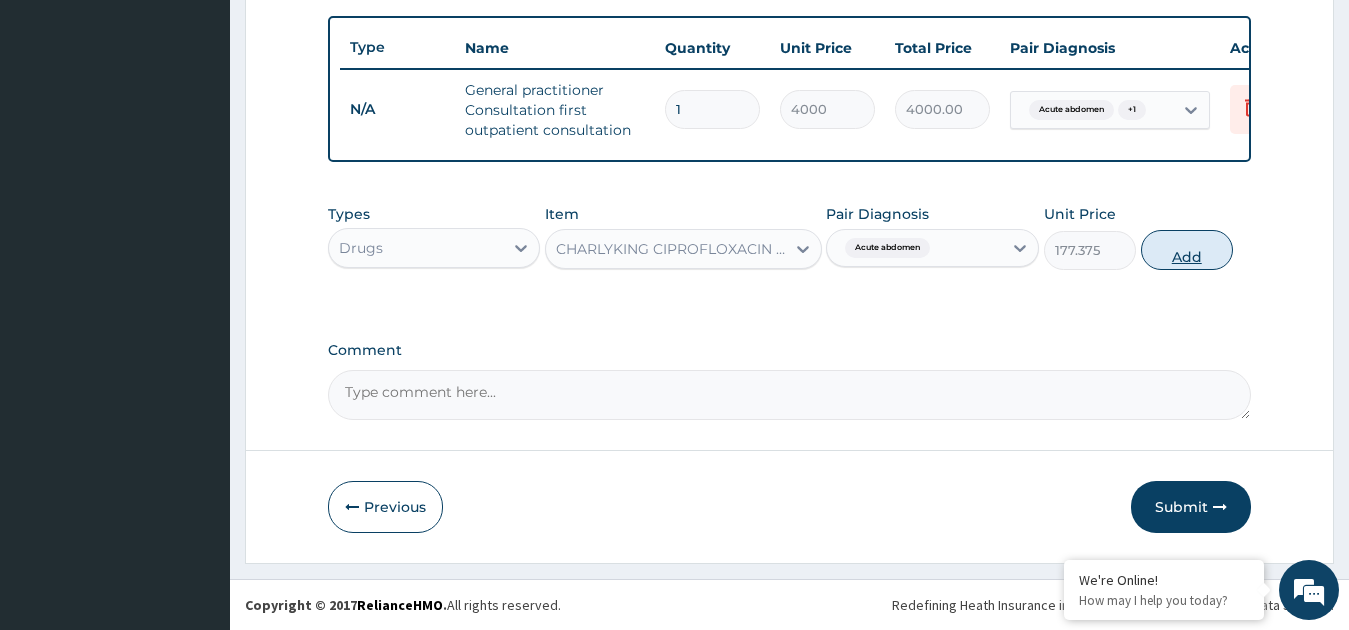 click on "Add" at bounding box center [1187, 250] 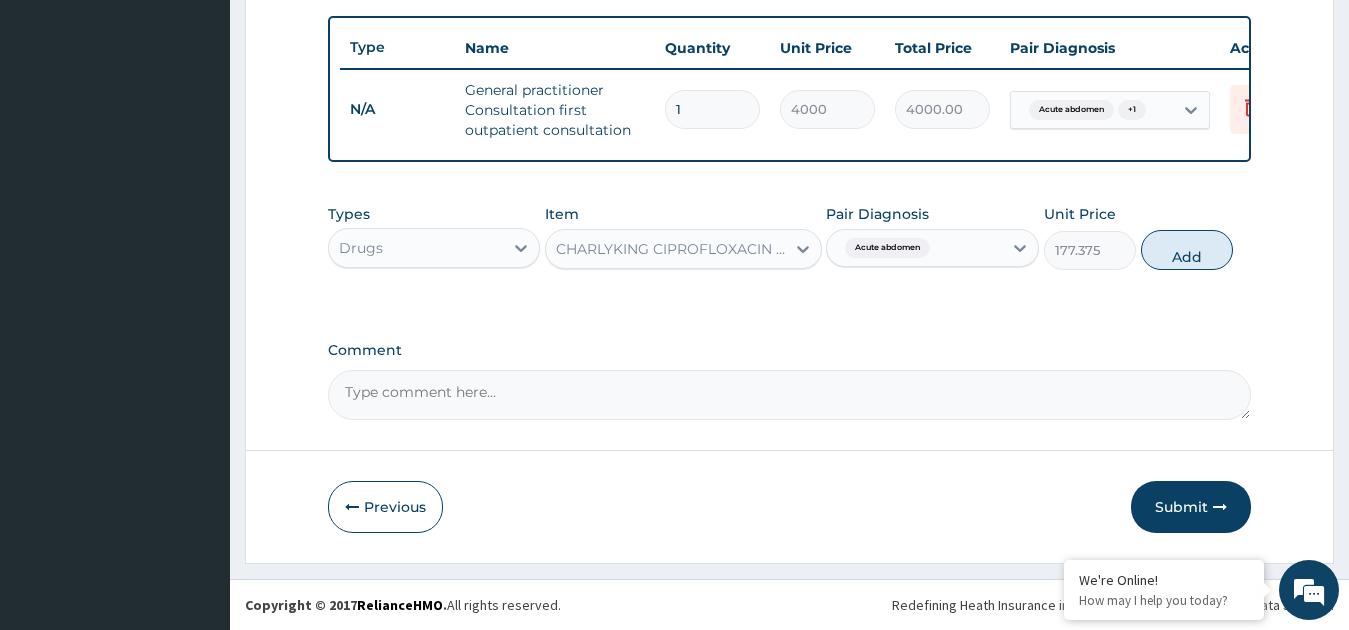 type on "0" 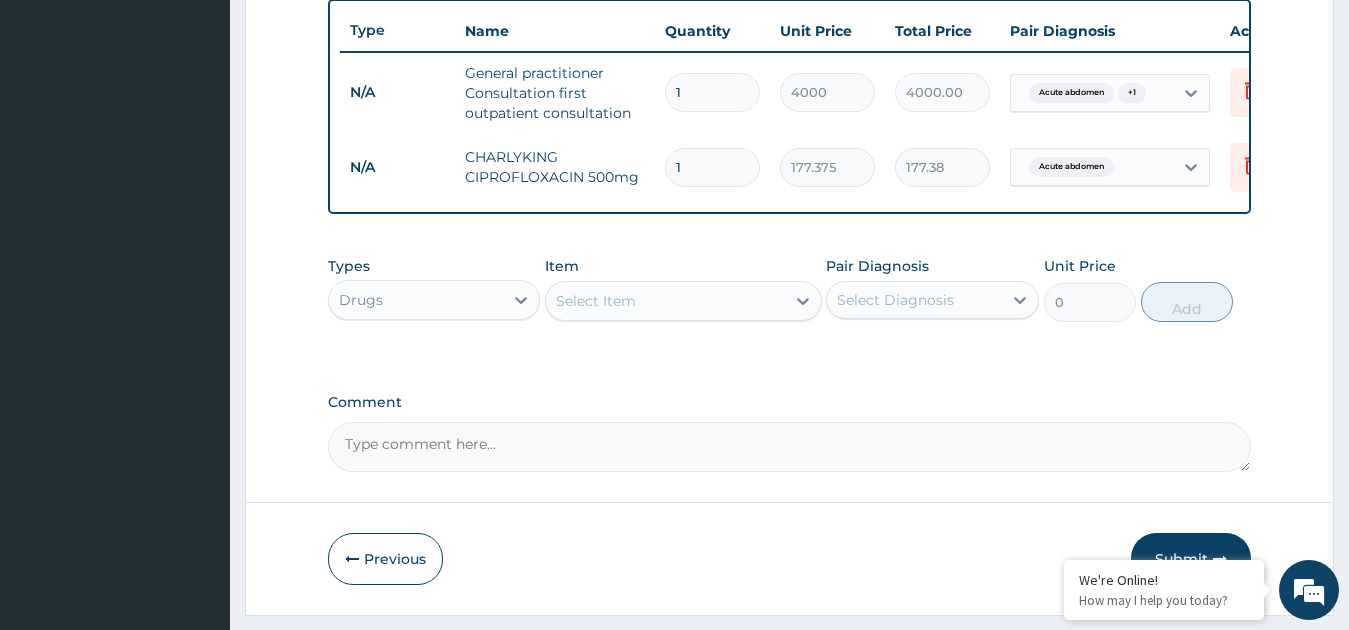 type on "10" 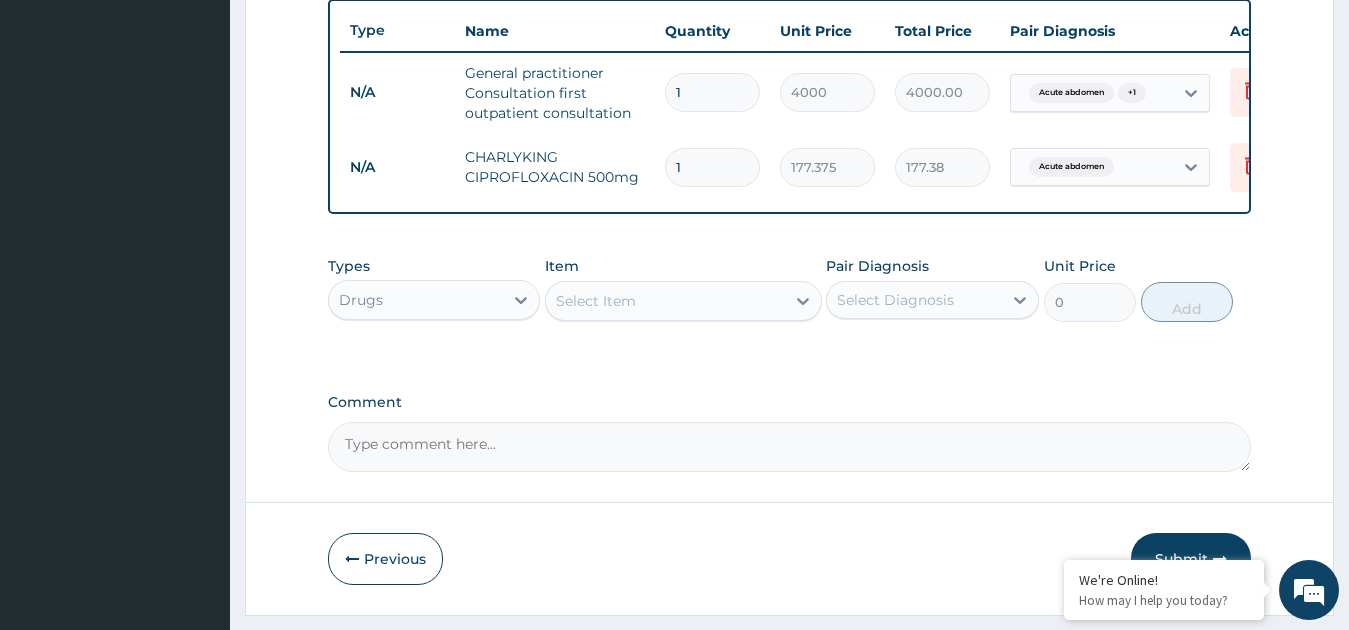 type on "1773.75" 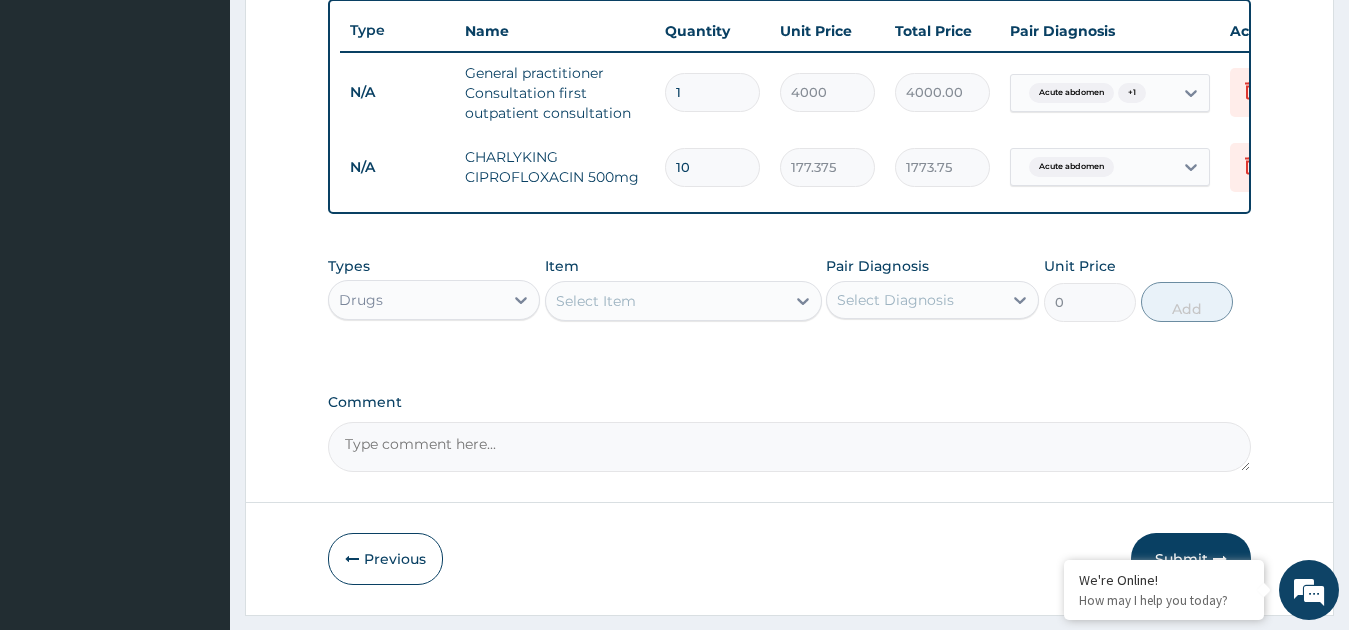 type on "10" 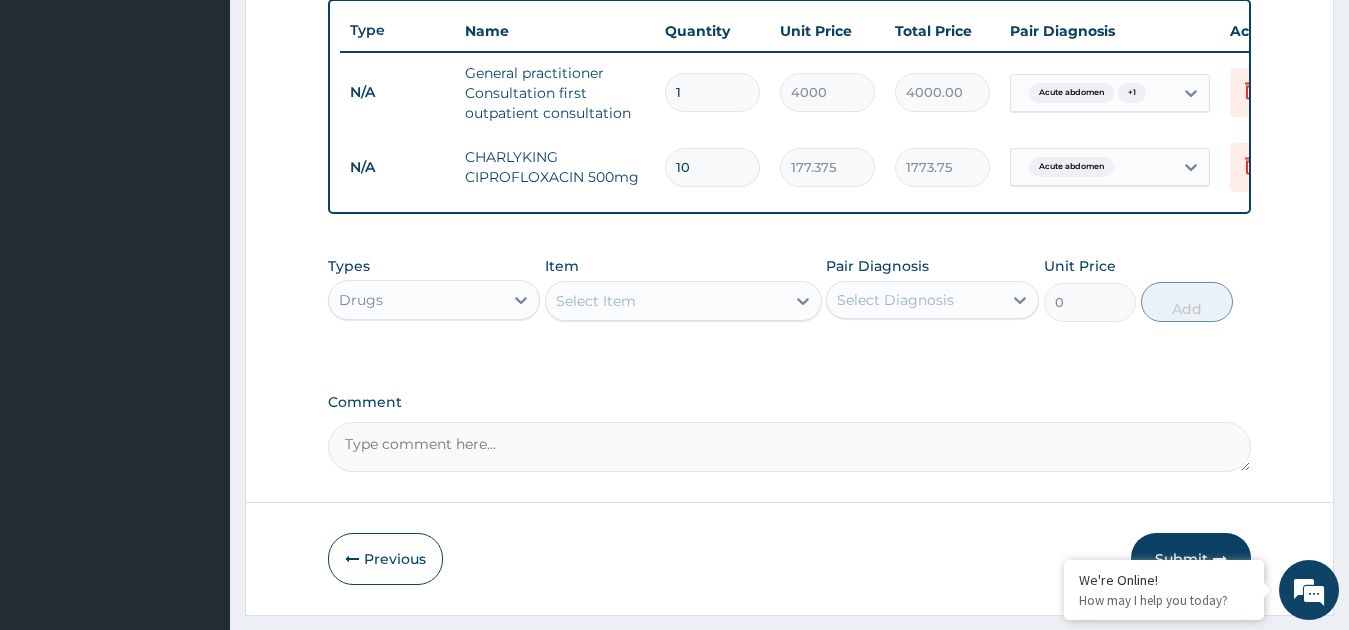 click on "Types Drugs Item Select Item Pair Diagnosis Select Diagnosis Unit Price 0 Add" at bounding box center [790, 289] 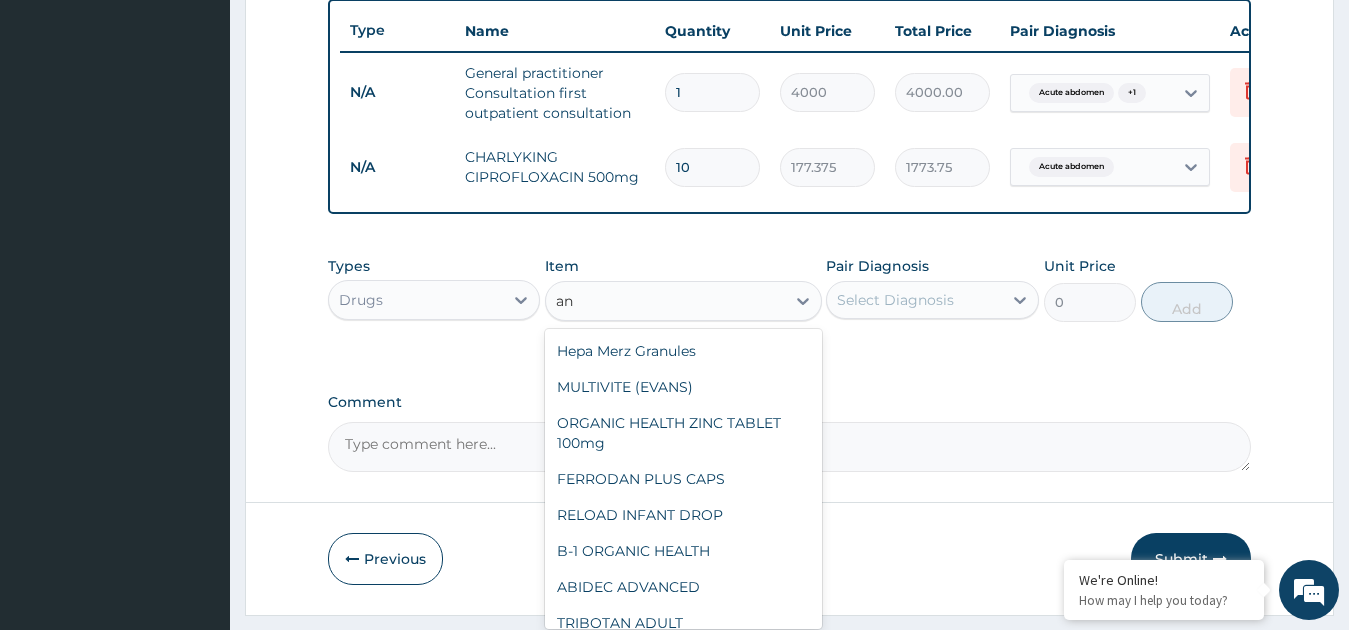 type on "a" 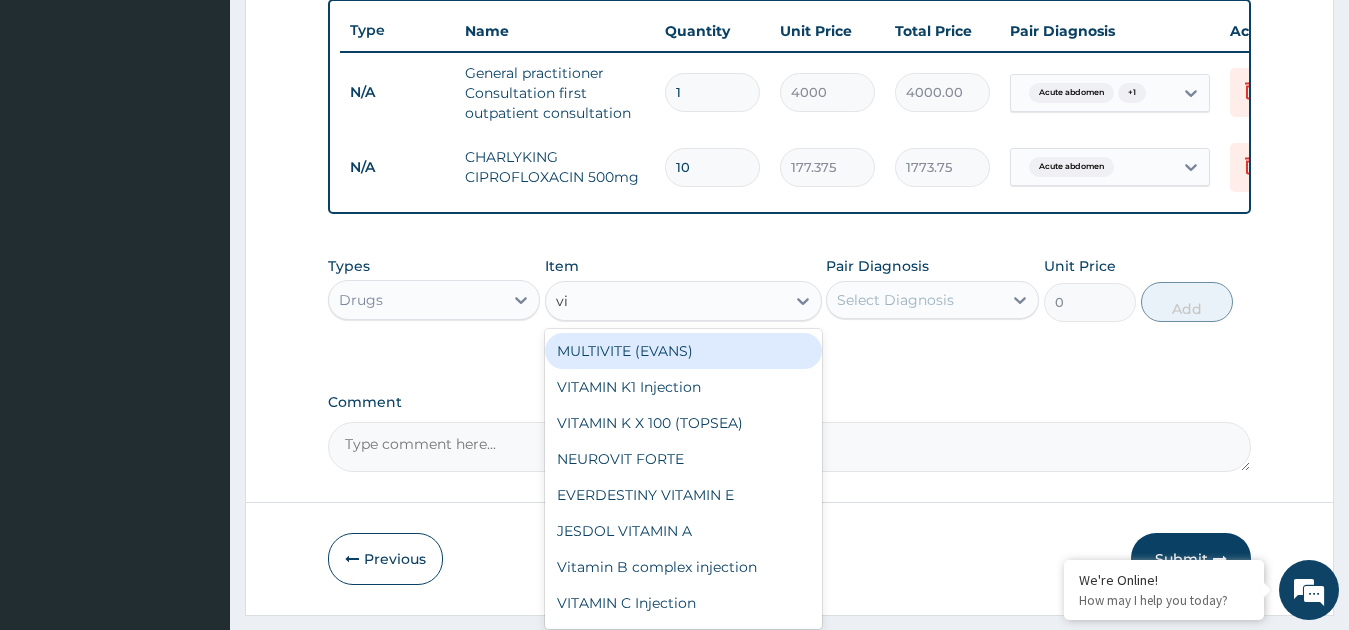 type on "v" 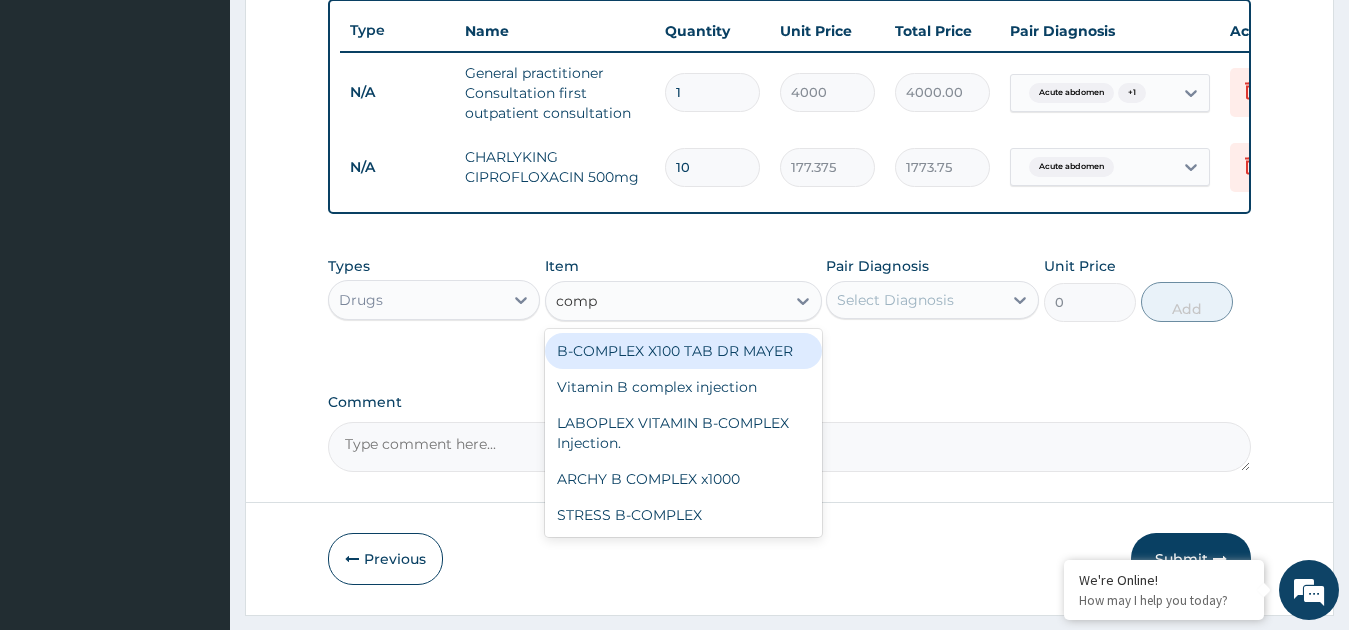 type on "compl" 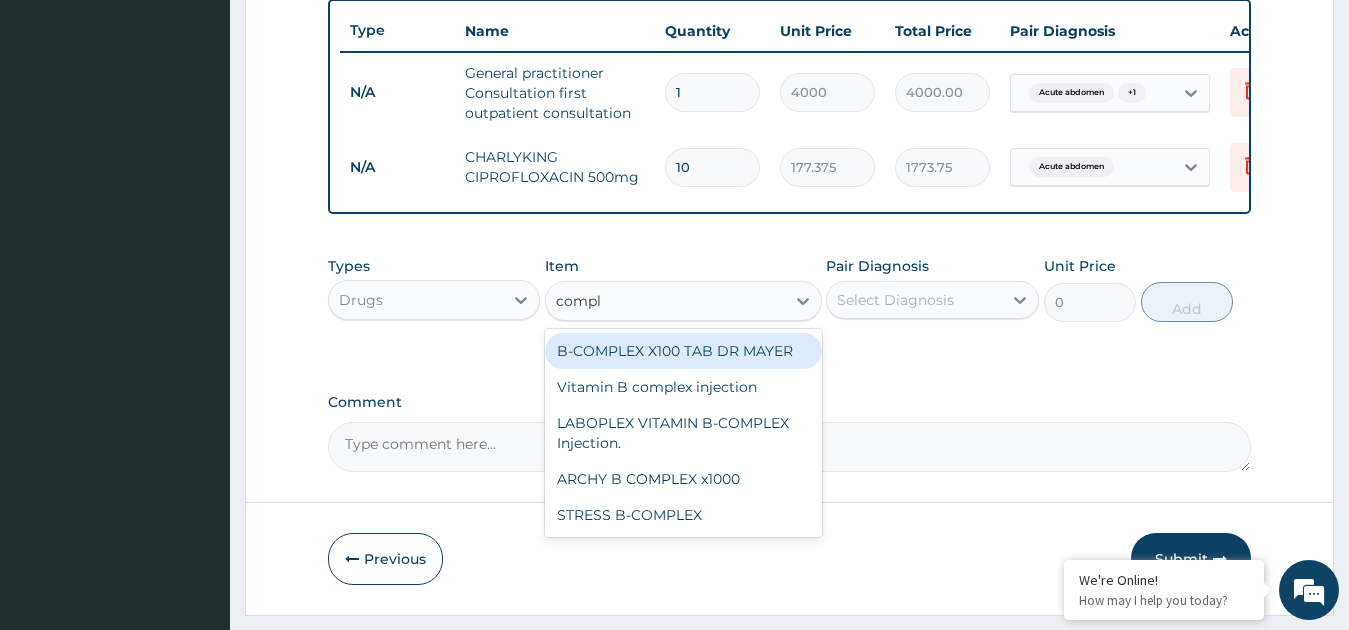 click on "B-COMPLEX X100 TAB DR MAYER" at bounding box center [683, 351] 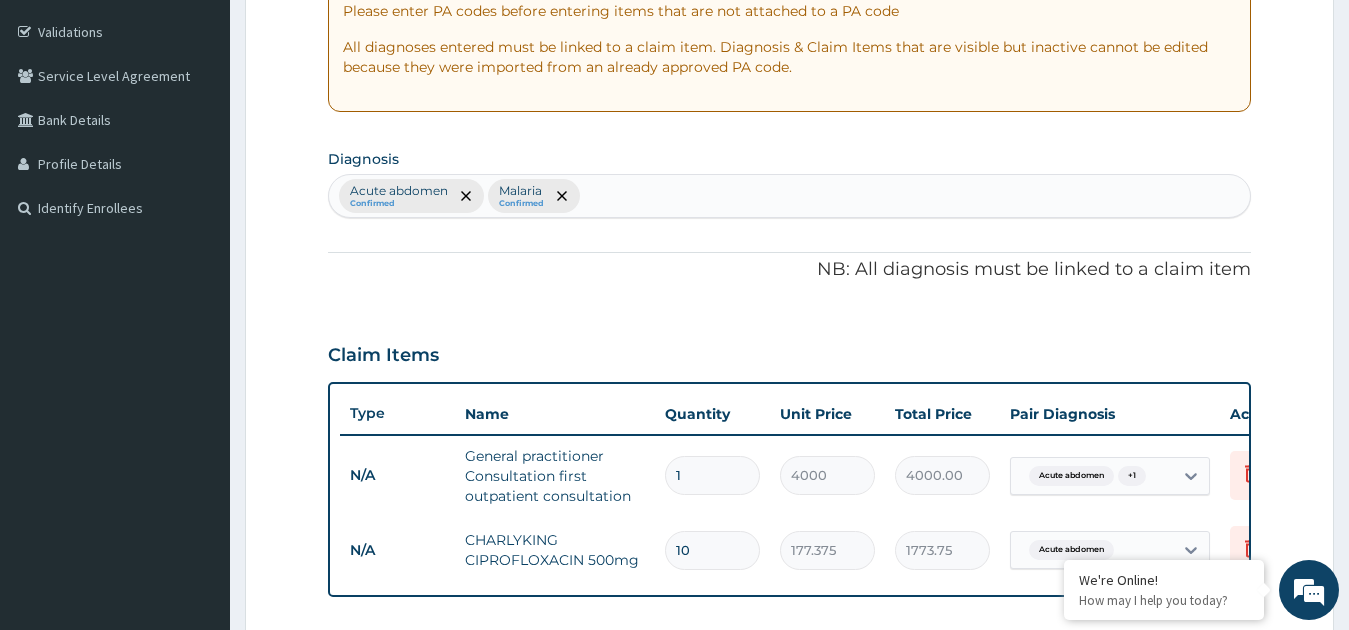scroll, scrollTop: 360, scrollLeft: 0, axis: vertical 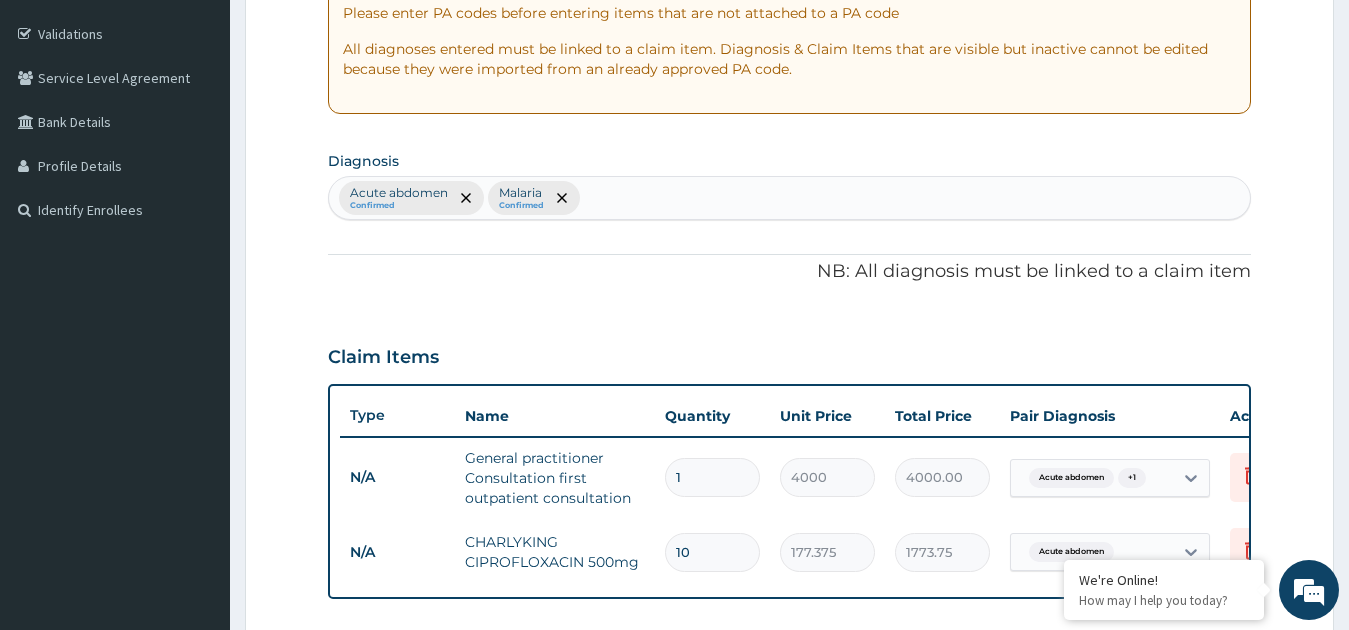 click on "Acute abdomen Confirmed Malaria Confirmed" at bounding box center [790, 198] 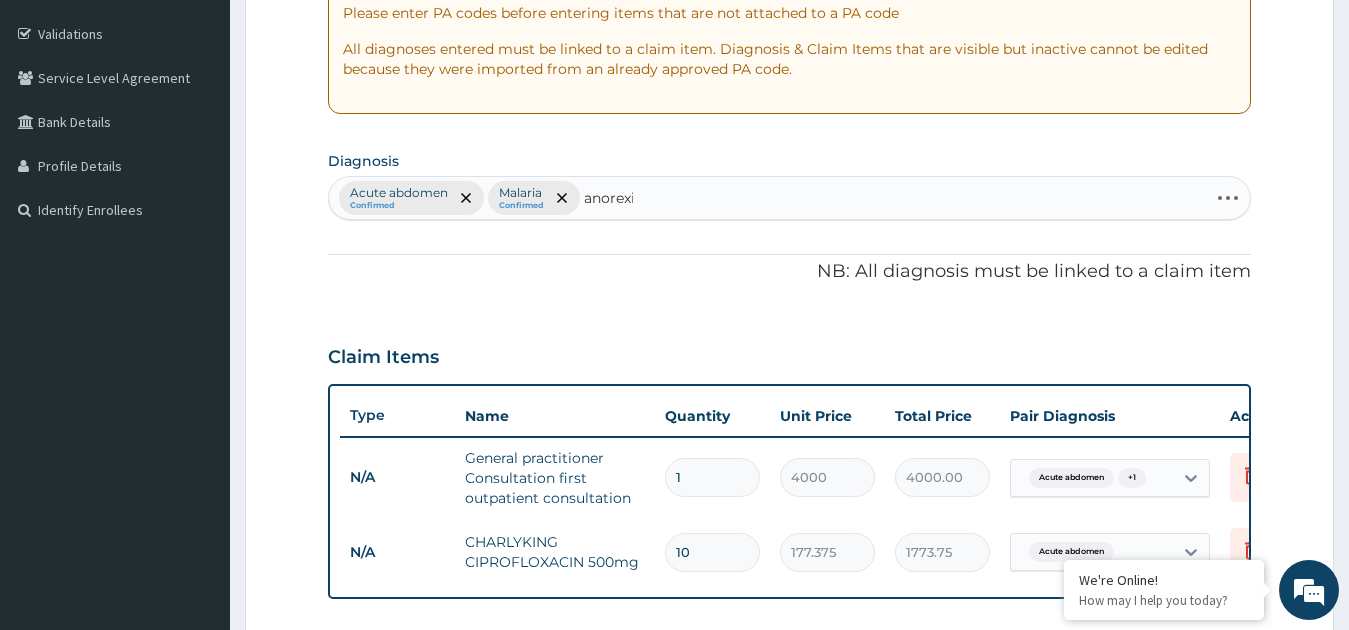 type on "anorexia" 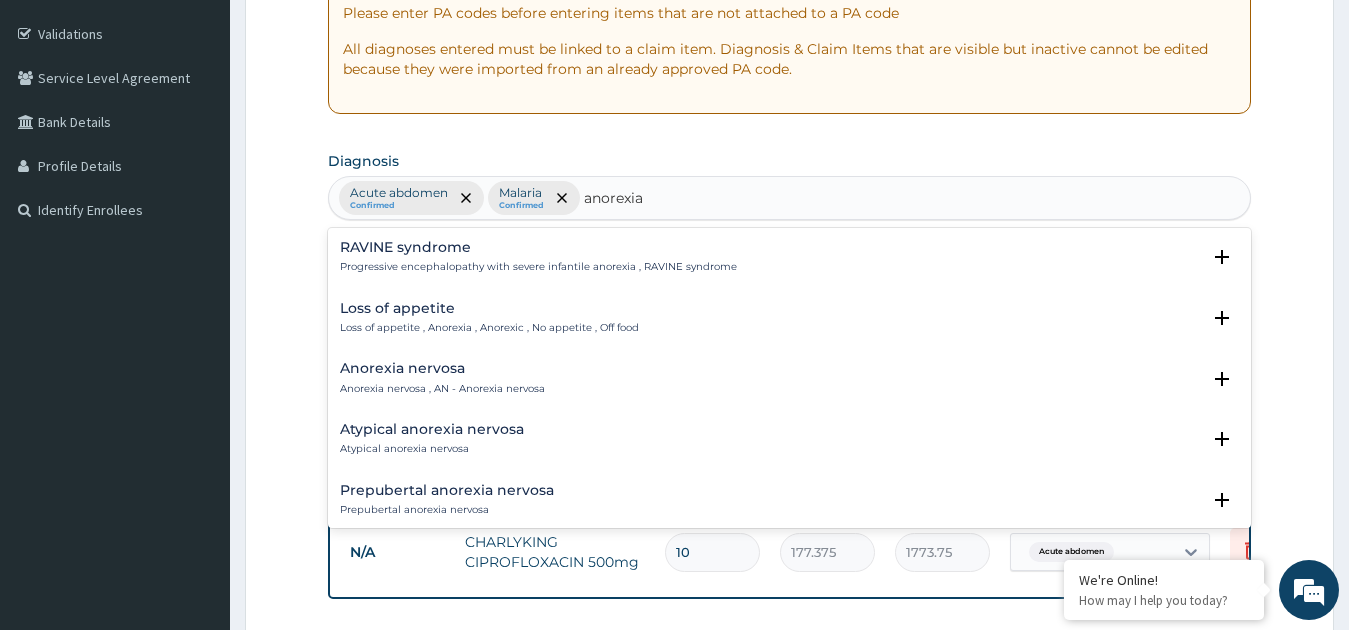 click on "Loss of appetite" at bounding box center (489, 308) 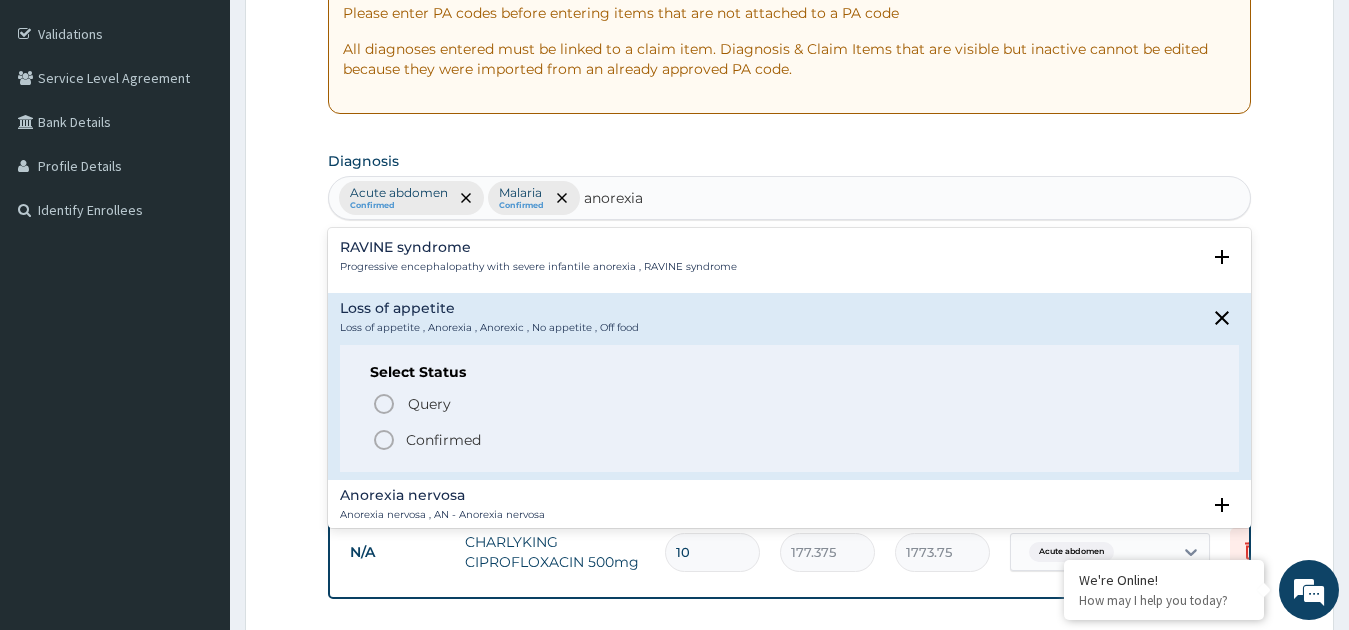 click on "Confirmed" at bounding box center [443, 440] 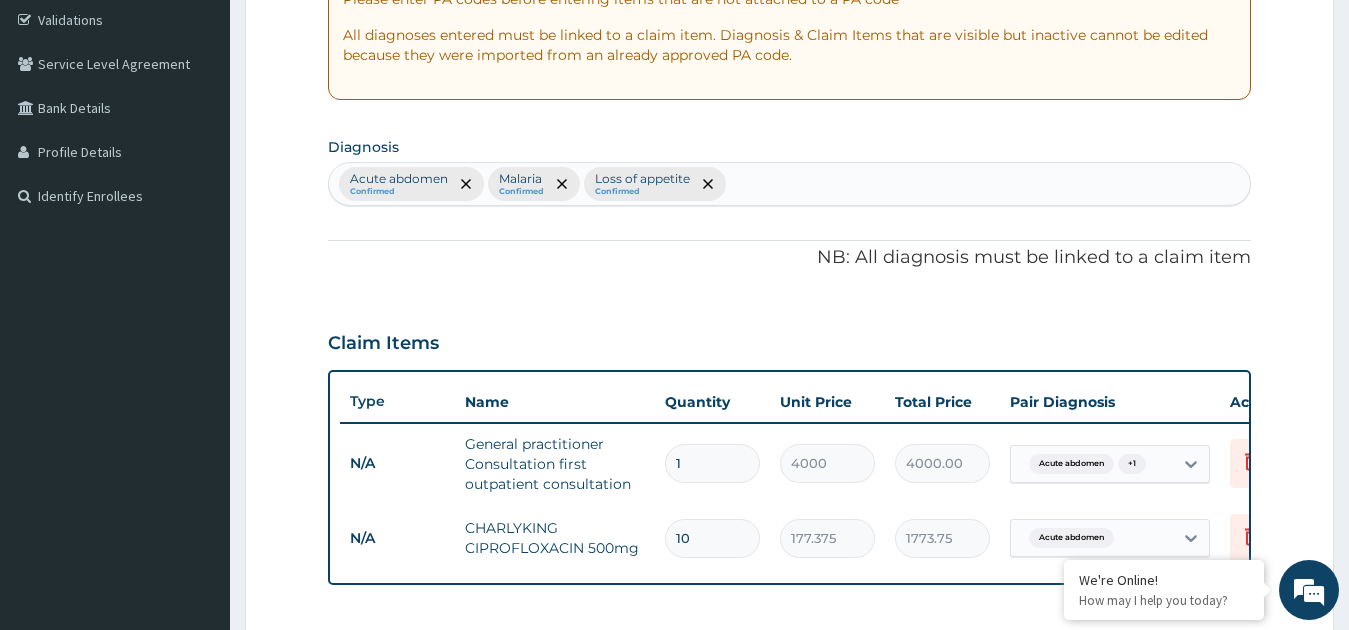 scroll, scrollTop: 655, scrollLeft: 0, axis: vertical 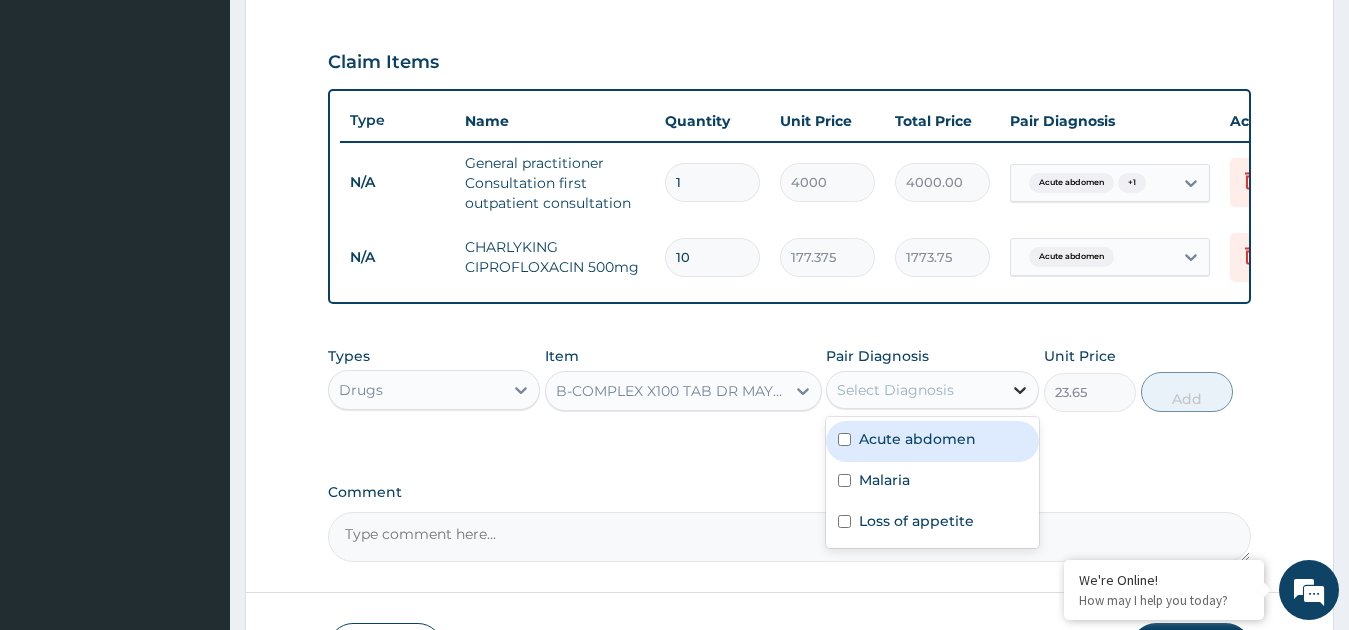 click 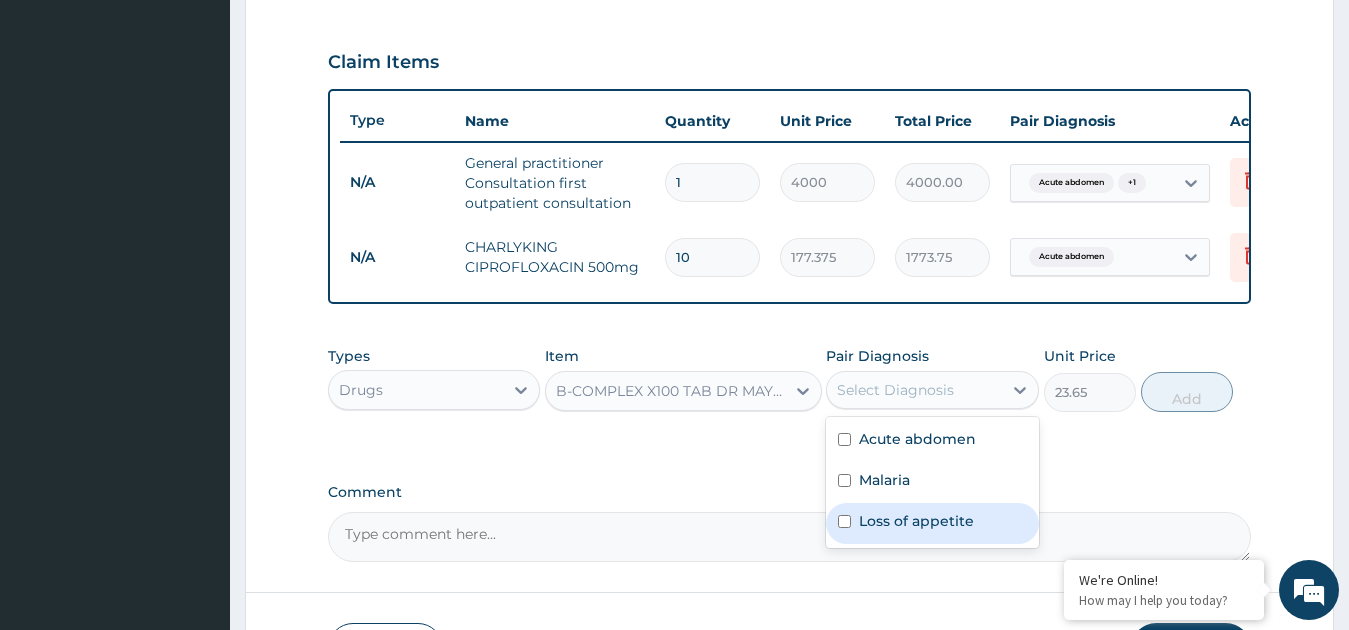 click on "Loss of appetite" at bounding box center [916, 521] 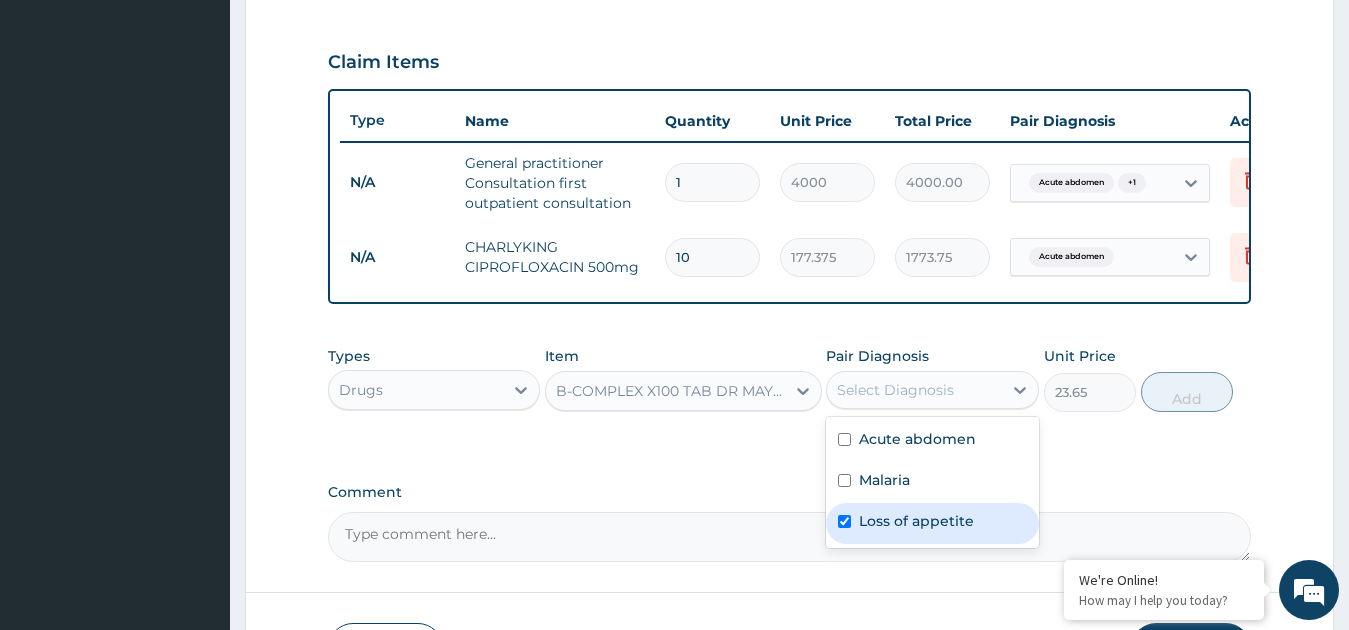 checkbox on "true" 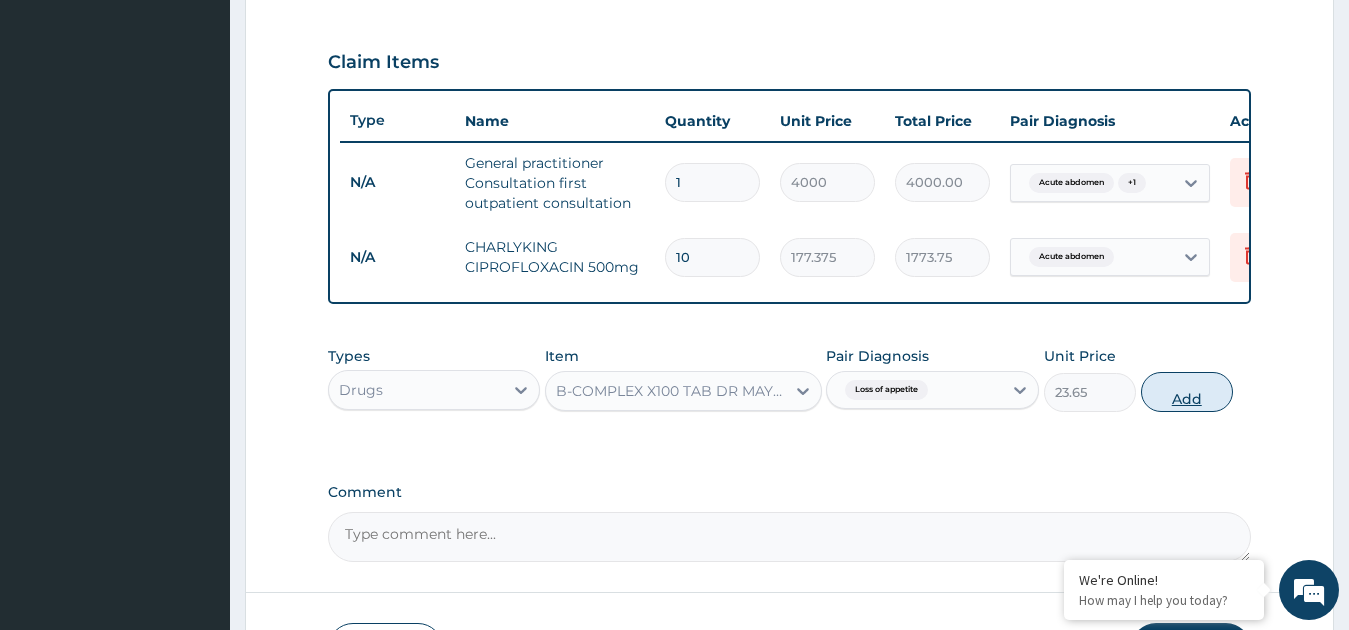 click on "Add" at bounding box center [1187, 392] 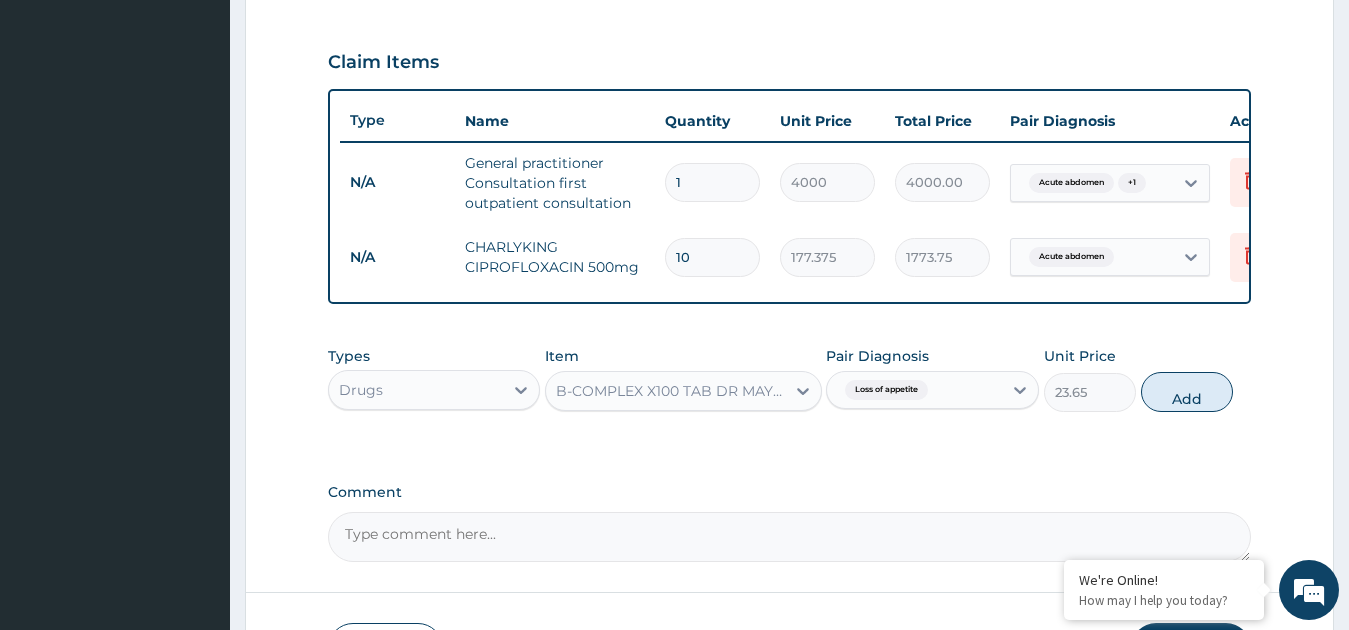 type on "0" 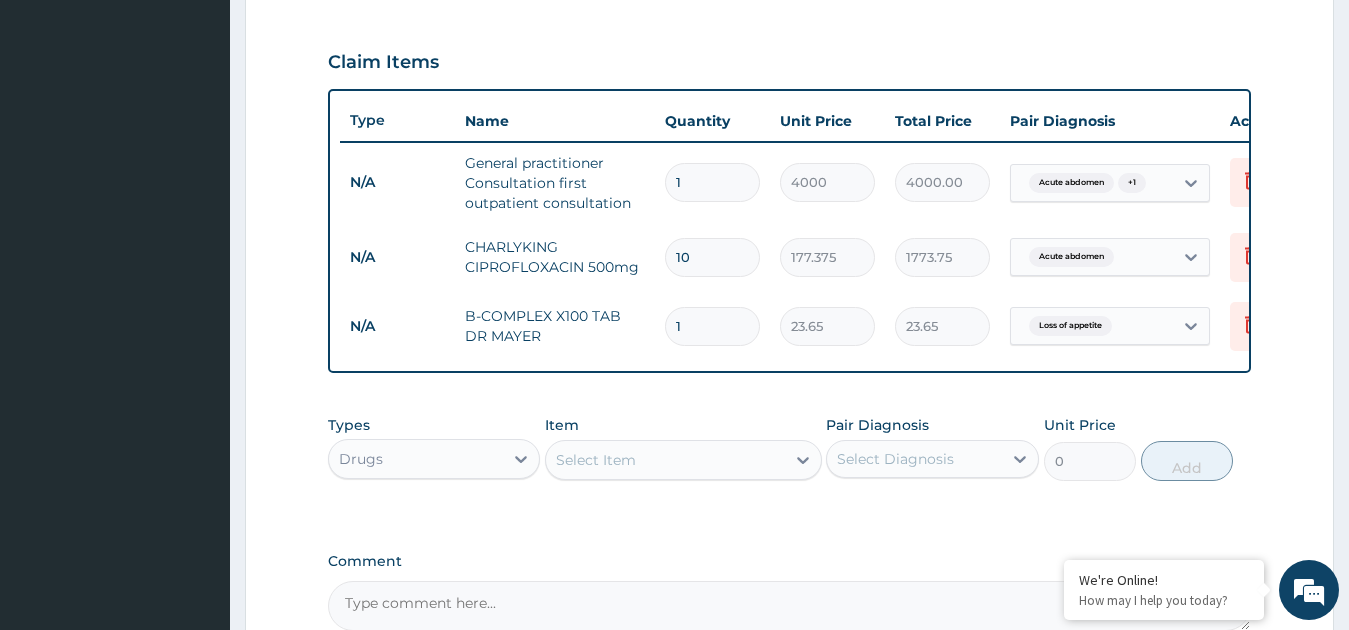 type on "10" 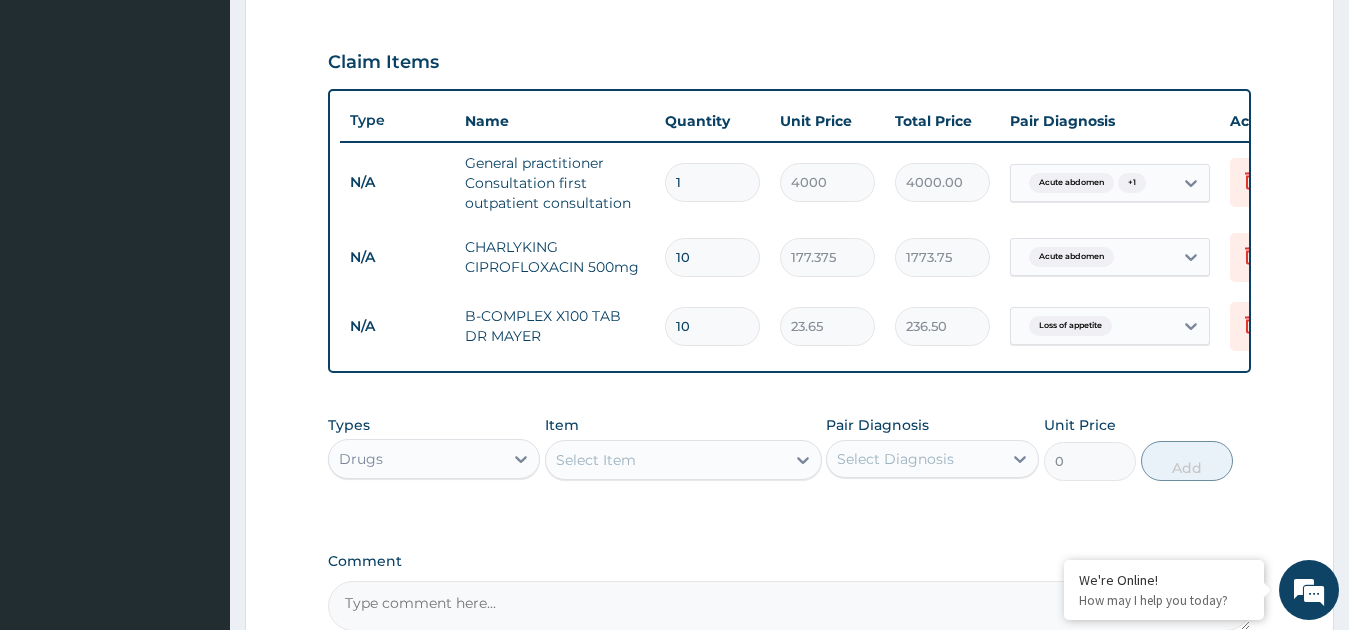 type on "236.50" 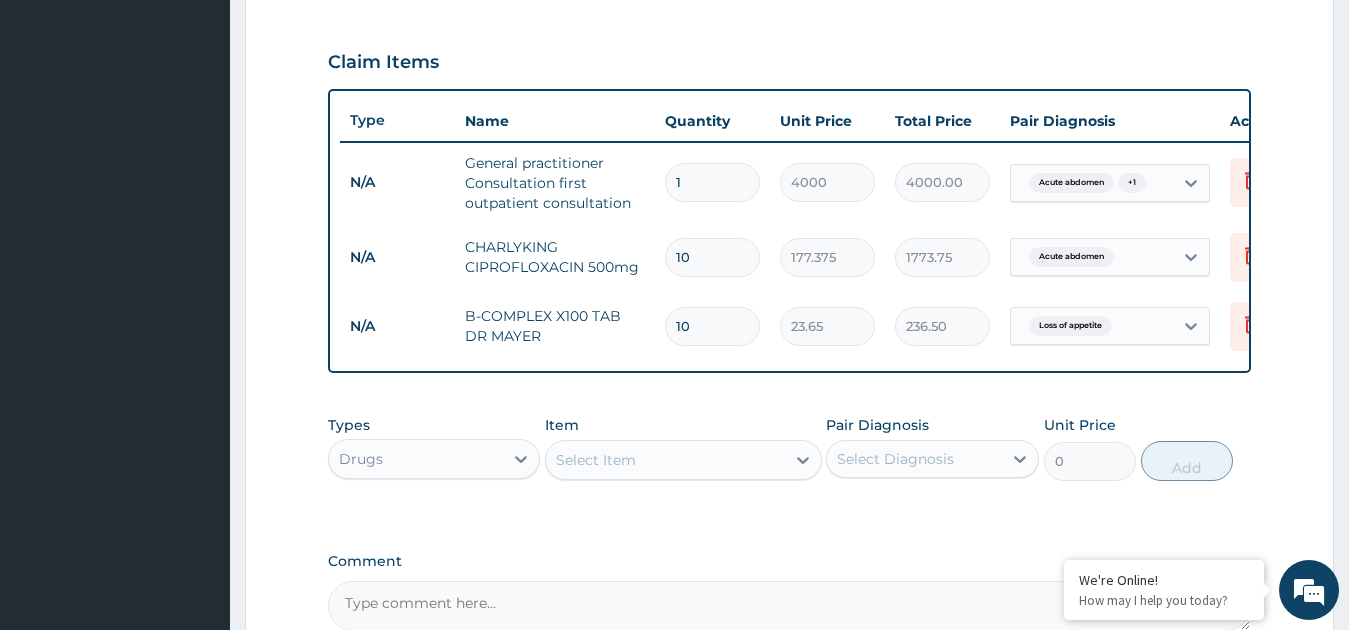 type on "10" 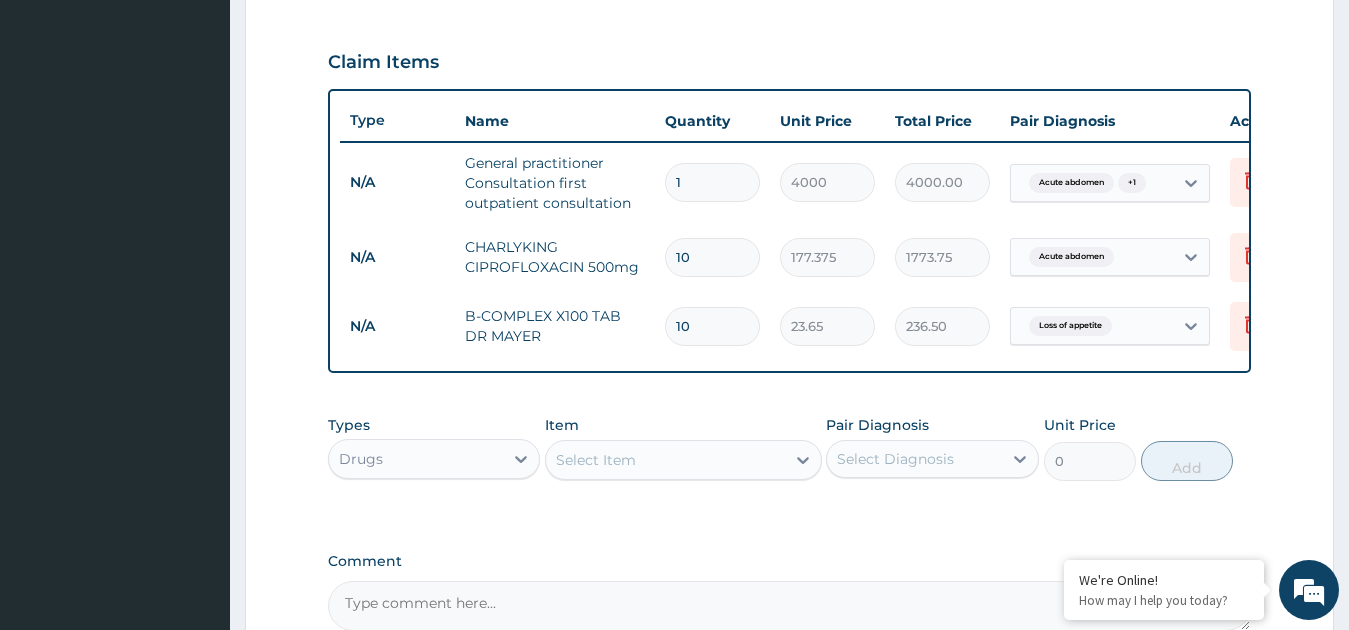 click on "Select Item" at bounding box center (665, 460) 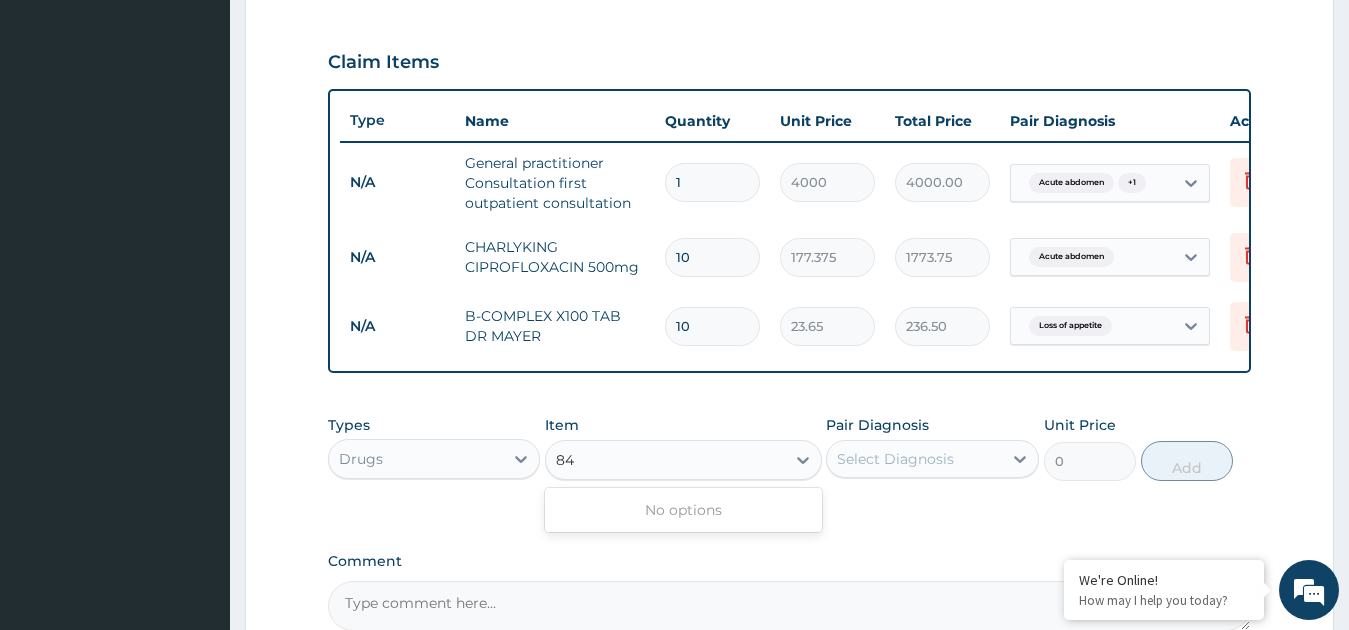type on "8" 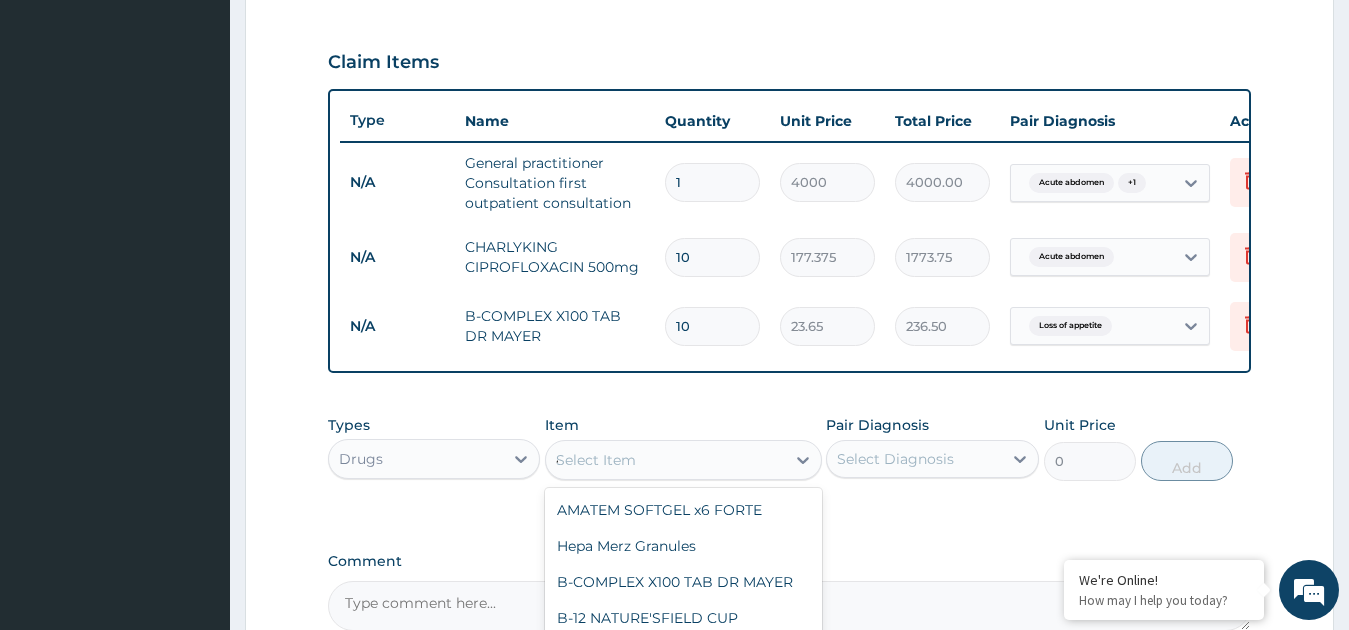 type on "480" 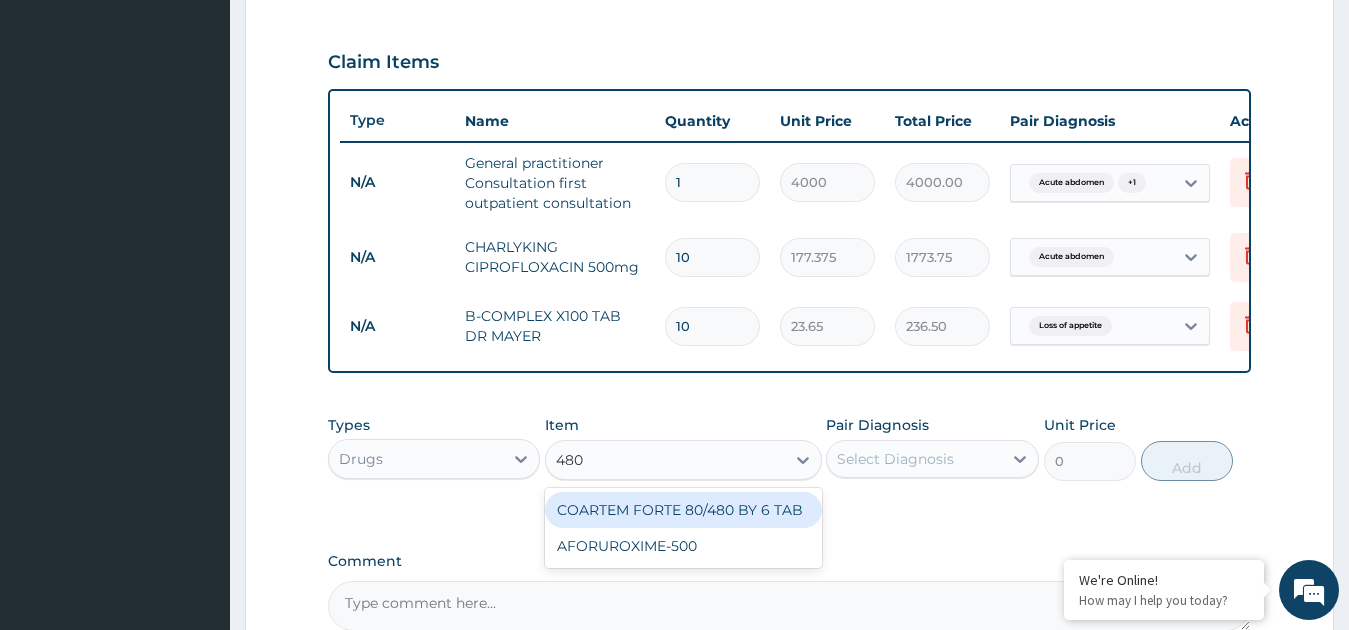click on "COARTEM FORTE 80/480 BY 6 TAB" at bounding box center (683, 510) 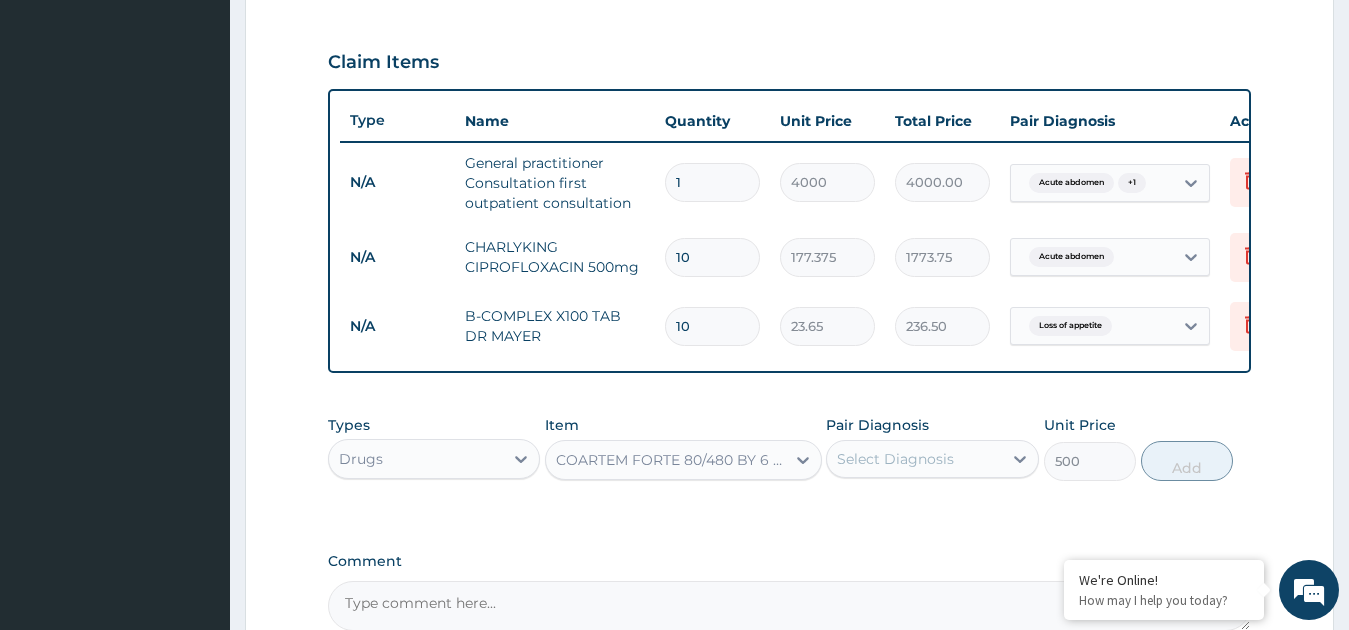 click on "Select Diagnosis" at bounding box center (895, 459) 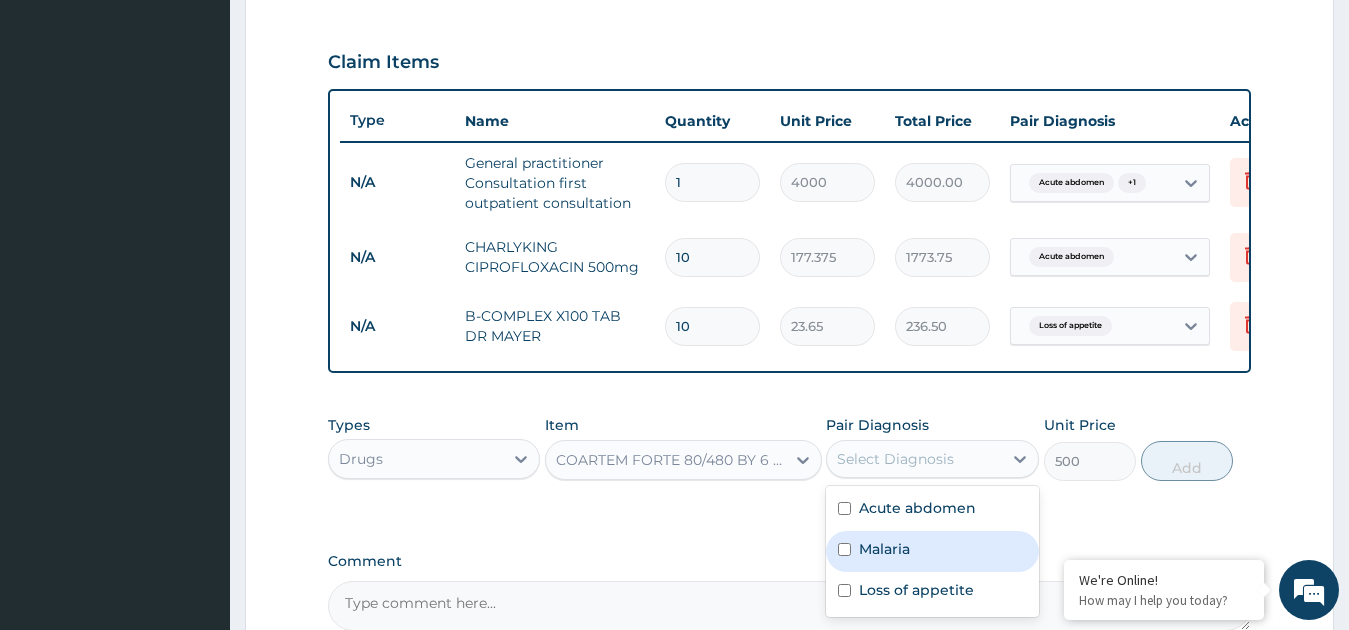 click on "Malaria" at bounding box center [884, 549] 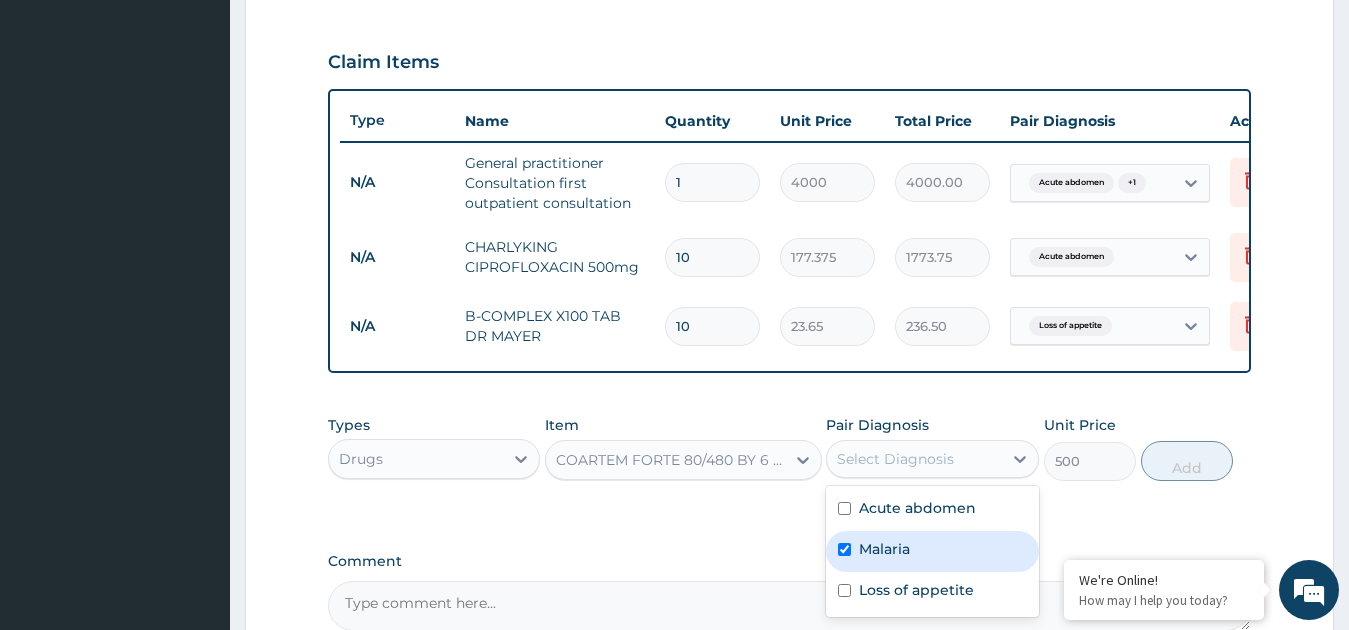 checkbox on "true" 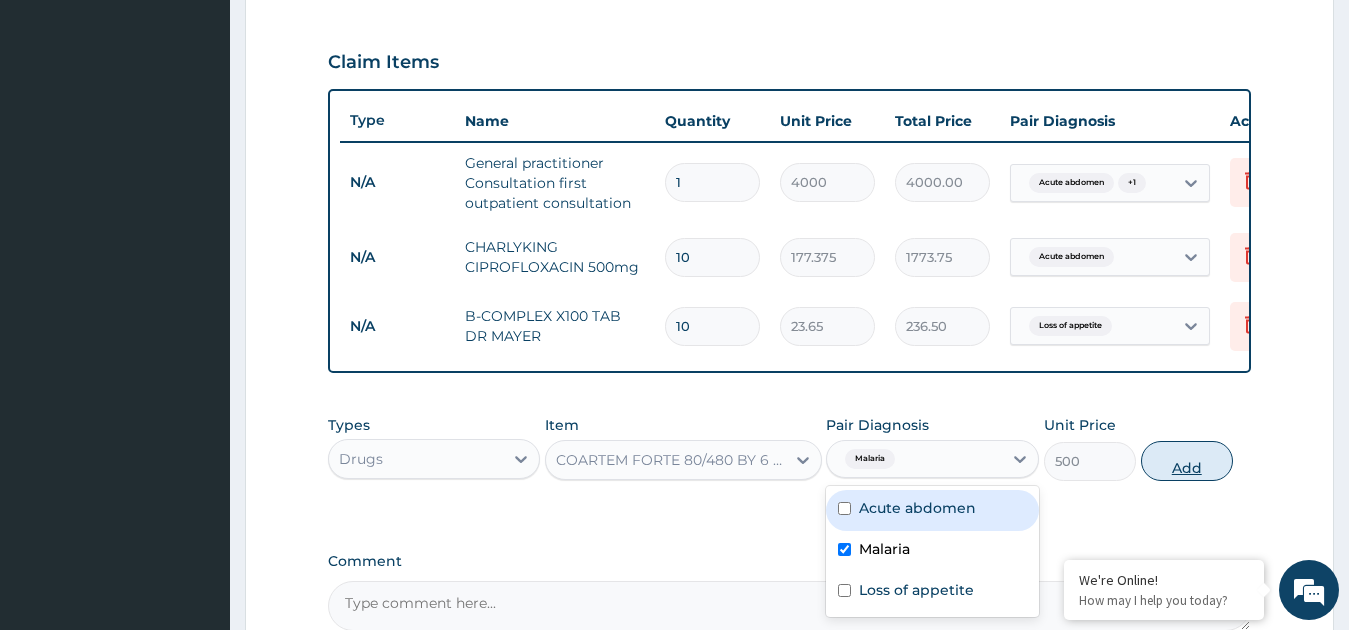 click on "Add" at bounding box center [1187, 461] 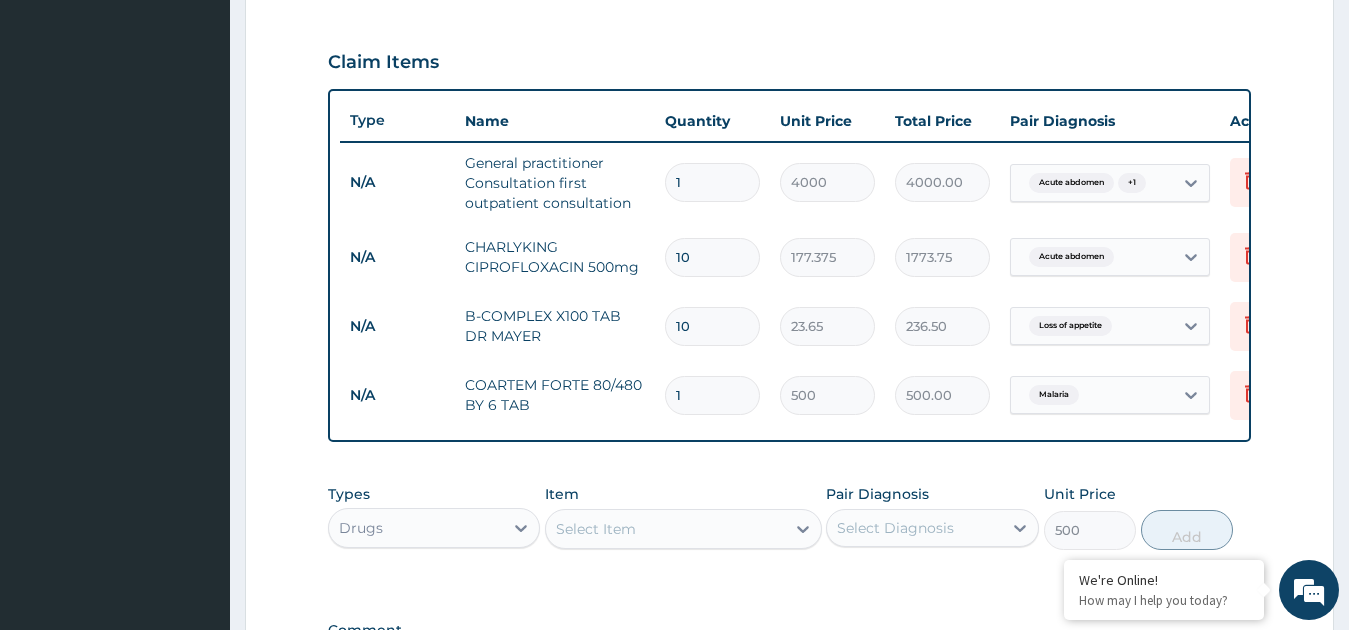 type on "0" 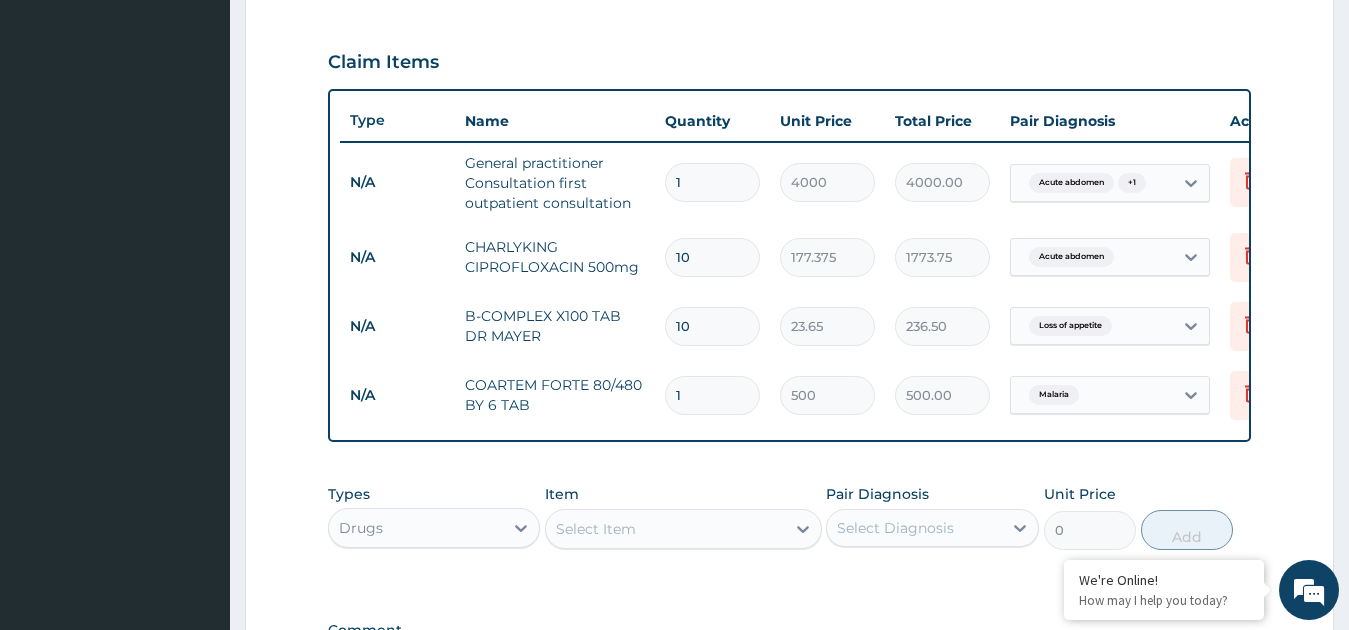 drag, startPoint x: 690, startPoint y: 400, endPoint x: 642, endPoint y: 379, distance: 52.392746 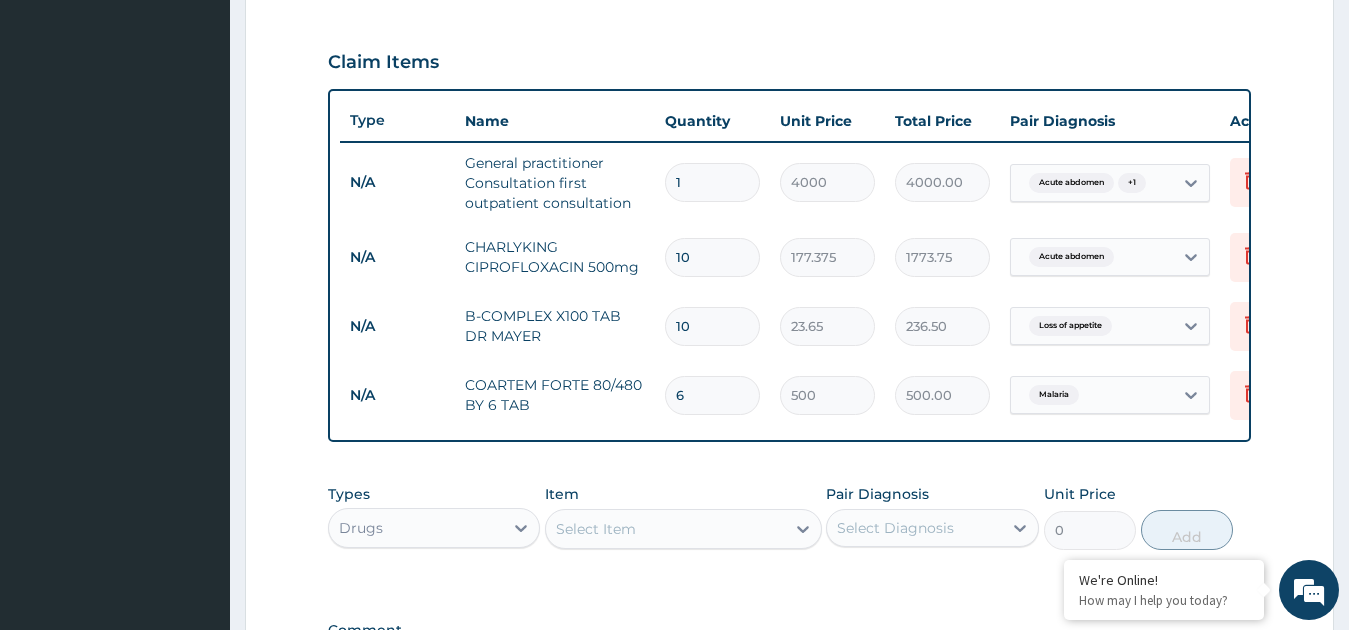 type on "3000.00" 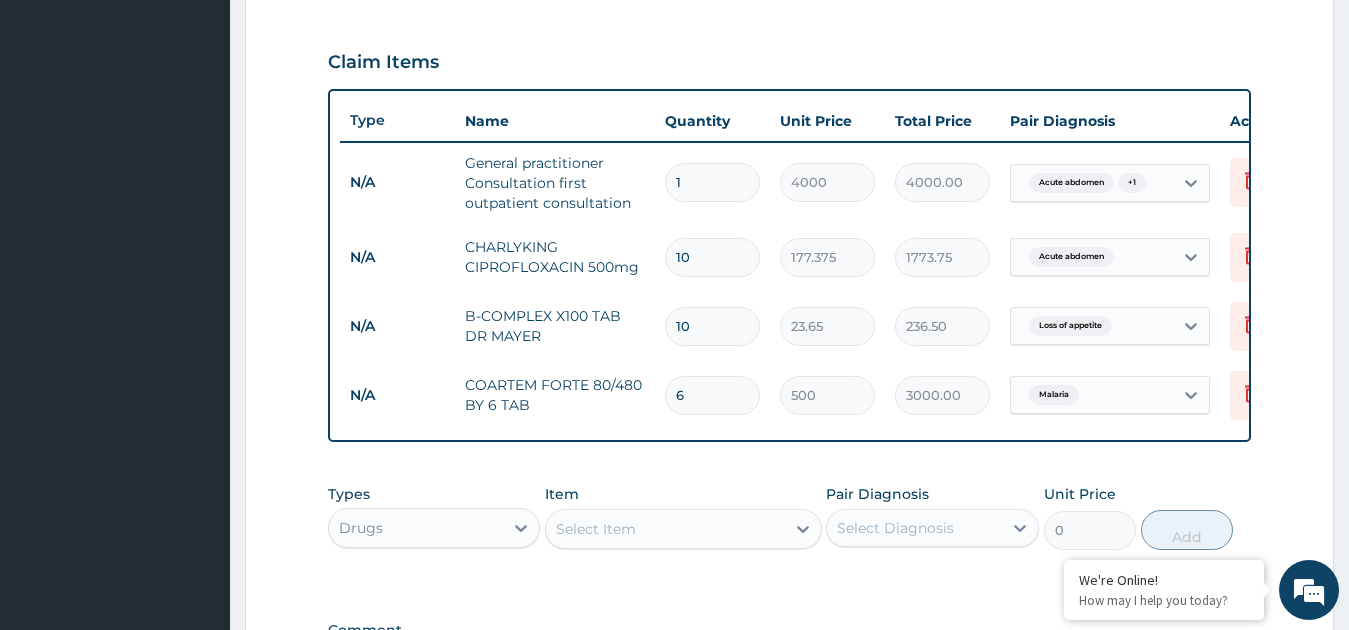 type on "6" 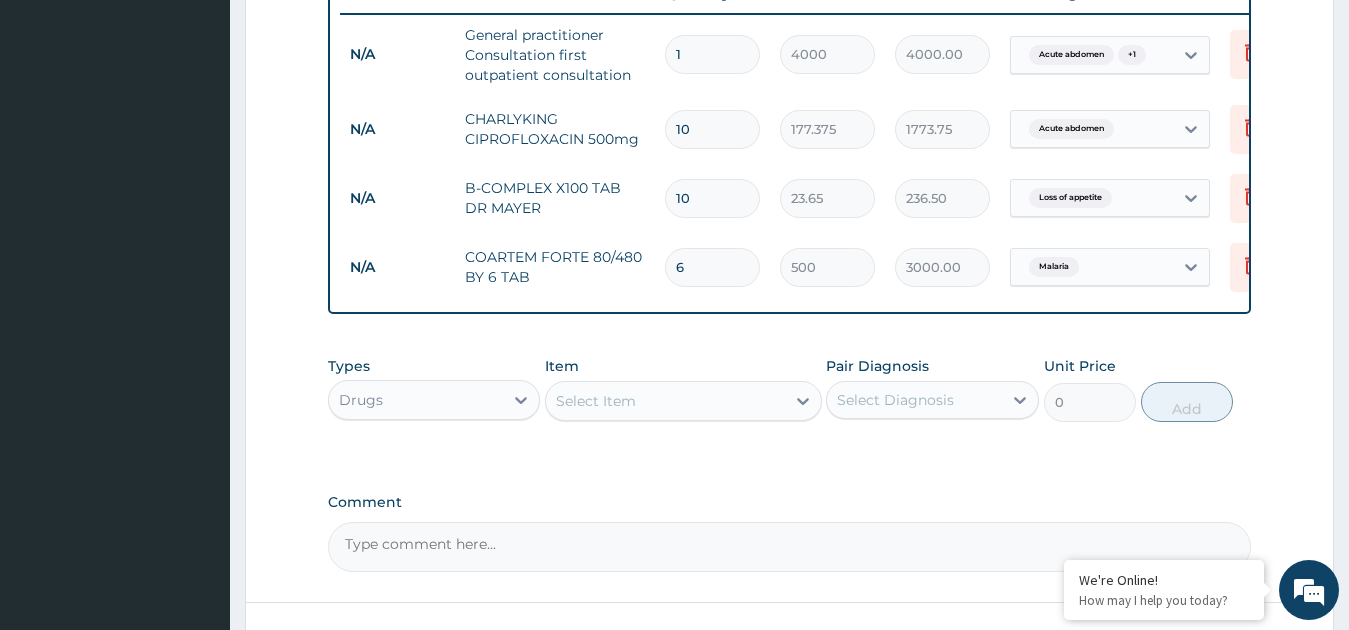 scroll, scrollTop: 788, scrollLeft: 0, axis: vertical 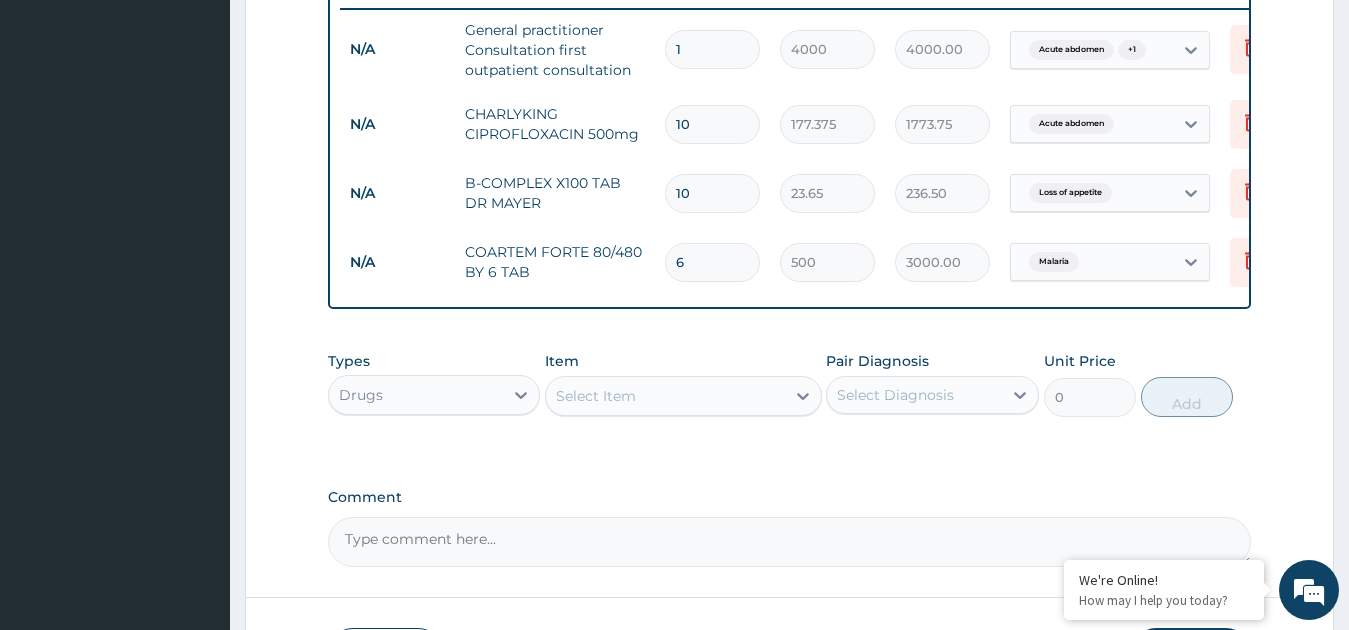 click on "Step  2  of 2 PA Code / Prescription Code Enter Code(Secondary Care Only) Encounter Date 30-06-2025 Important Notice Please enter PA codes before entering items that are not attached to a PA code   All diagnoses entered must be linked to a claim item. Diagnosis & Claim Items that are visible but inactive cannot be edited because they were imported from an already approved PA code. Diagnosis Acute abdomen Confirmed Malaria Confirmed Loss of appetite Confirmed NB: All diagnosis must be linked to a claim item Claim Items Type Name Quantity Unit Price Total Price Pair Diagnosis Actions N/A General practitioner Consultation first outpatient consultation 1 4000 4000.00 Acute abdomen  + 1 Delete N/A CHARLYKING CIPROFLOXACIN 500mg 10 177.375 1773.75 Acute abdomen Delete N/A B-COMPLEX X100 TAB DR MAYER 10 23.65 236.50 Loss of appetite Delete N/A COARTEM FORTE 80/480 BY 6 TAB 6 500 3000.00 Malaria Delete Types Drugs Item Select Item Pair Diagnosis Select Diagnosis Unit Price 0 Add Comment     Previous   Submit" at bounding box center (789, 14) 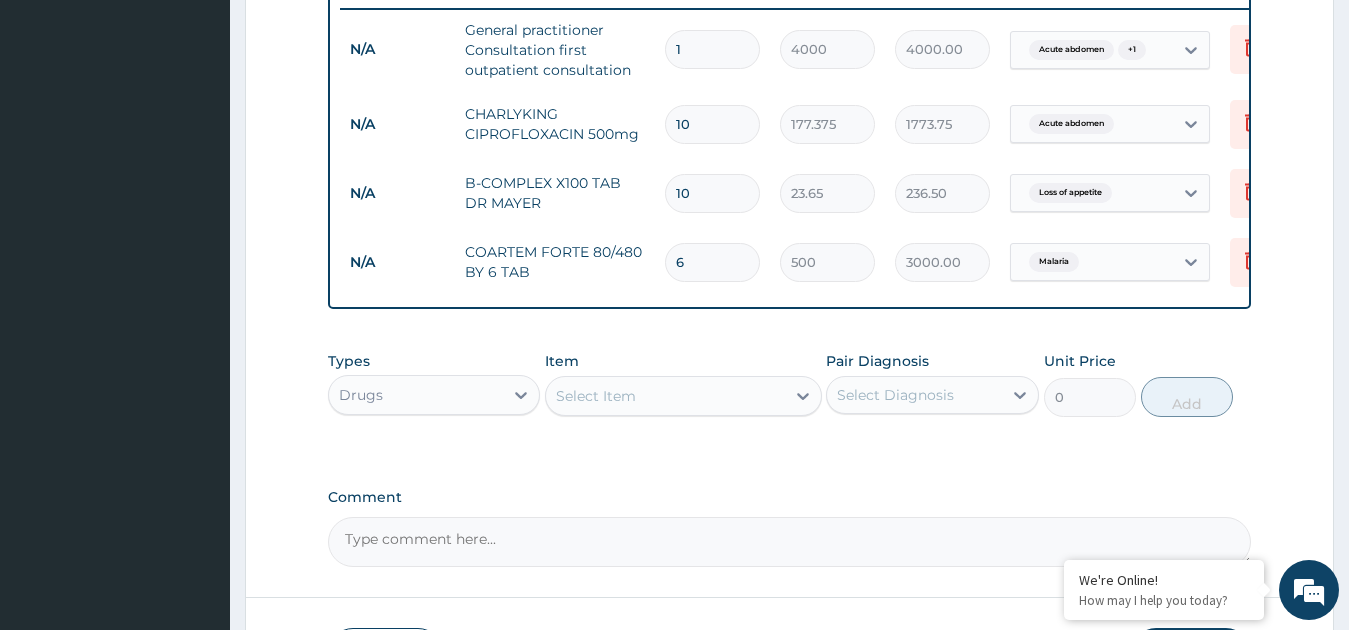 click on "Select Item" at bounding box center [665, 396] 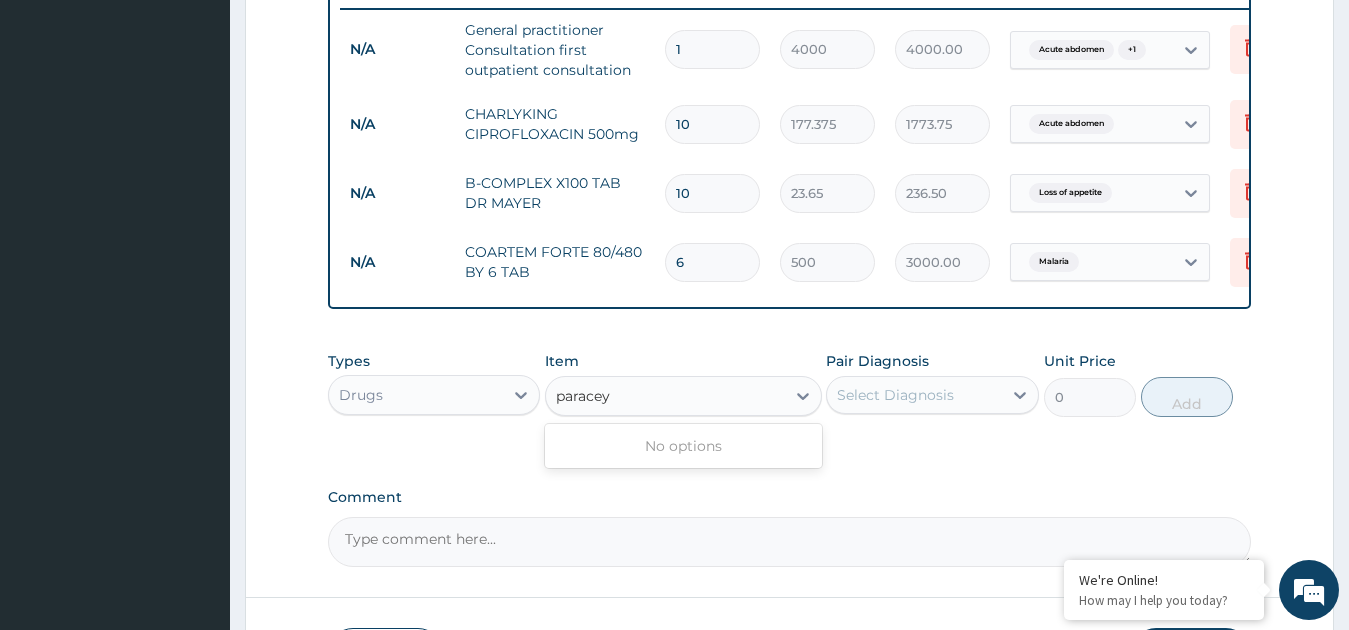 type on "parace" 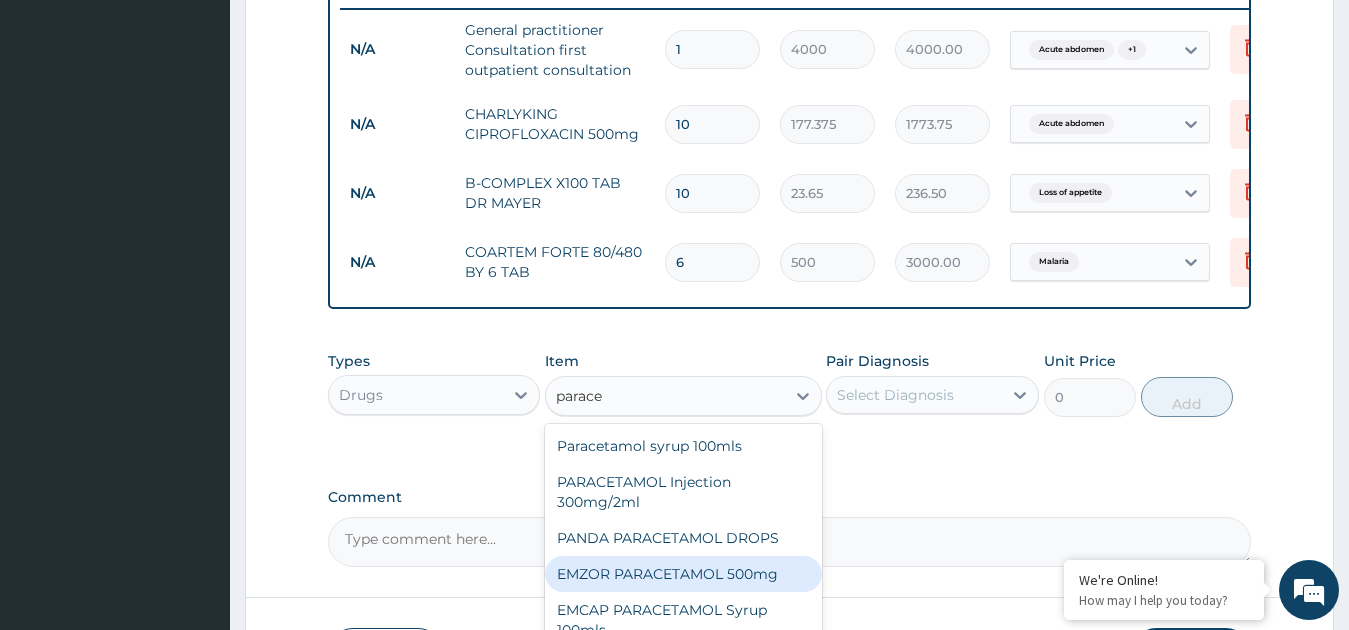 click on "EMZOR PARACETAMOL 500mg" at bounding box center [683, 574] 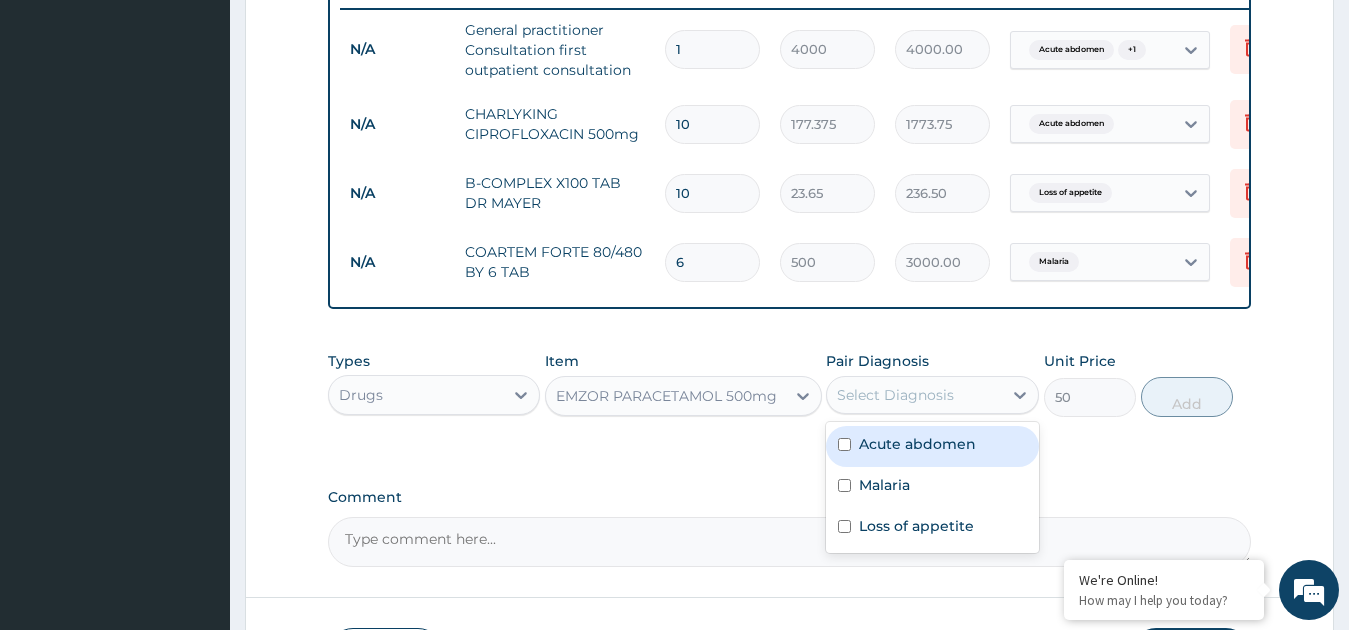 click on "Select Diagnosis" at bounding box center (895, 395) 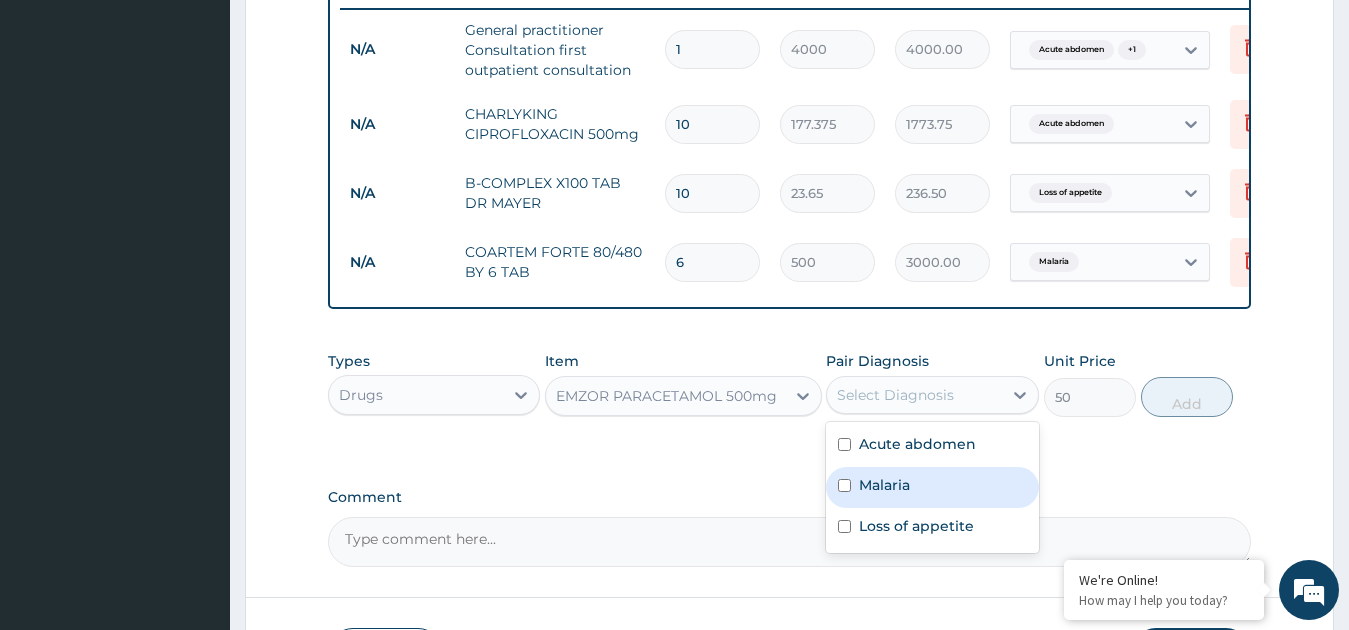 click on "Malaria" at bounding box center (932, 487) 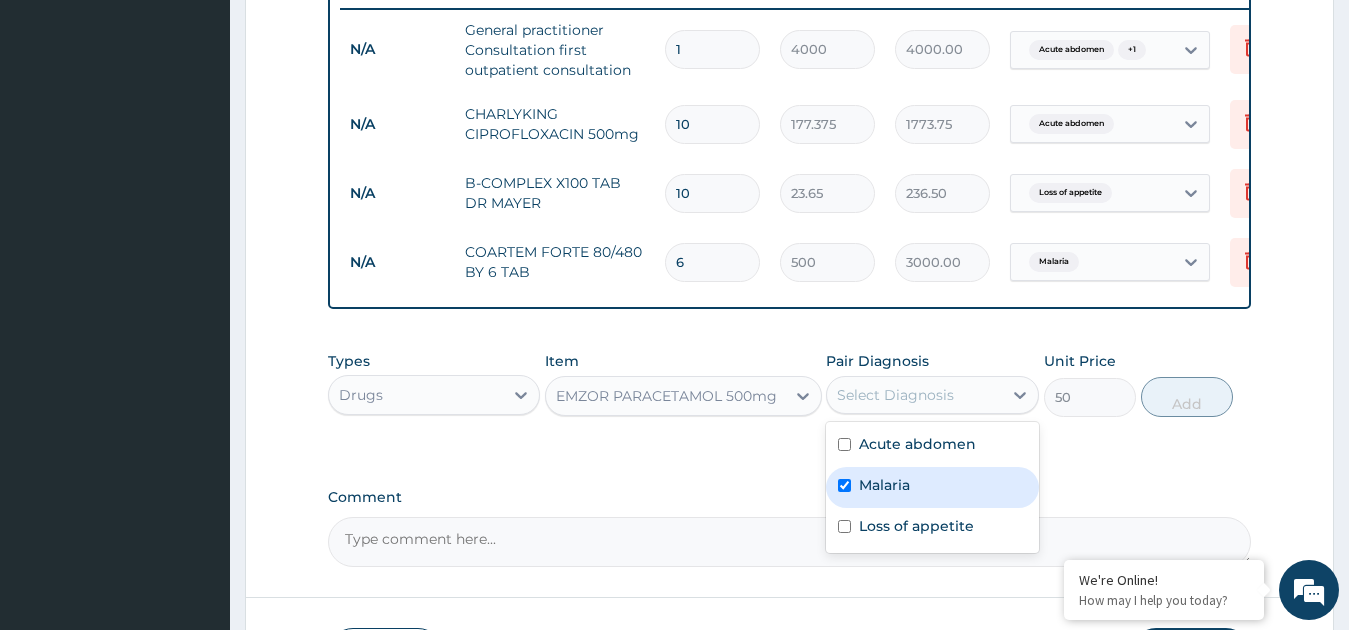 checkbox on "true" 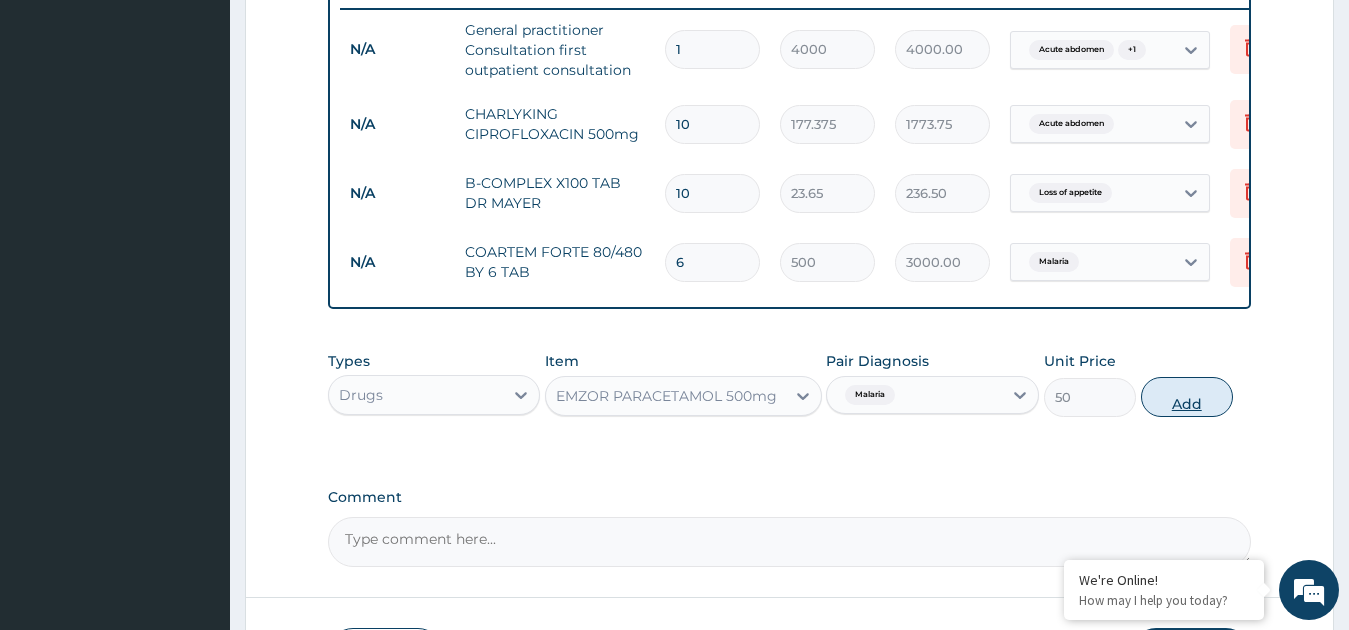 click on "Add" at bounding box center [1187, 397] 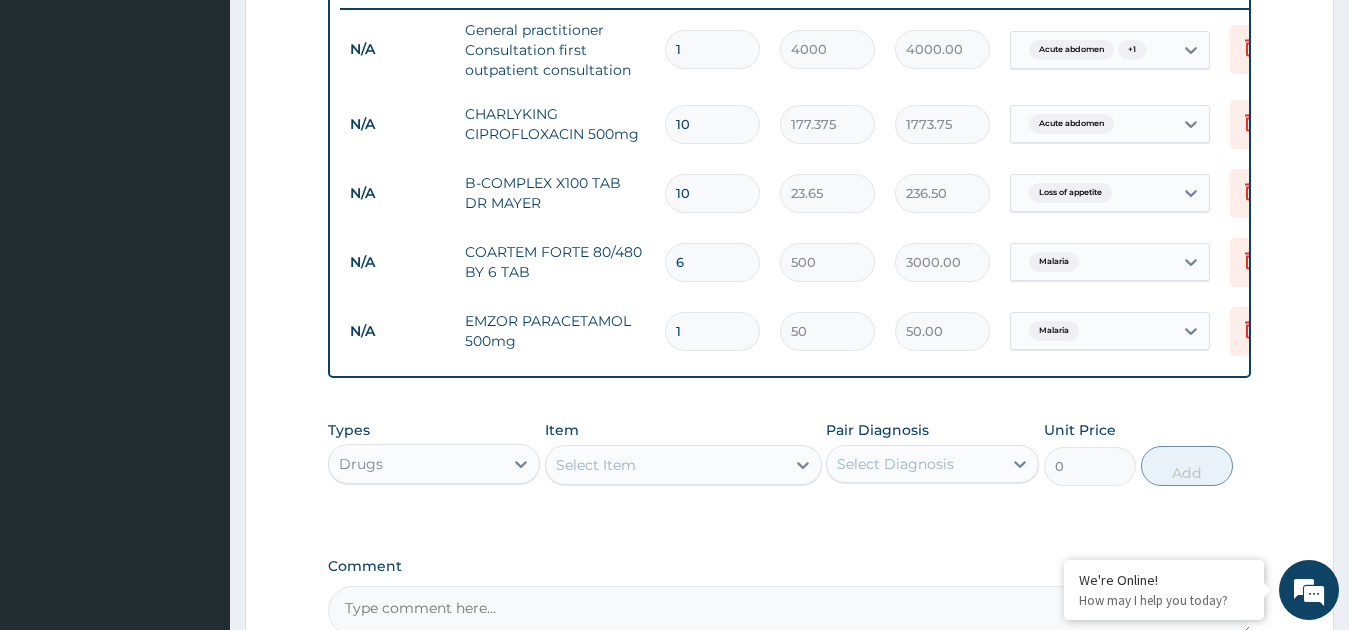 type on "15" 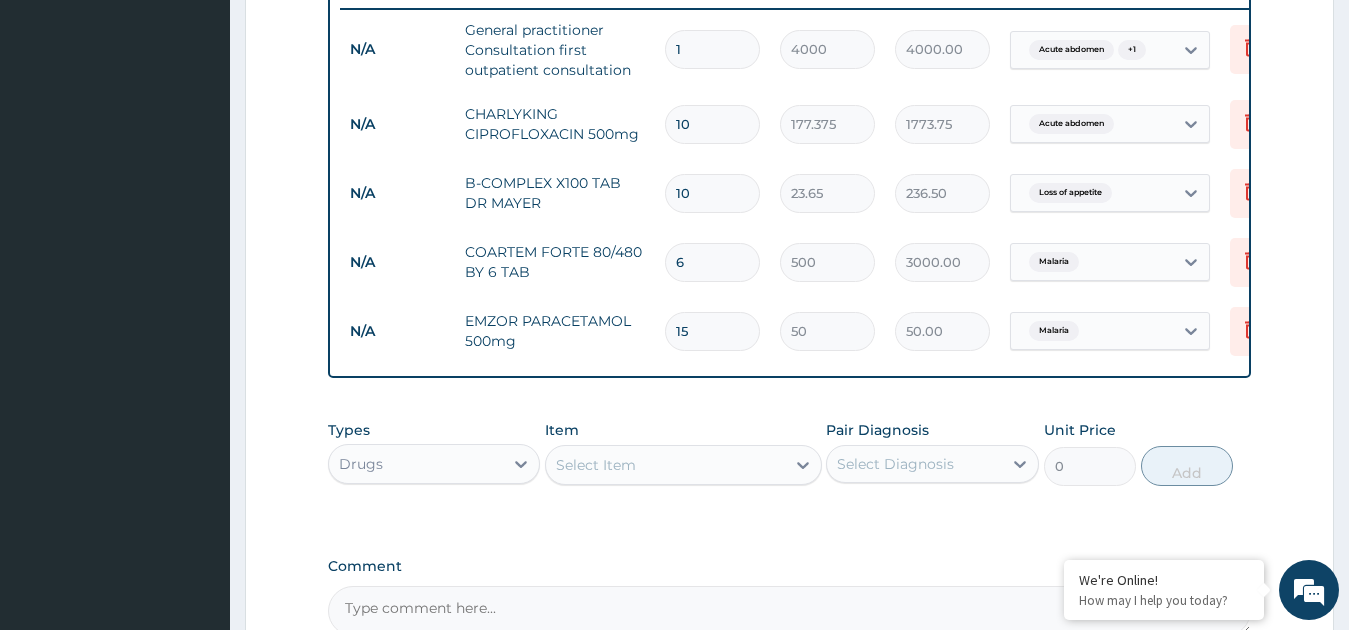 type on "750.00" 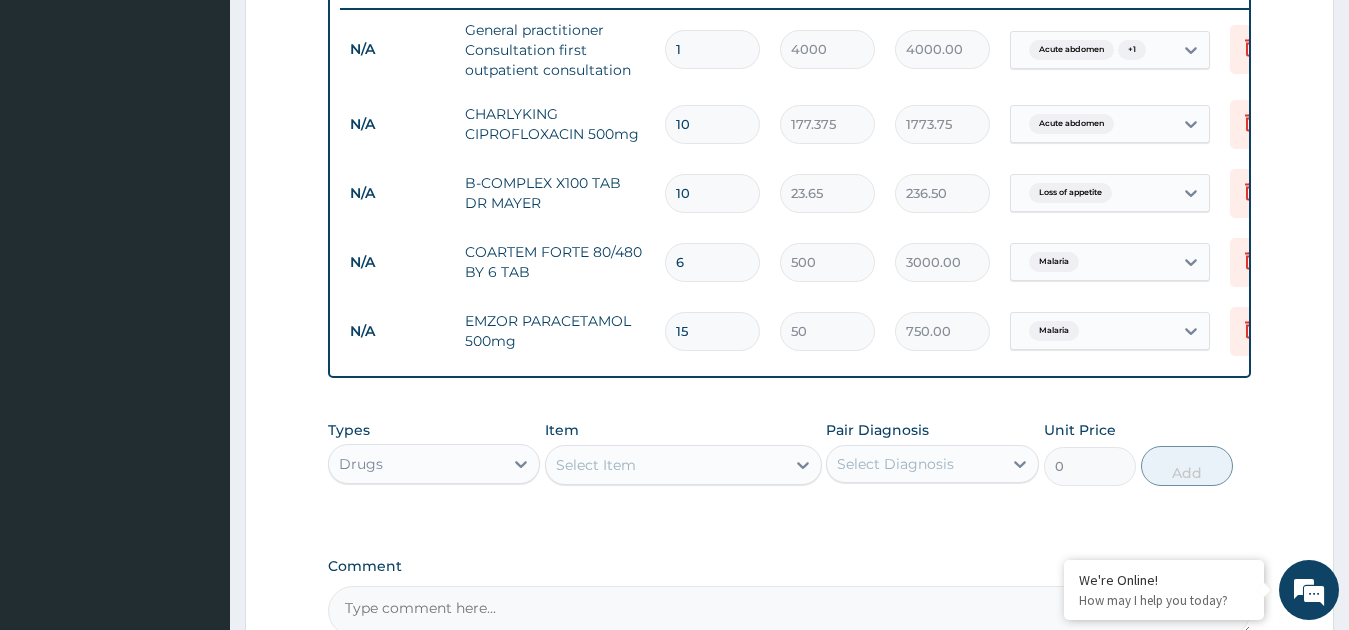 type on "15" 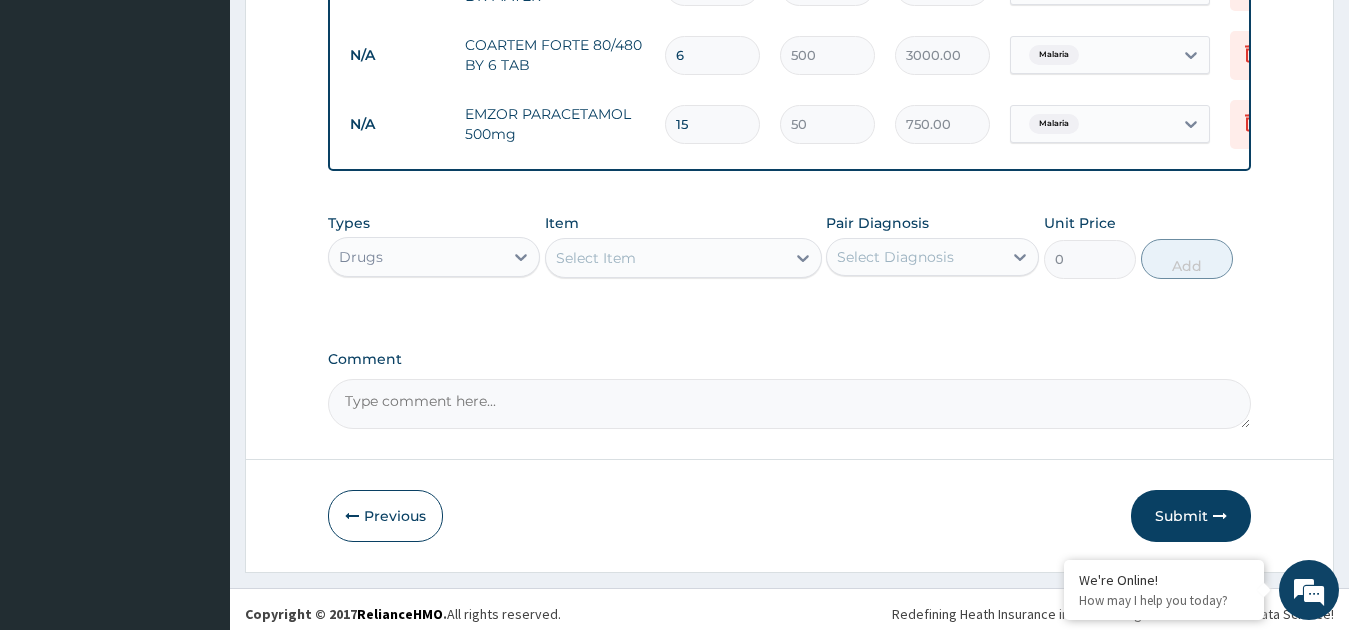 scroll, scrollTop: 998, scrollLeft: 0, axis: vertical 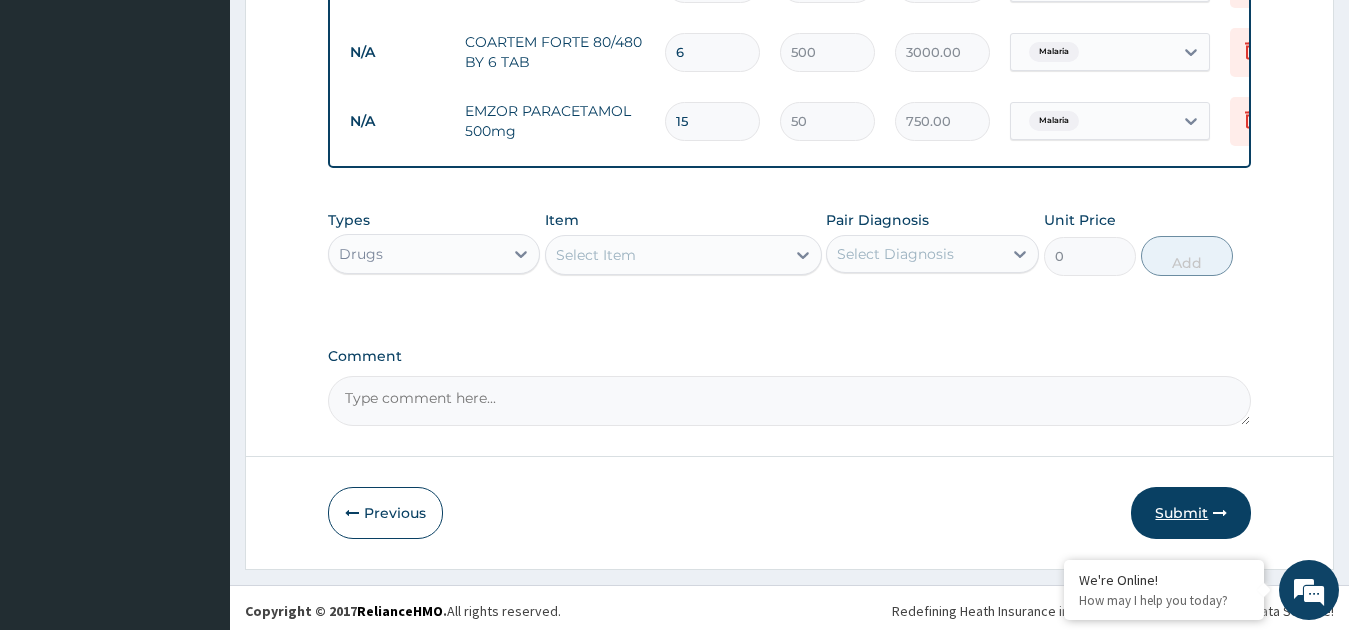 click on "Submit" at bounding box center [1191, 513] 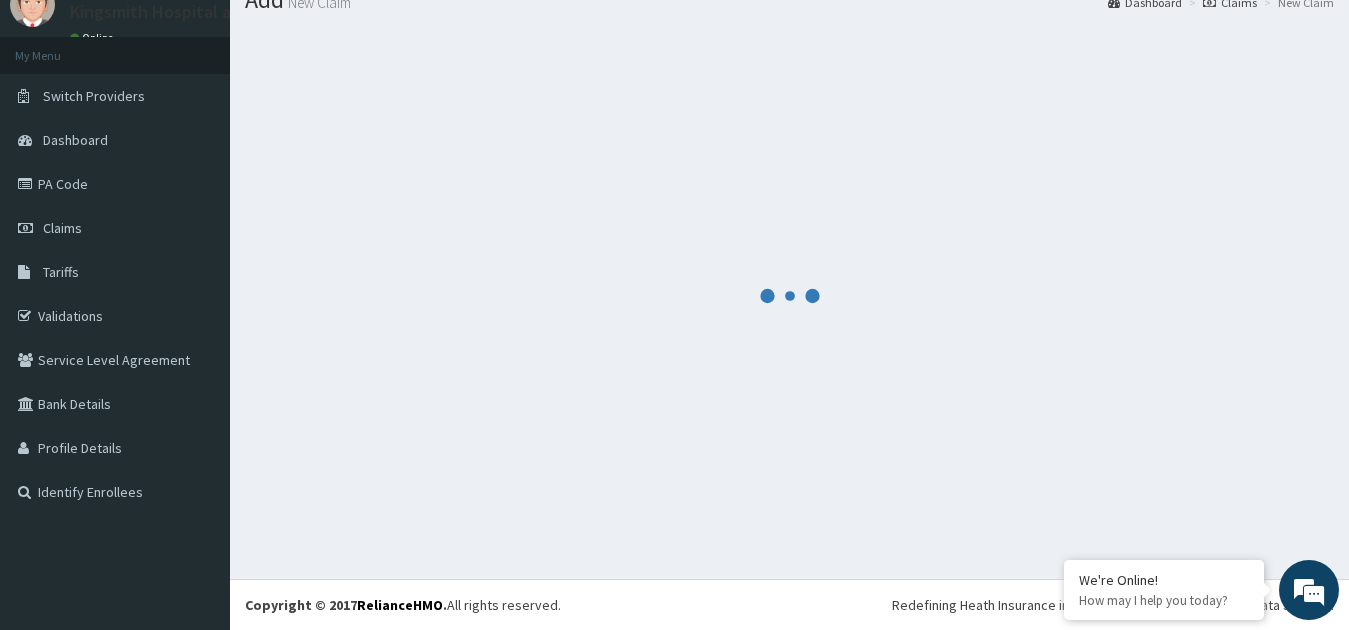 scroll, scrollTop: 78, scrollLeft: 0, axis: vertical 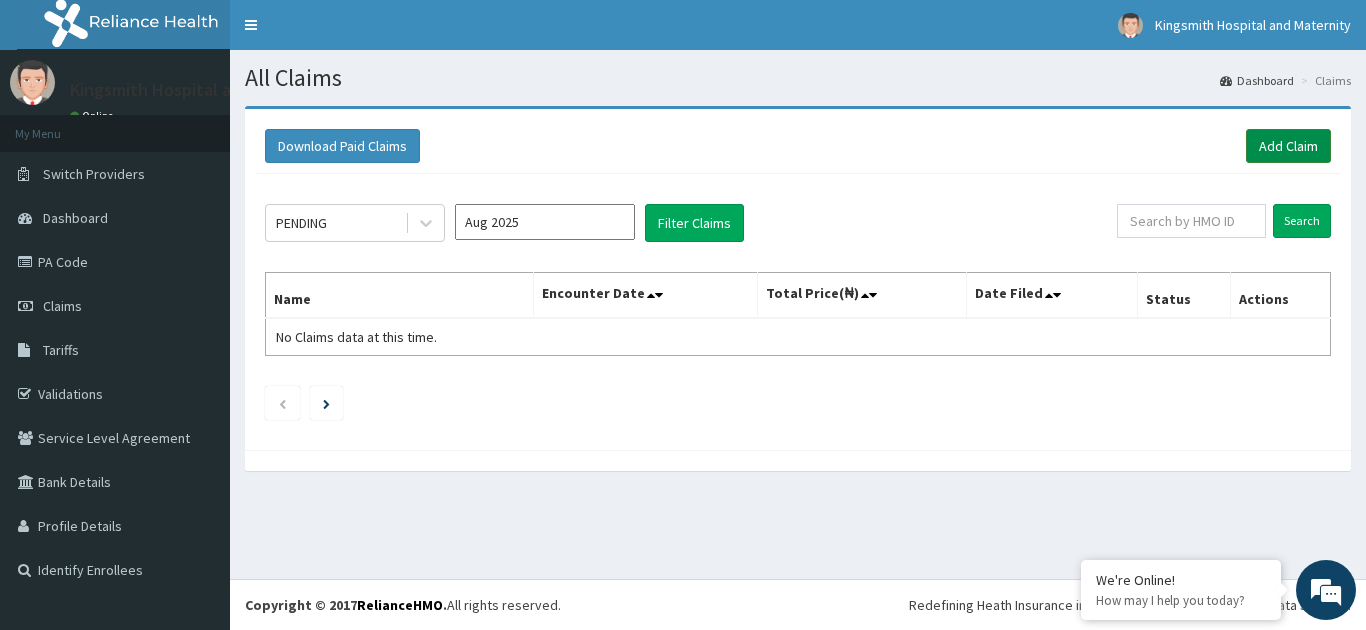 click on "Add Claim" at bounding box center [1288, 146] 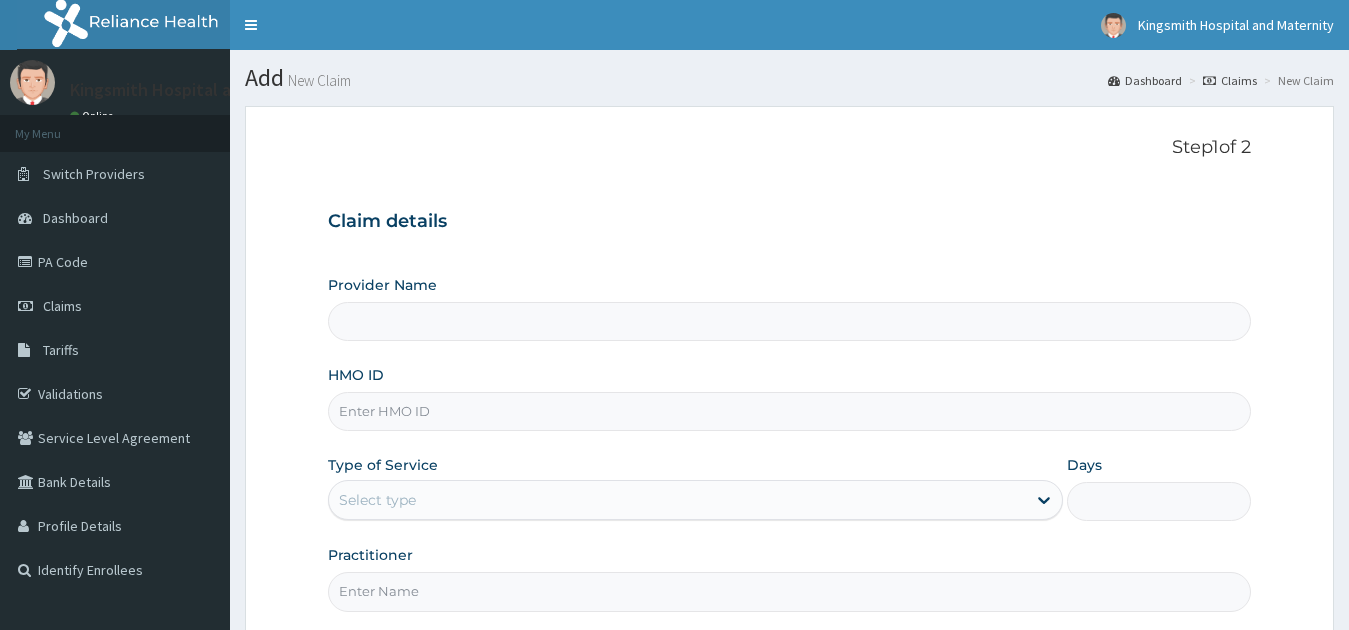 scroll, scrollTop: 0, scrollLeft: 0, axis: both 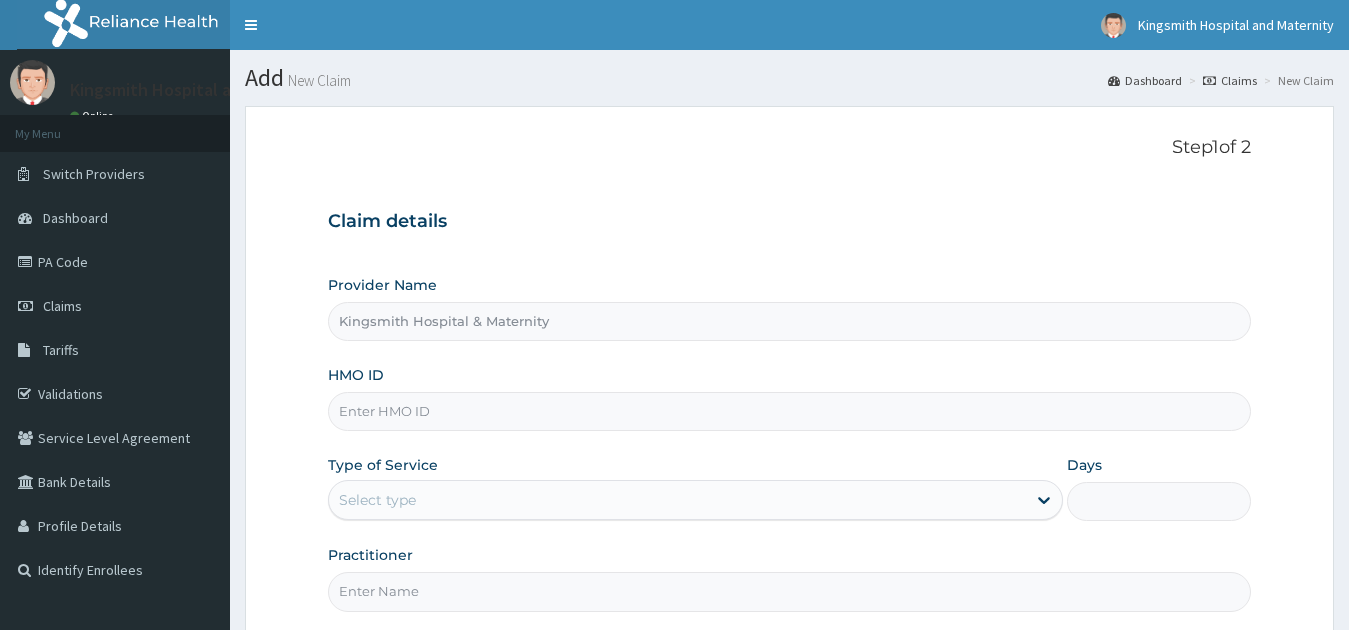 click on "HMO ID" at bounding box center [790, 411] 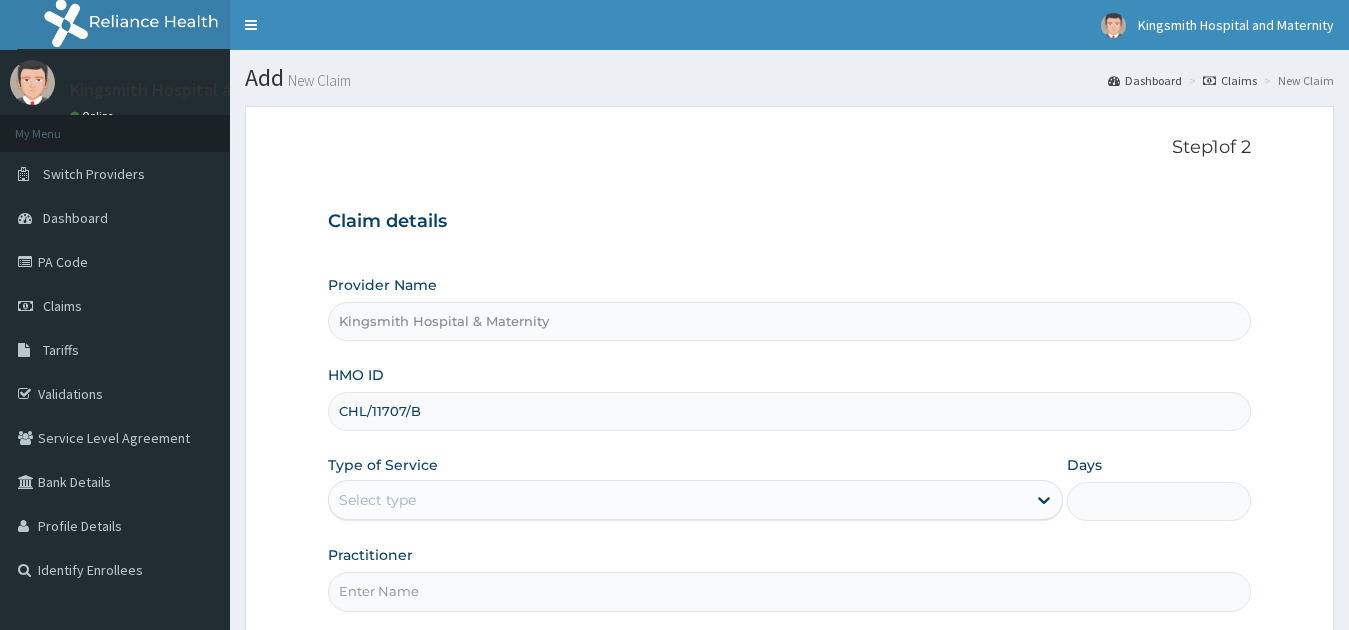 type on "CHL/11707/B" 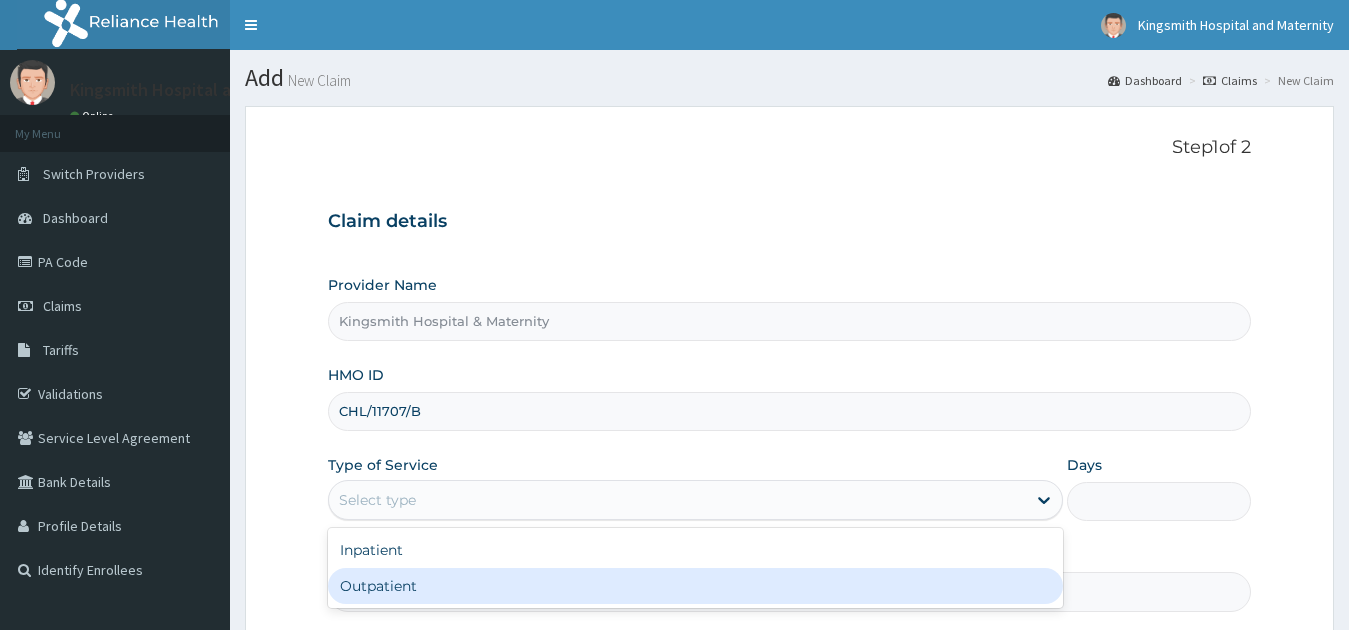 click on "Outpatient" at bounding box center [696, 586] 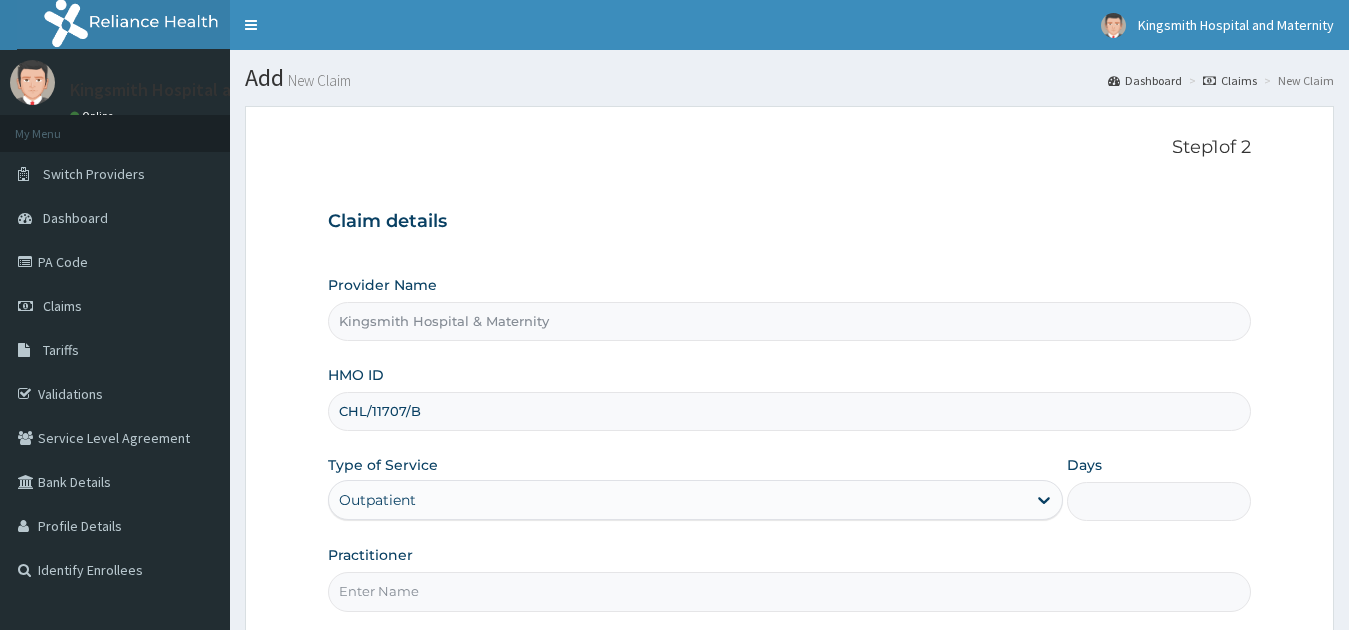 type on "1" 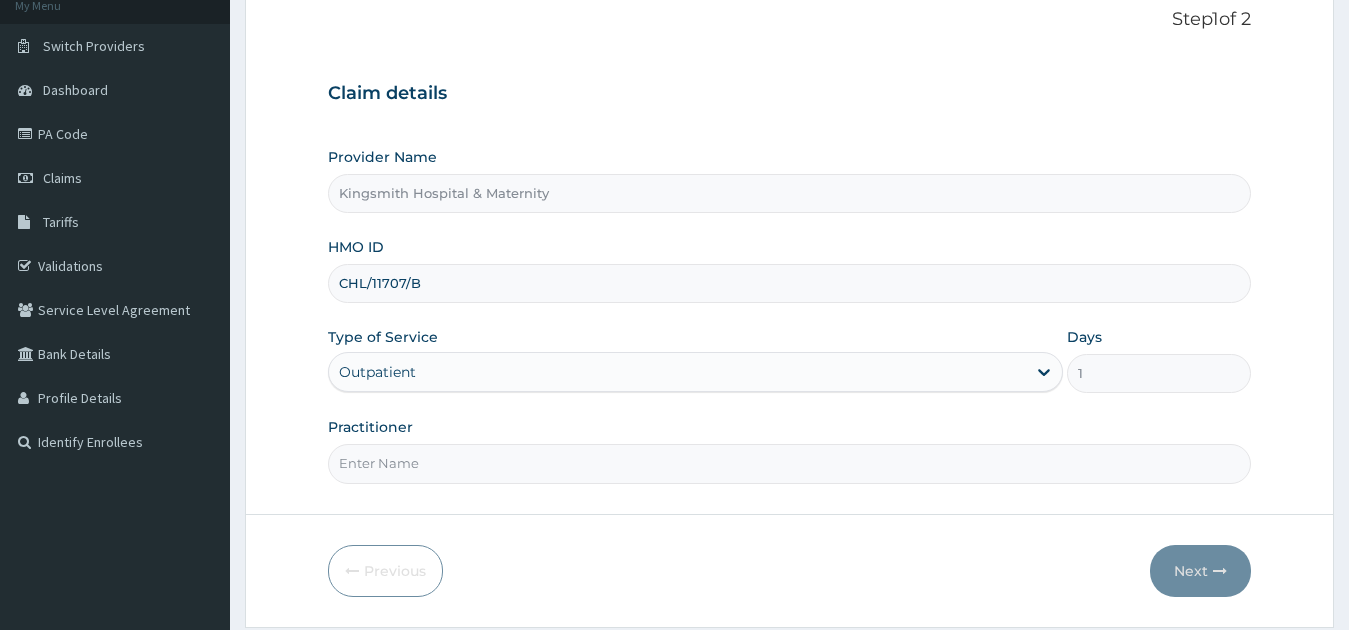 scroll, scrollTop: 134, scrollLeft: 0, axis: vertical 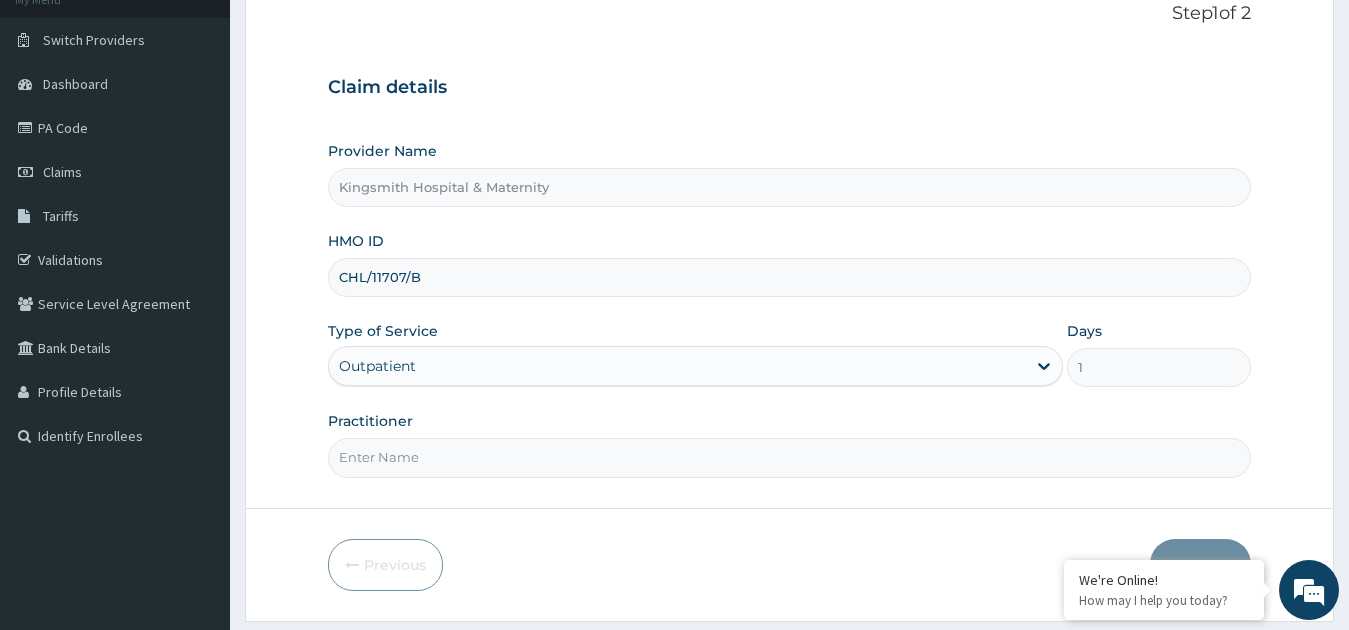 click on "Practitioner" at bounding box center [790, 457] 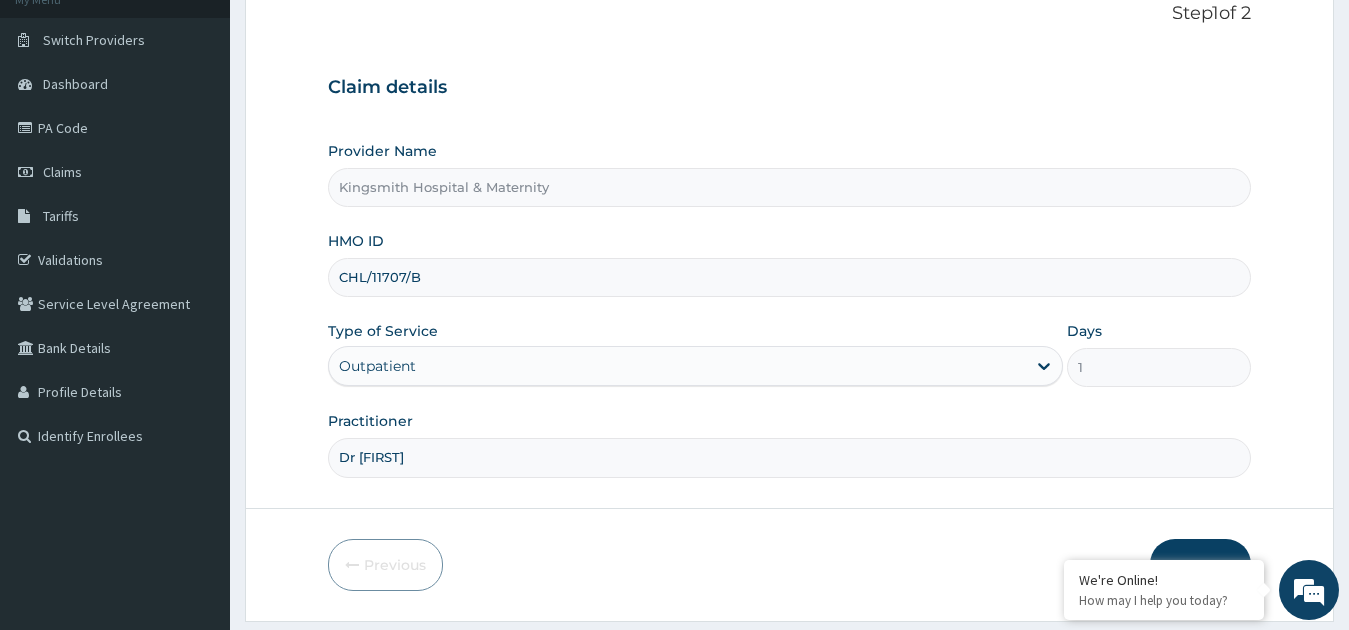 type on "Dr John" 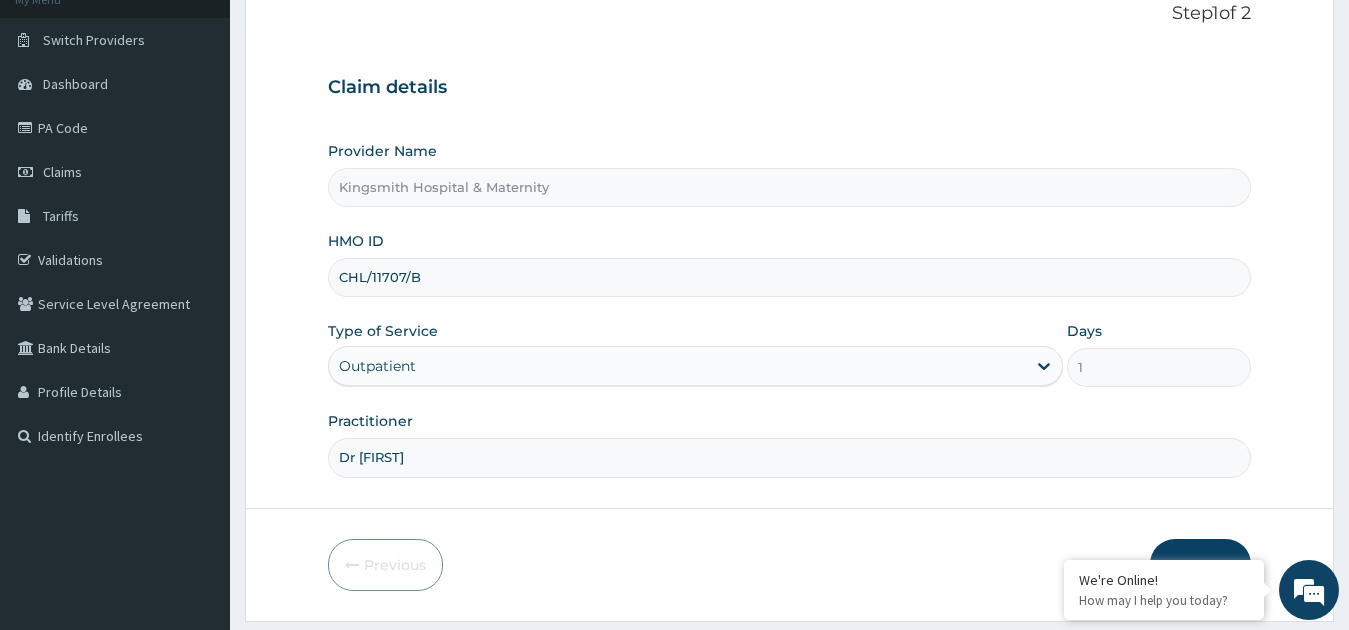 scroll, scrollTop: 0, scrollLeft: 0, axis: both 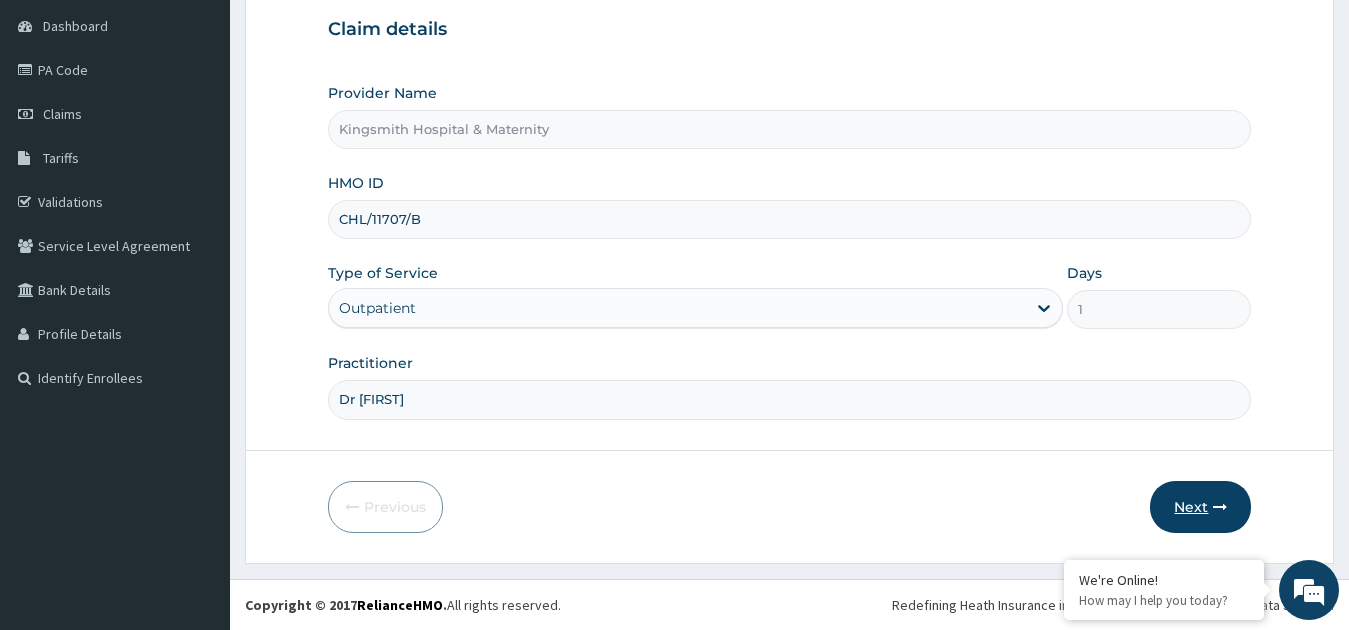 click at bounding box center [1220, 507] 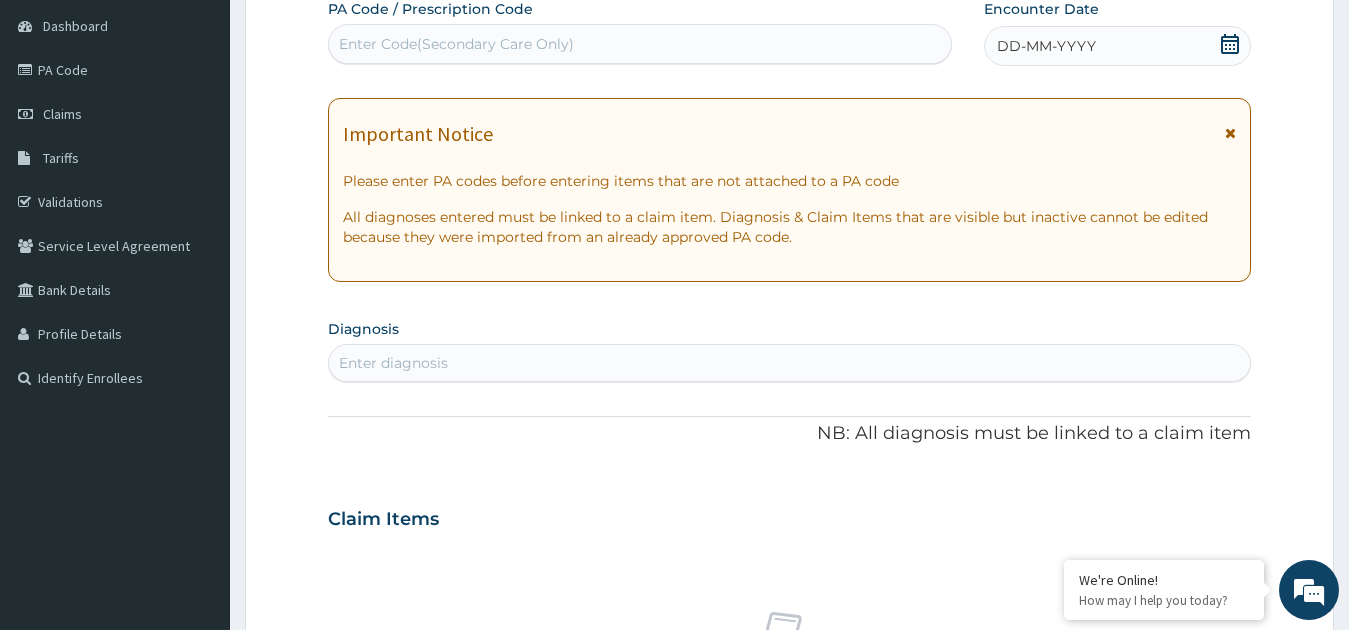 click on "Enter diagnosis" at bounding box center (790, 363) 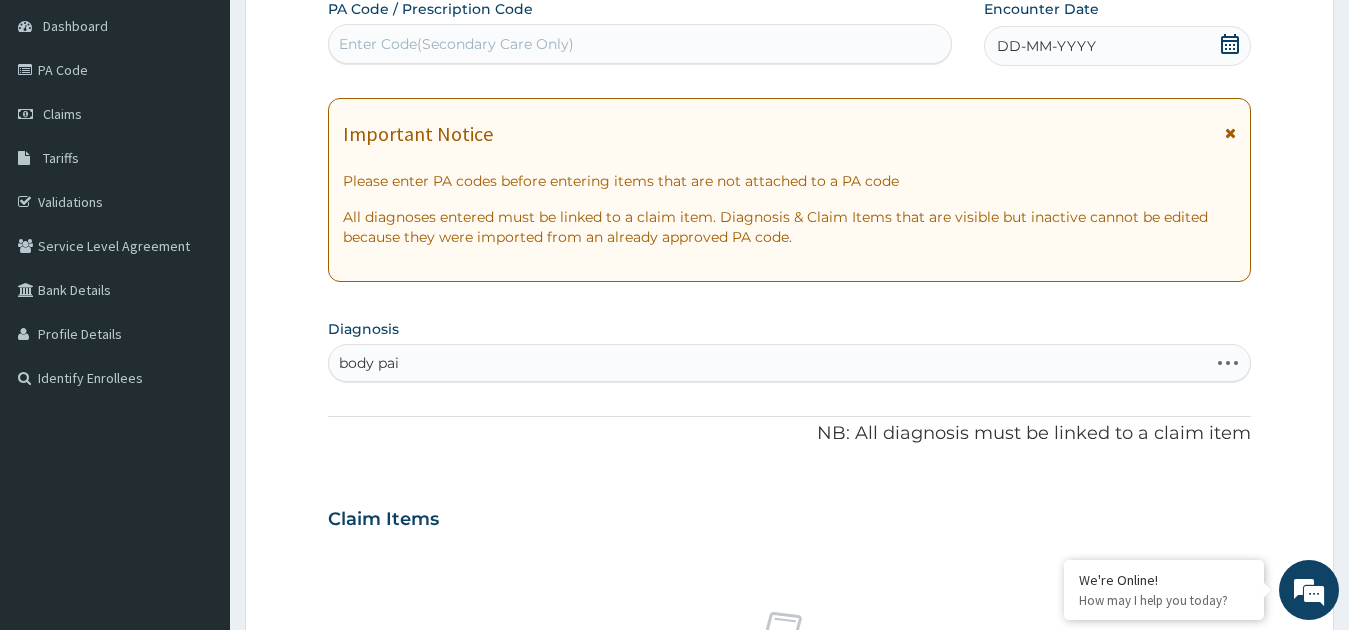 type on "body pain" 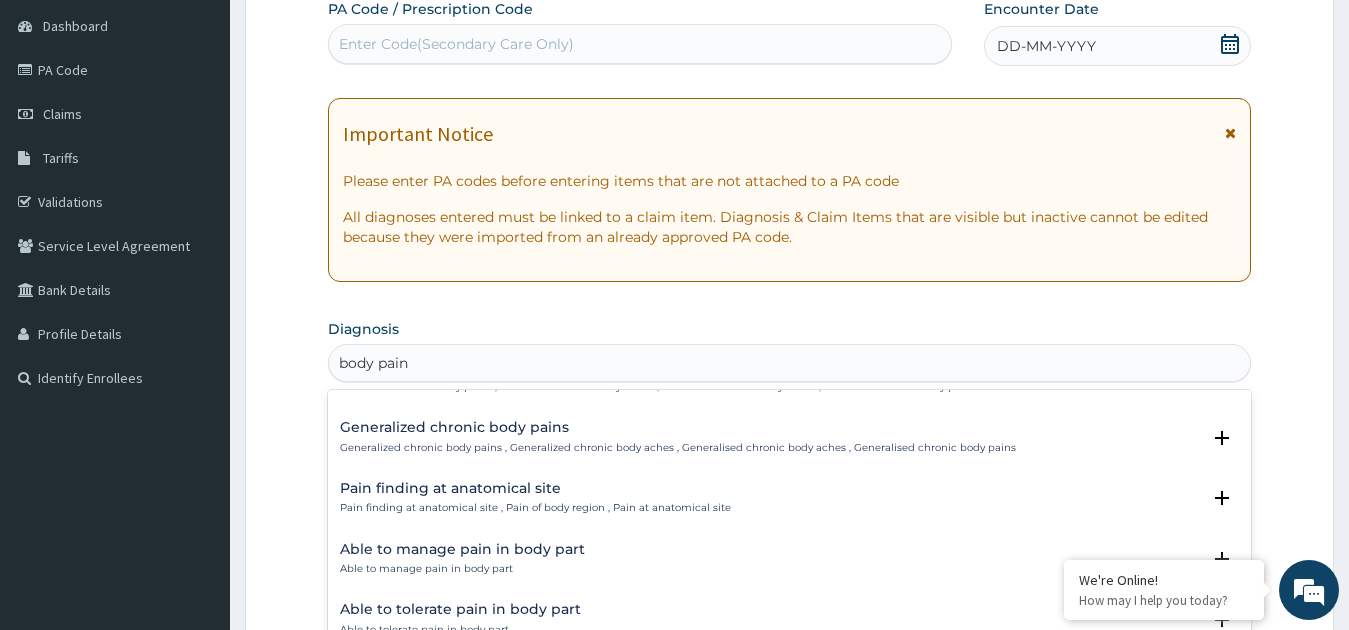 scroll, scrollTop: 37, scrollLeft: 0, axis: vertical 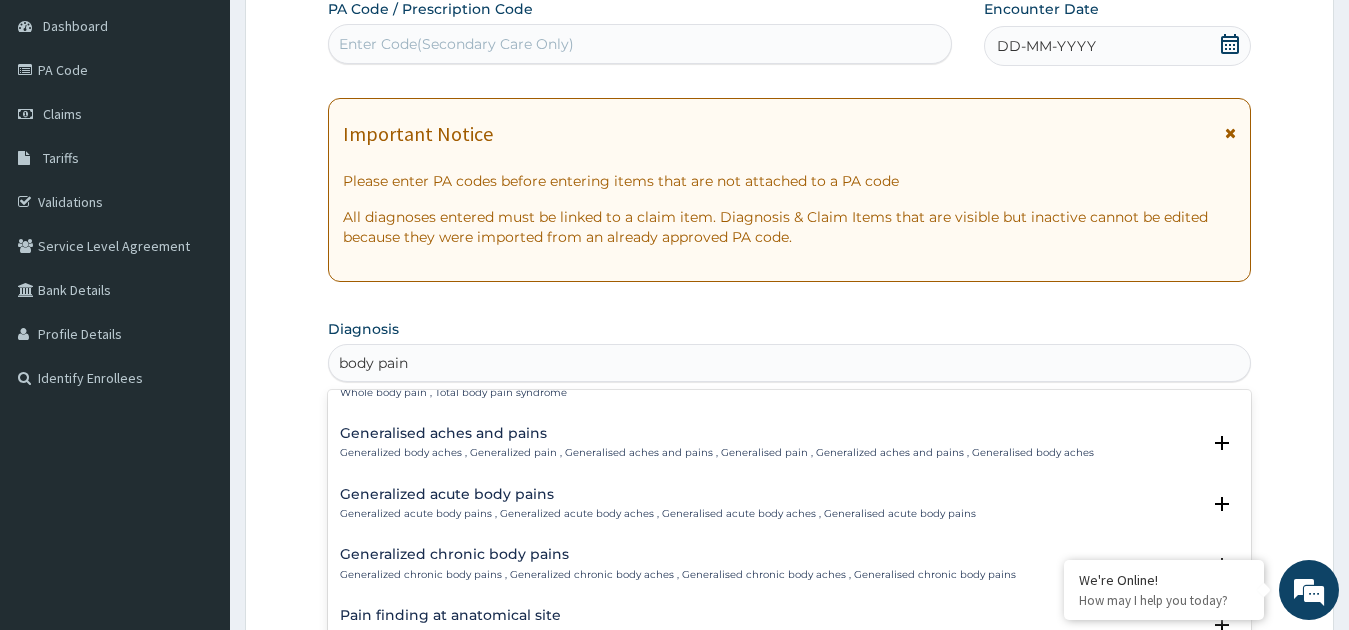 click on "Generalized acute body pains Generalized acute body pains , Generalized acute body aches , Generalised acute body aches , Generalised acute body pains" at bounding box center (658, 504) 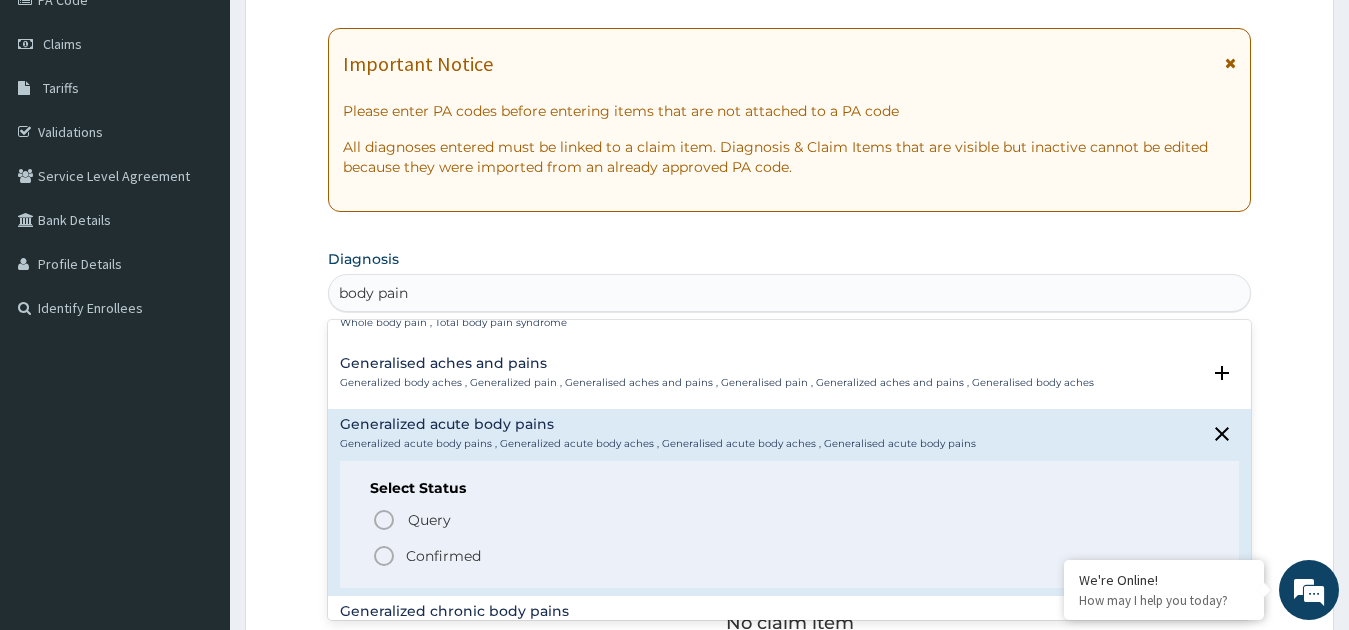scroll, scrollTop: 384, scrollLeft: 0, axis: vertical 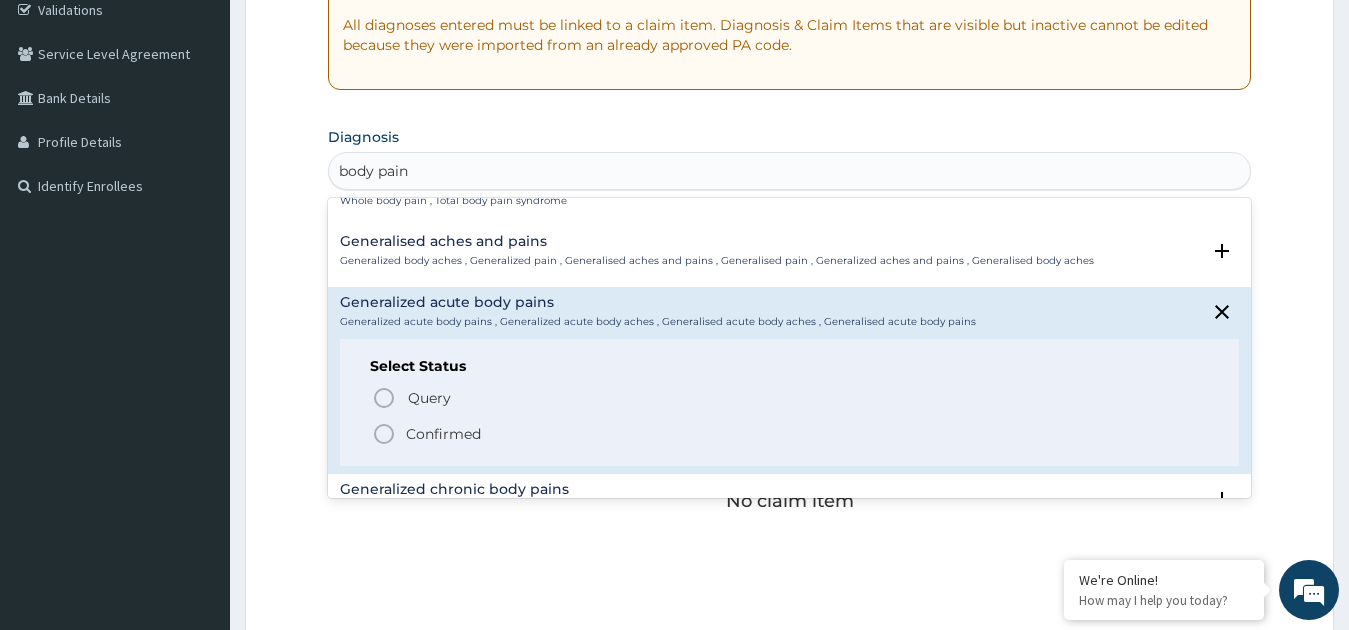 click on "Confirmed" at bounding box center [791, 434] 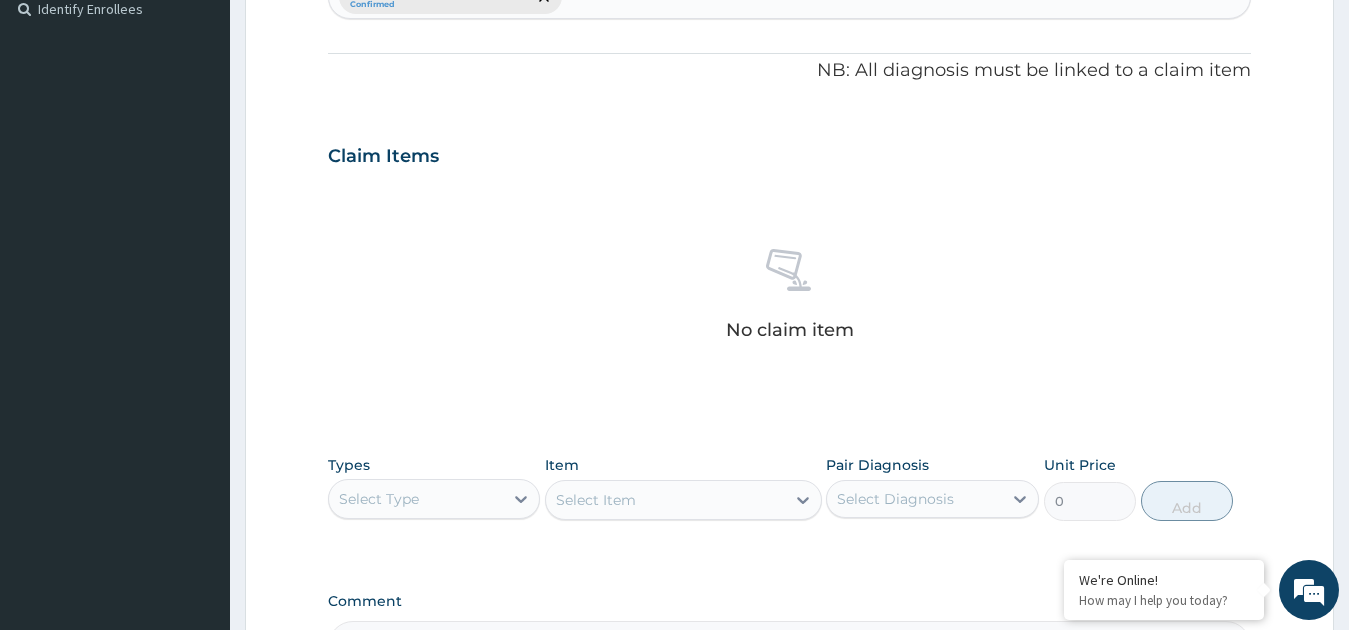 scroll, scrollTop: 563, scrollLeft: 0, axis: vertical 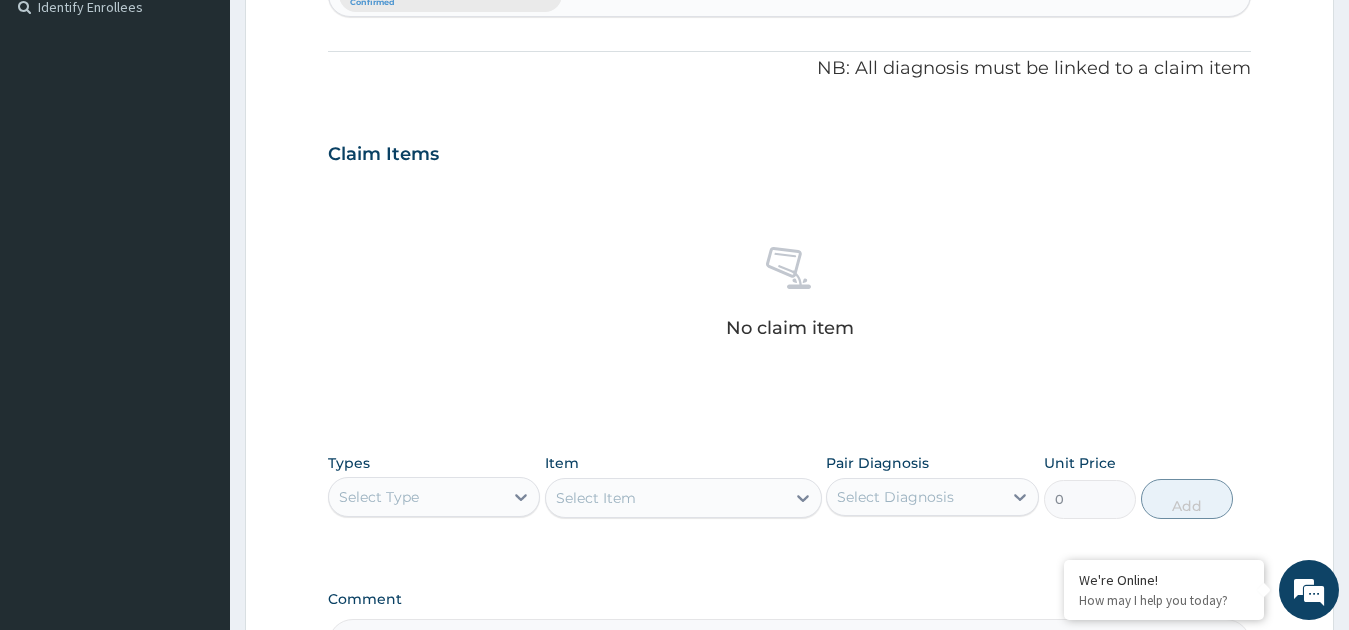 click on "Types Select Type Item Select Item Pair Diagnosis Select Diagnosis Unit Price 0 Add" at bounding box center [790, 486] 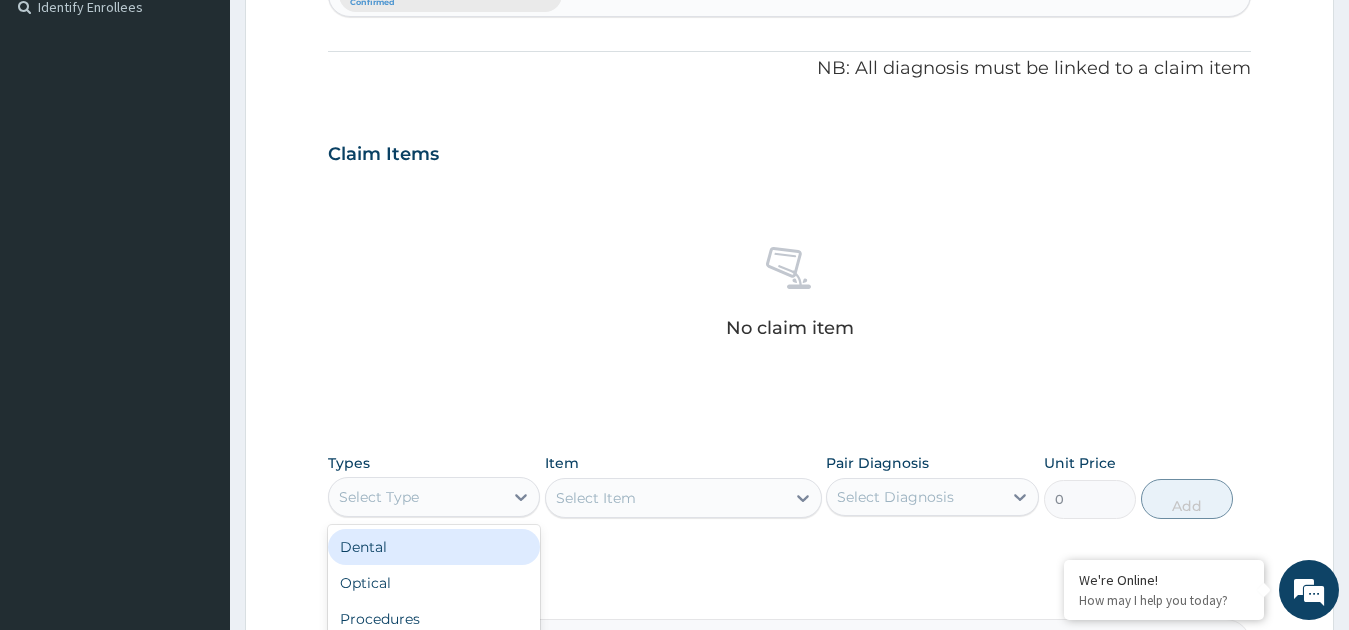 click on "Select Type" at bounding box center [434, 497] 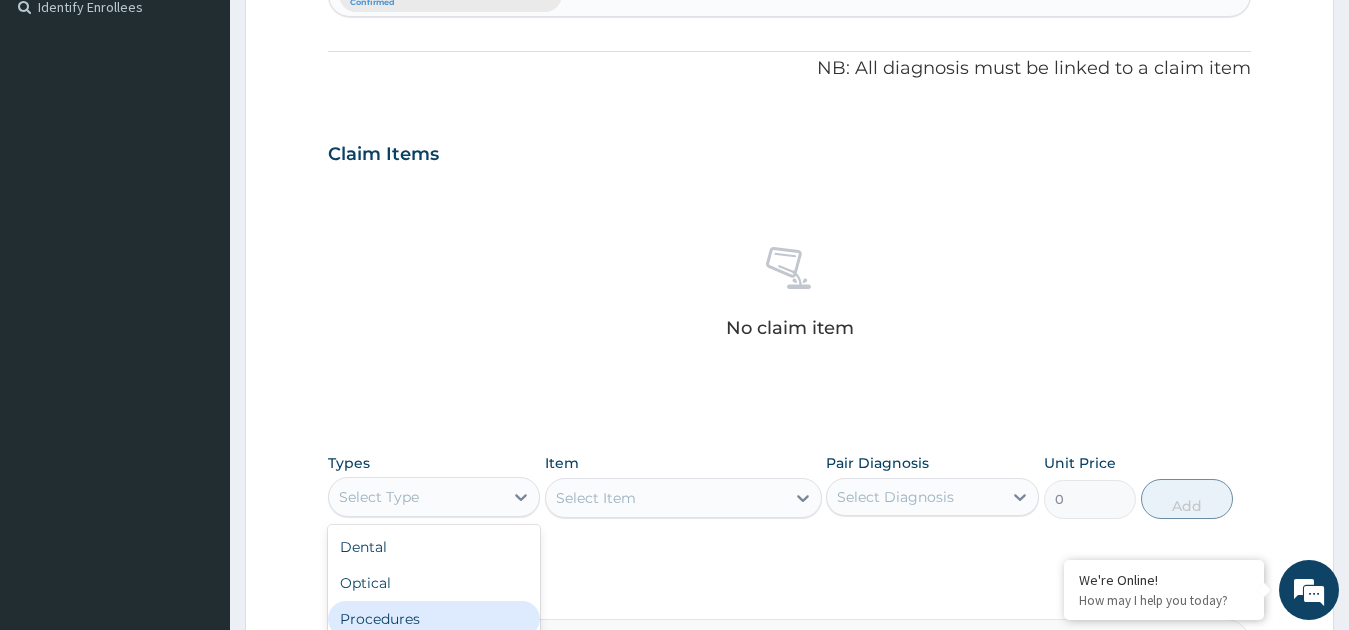 click on "Procedures" at bounding box center (434, 619) 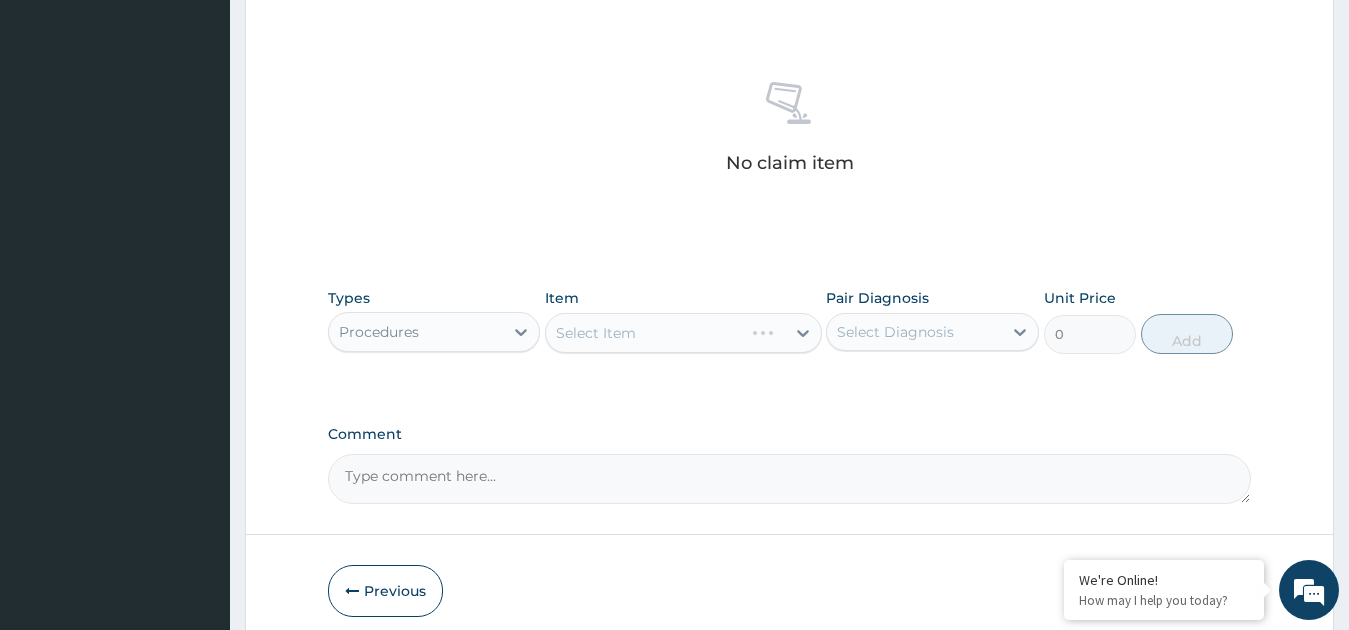 scroll, scrollTop: 740, scrollLeft: 0, axis: vertical 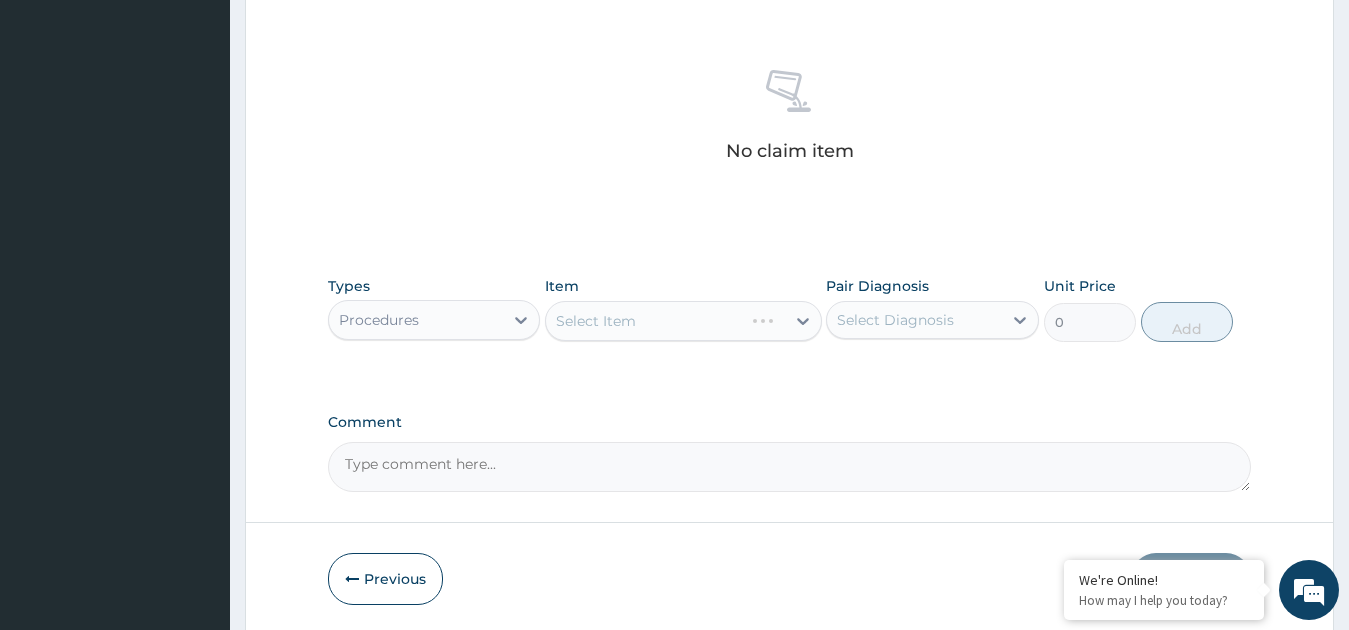 click on "Select Item" at bounding box center [683, 321] 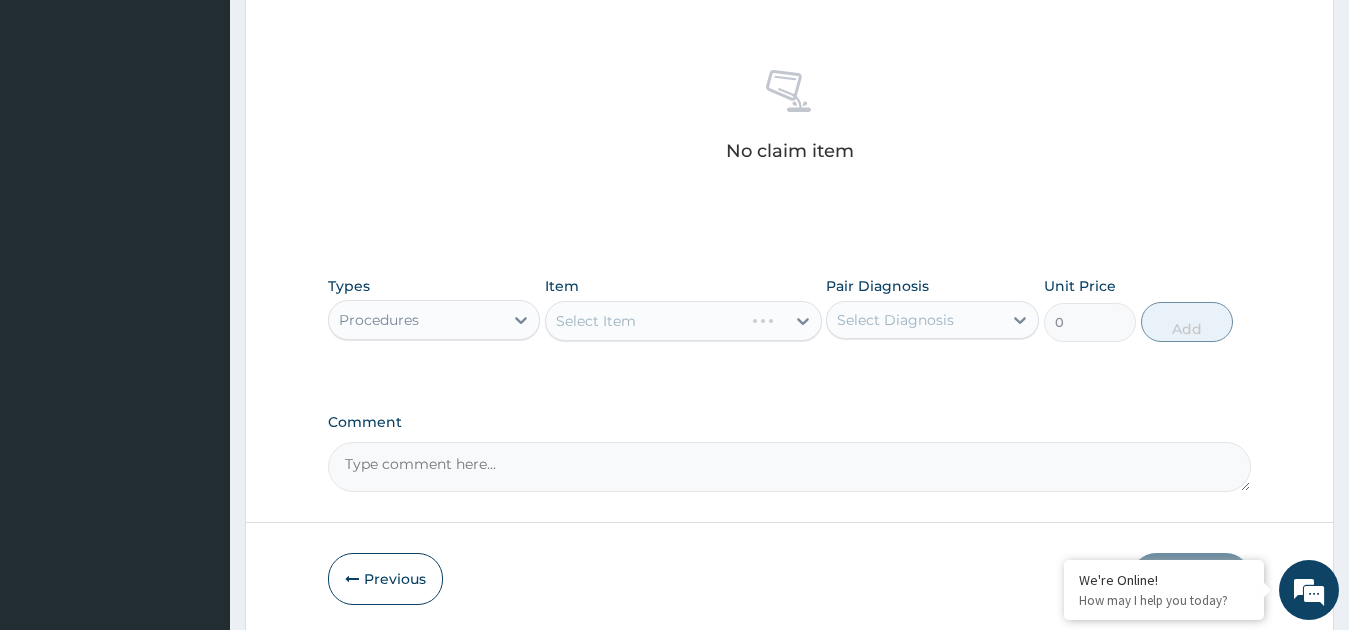 click on "Select Item" at bounding box center (683, 321) 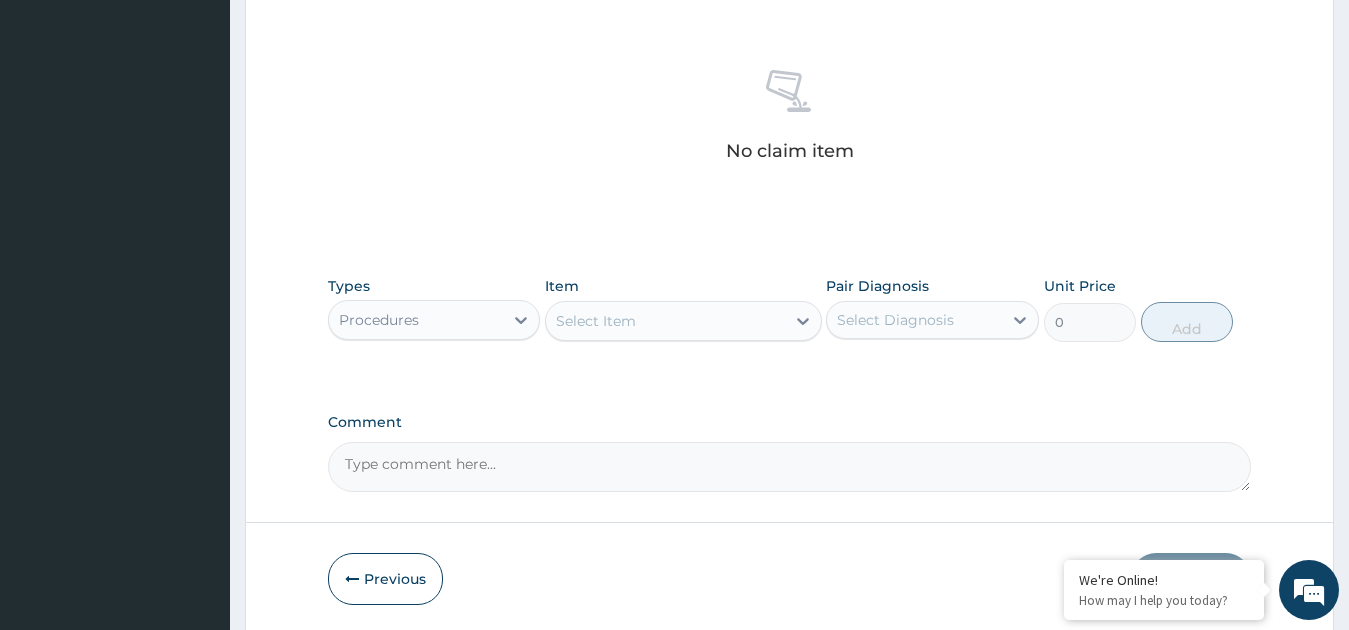 click on "Select Item" at bounding box center [665, 321] 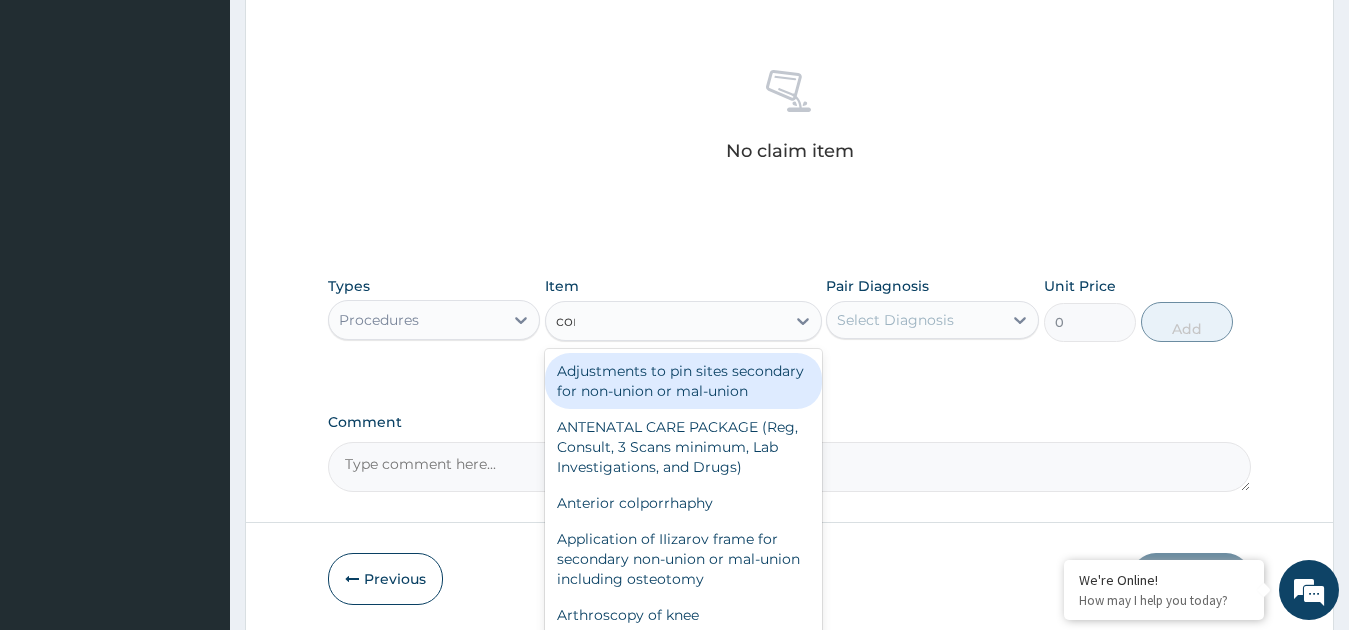 type on "consu" 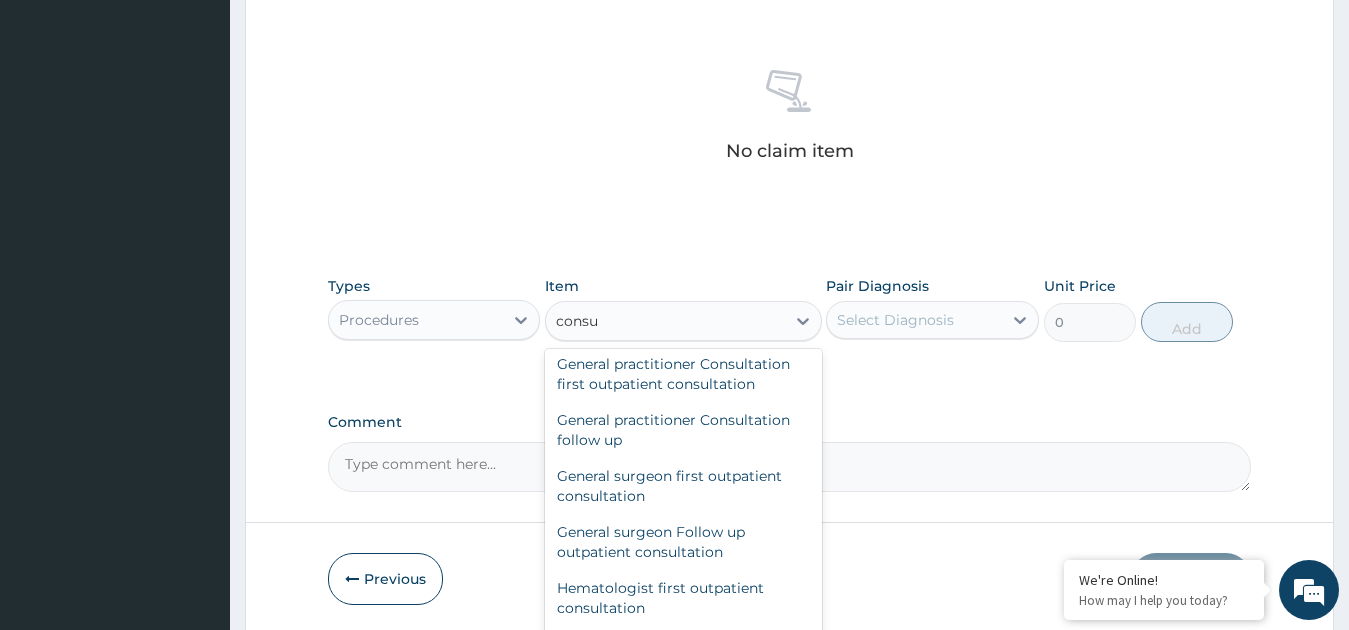 scroll, scrollTop: 1142, scrollLeft: 0, axis: vertical 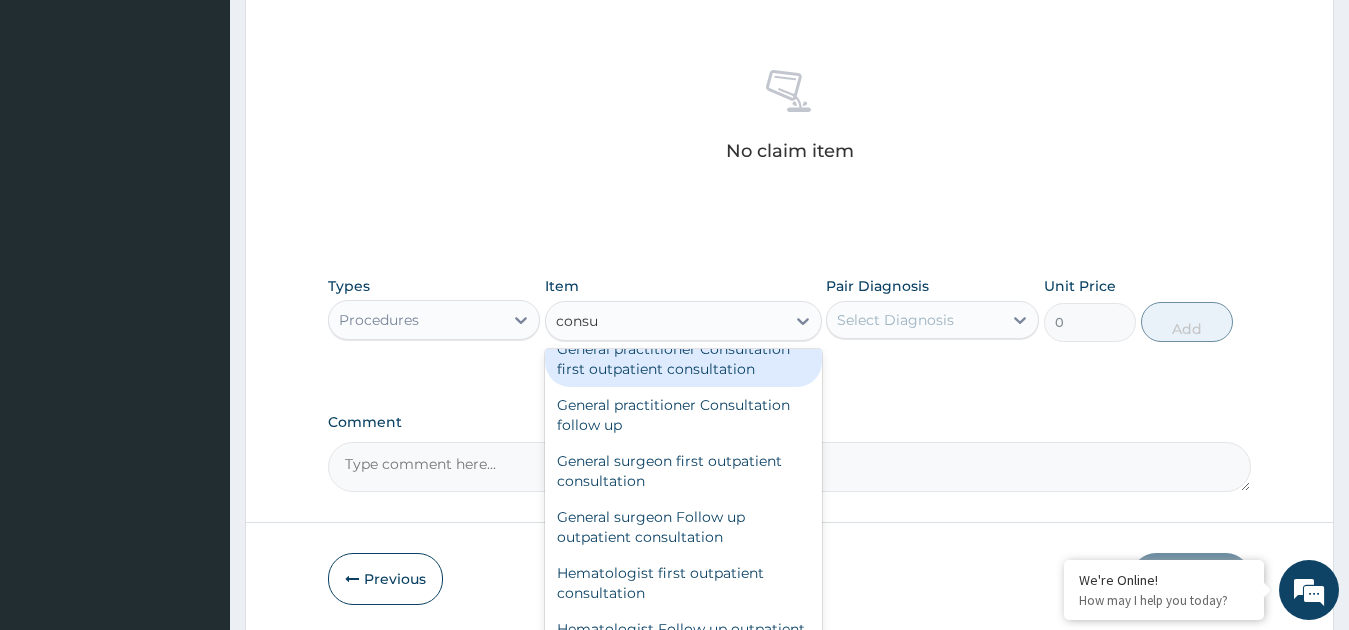 click on "General practitioner Consultation first outpatient consultation" at bounding box center (683, 359) 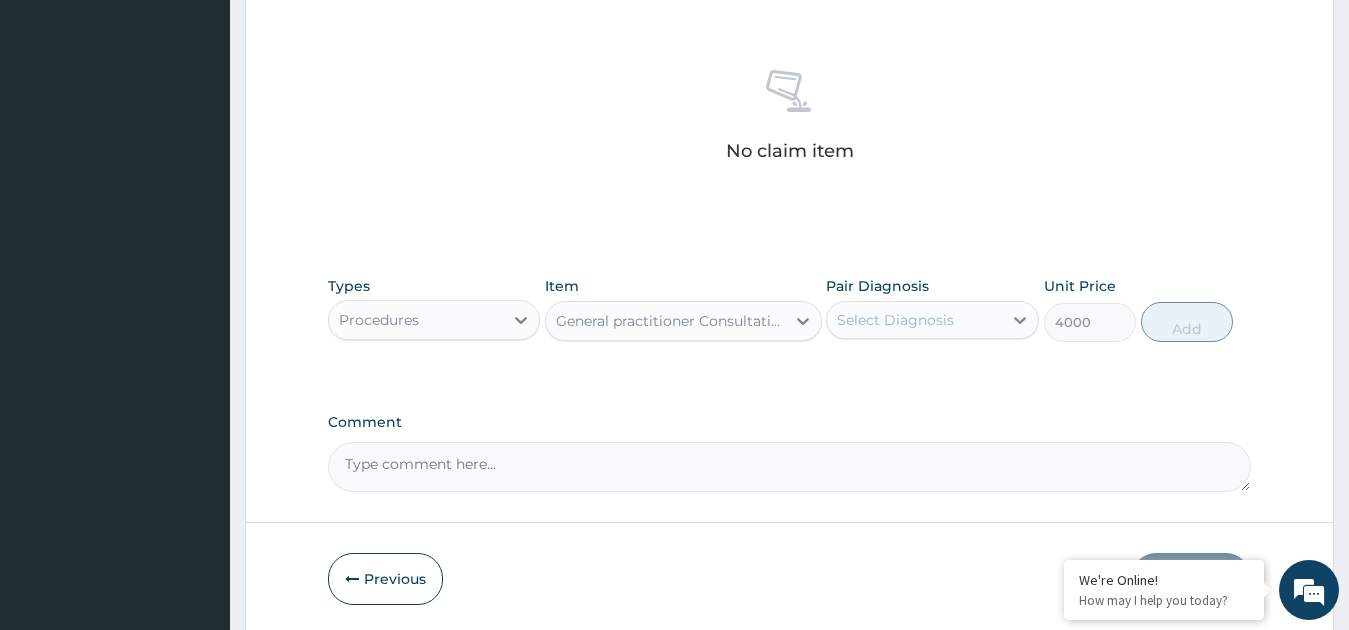 click on "Select Diagnosis" at bounding box center [895, 320] 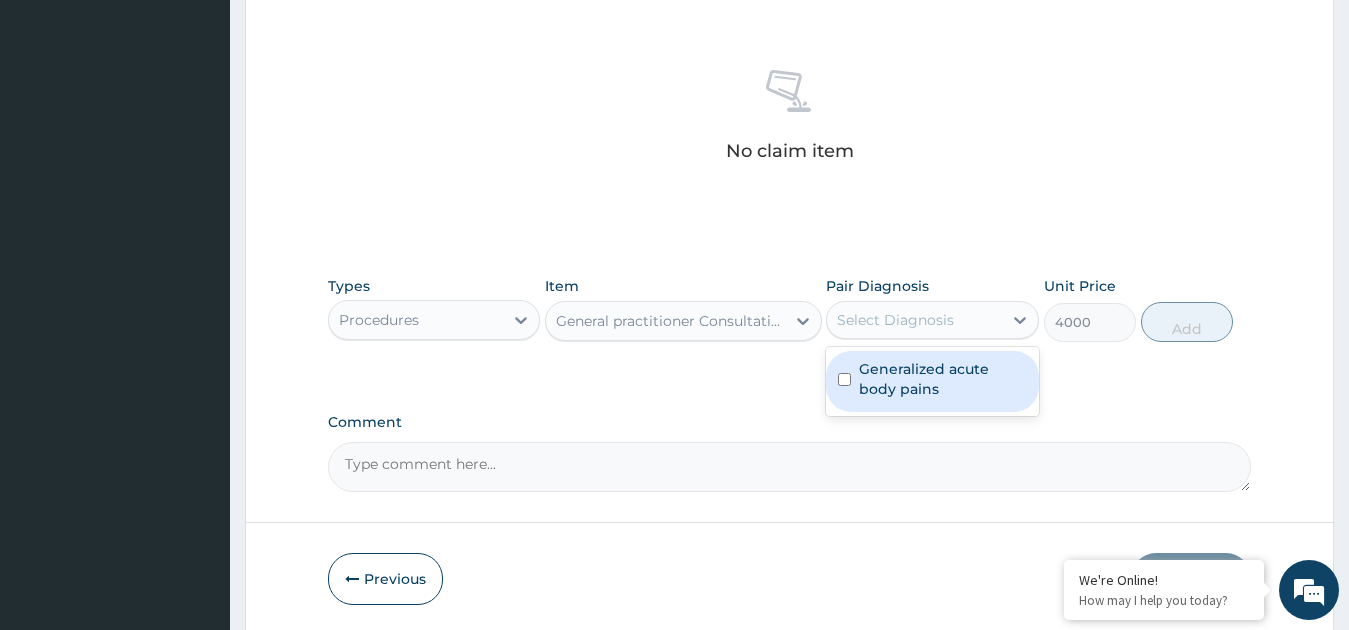 click on "Generalized acute body pains" at bounding box center [943, 379] 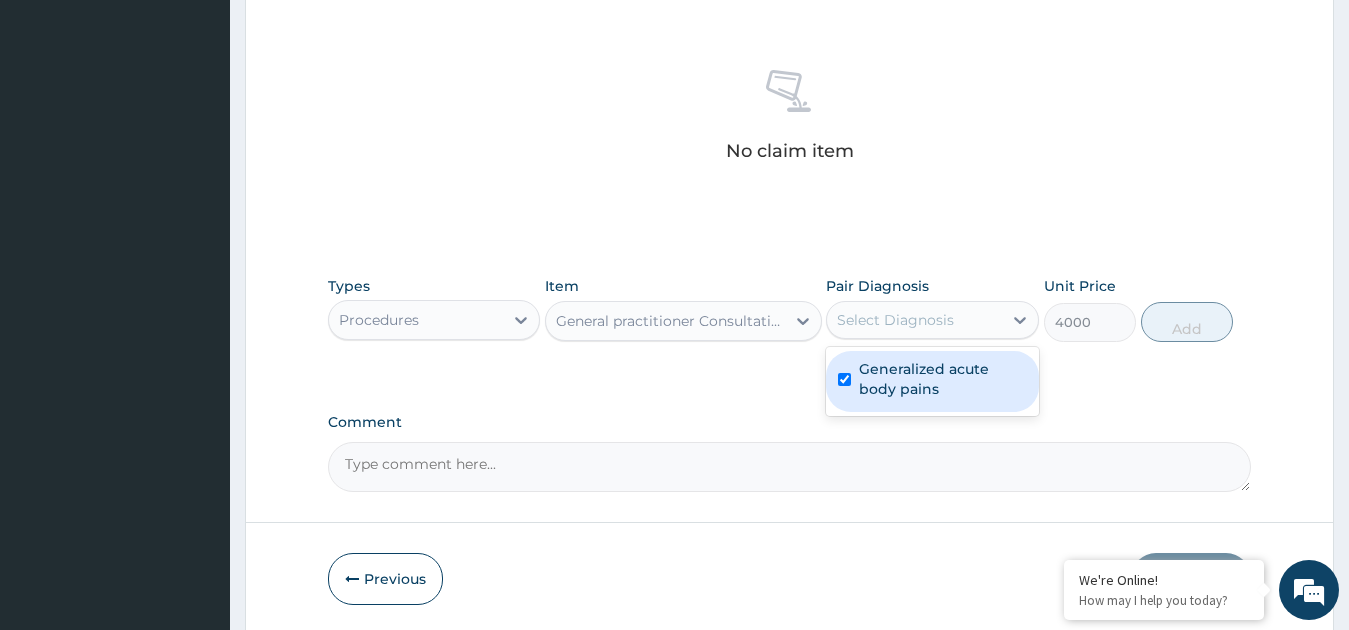 checkbox on "true" 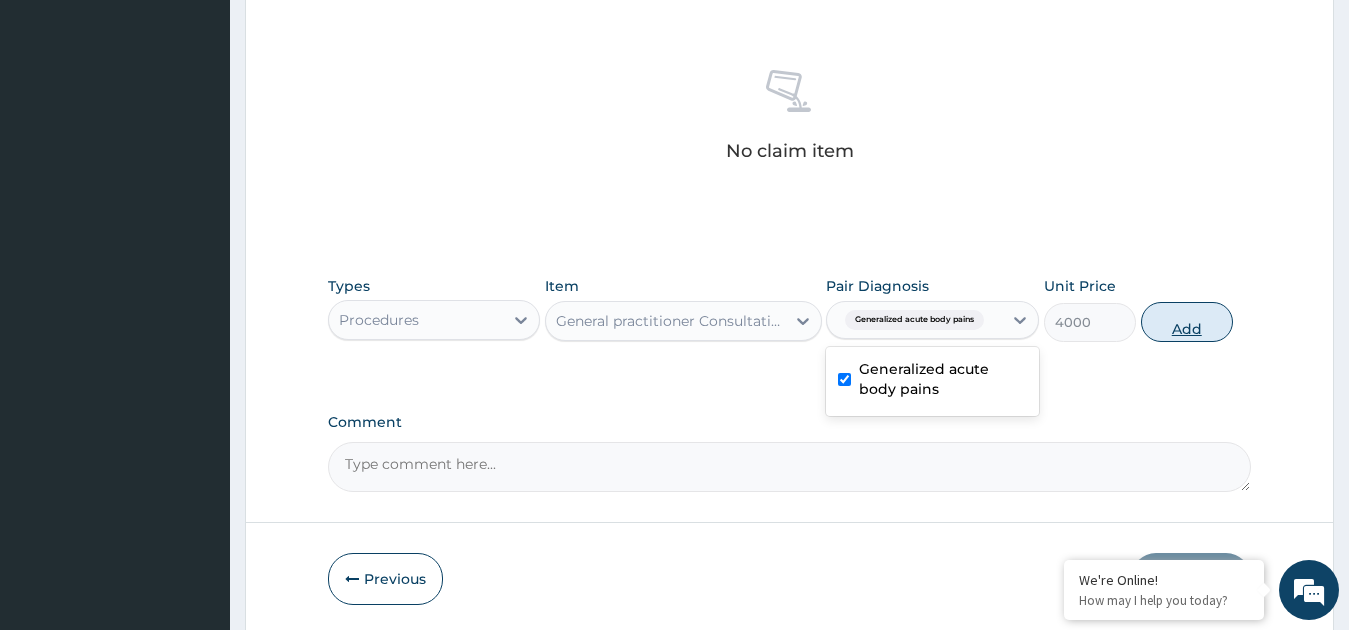 click on "Add" at bounding box center (1187, 322) 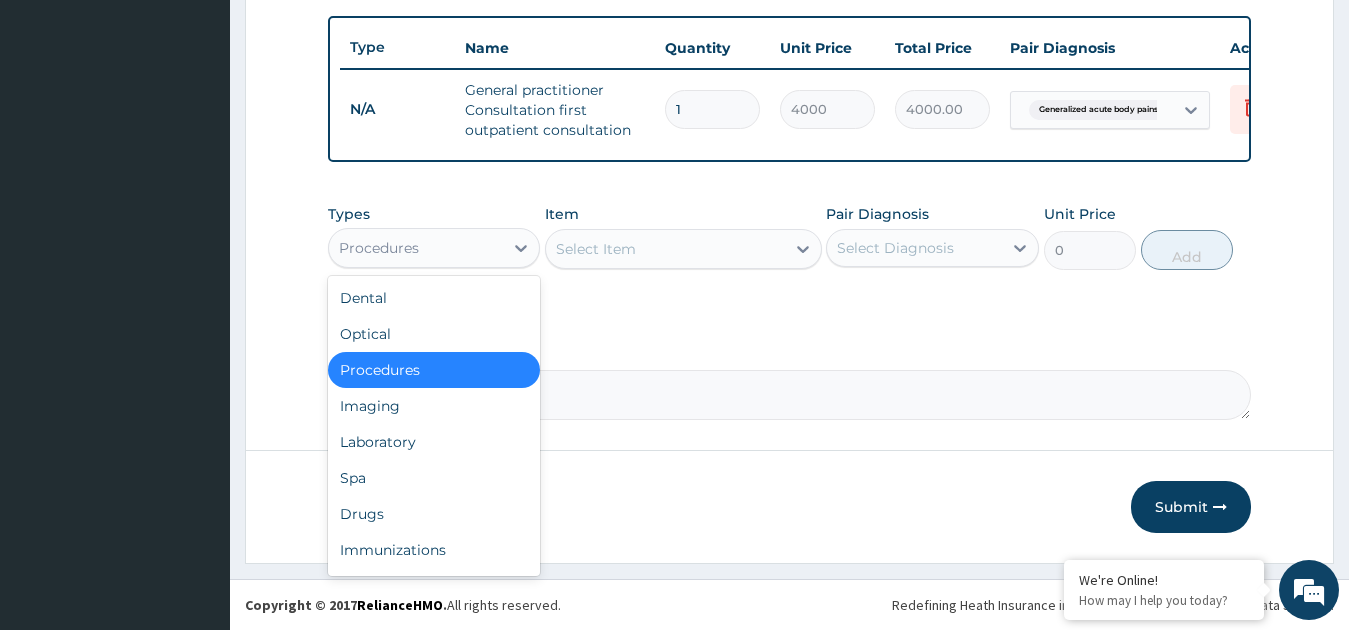 click on "Procedures" at bounding box center [416, 248] 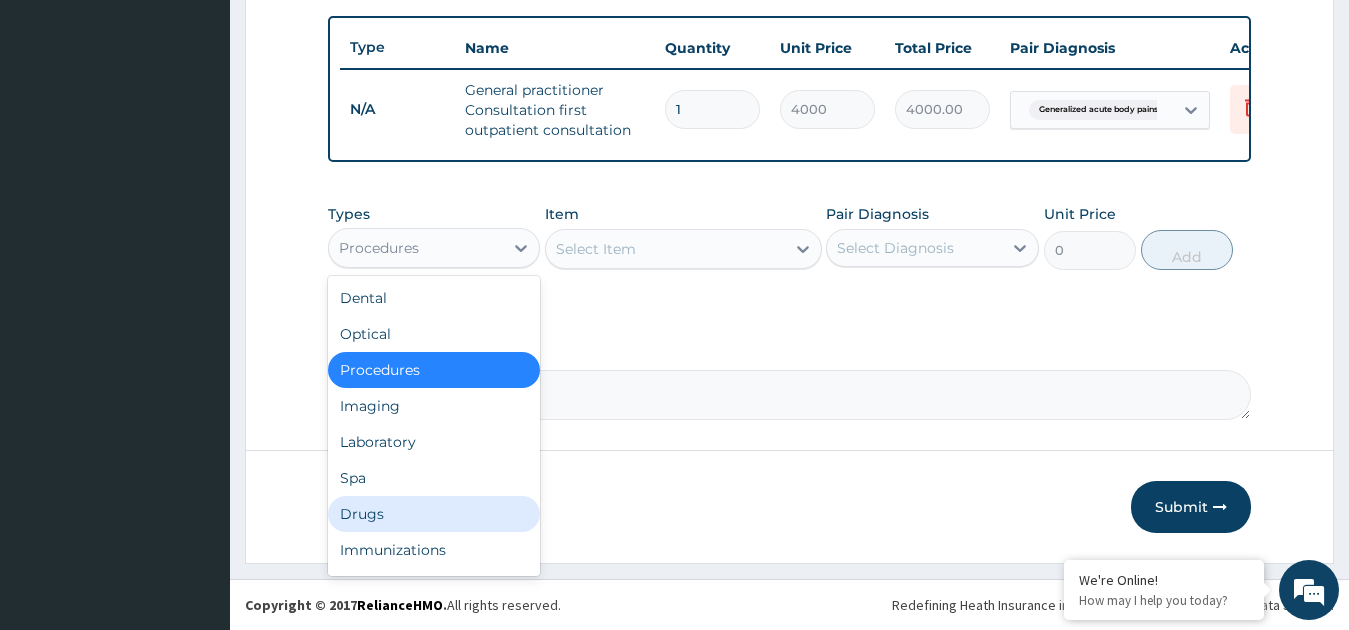 click on "Drugs" at bounding box center [434, 514] 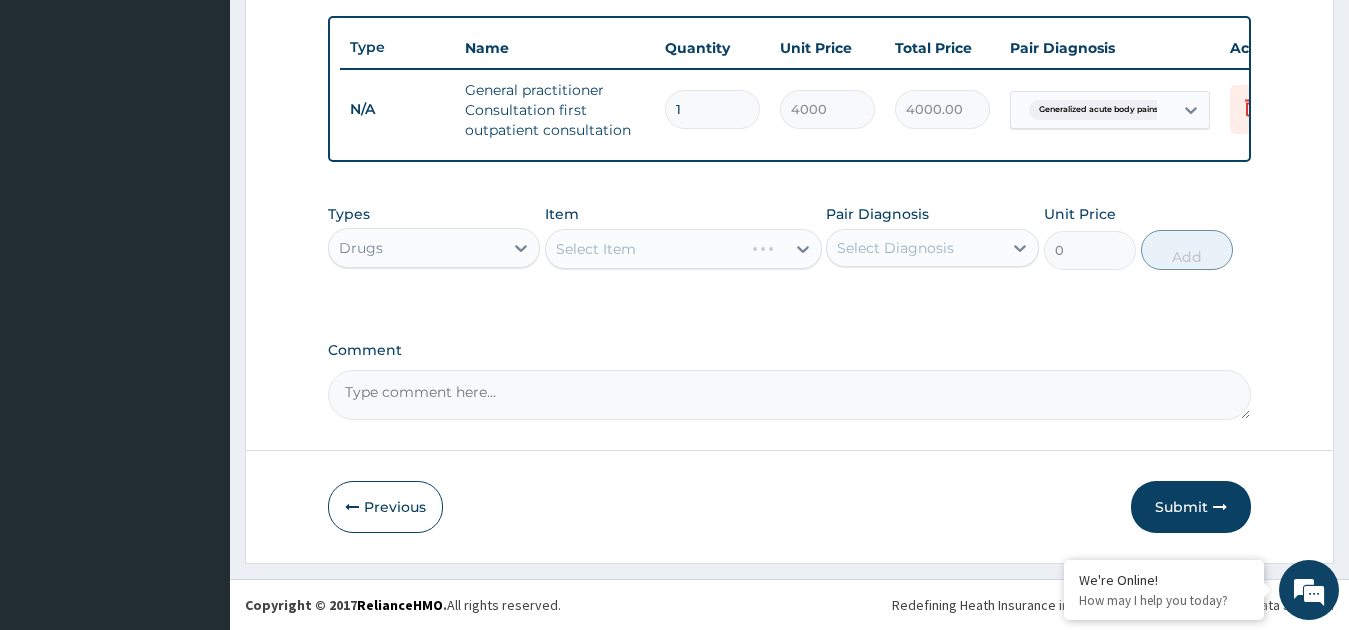 click on "Item Select Item" at bounding box center [683, 237] 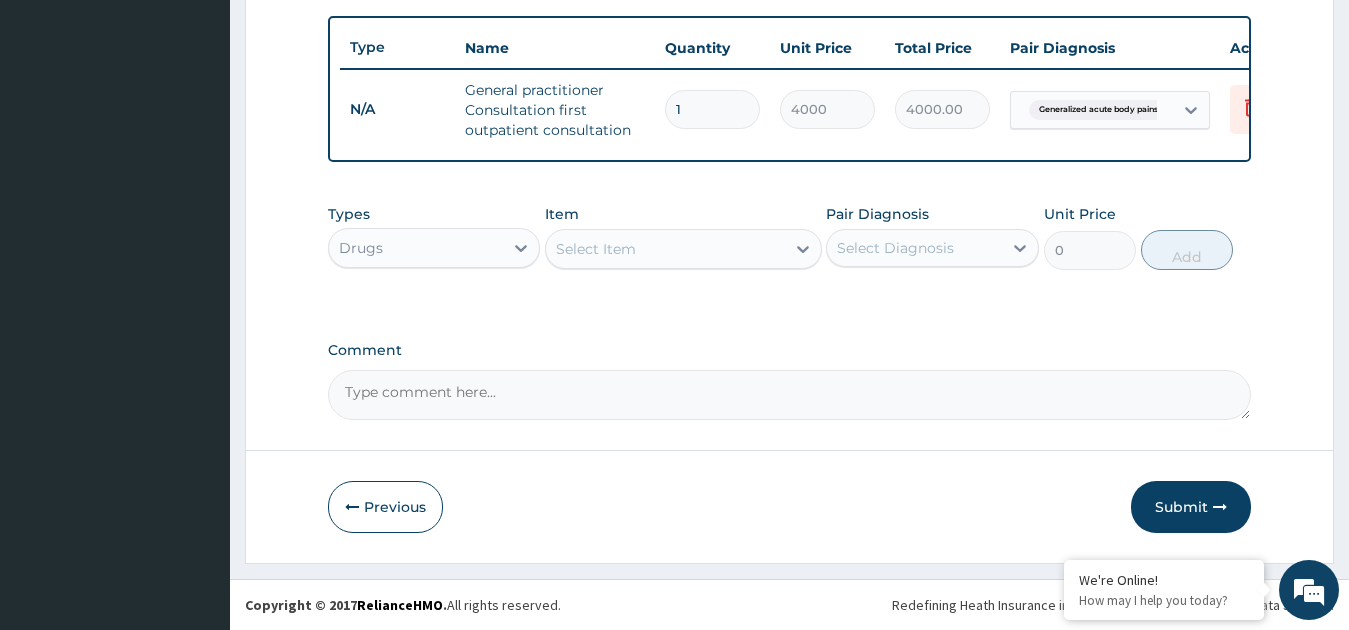 click on "Item Select Item" at bounding box center (683, 237) 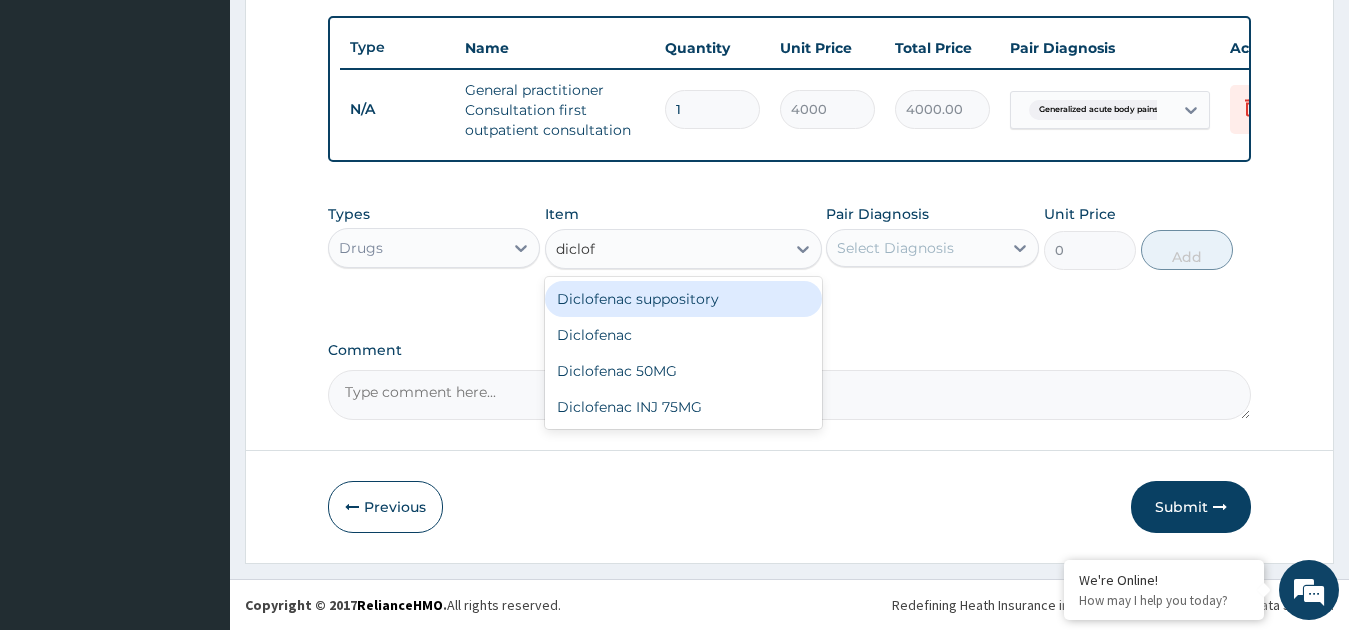 type on "diclofe" 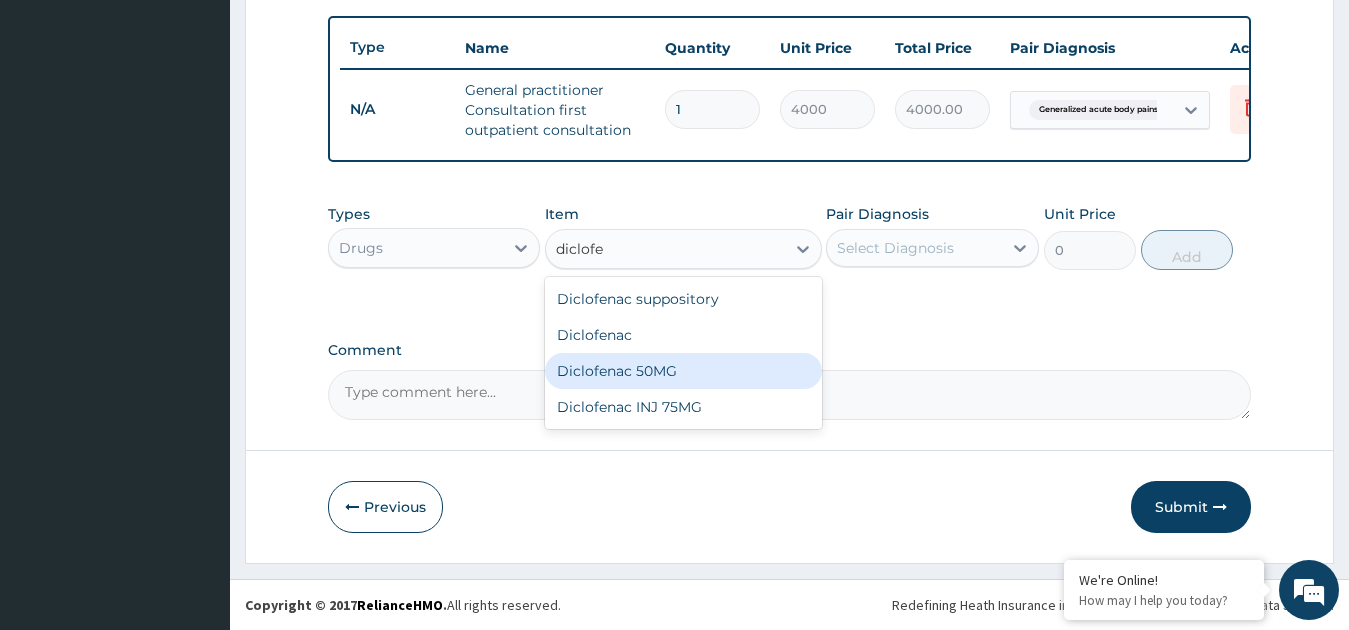 click on "Diclofenac 50MG" at bounding box center (683, 371) 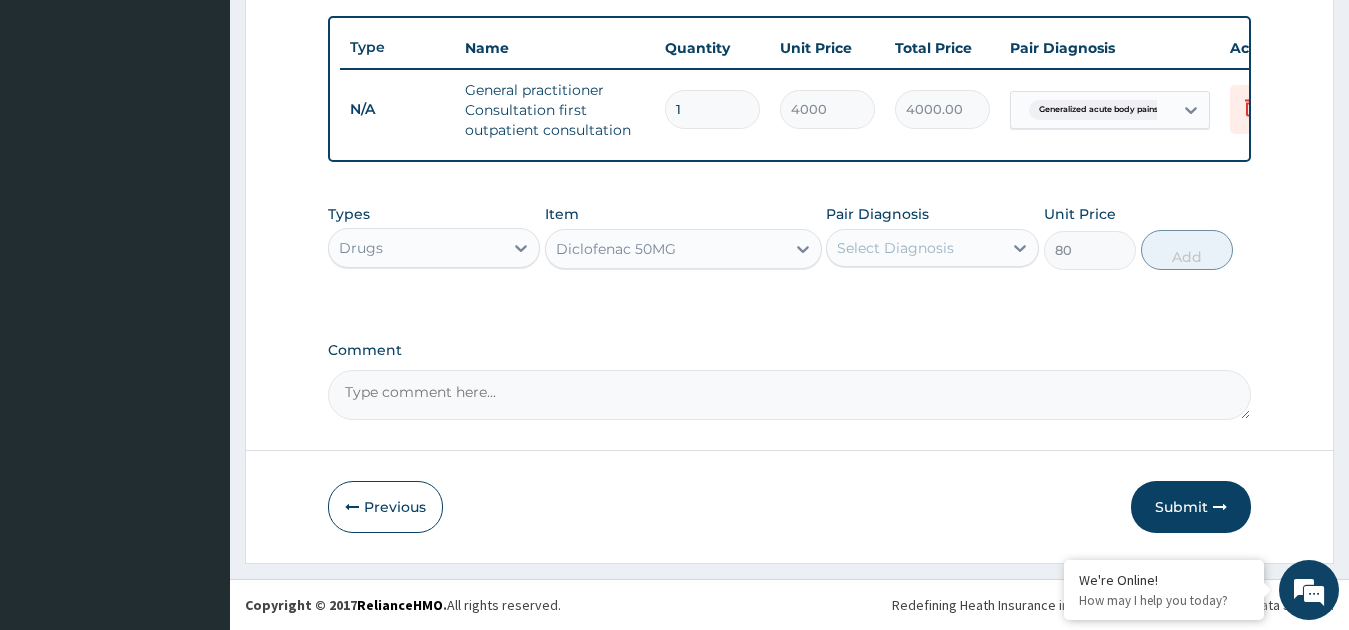 click on "Select Diagnosis" at bounding box center (932, 248) 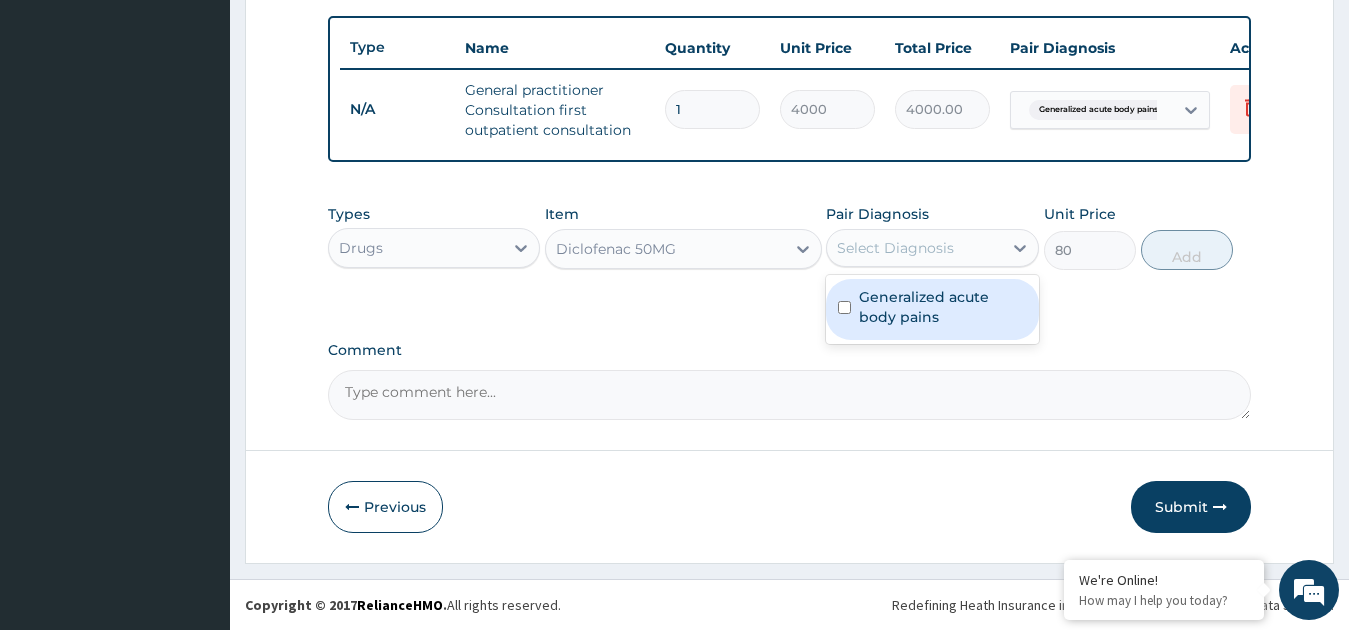 click on "Generalized acute body pains" at bounding box center [943, 307] 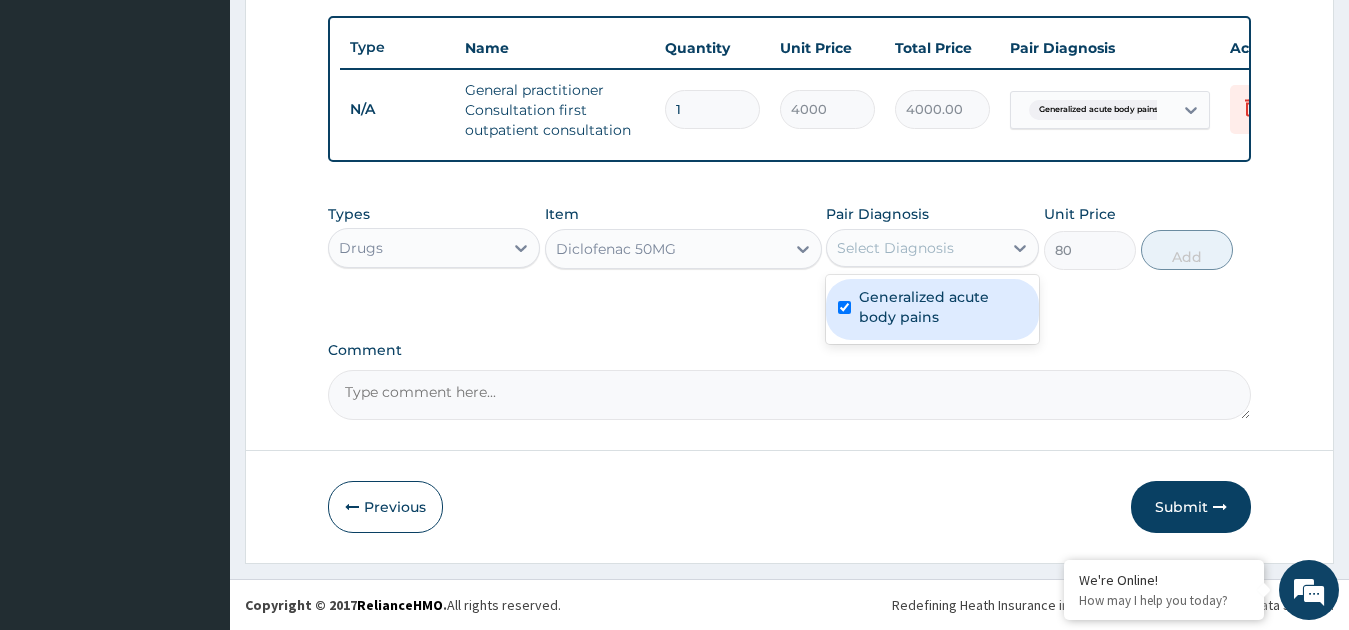 checkbox on "true" 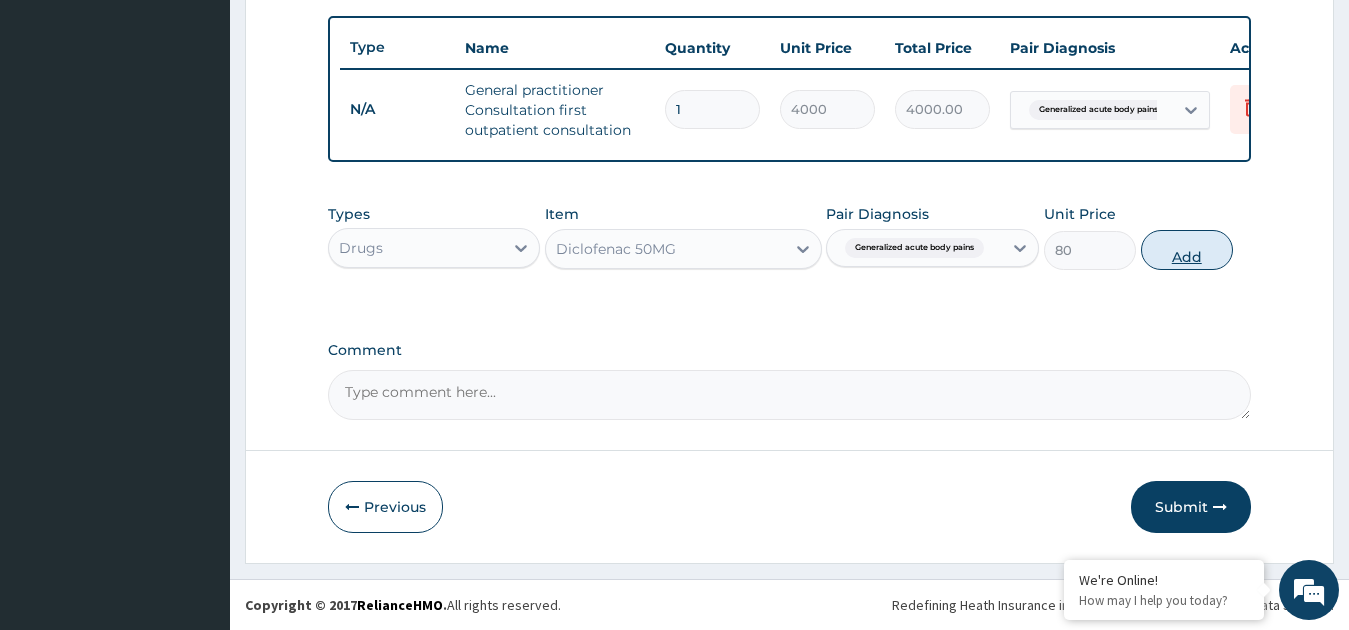 click on "Add" at bounding box center (1187, 250) 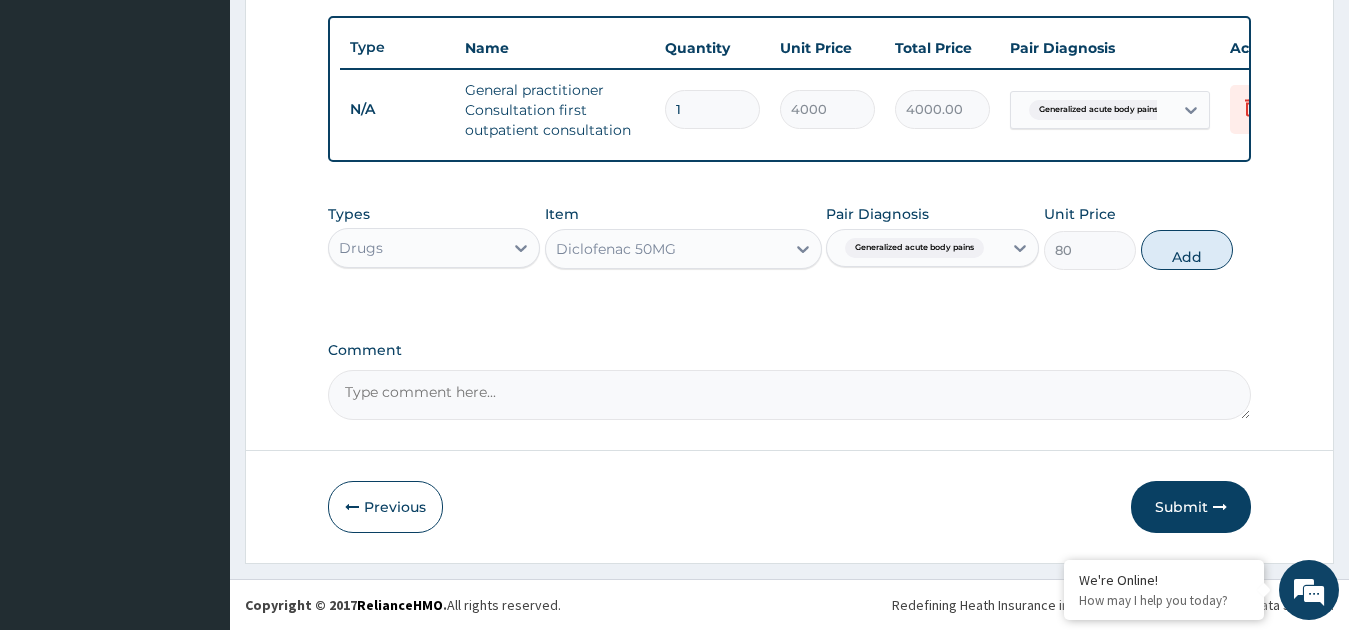 type on "0" 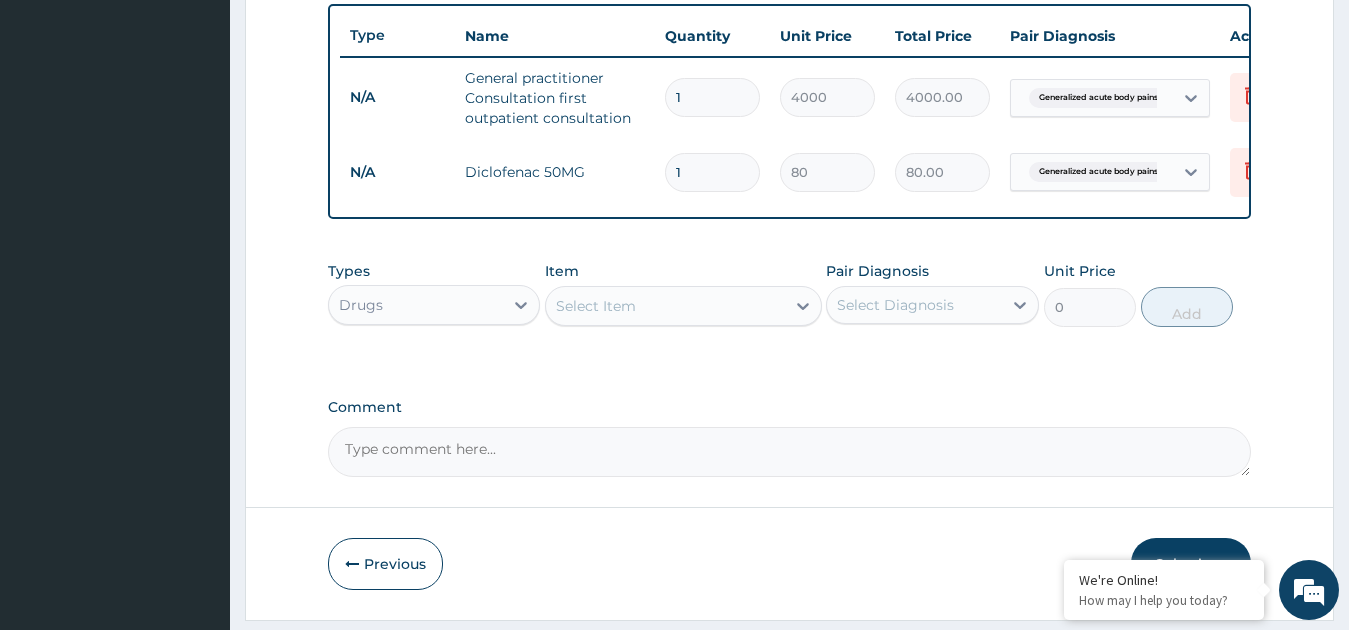 type on "10" 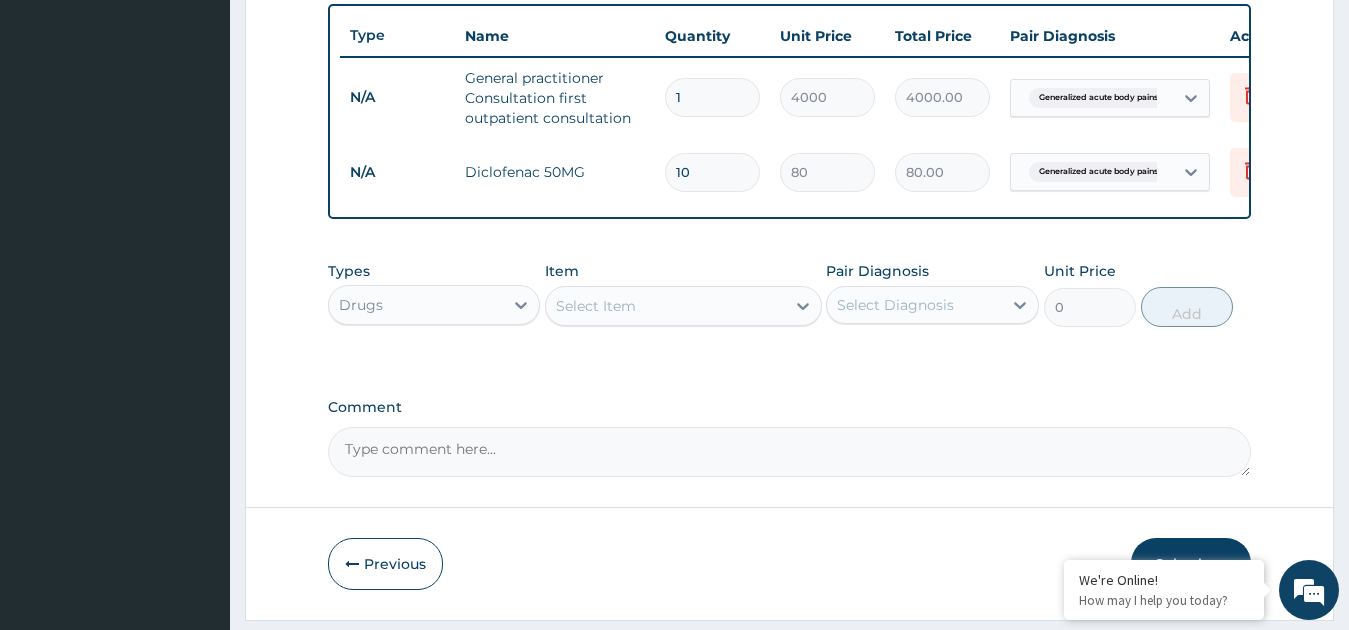 type on "800.00" 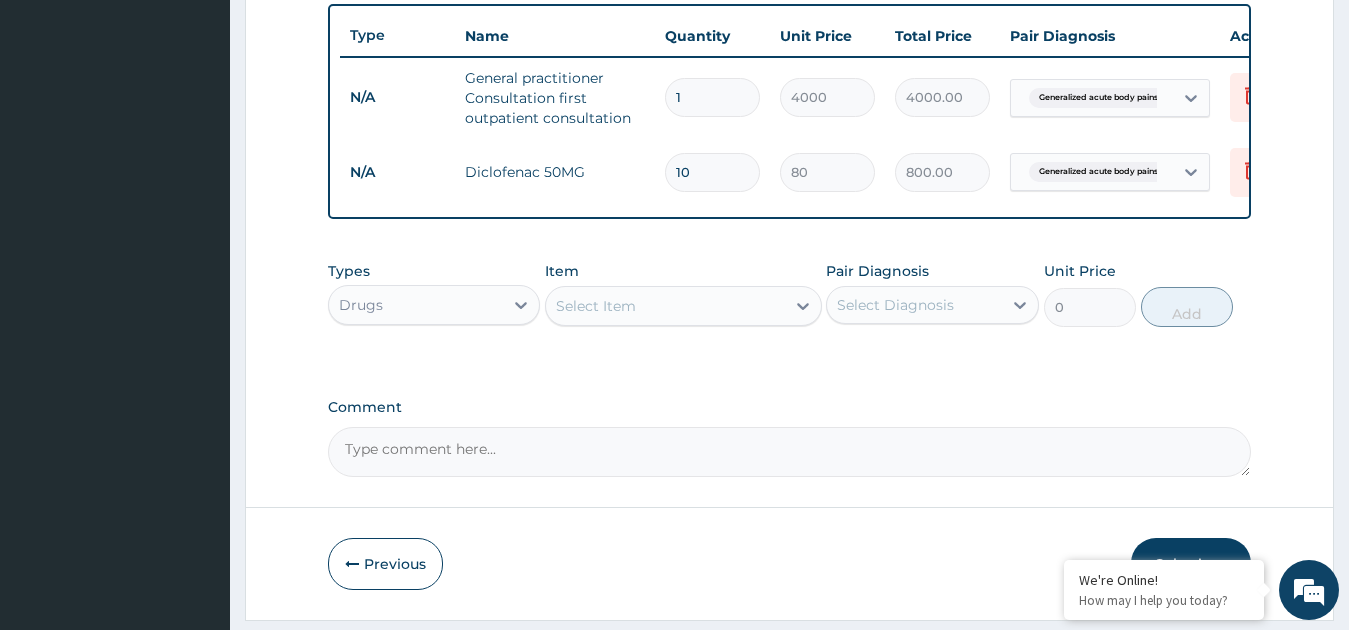 type on "10" 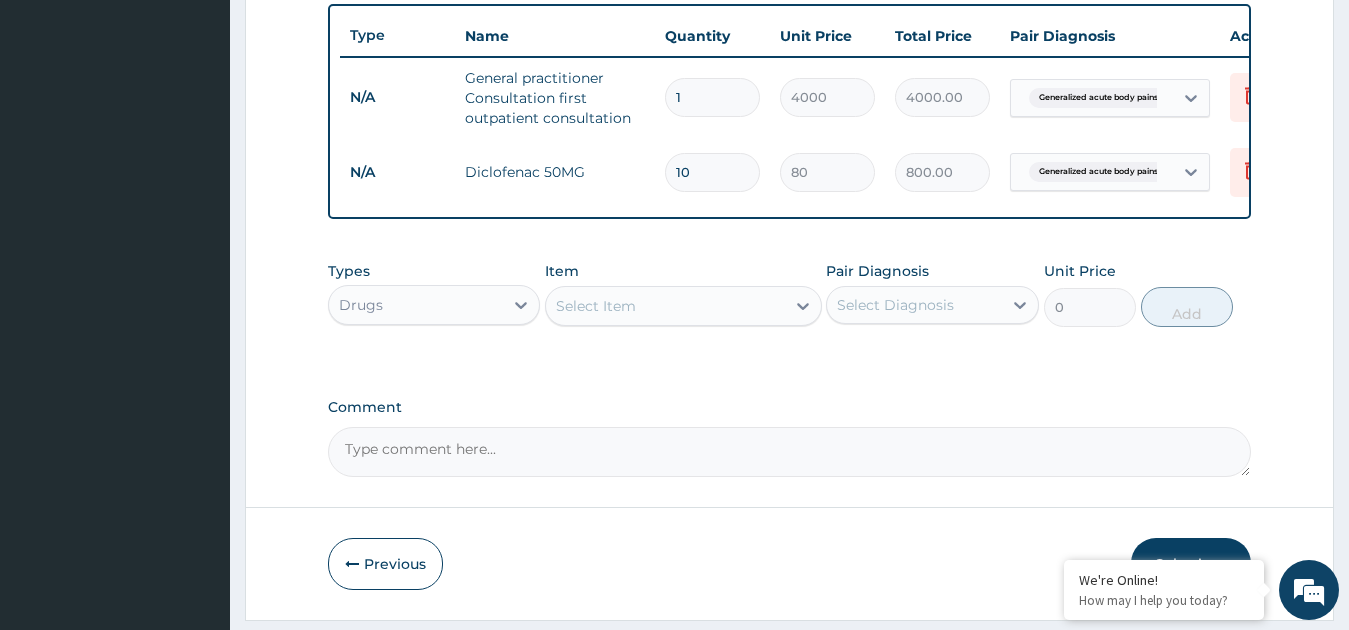 click on "Select Item" at bounding box center (665, 306) 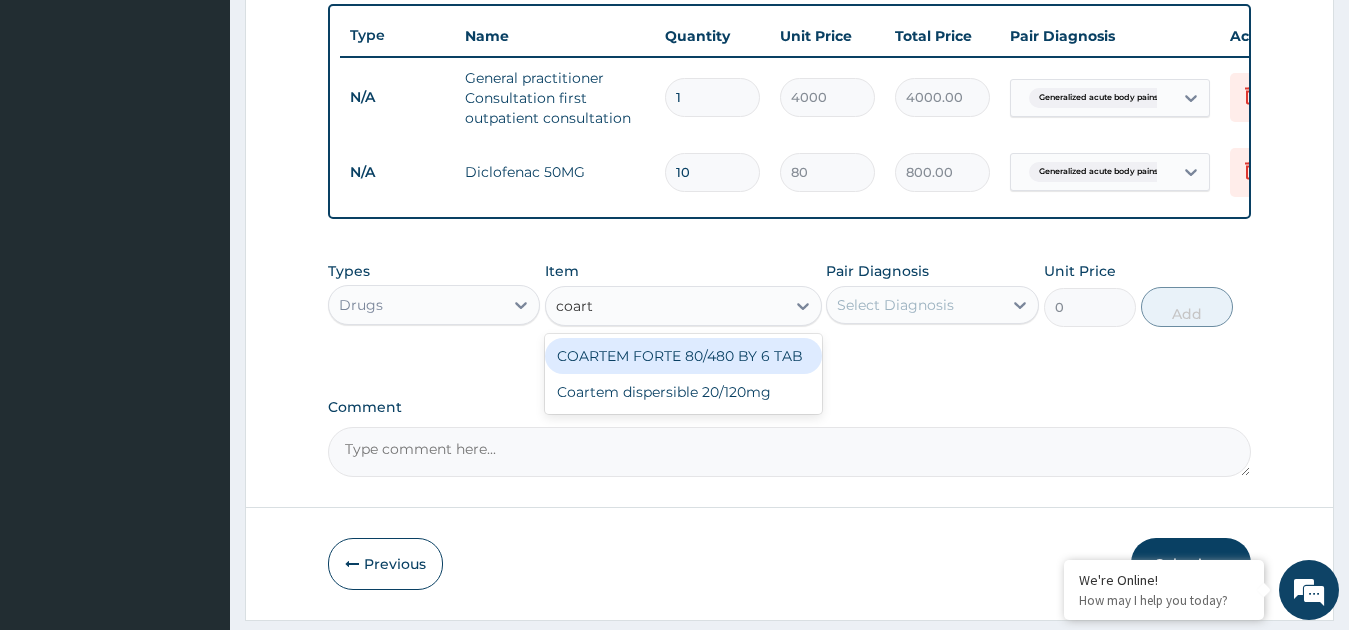 type on "coarte" 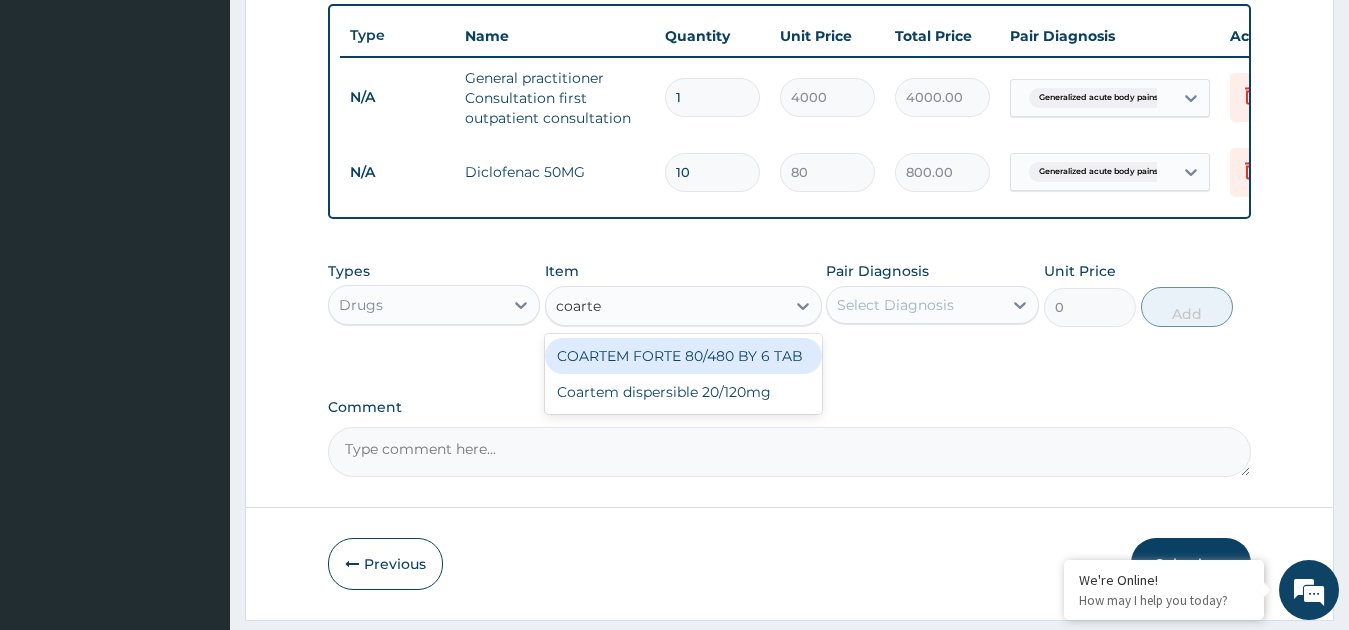 click on "COARTEM FORTE 80/480 BY 6 TAB" at bounding box center (683, 356) 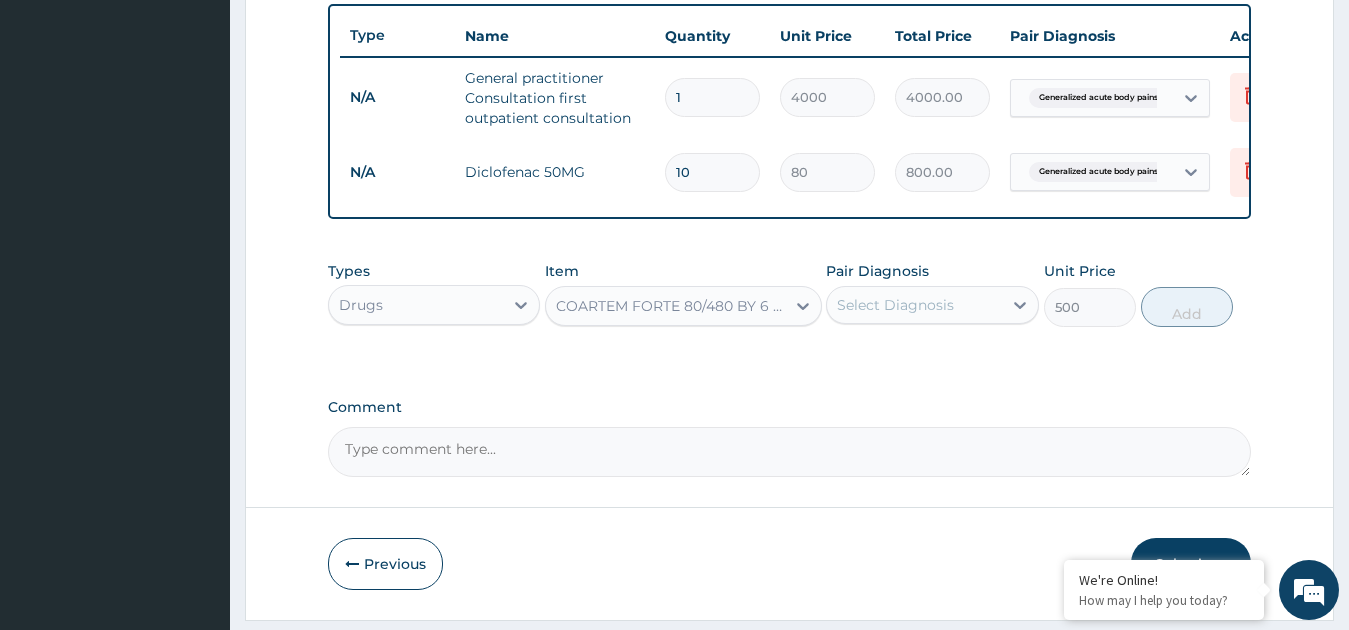 click on "Select Diagnosis" at bounding box center [895, 305] 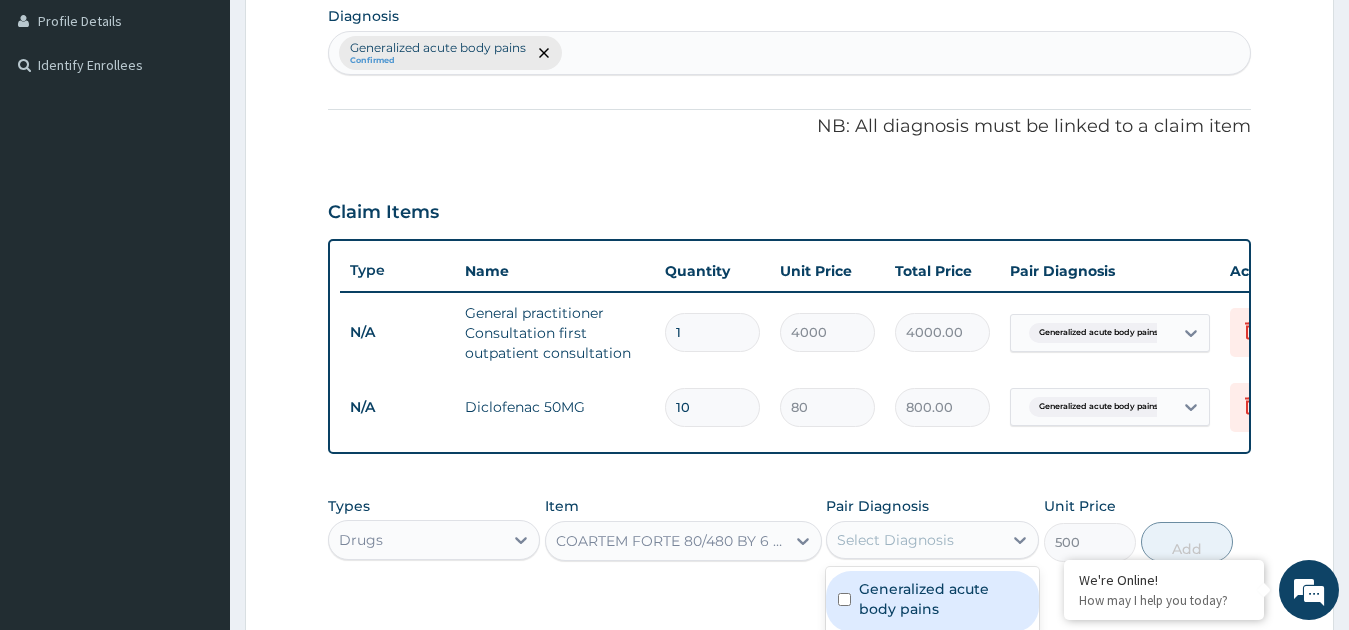 scroll, scrollTop: 396, scrollLeft: 0, axis: vertical 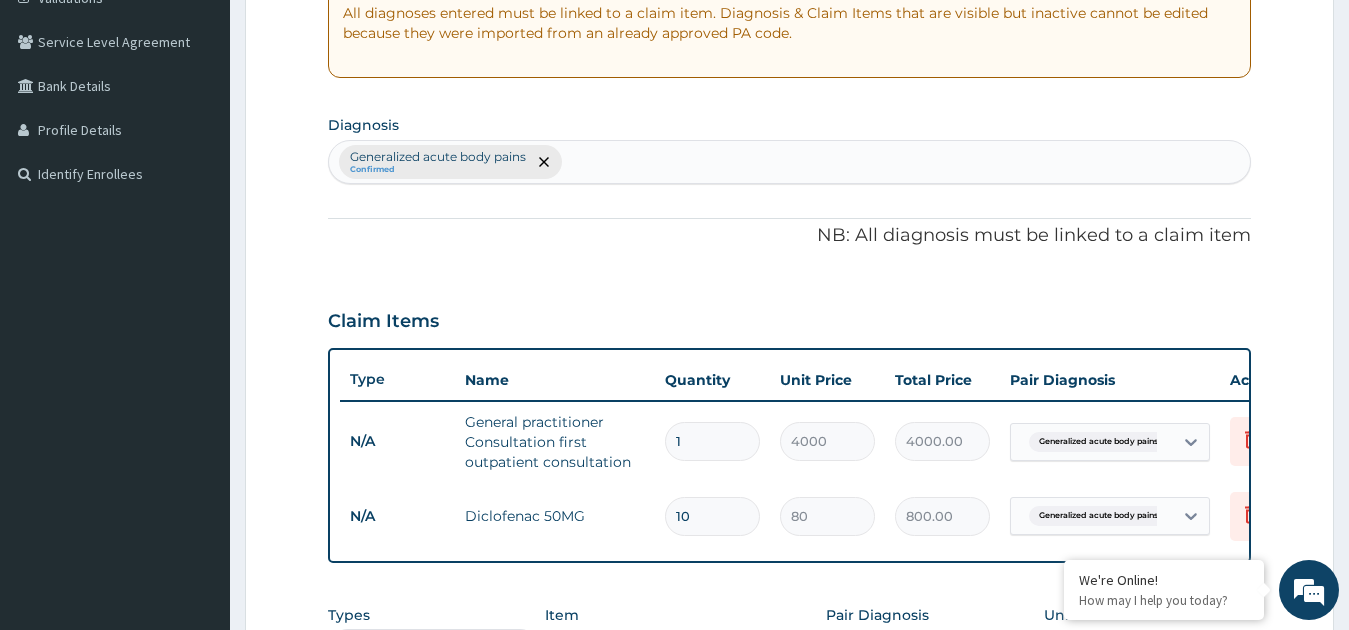 click on "Generalized acute body pains Confirmed" at bounding box center [790, 162] 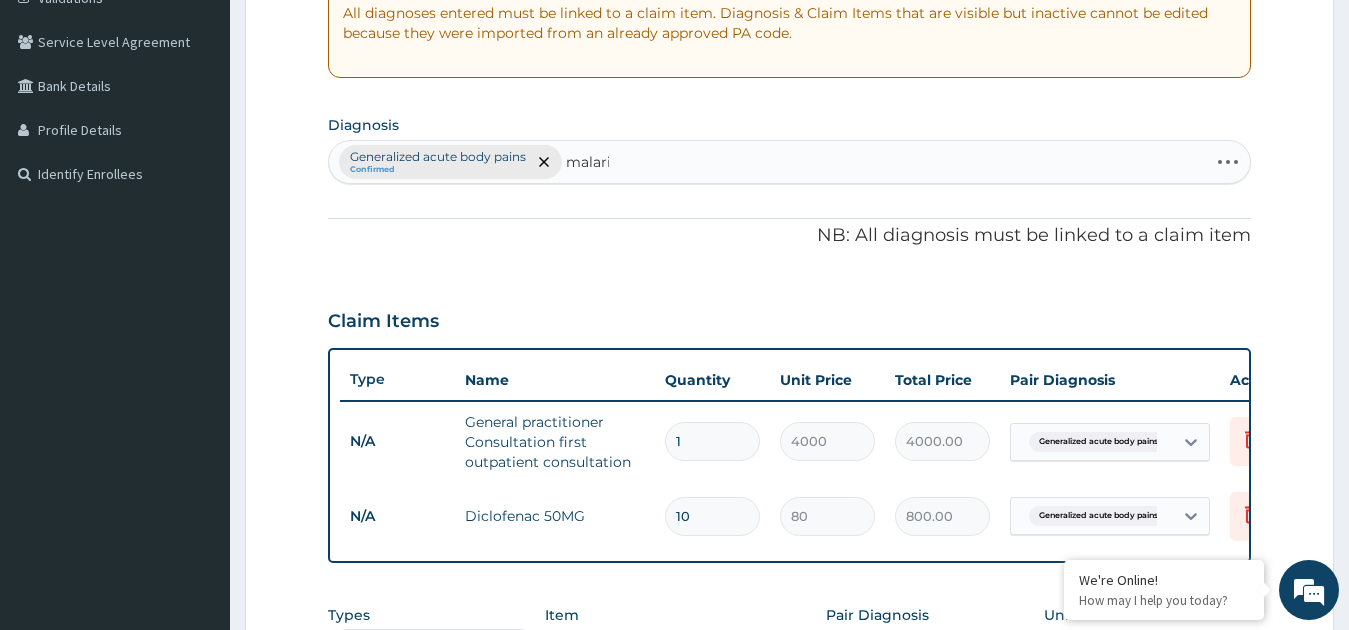 type on "malaria" 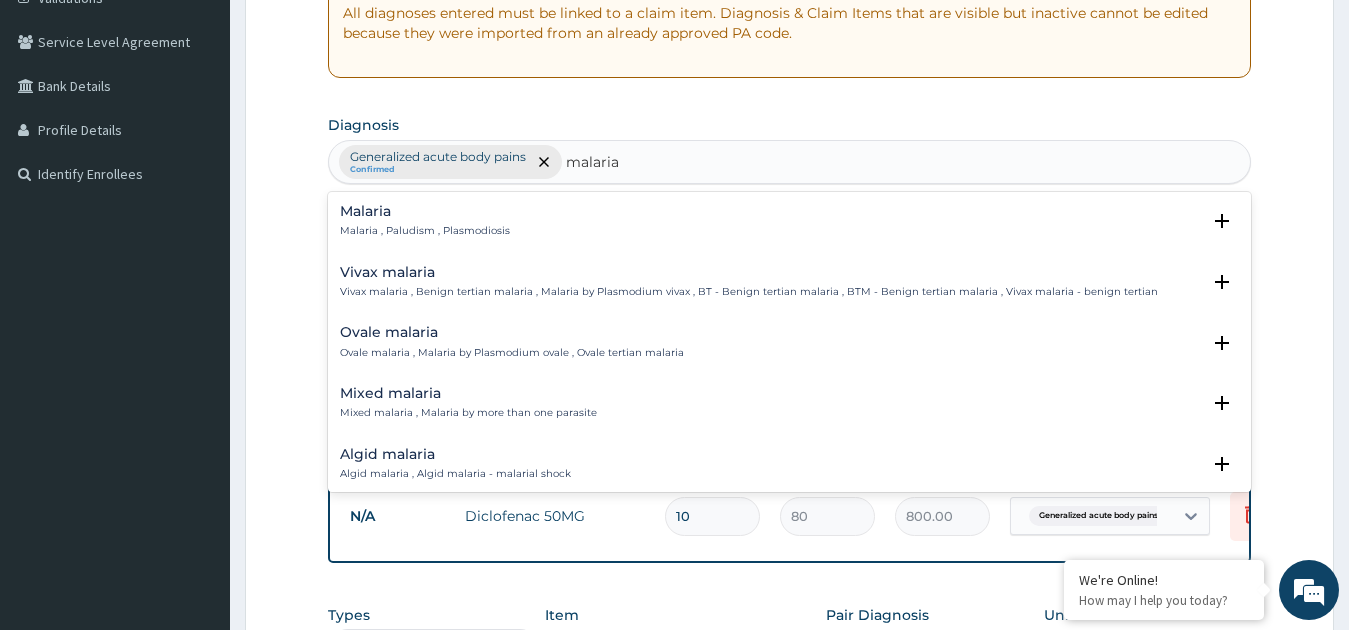 click on "Malaria Malaria , Paludism , Plasmodiosis" at bounding box center [425, 221] 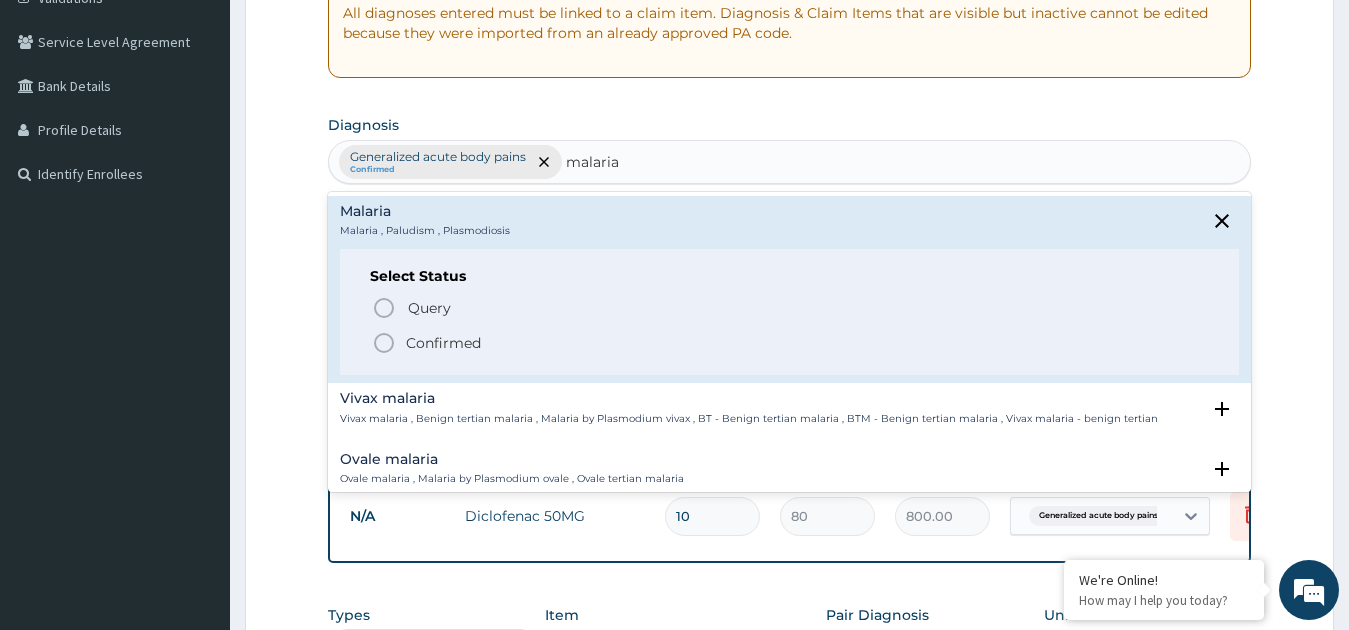 click on "Confirmed" at bounding box center (791, 343) 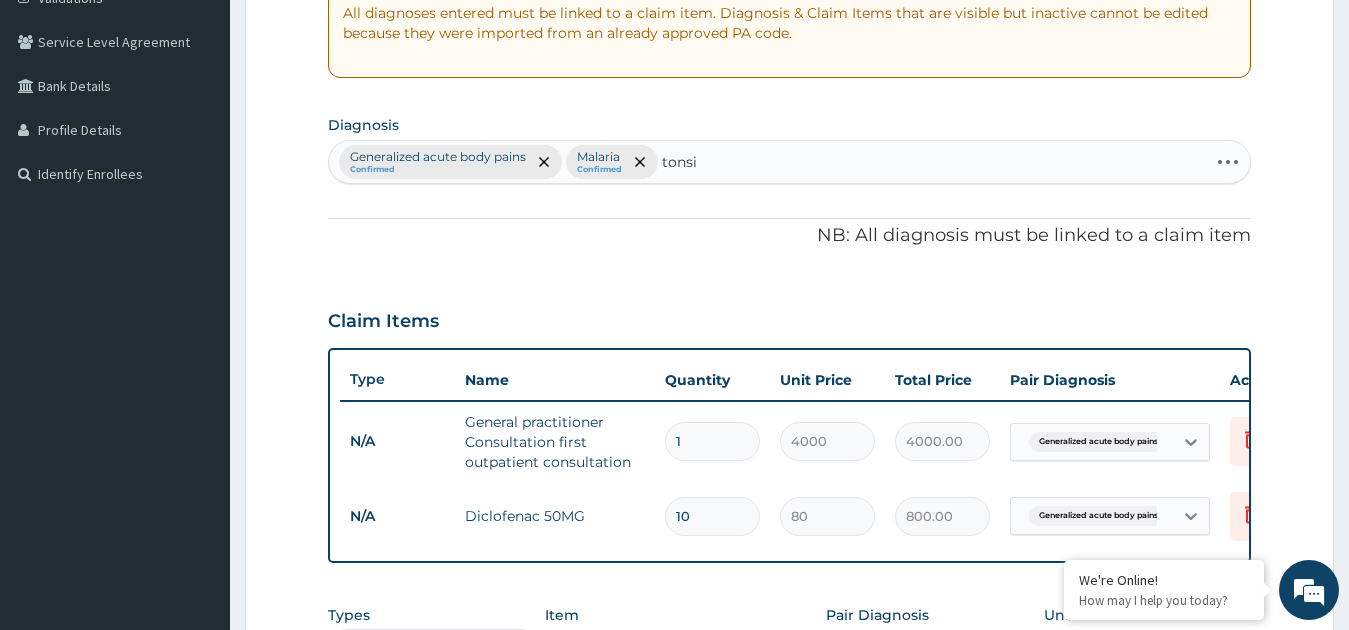type on "tonsil" 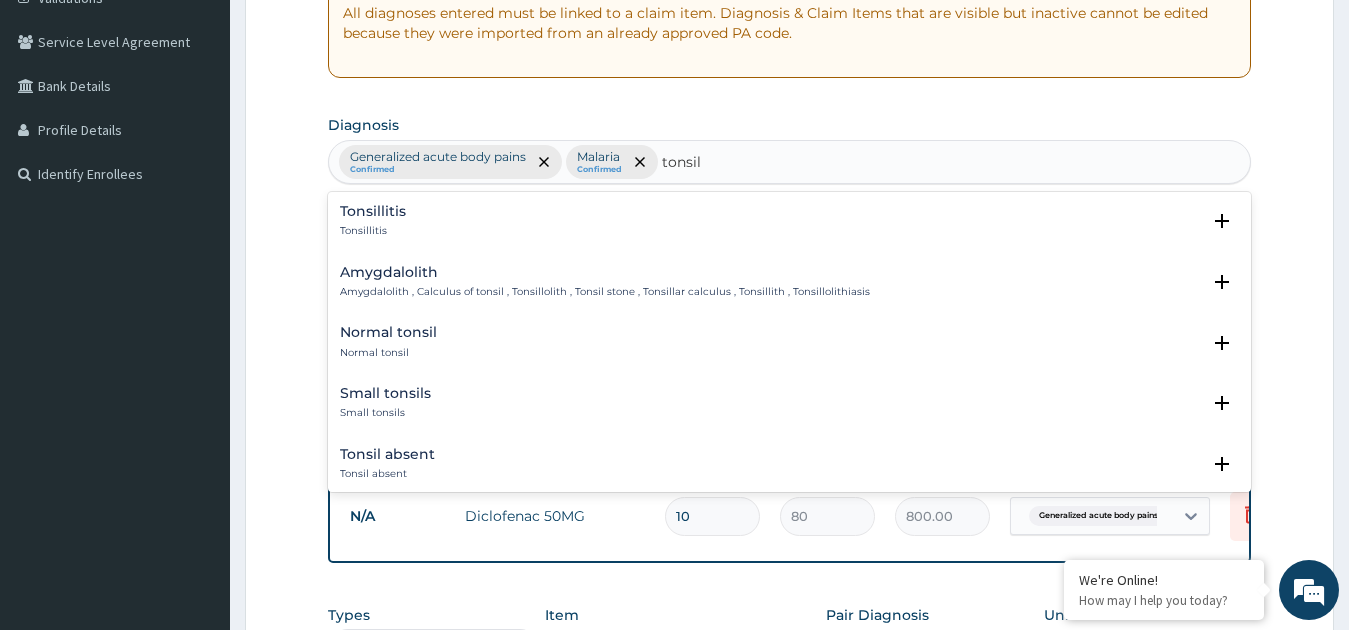 click on "Tonsillitis Tonsillitis" at bounding box center [790, 221] 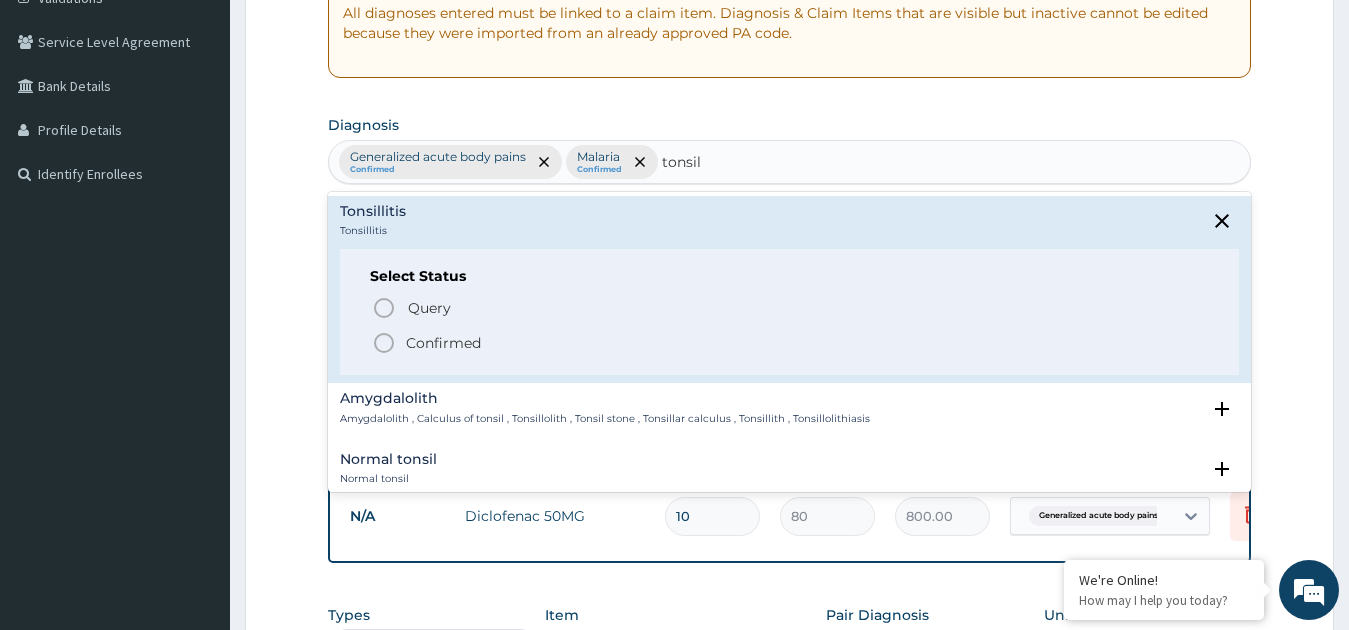 click on "Confirmed" at bounding box center (443, 343) 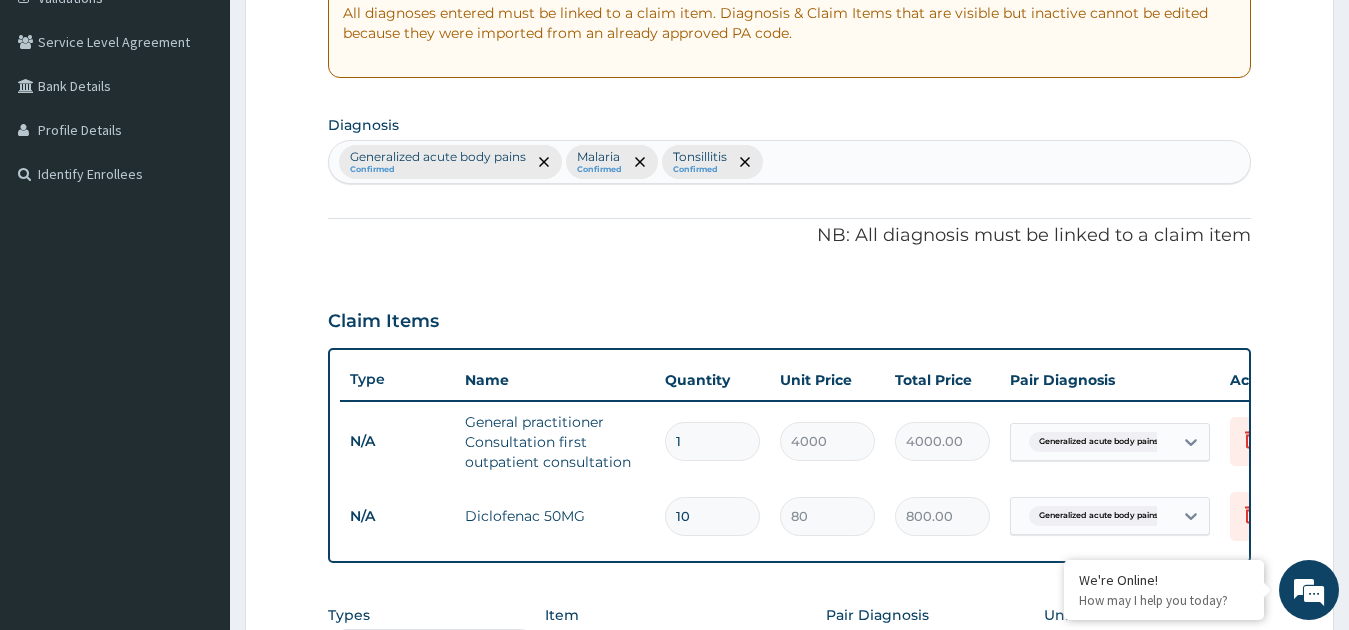 scroll, scrollTop: 747, scrollLeft: 0, axis: vertical 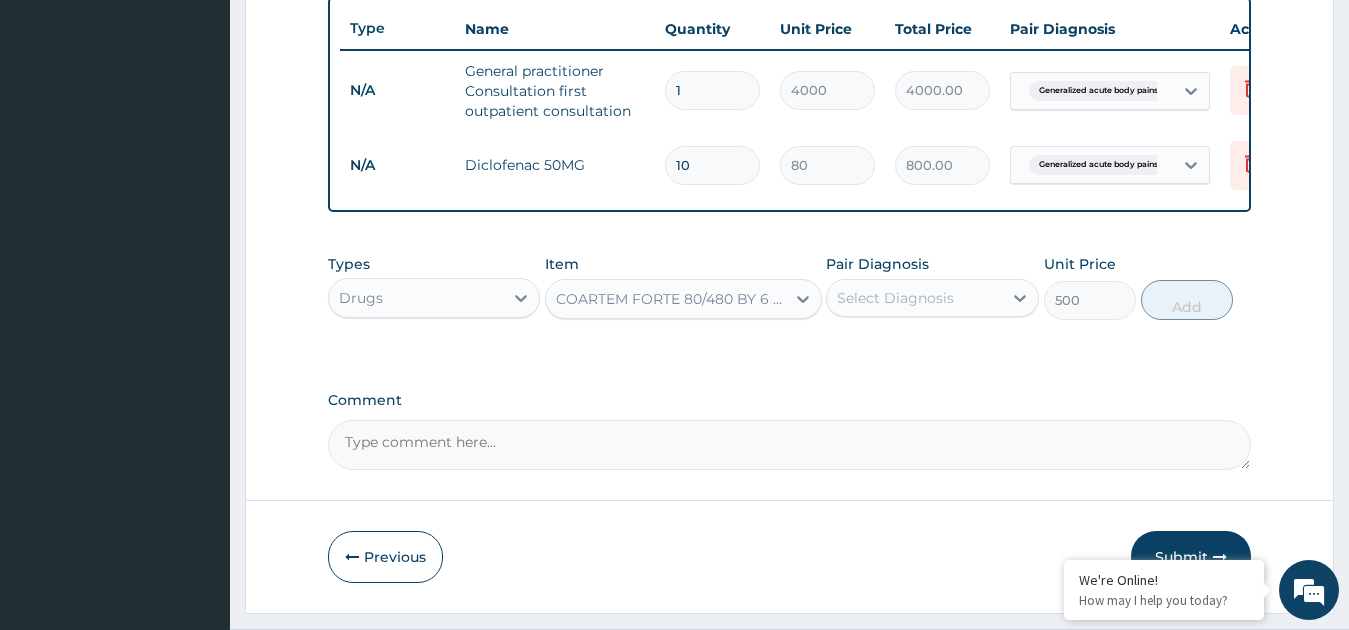 click on "Select Diagnosis" at bounding box center [895, 298] 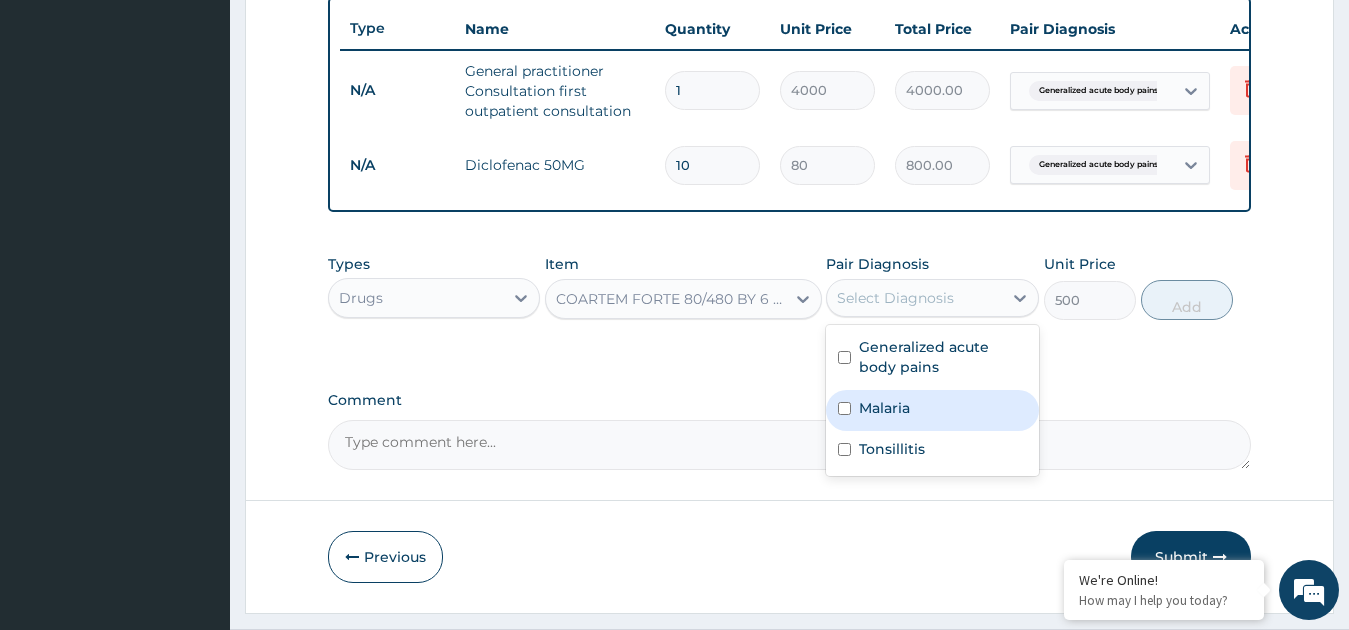 click on "Malaria" at bounding box center (932, 410) 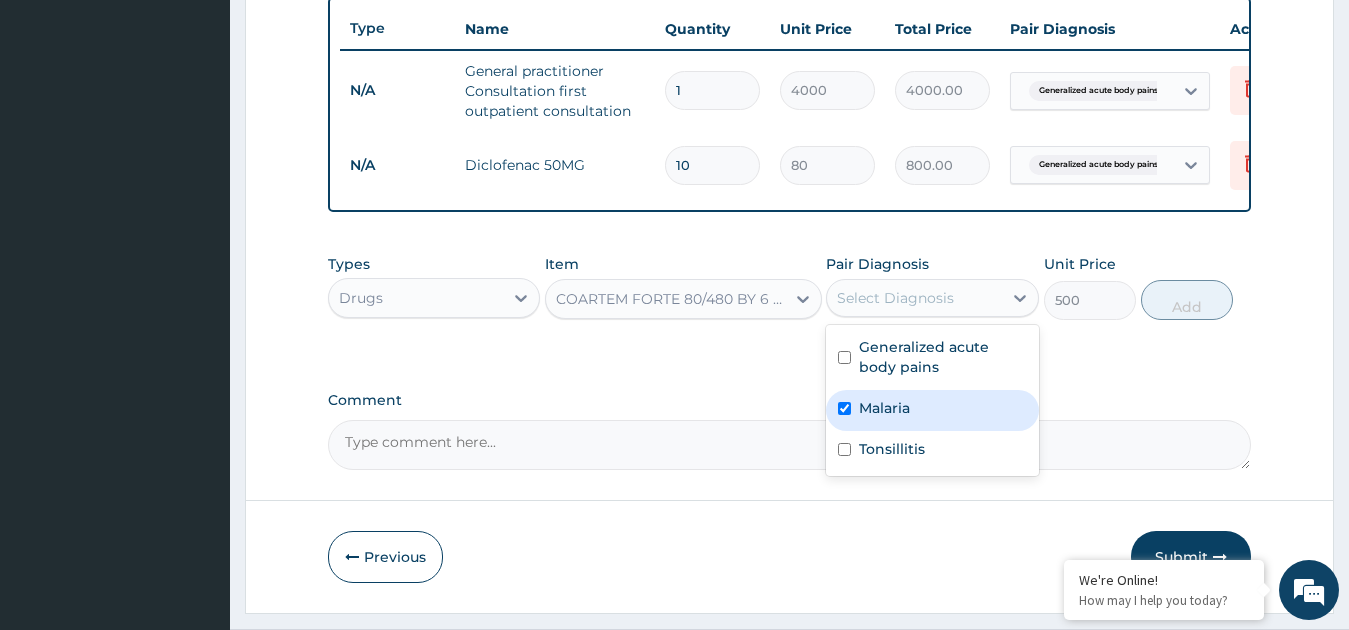 checkbox on "true" 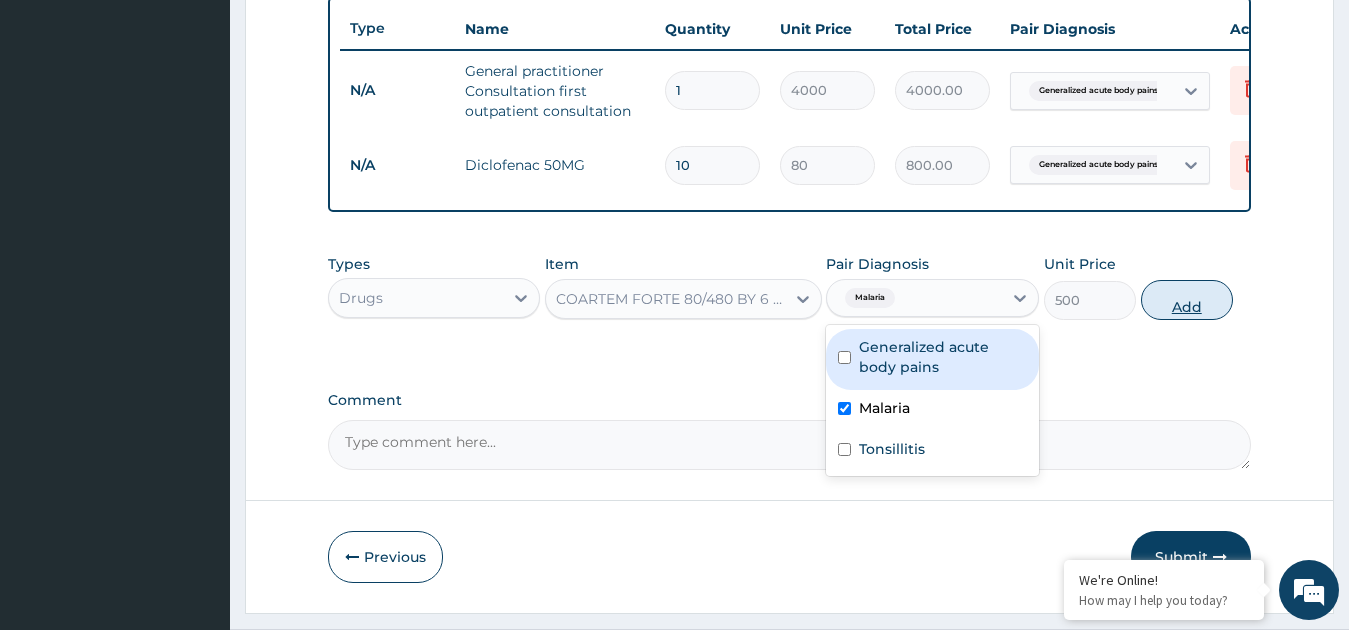 click on "Add" at bounding box center (1187, 300) 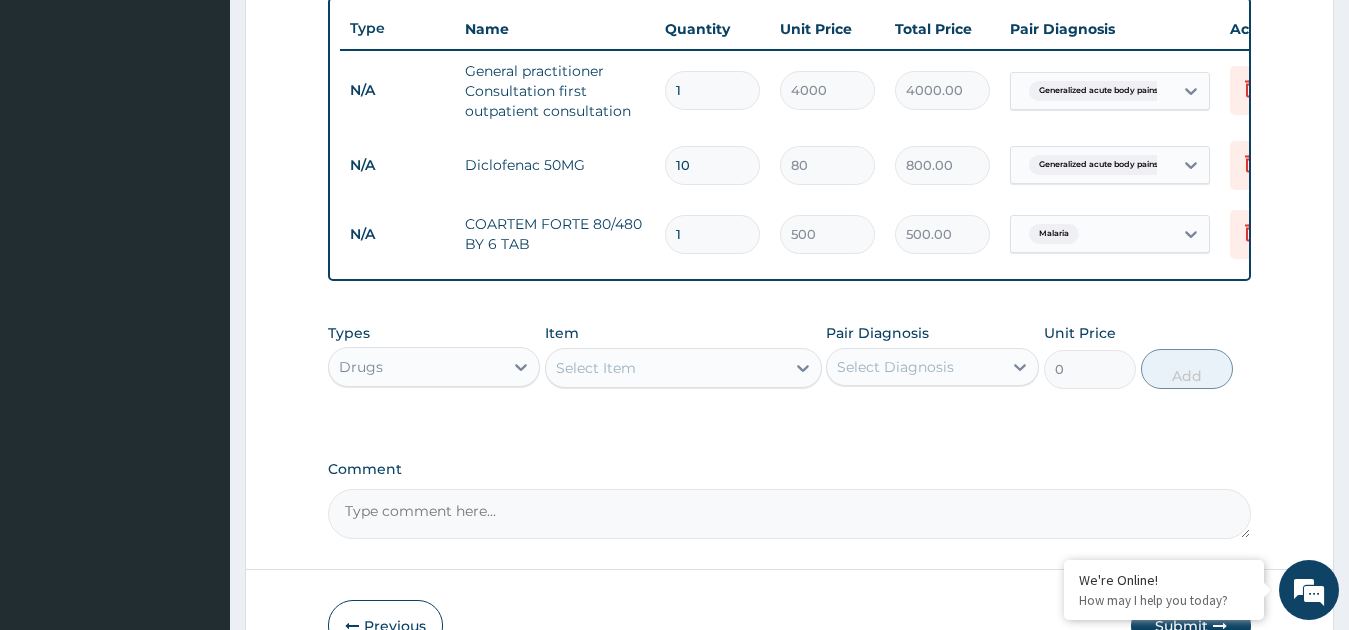 drag, startPoint x: 697, startPoint y: 242, endPoint x: 593, endPoint y: 187, distance: 117.64778 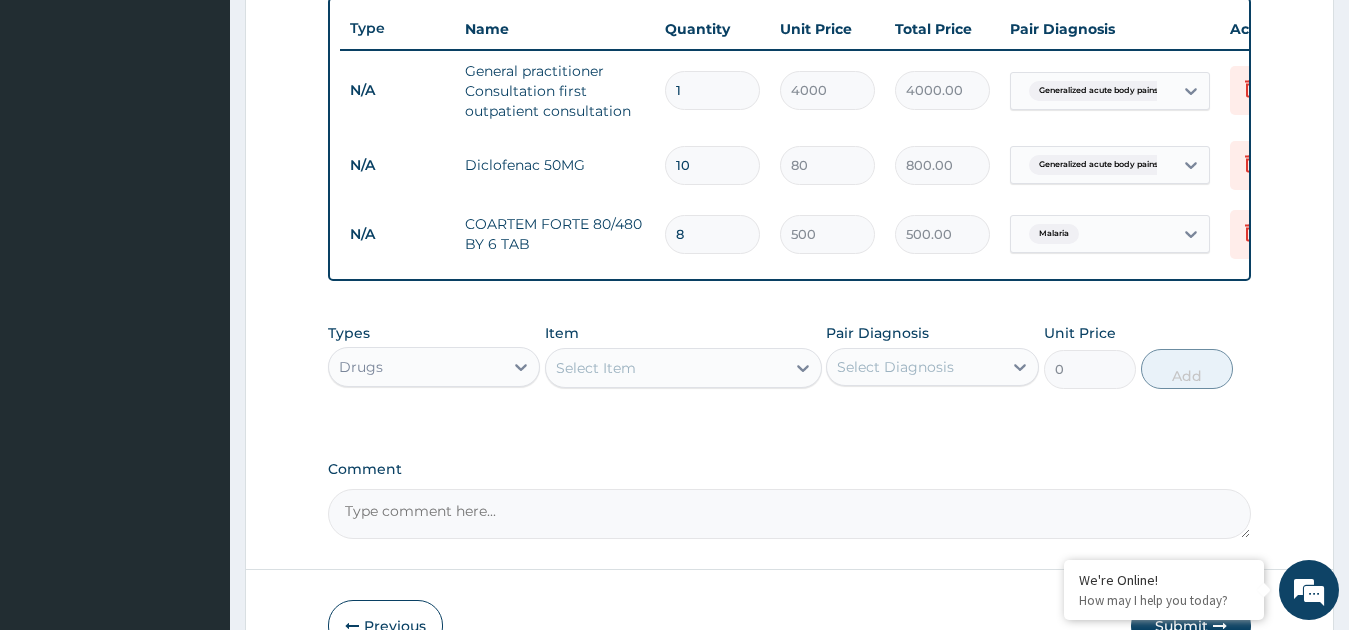 type on "4000.00" 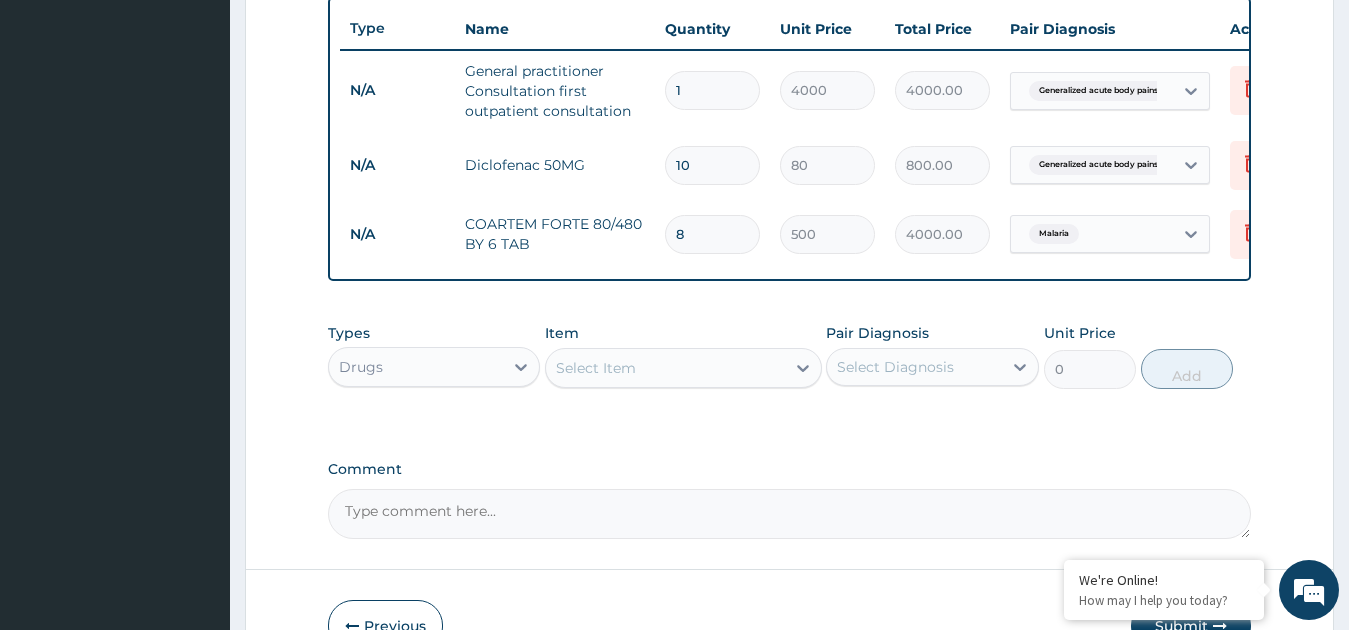 type 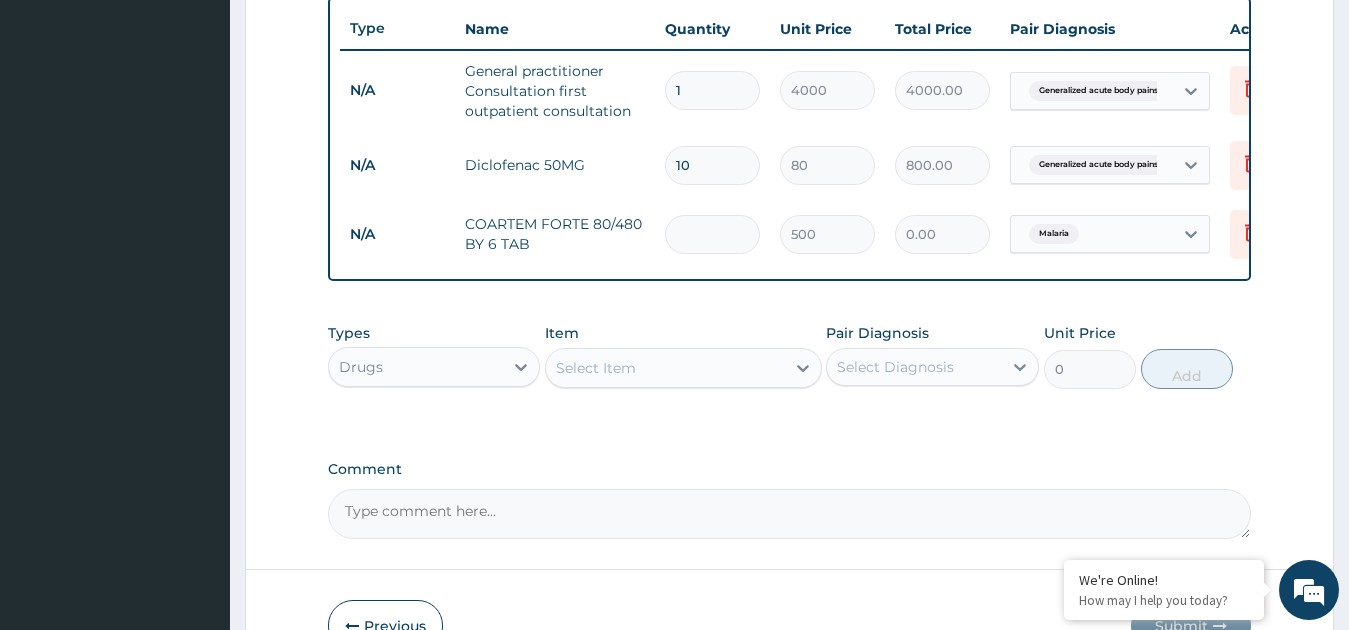 type on "6" 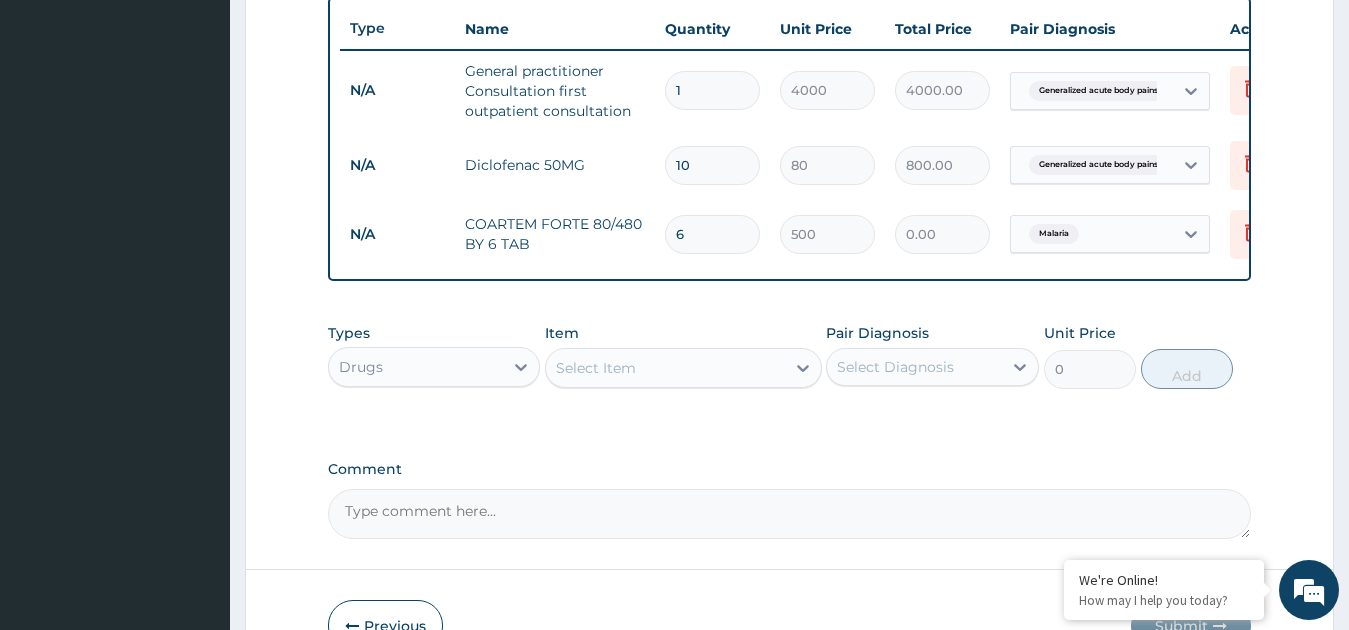 type on "3000.00" 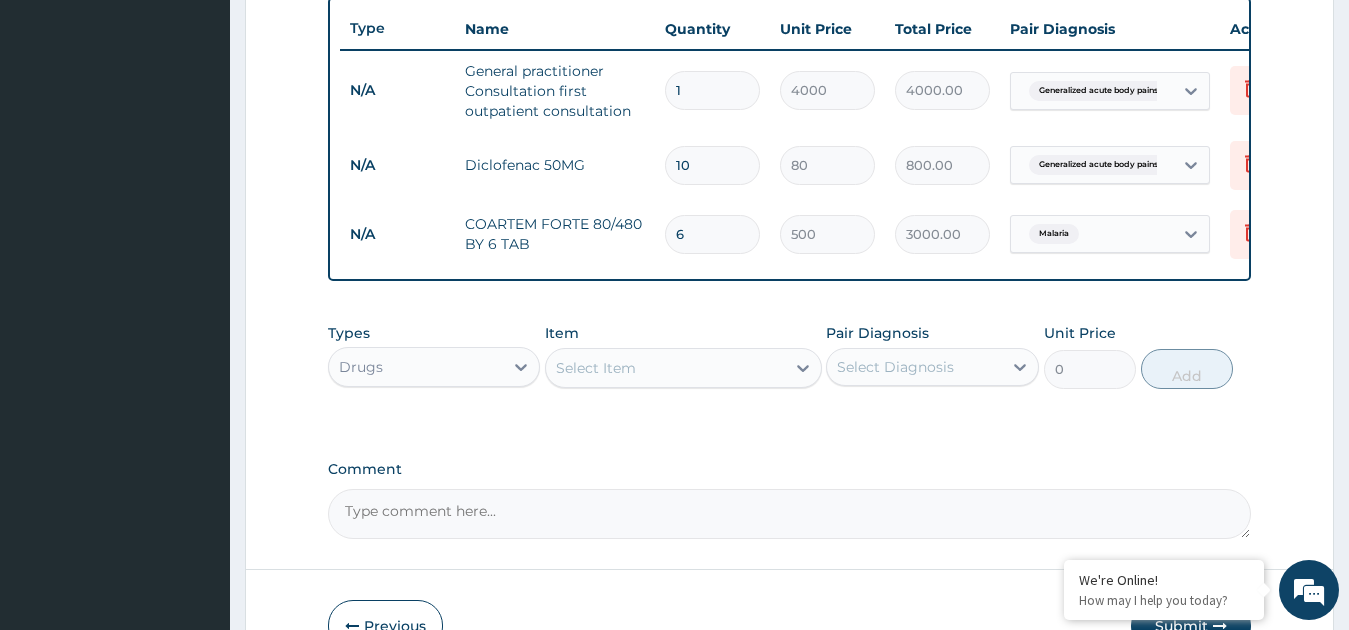 type on "6" 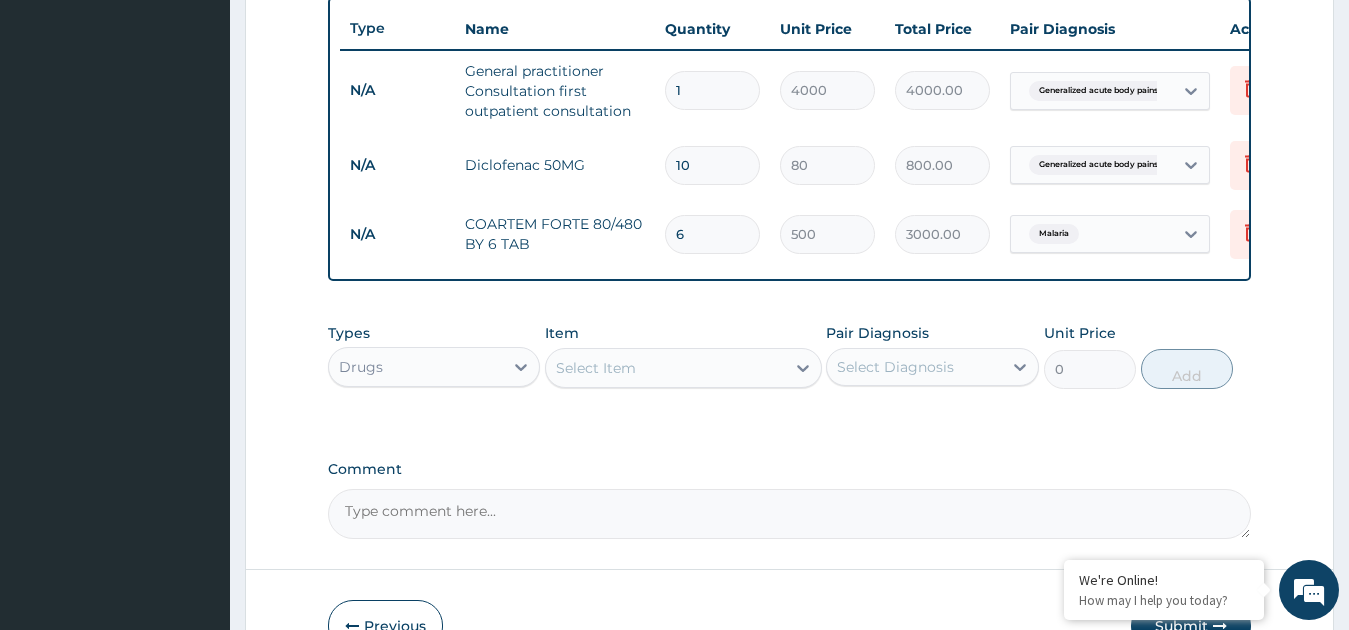 click on "Select Item" at bounding box center [665, 368] 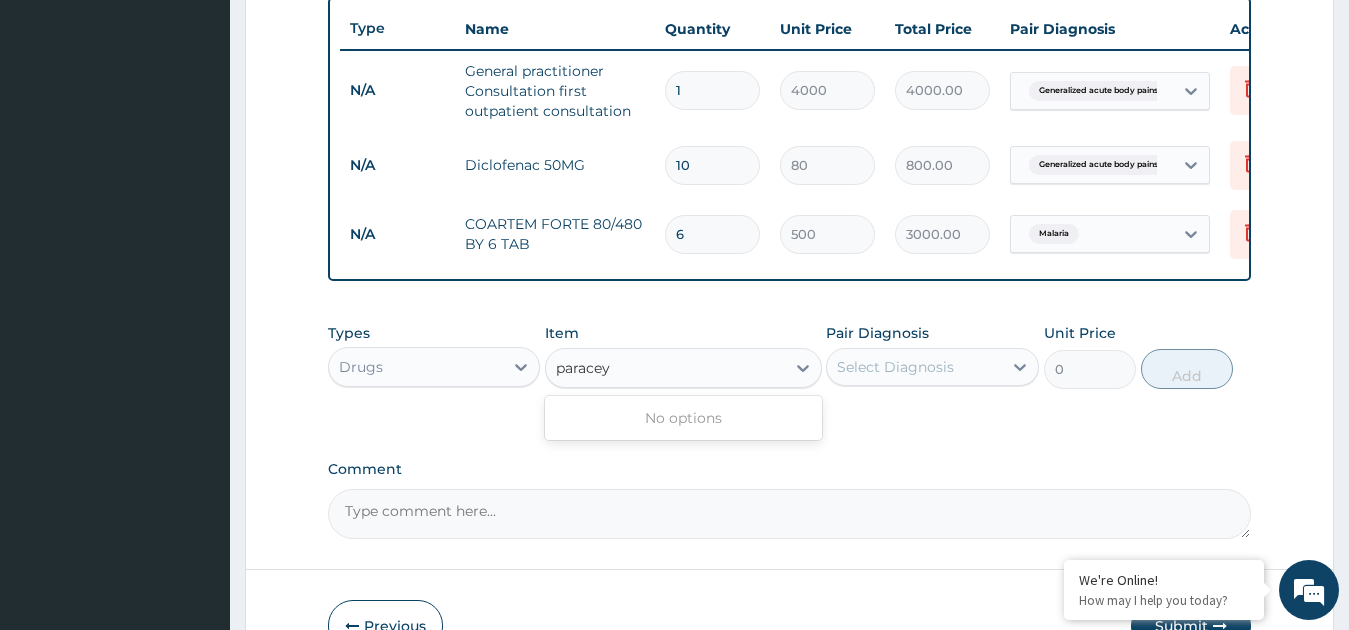 type on "parace" 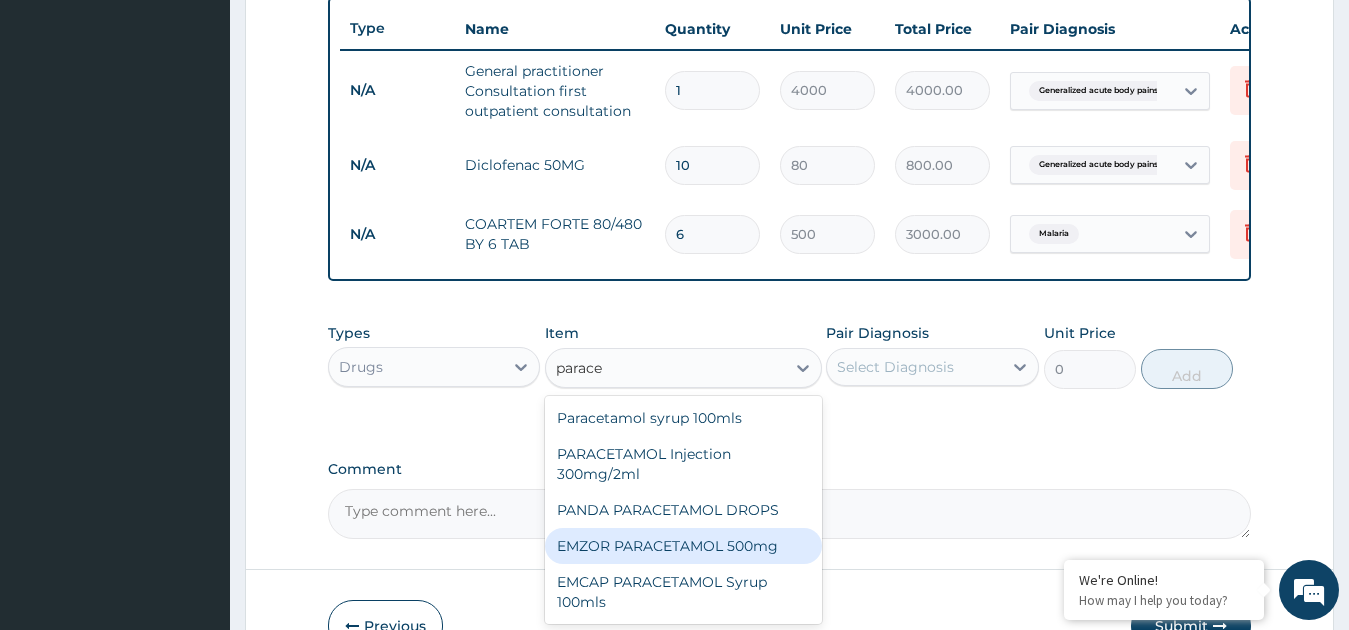 click on "EMZOR PARACETAMOL 500mg" at bounding box center [683, 546] 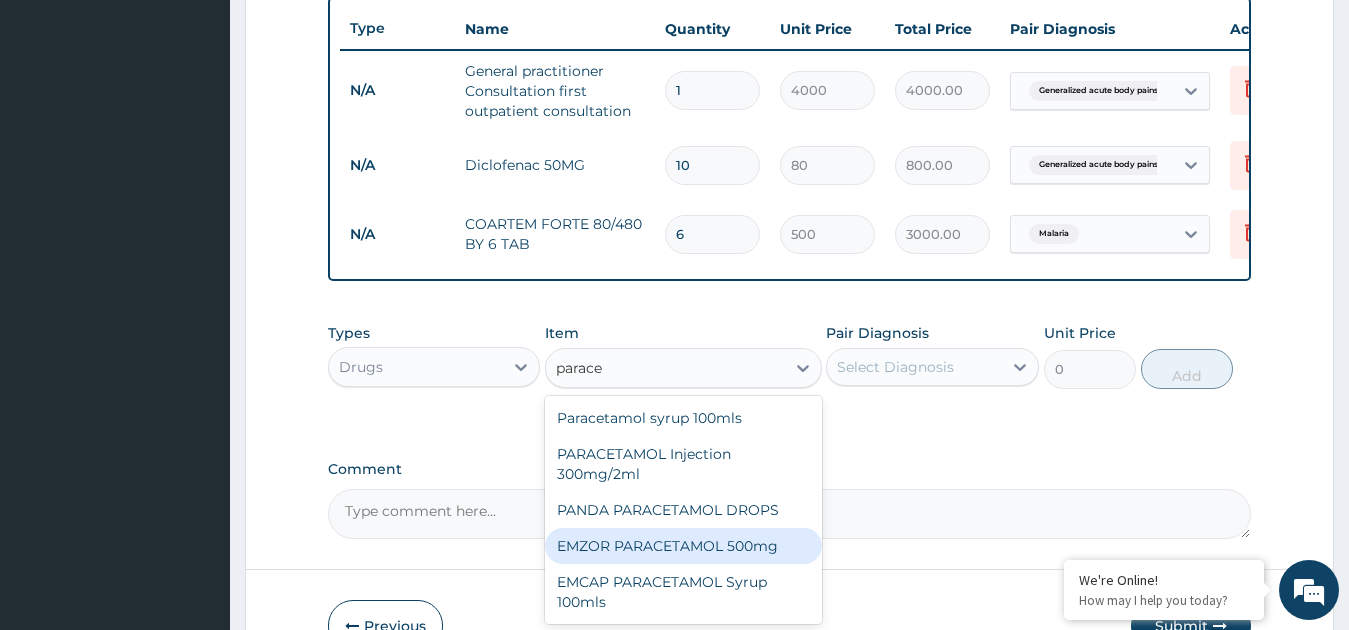 type 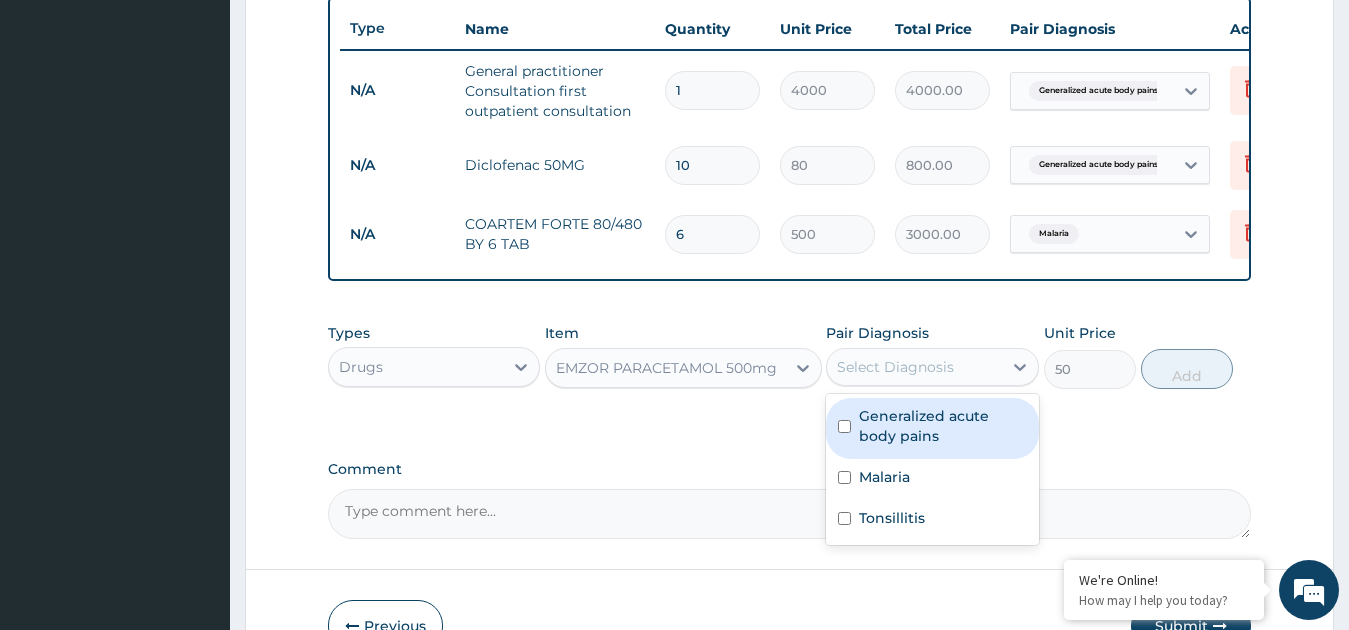 click on "Select Diagnosis" at bounding box center (895, 367) 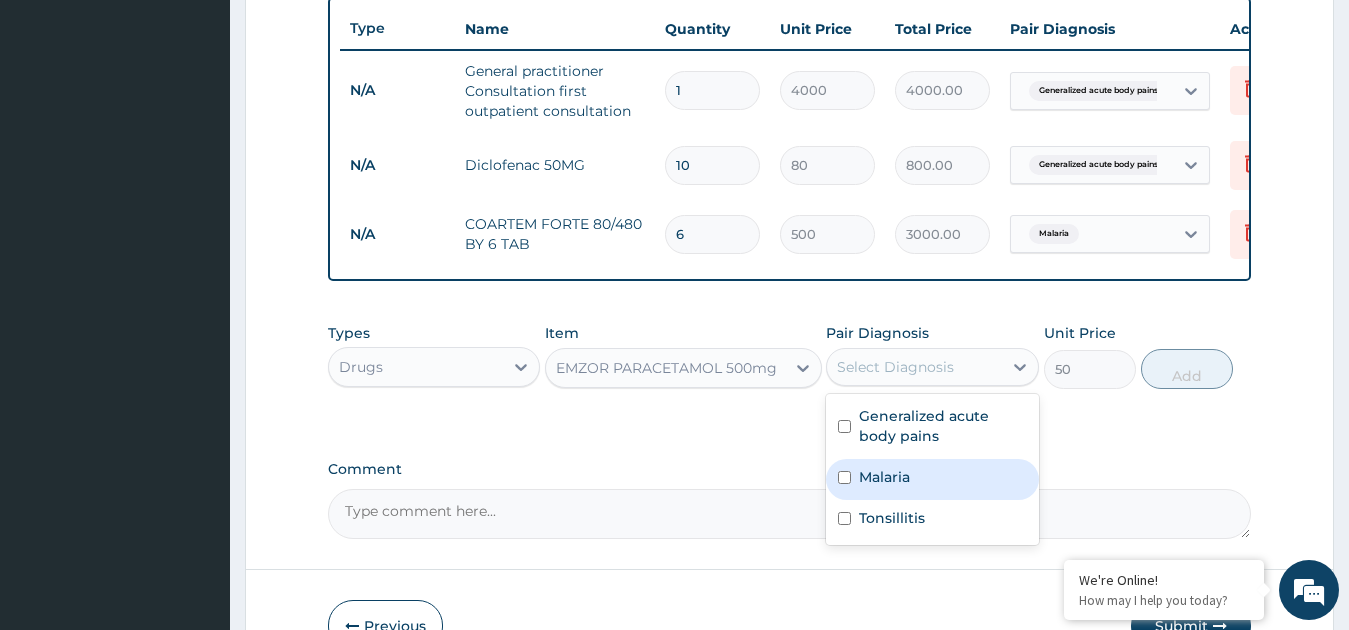 click on "Malaria" at bounding box center [932, 479] 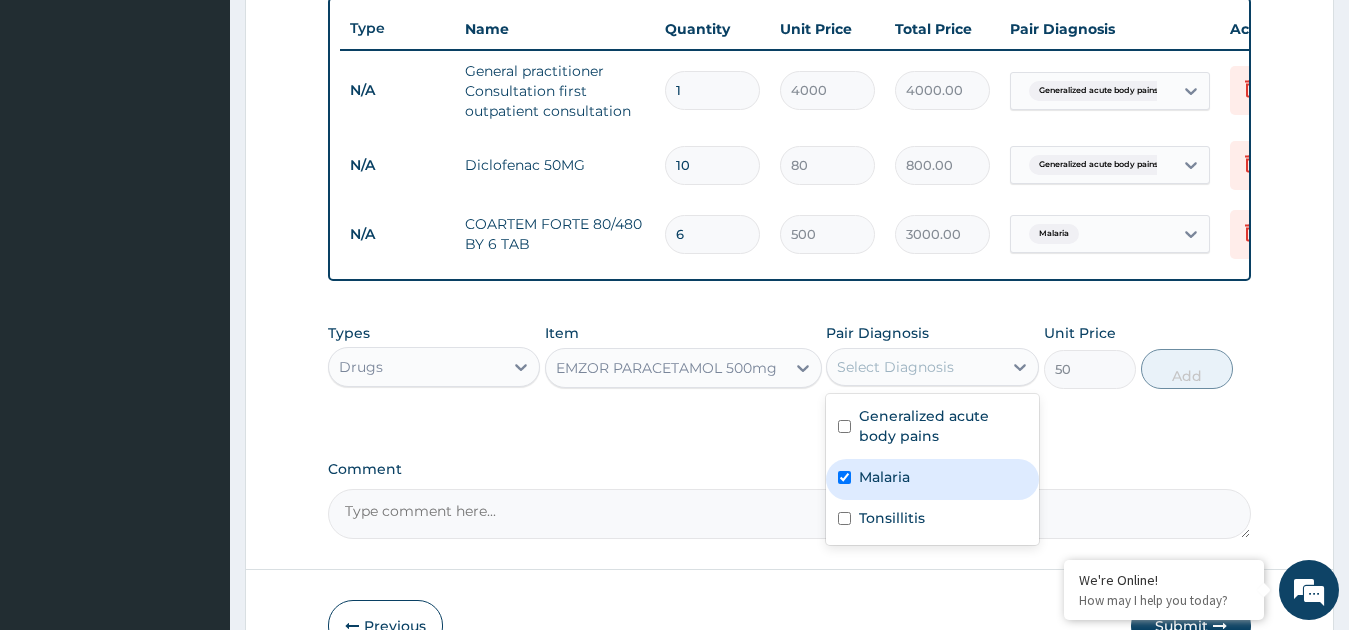 checkbox on "true" 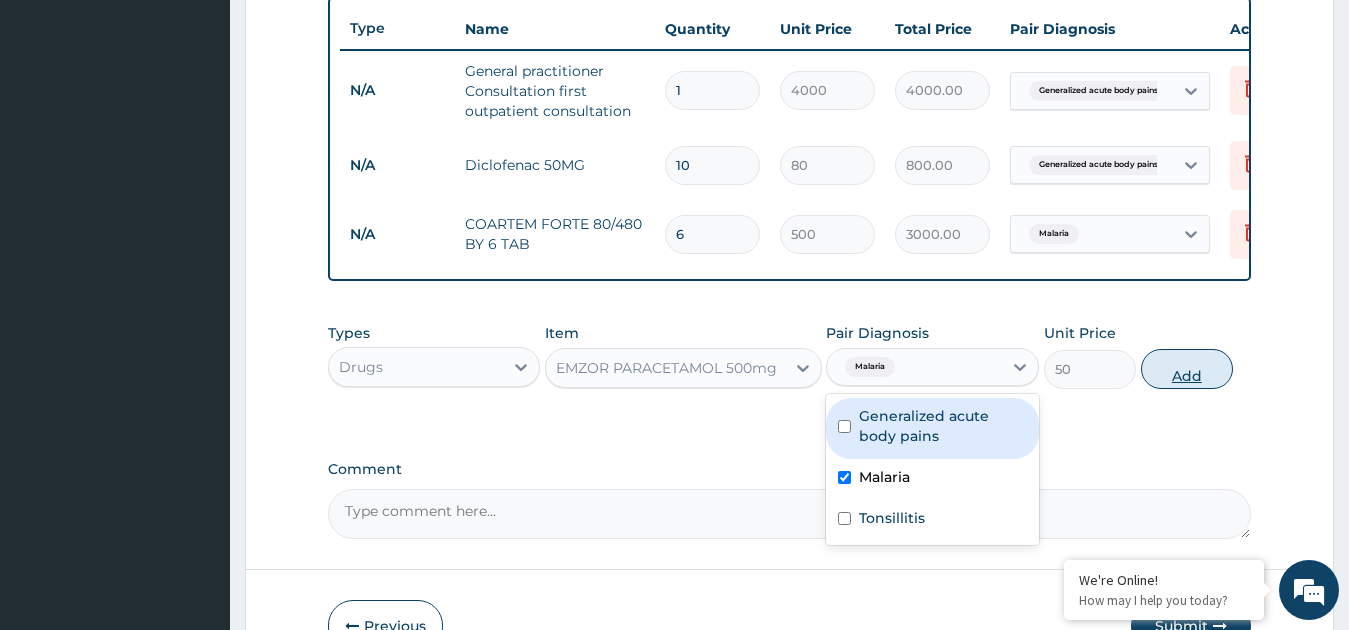 click on "Add" at bounding box center (1187, 369) 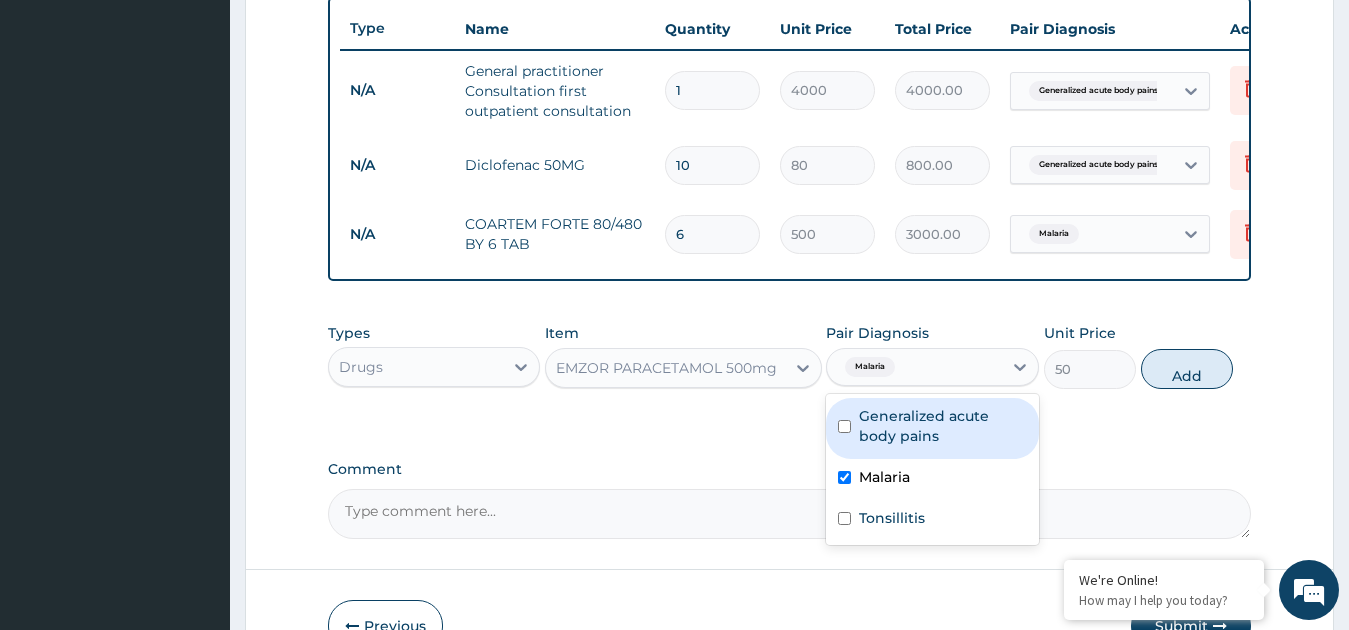 type on "0" 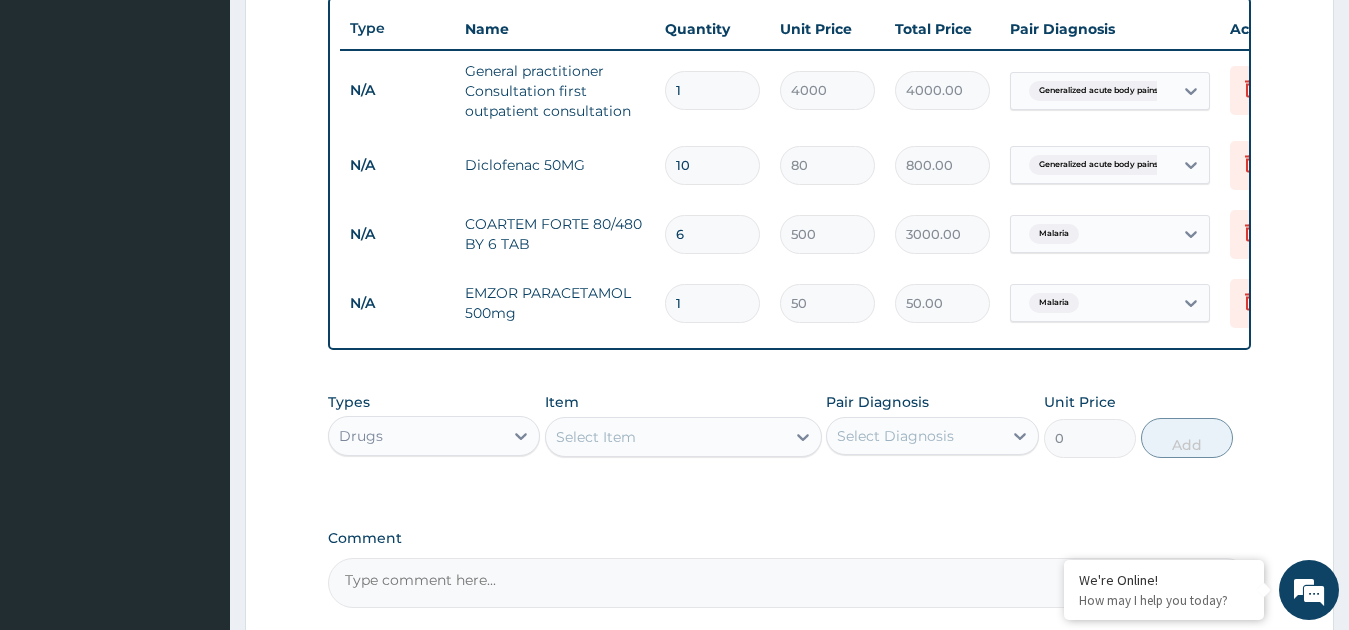 type on "15" 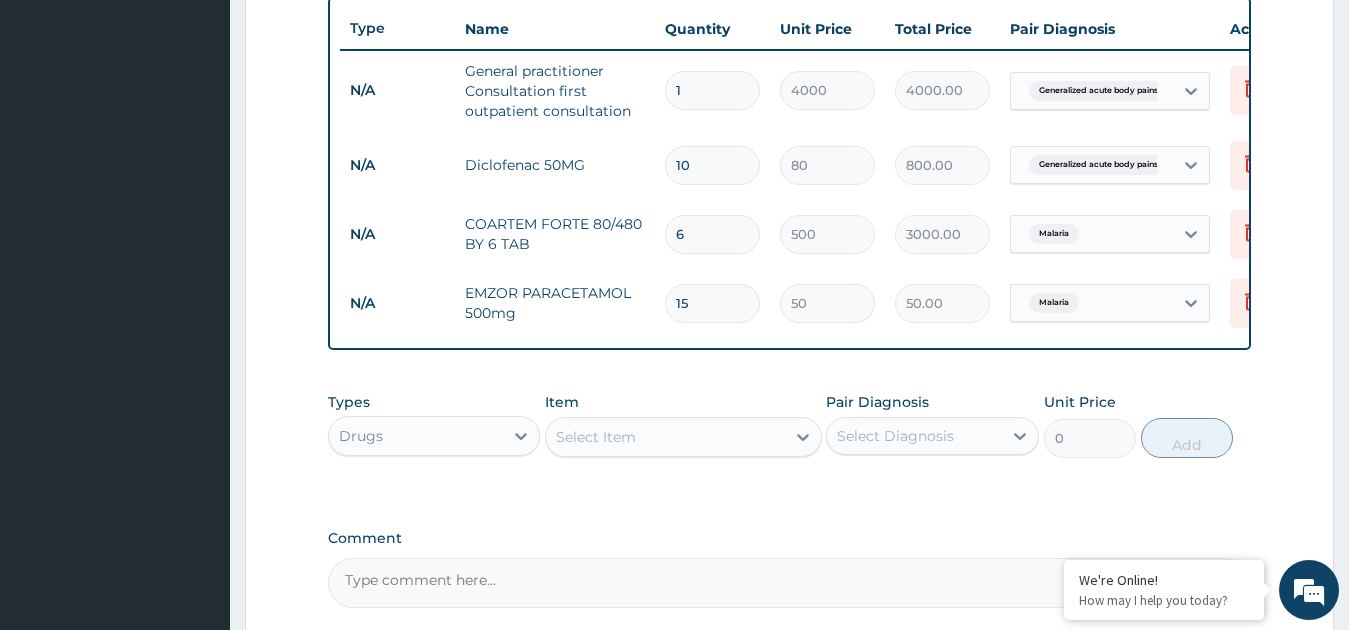 type on "750.00" 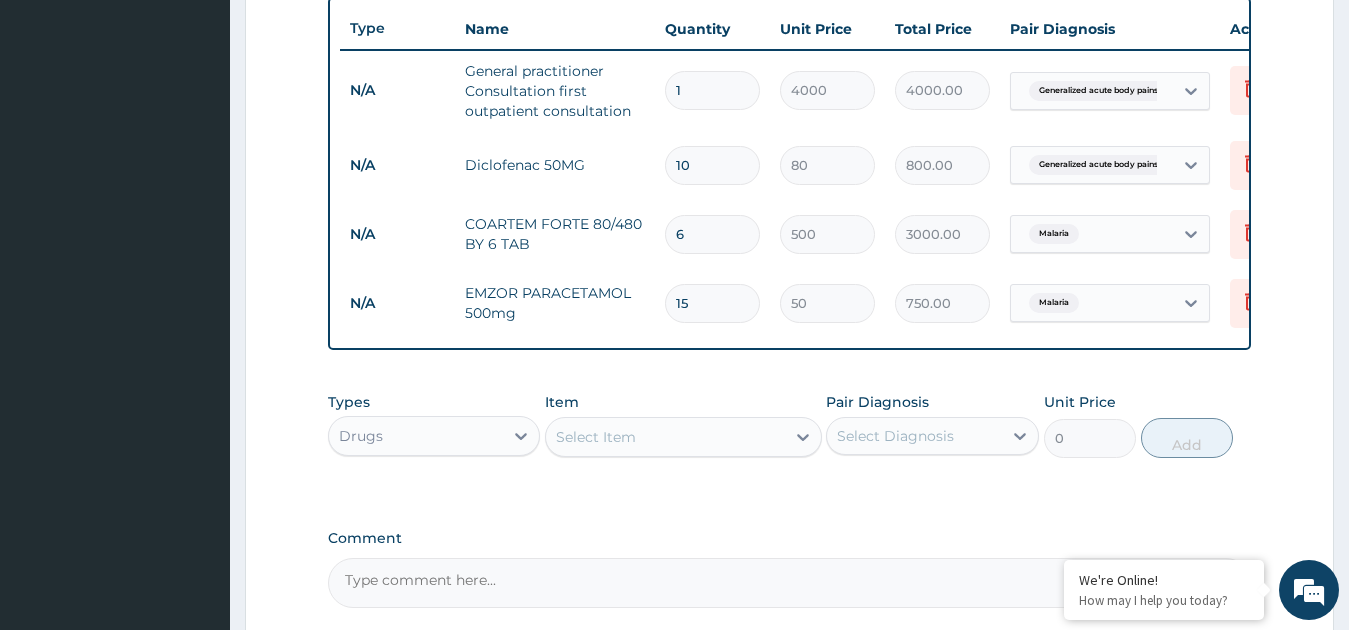 type on "15" 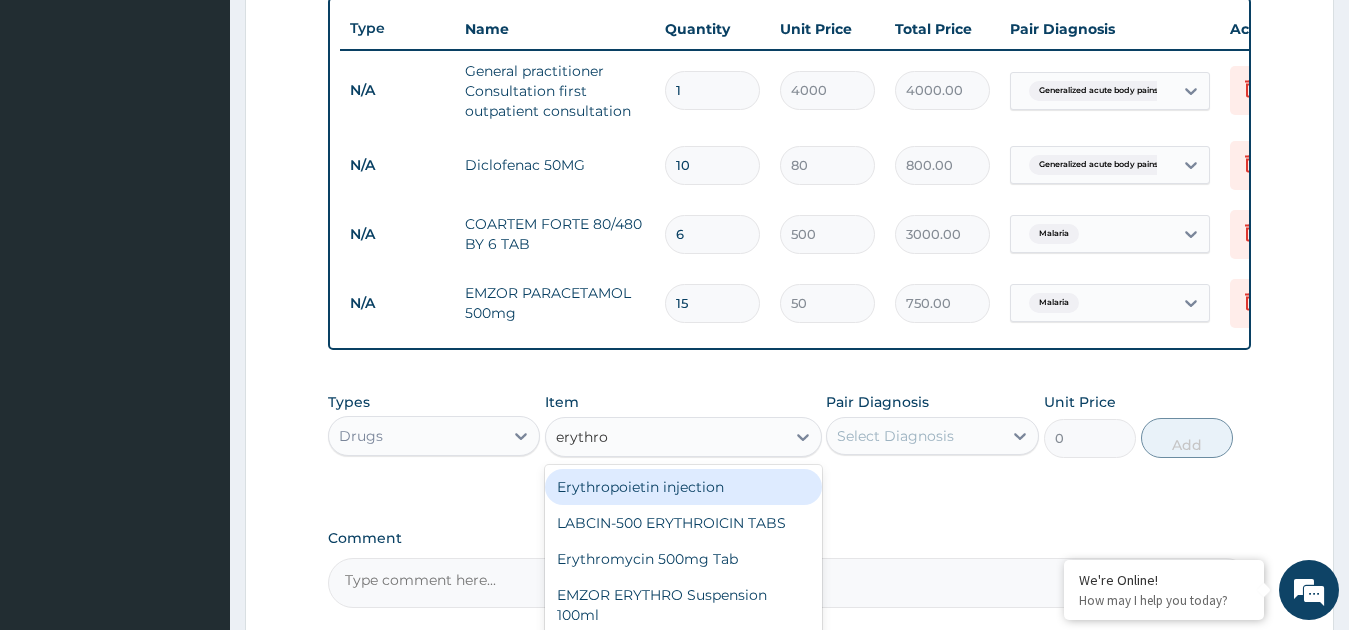 type on "erythrom" 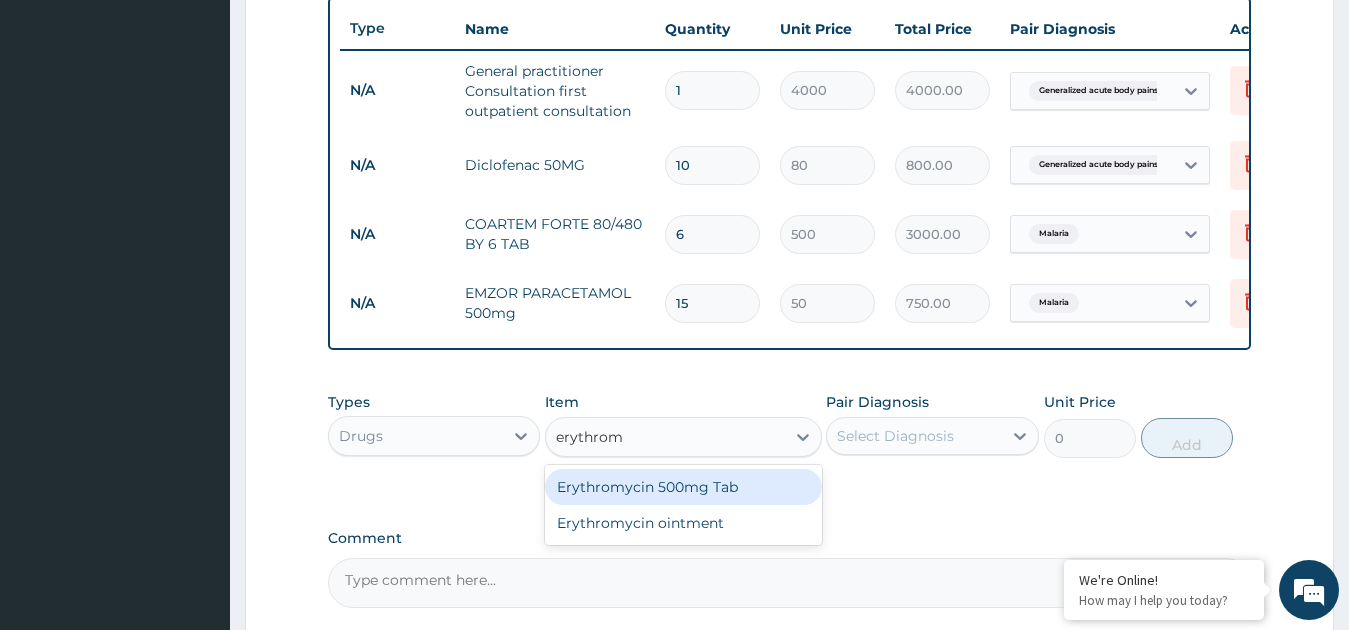 click on "Erythromycin 500mg Tab" at bounding box center [683, 487] 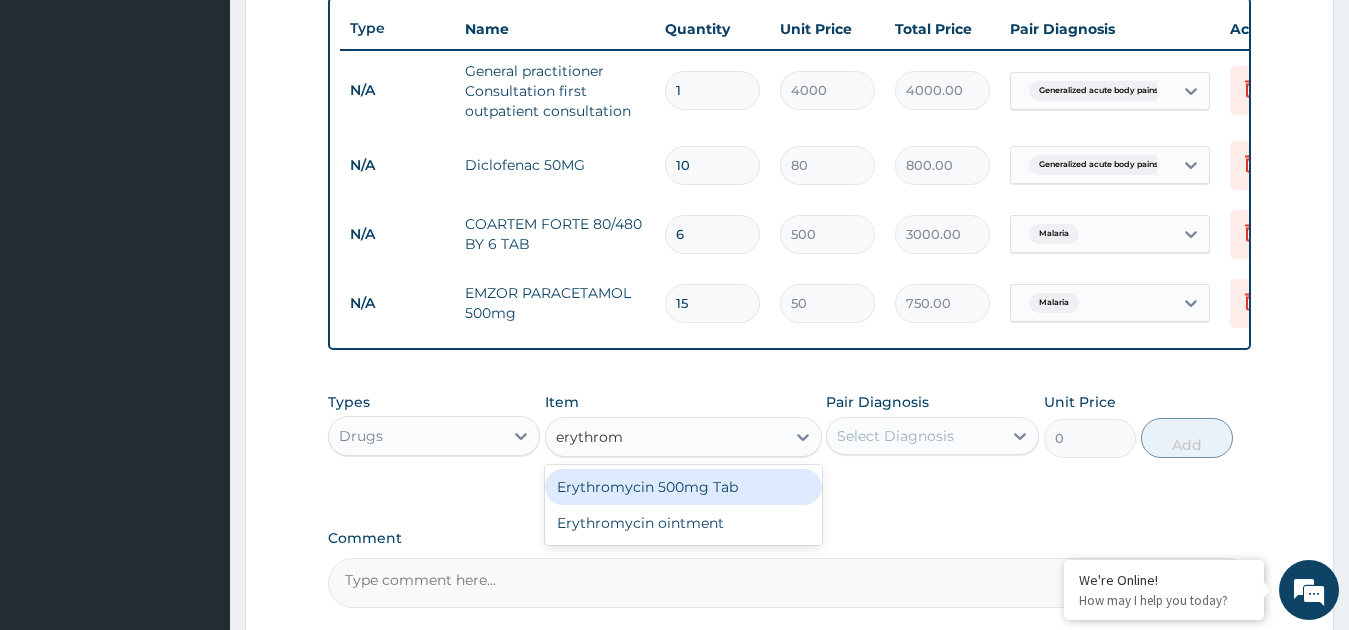 type 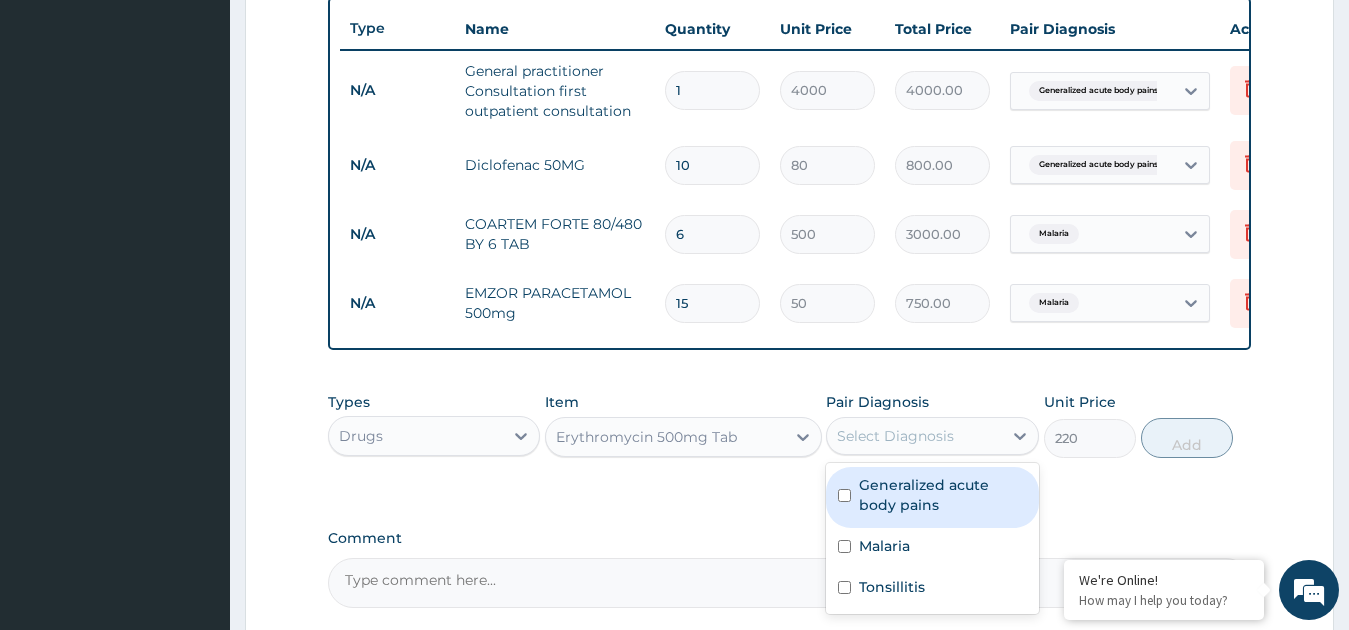 click on "Select Diagnosis" at bounding box center (914, 436) 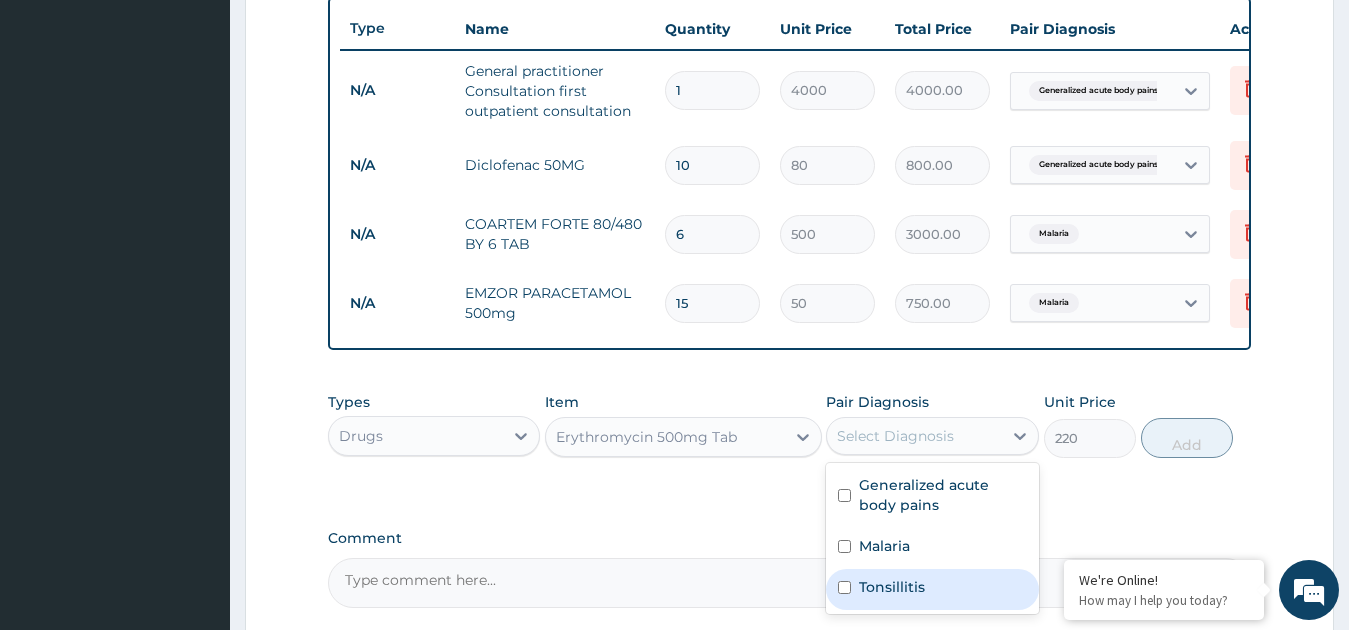 click on "Tonsillitis" at bounding box center (932, 589) 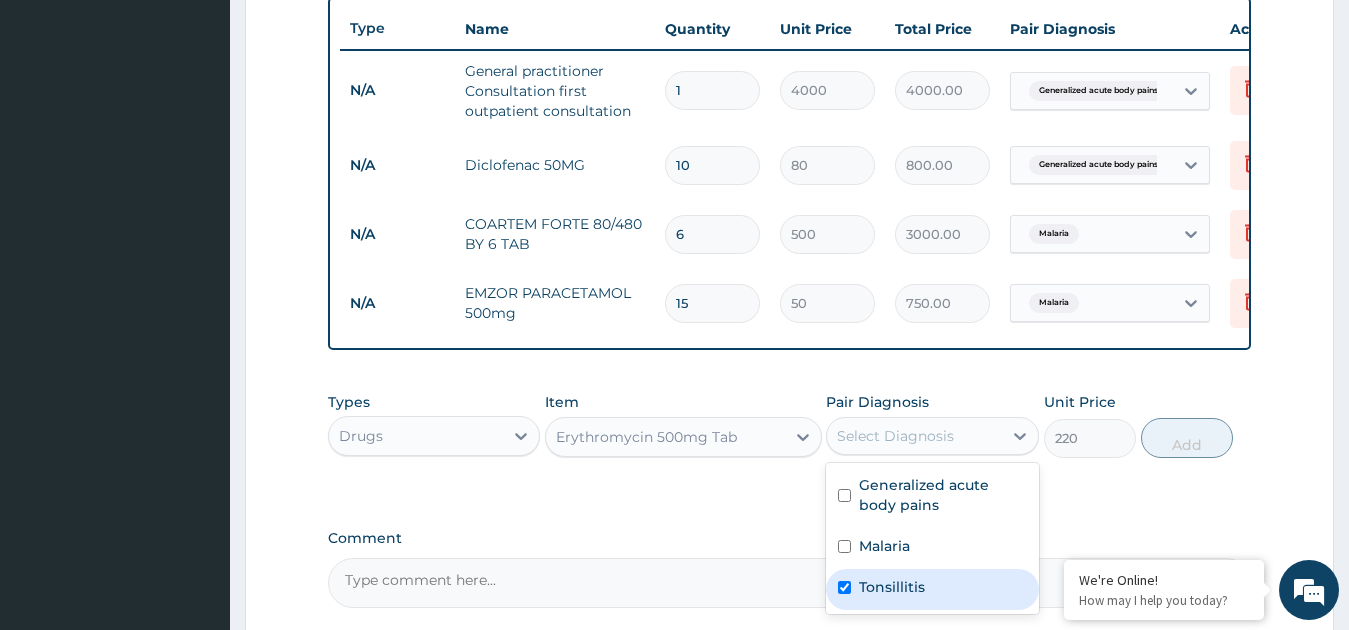 checkbox on "true" 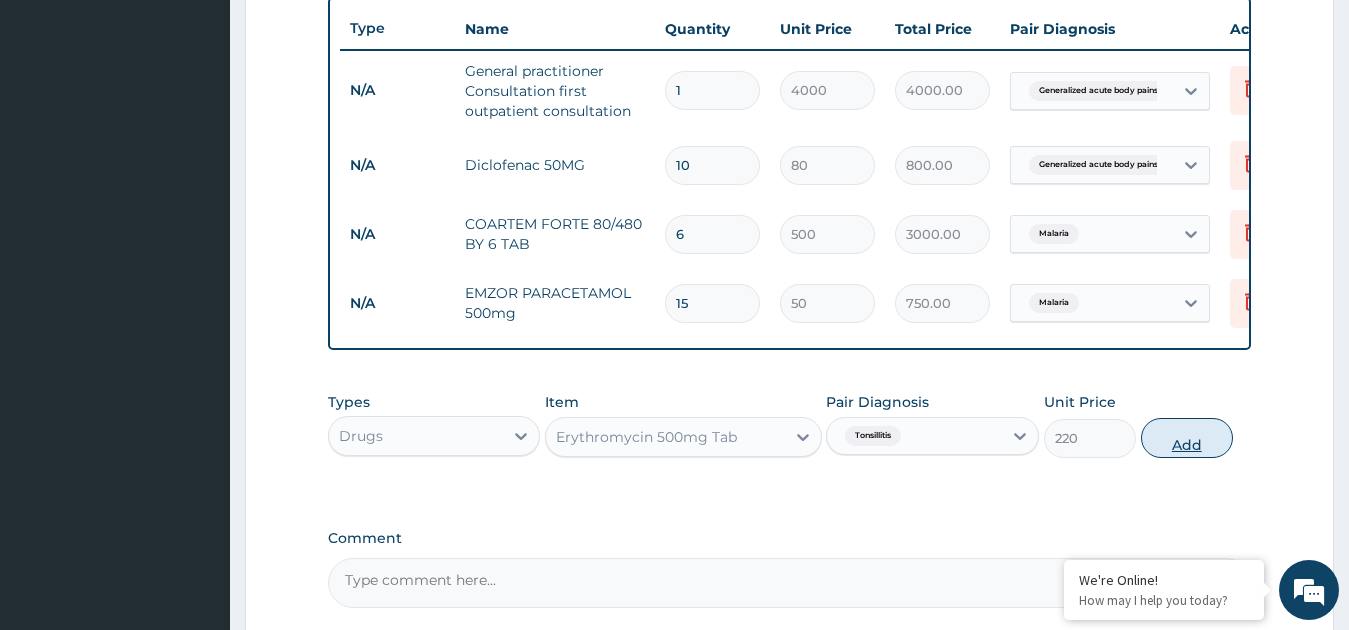 click on "Add" at bounding box center [1187, 438] 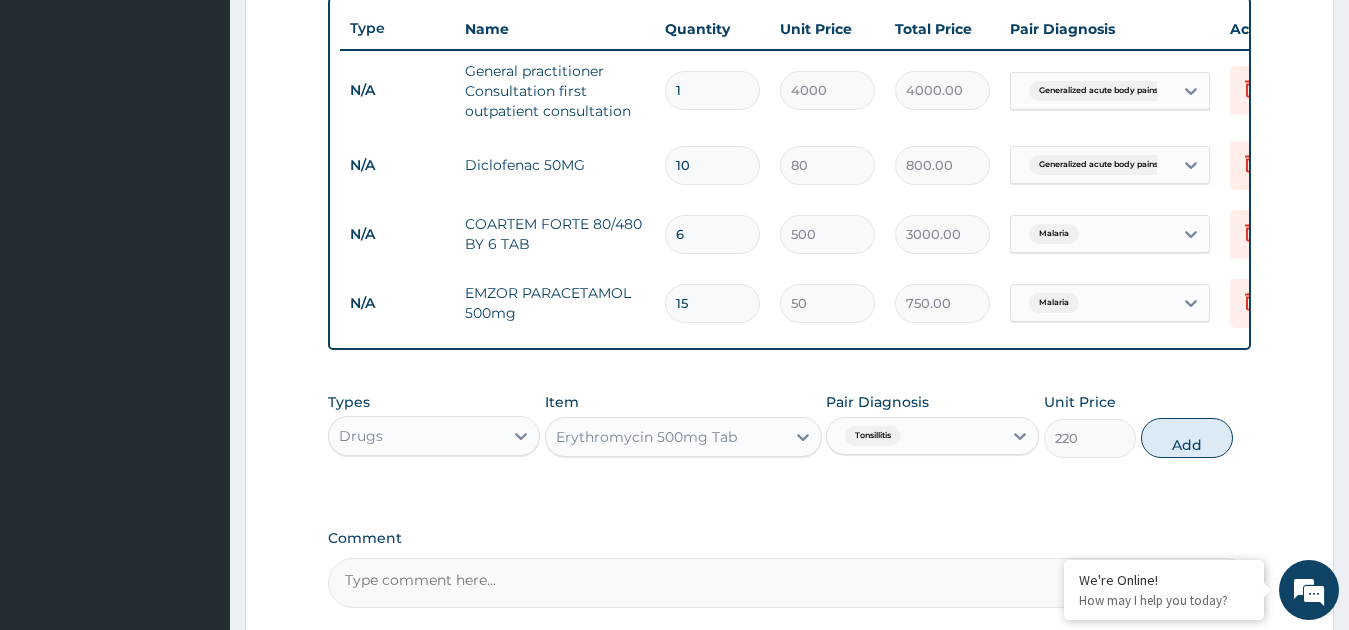 type on "0" 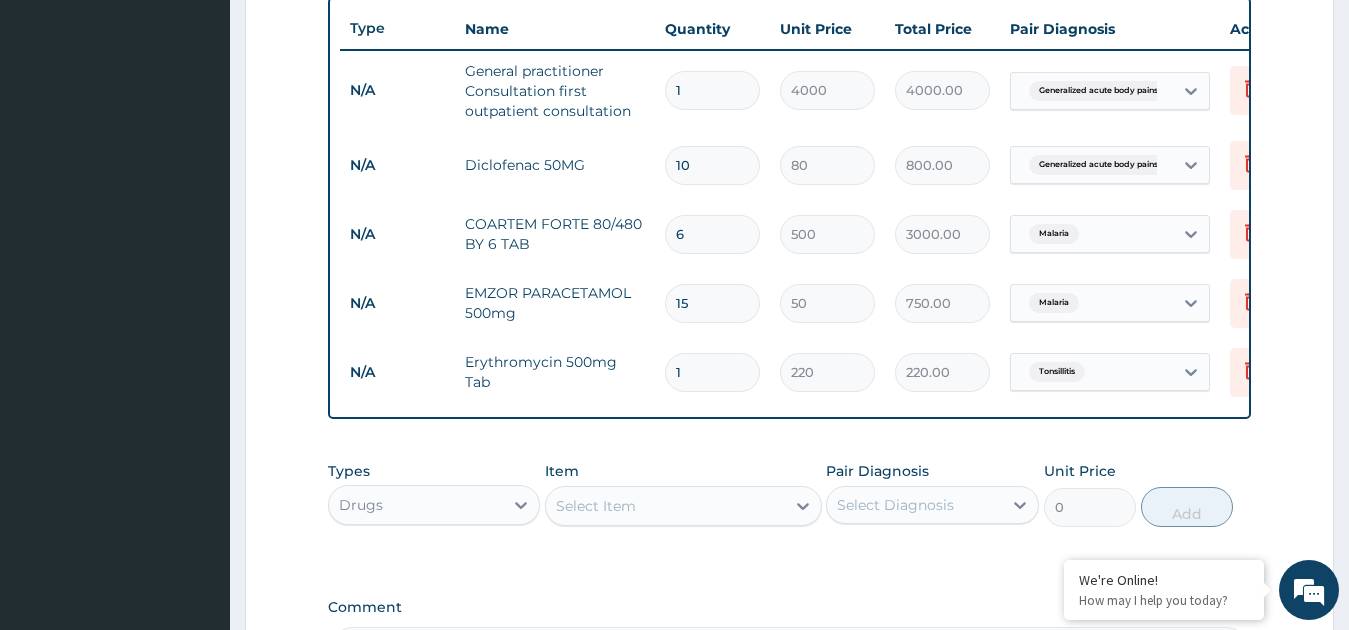 type on "10" 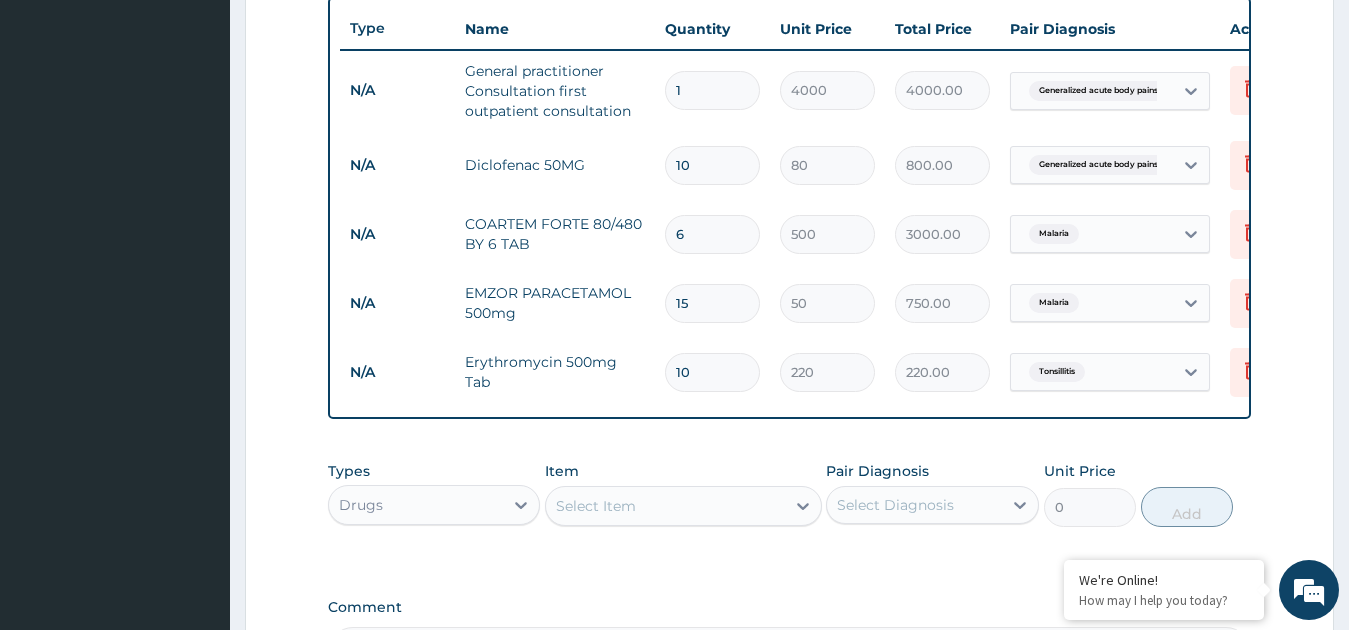 type on "2200.00" 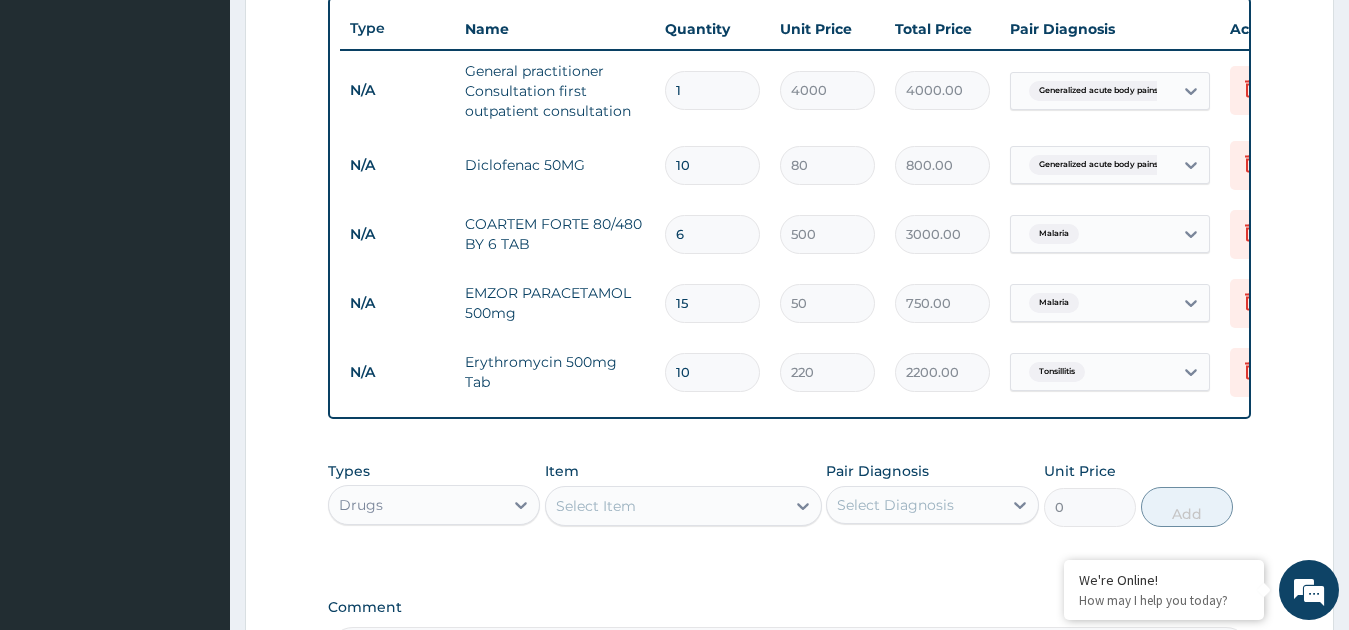 type on "10" 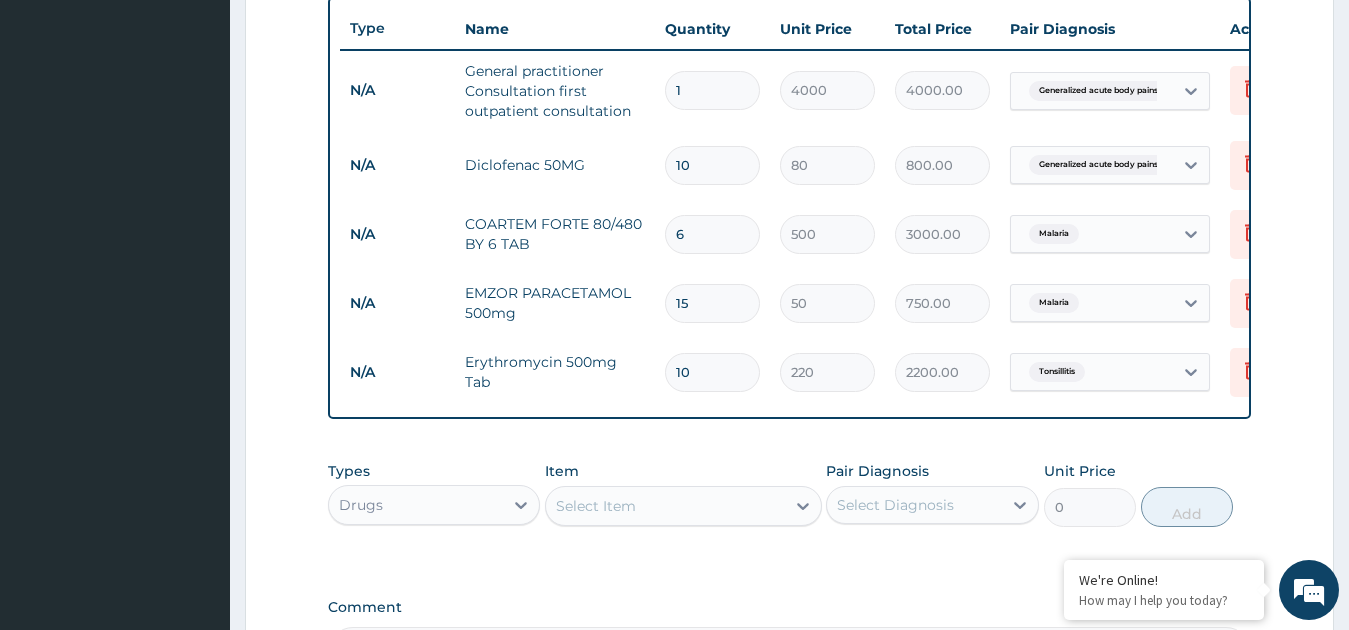 click on "Step  2  of 2 PA Code / Prescription Code Enter Code(Secondary Care Only) Encounter Date DD-MM-YYYY Important Notice Please enter PA codes before entering items that are not attached to a PA code   All diagnoses entered must be linked to a claim item. Diagnosis & Claim Items that are visible but inactive cannot be edited because they were imported from an already approved PA code. Diagnosis Generalized acute body pains Confirmed Malaria Confirmed Tonsillitis Confirmed NB: All diagnosis must be linked to a claim item Claim Items Type Name Quantity Unit Price Total Price Pair Diagnosis Actions N/A General practitioner Consultation first outpatient consultation 1 4000 4000.00 Generalized acute body pains Delete N/A Diclofenac 50MG 10 80 800.00 Generalized acute body pains Delete N/A COARTEM FORTE 80/480 BY 6 TAB 6 500 3000.00 Malaria Delete N/A EMZOR PARACETAMOL 500mg 15 50 750.00 Malaria Delete N/A Erythromycin 500mg Tab 10 220 2200.00 Tonsillitis Delete Types Drugs Item Select Item Pair Diagnosis Unit Price 0" at bounding box center [789, 89] 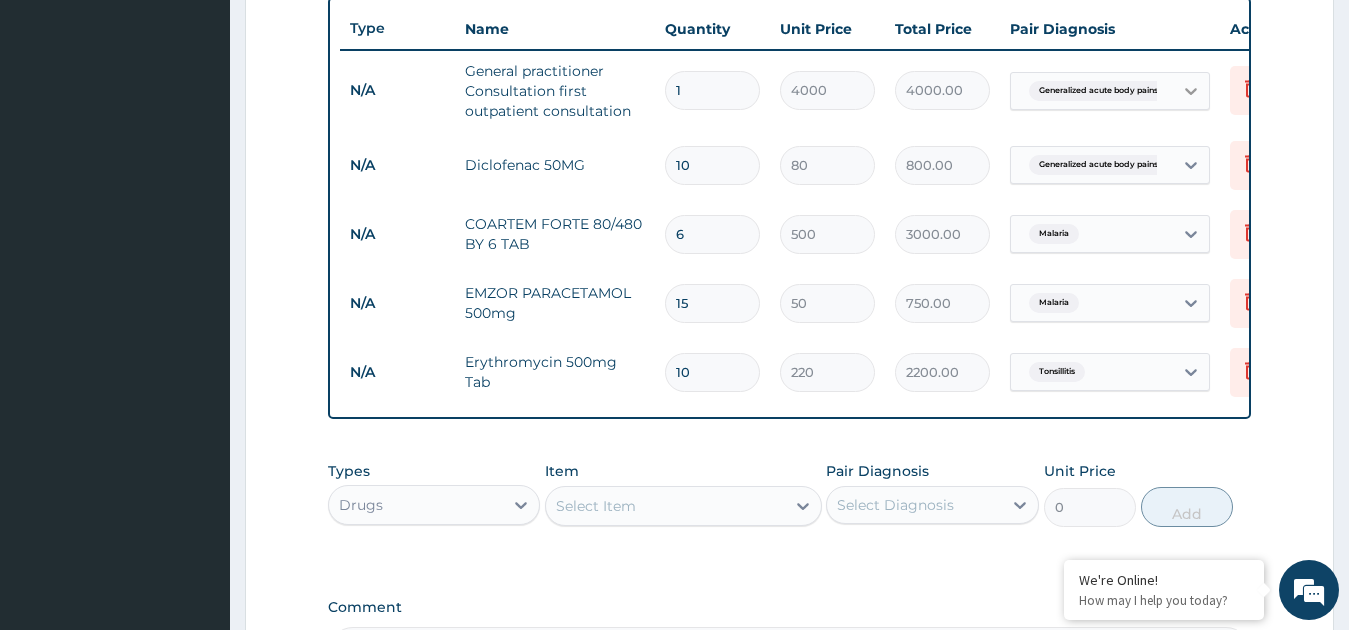 click 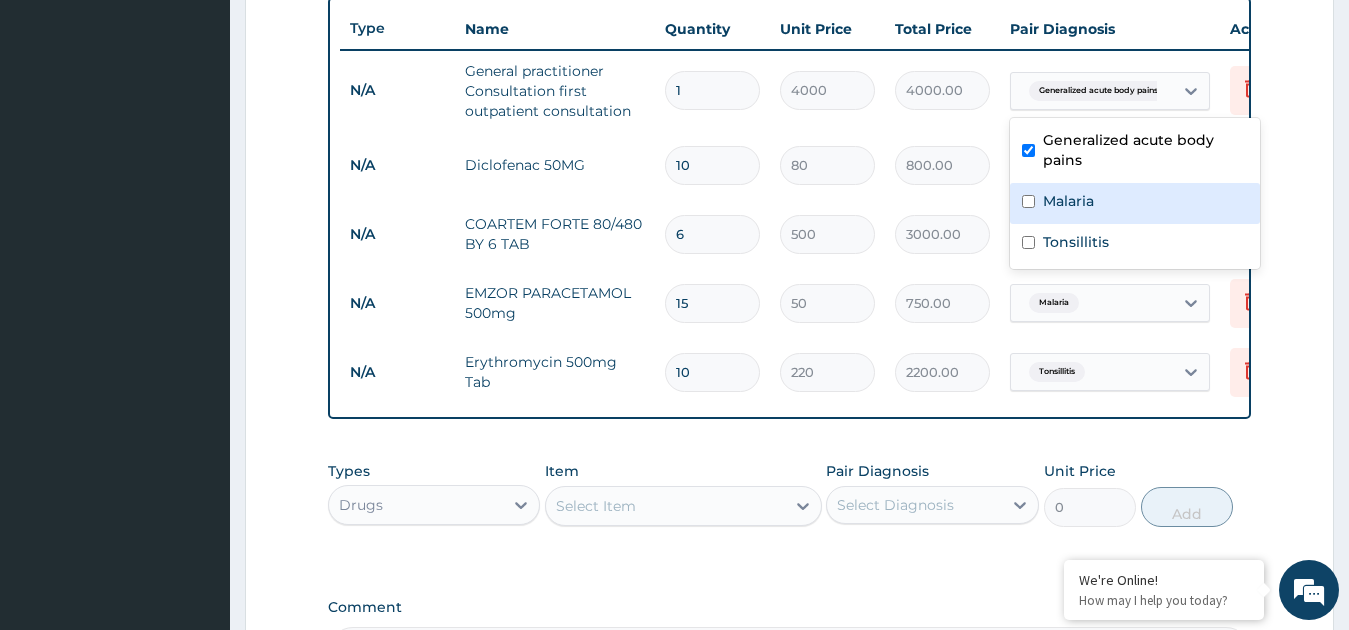 click on "Malaria" at bounding box center [1135, 203] 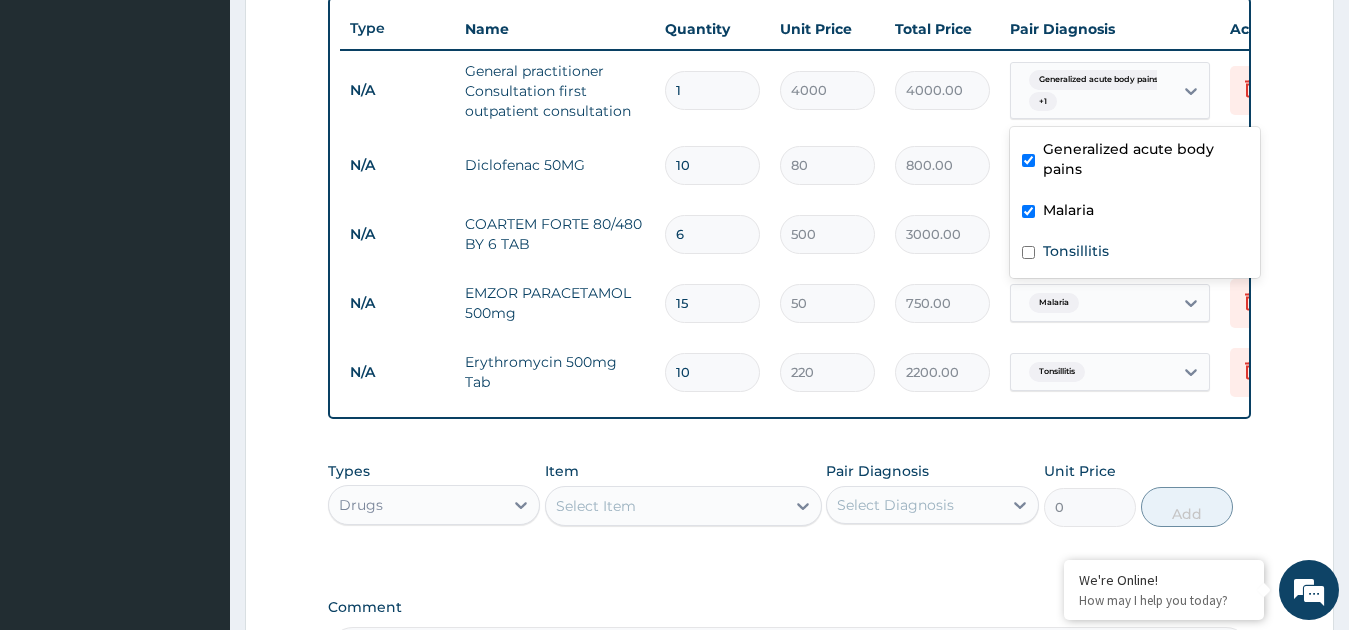 click on "Malaria" at bounding box center (1135, 212) 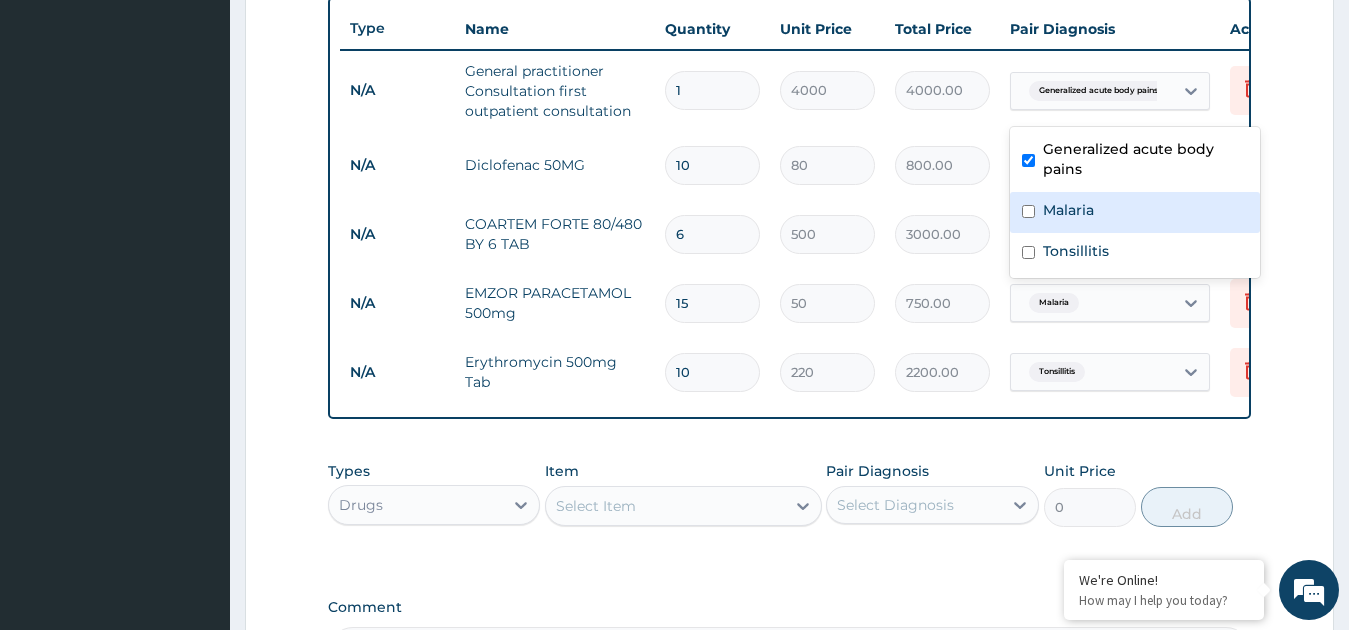 click on "Malaria" at bounding box center [1135, 212] 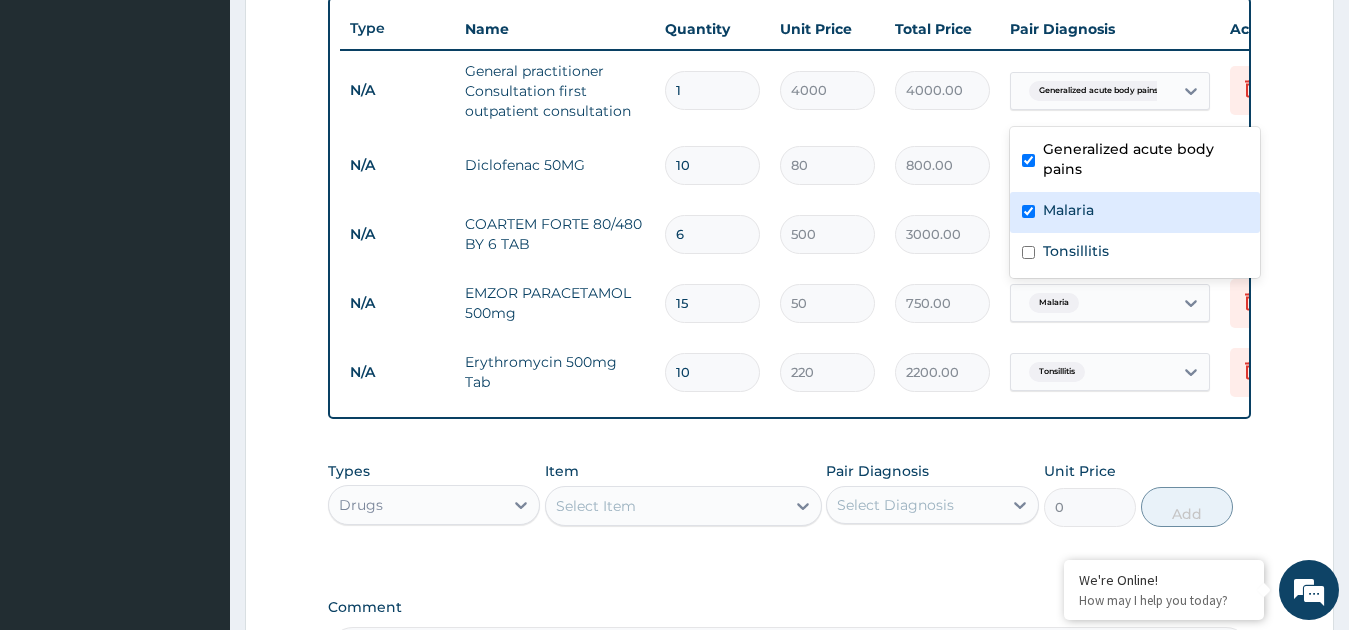 checkbox on "true" 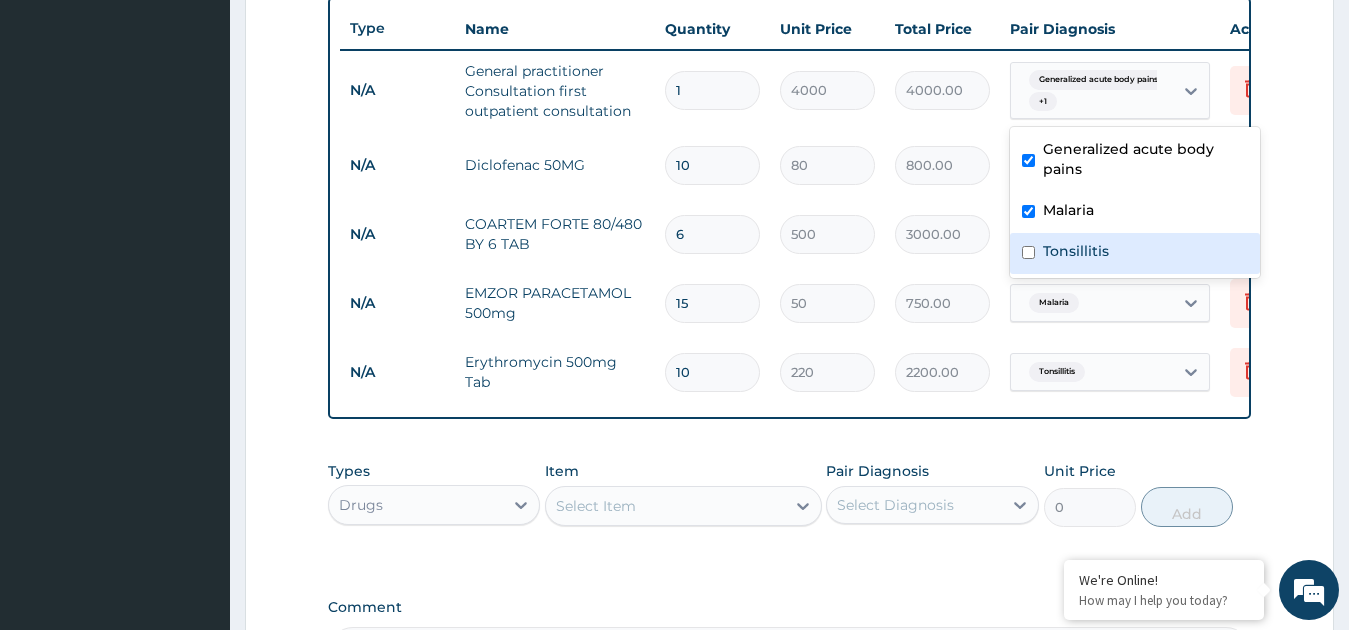 click on "Tonsillitis" at bounding box center [1135, 253] 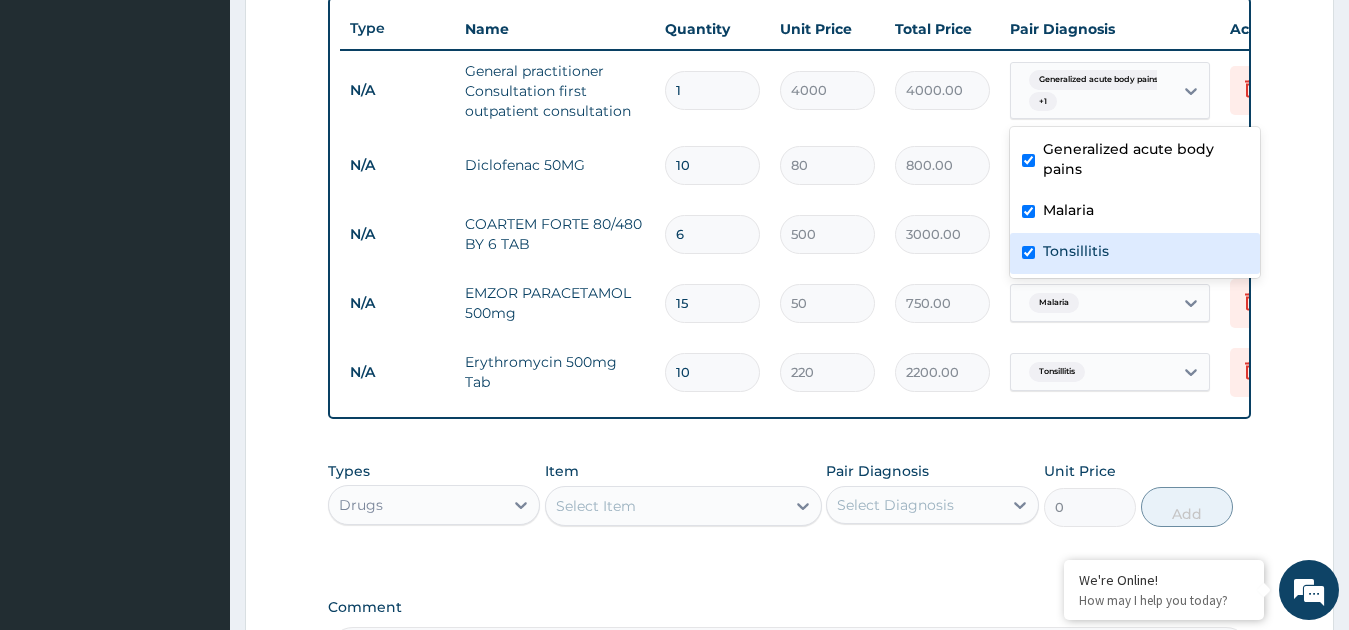 checkbox on "true" 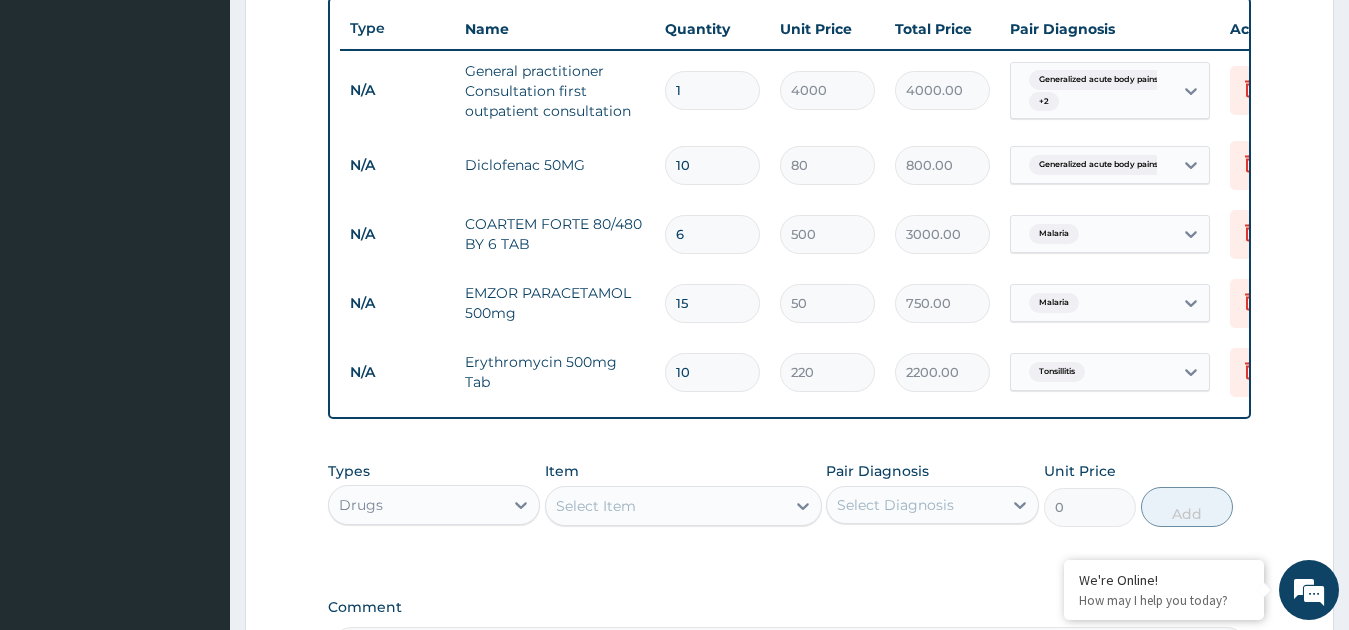 click on "Step  2  of 2 PA Code / Prescription Code Enter Code(Secondary Care Only) Encounter Date DD-MM-YYYY Important Notice Please enter PA codes before entering items that are not attached to a PA code   All diagnoses entered must be linked to a claim item. Diagnosis & Claim Items that are visible but inactive cannot be edited because they were imported from an already approved PA code. Diagnosis Generalized acute body pains Confirmed Malaria Confirmed Tonsillitis Confirmed NB: All diagnosis must be linked to a claim item Claim Items Type Name Quantity Unit Price Total Price Pair Diagnosis Actions N/A General practitioner Consultation first outpatient consultation 1 4000 4000.00 Generalized acute body pains  + 2 Delete N/A Diclofenac 50MG 10 80 800.00 Generalized acute body pains Delete N/A COARTEM FORTE 80/480 BY 6 TAB 6 500 3000.00 Malaria Delete N/A EMZOR PARACETAMOL 500mg 15 50 750.00 Malaria Delete N/A Erythromycin 500mg Tab 10 220 2200.00 Tonsillitis Delete Types Drugs Item Select Item Pair Diagnosis 0 Add" at bounding box center (789, 89) 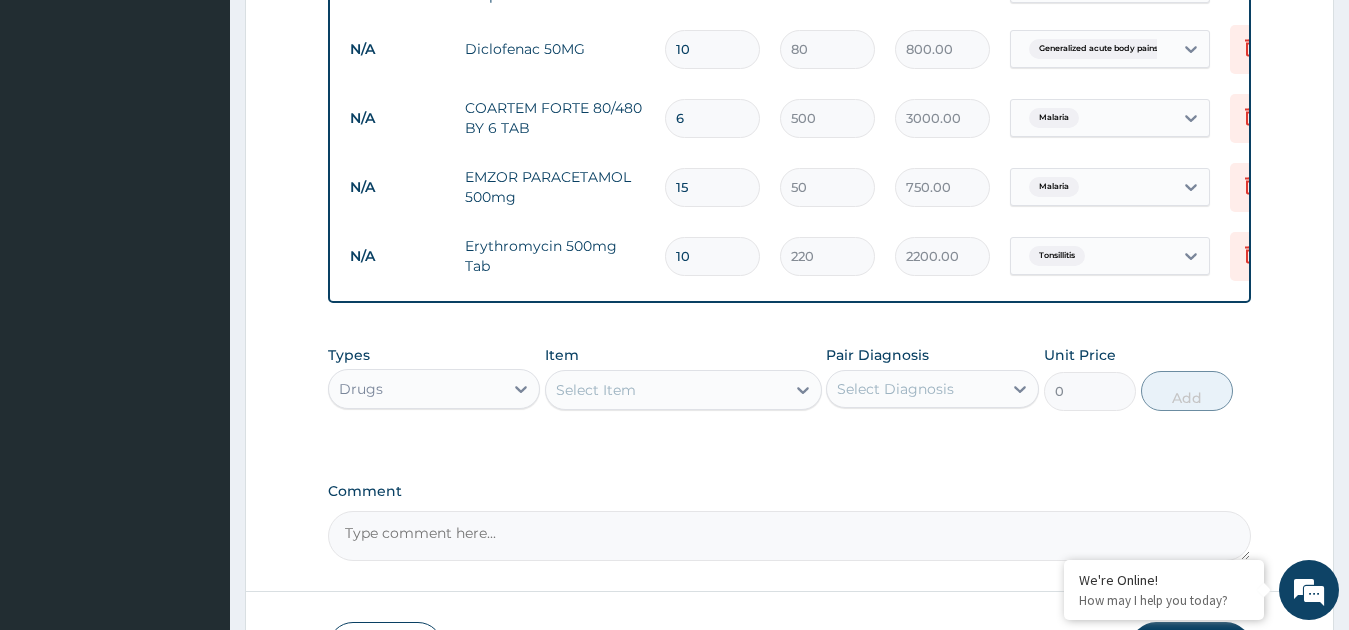 scroll, scrollTop: 955, scrollLeft: 0, axis: vertical 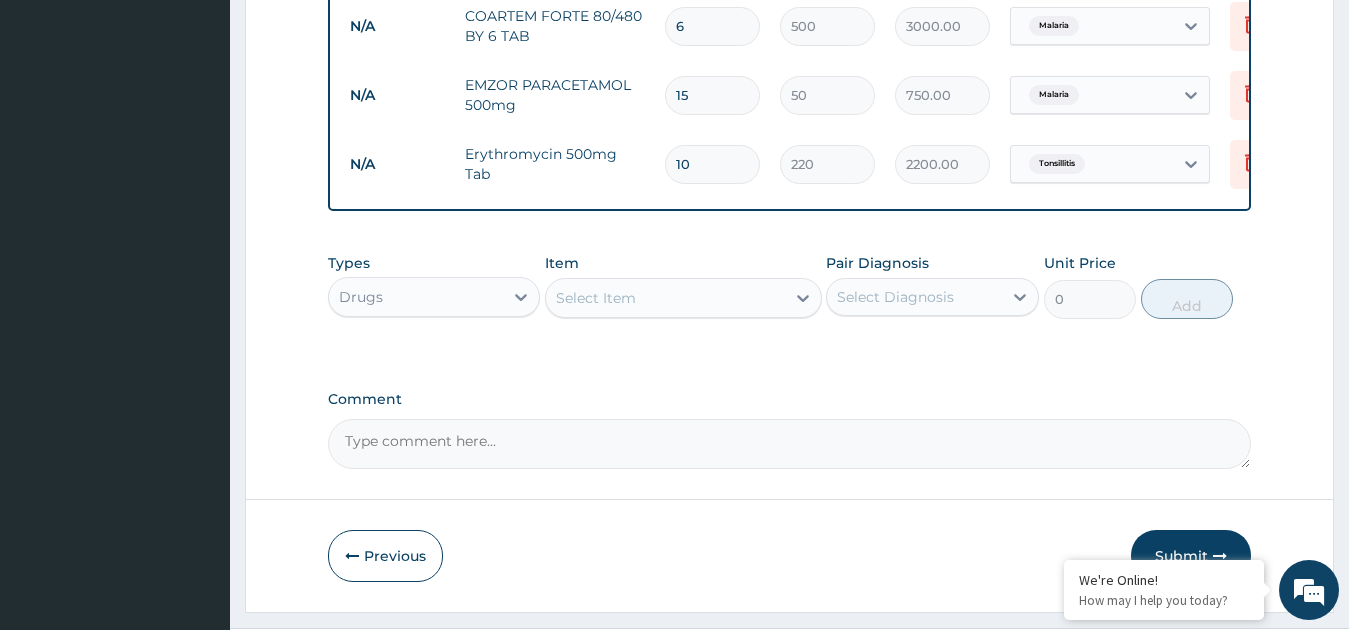 click on "Submit" at bounding box center [1191, 556] 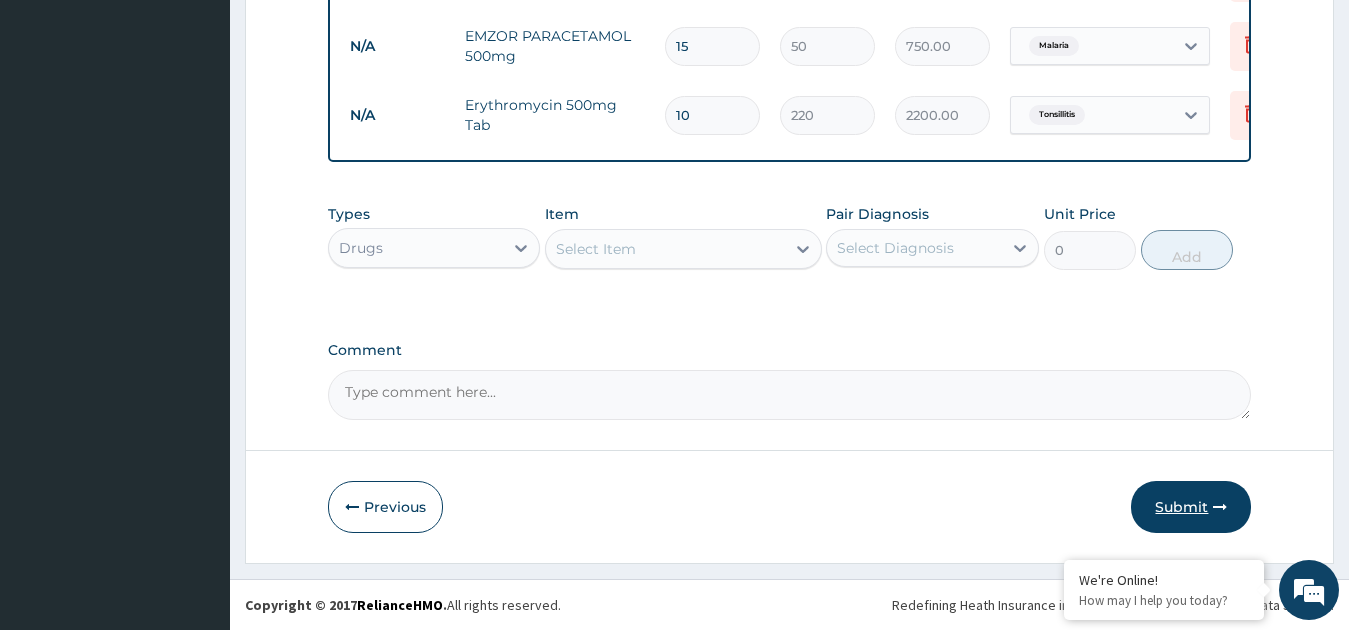 click at bounding box center (1220, 507) 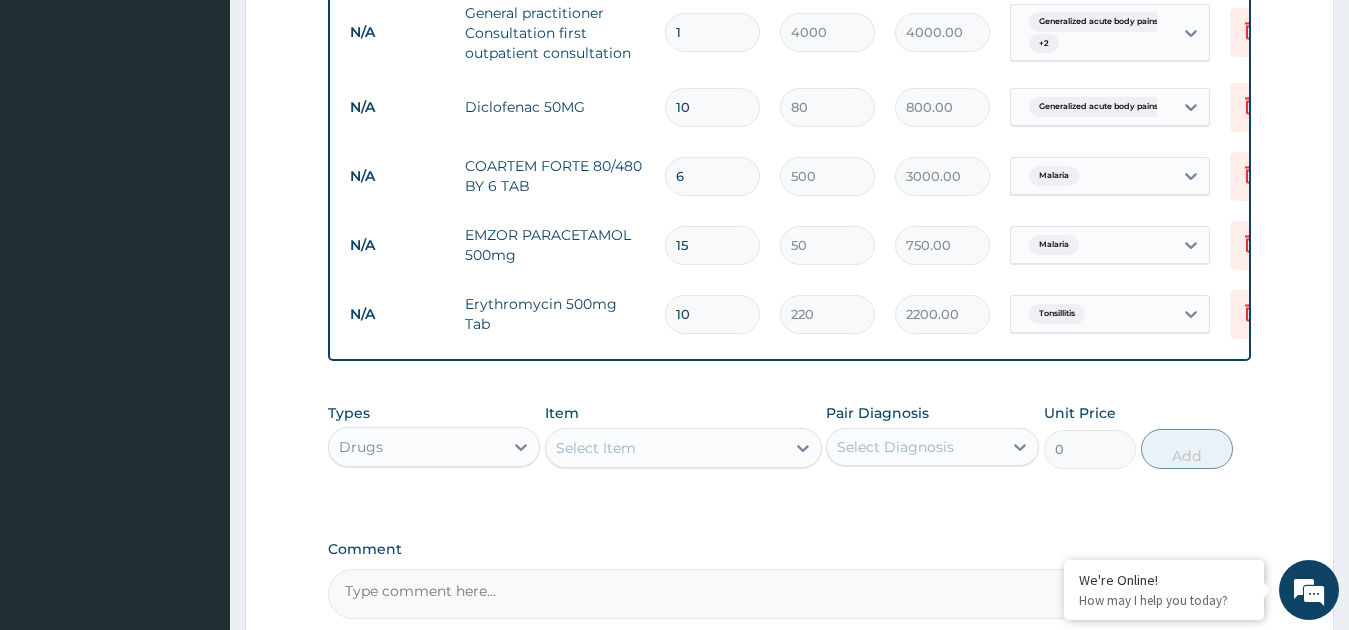 scroll, scrollTop: 700, scrollLeft: 0, axis: vertical 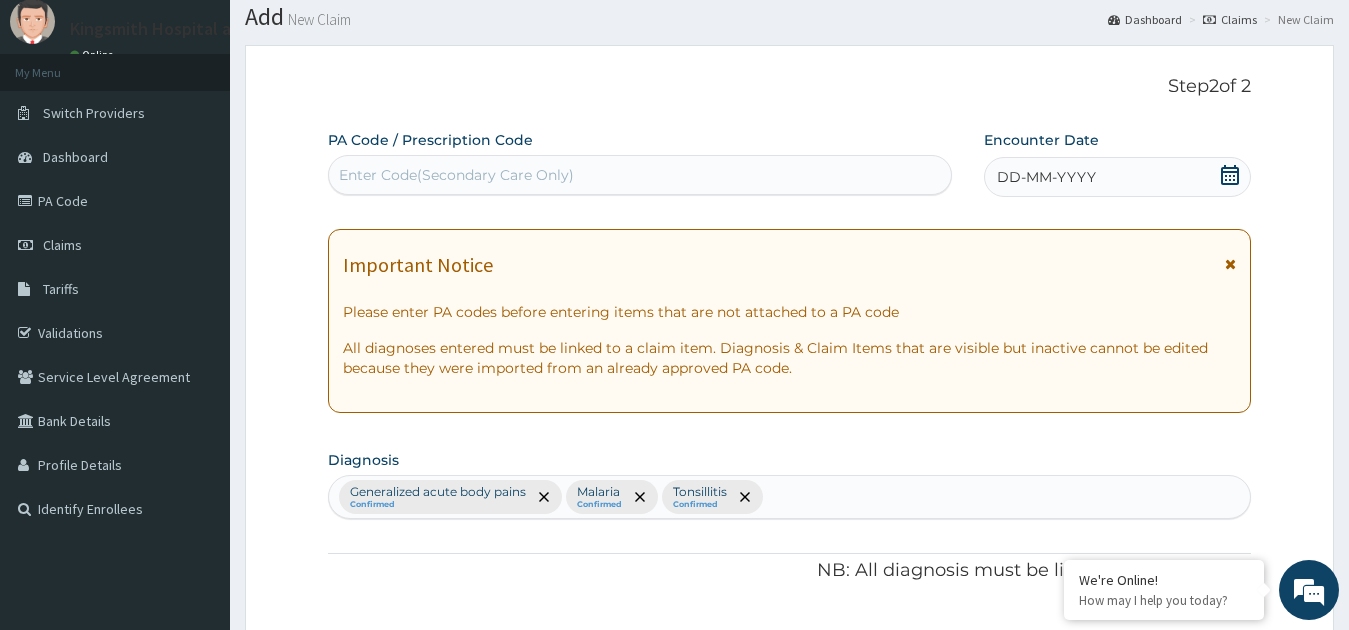 click at bounding box center [1230, 177] 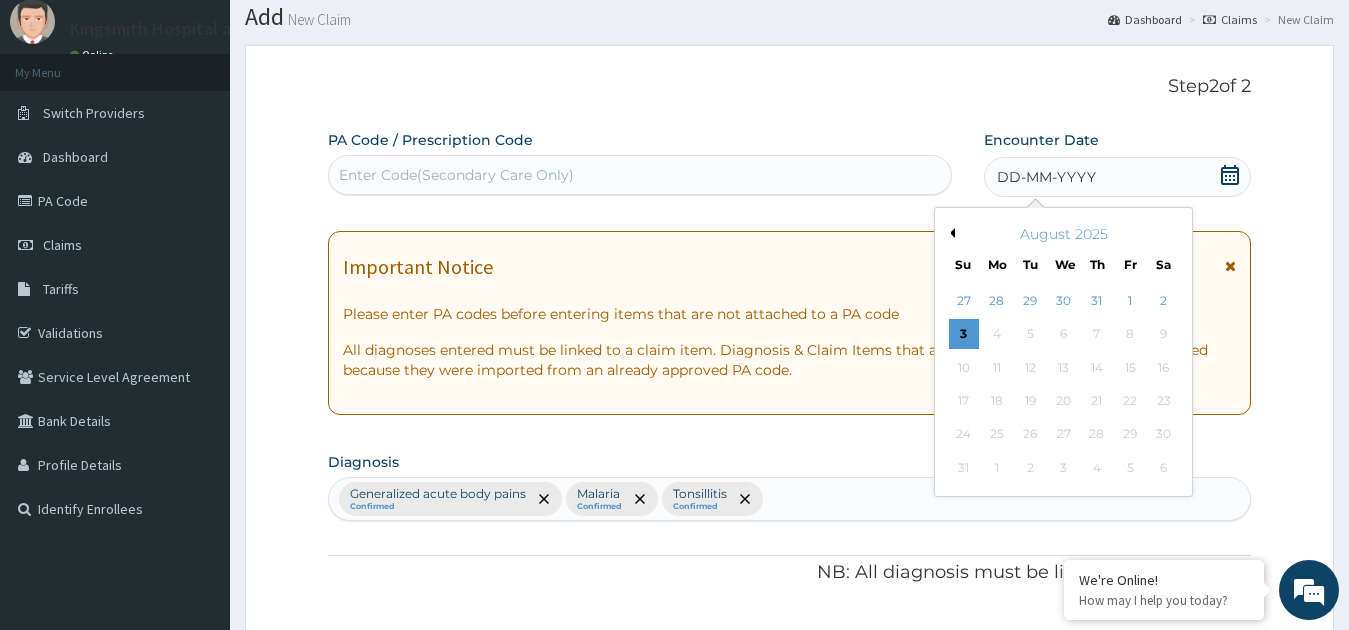 click on "Previous Month" at bounding box center [950, 233] 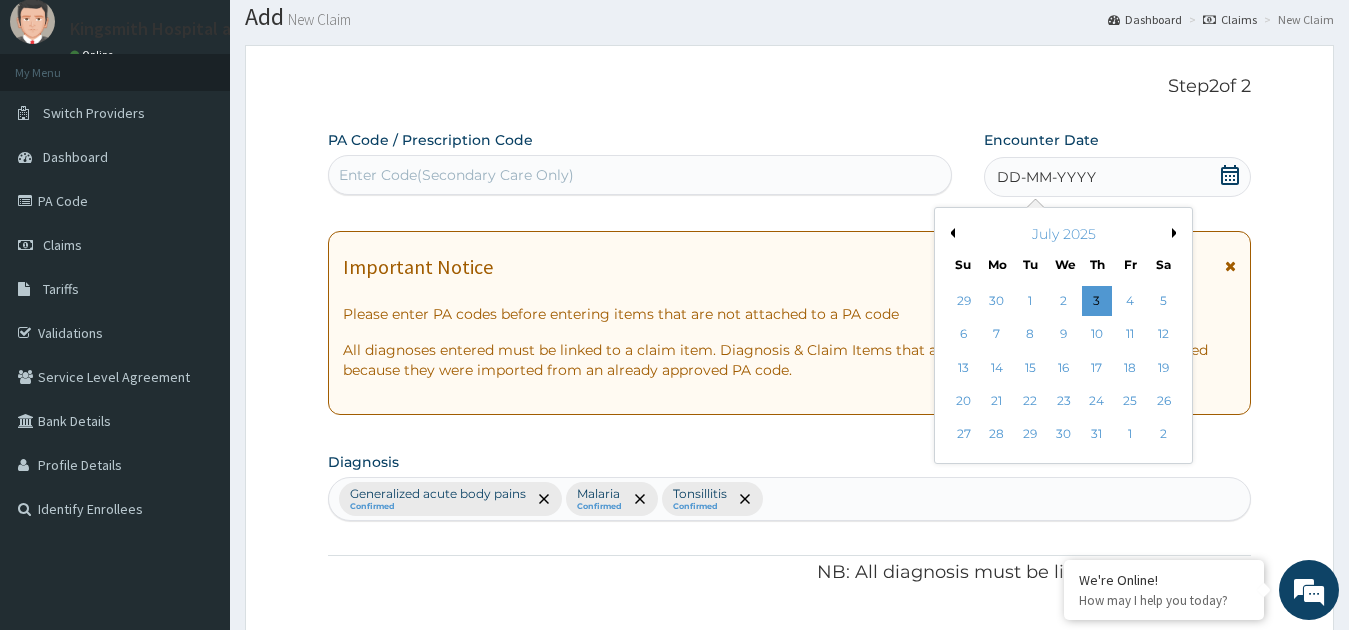 click on "Previous Month" at bounding box center (950, 233) 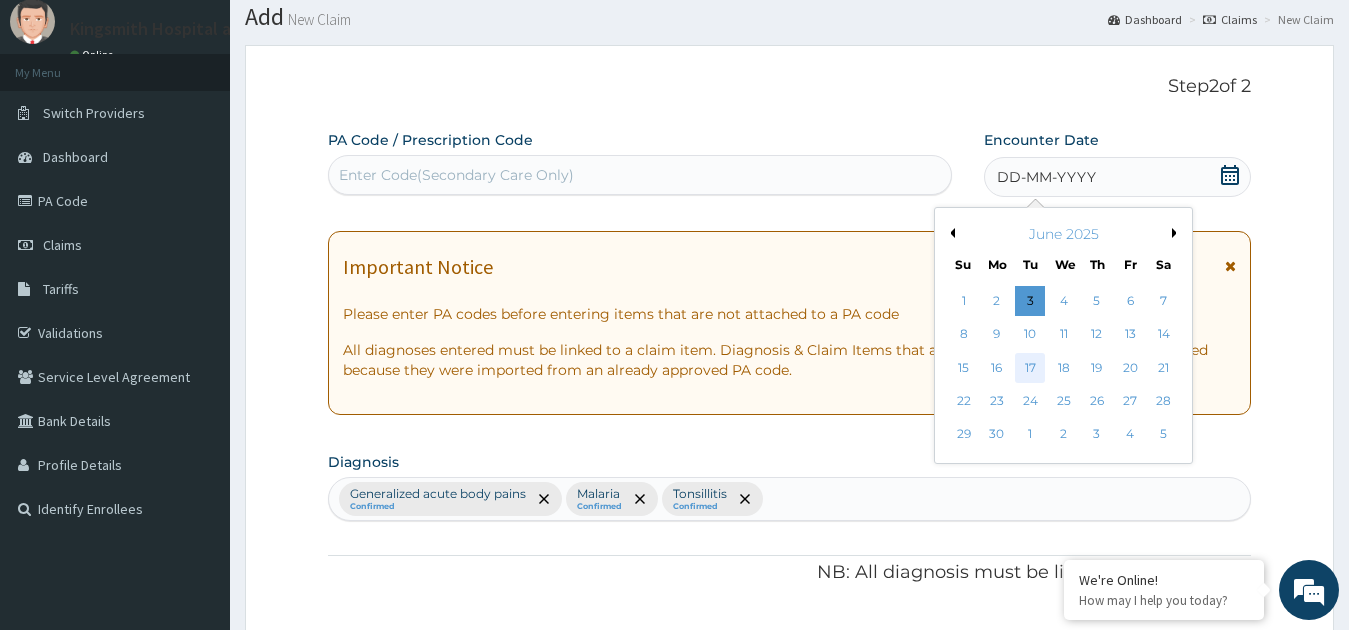 click on "17" at bounding box center [1030, 368] 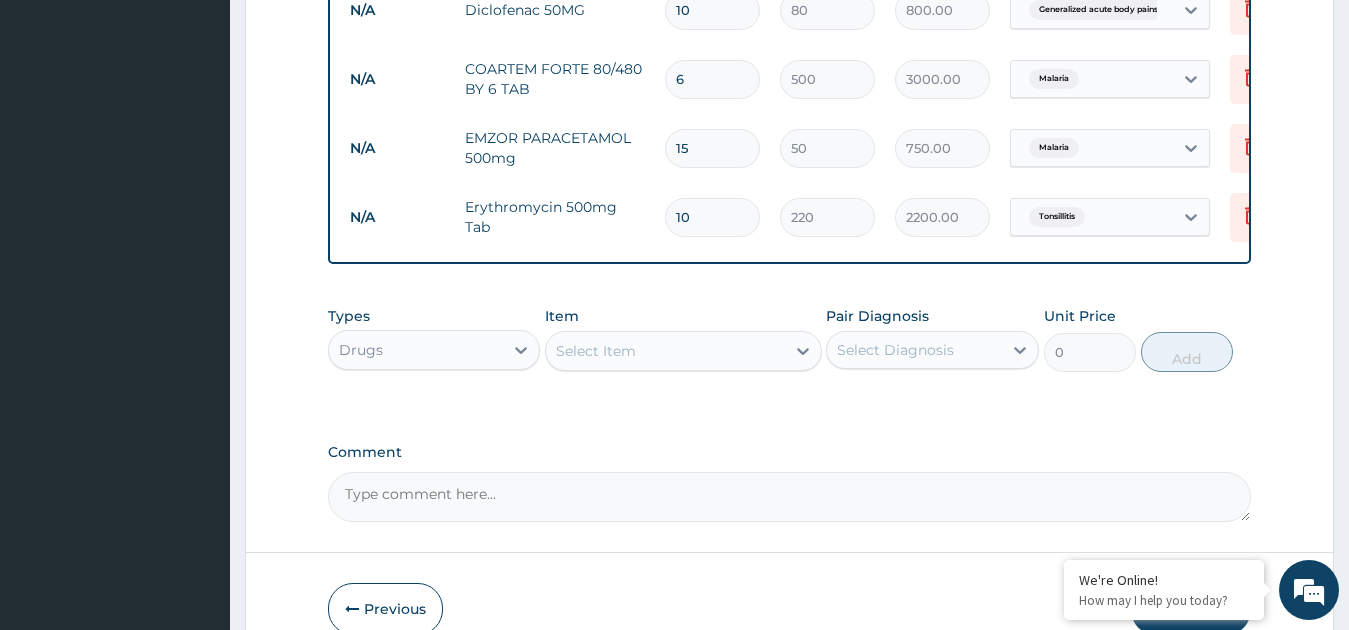 scroll, scrollTop: 1021, scrollLeft: 0, axis: vertical 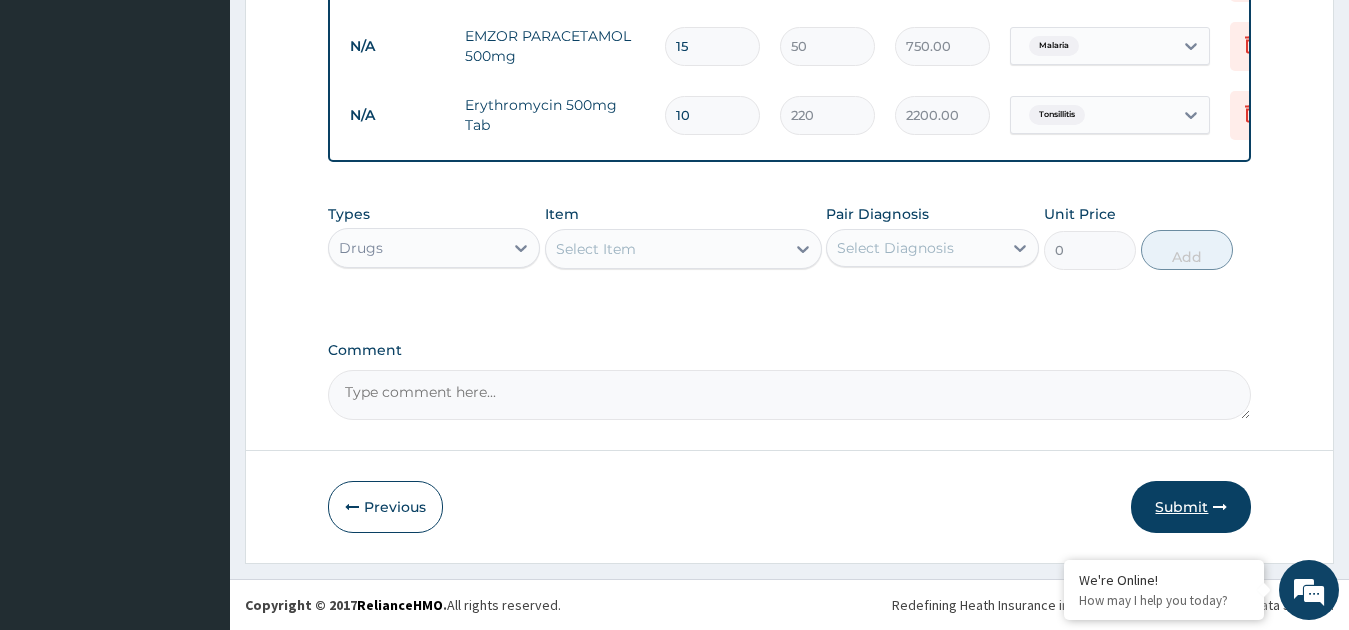 click on "Submit" at bounding box center [1191, 507] 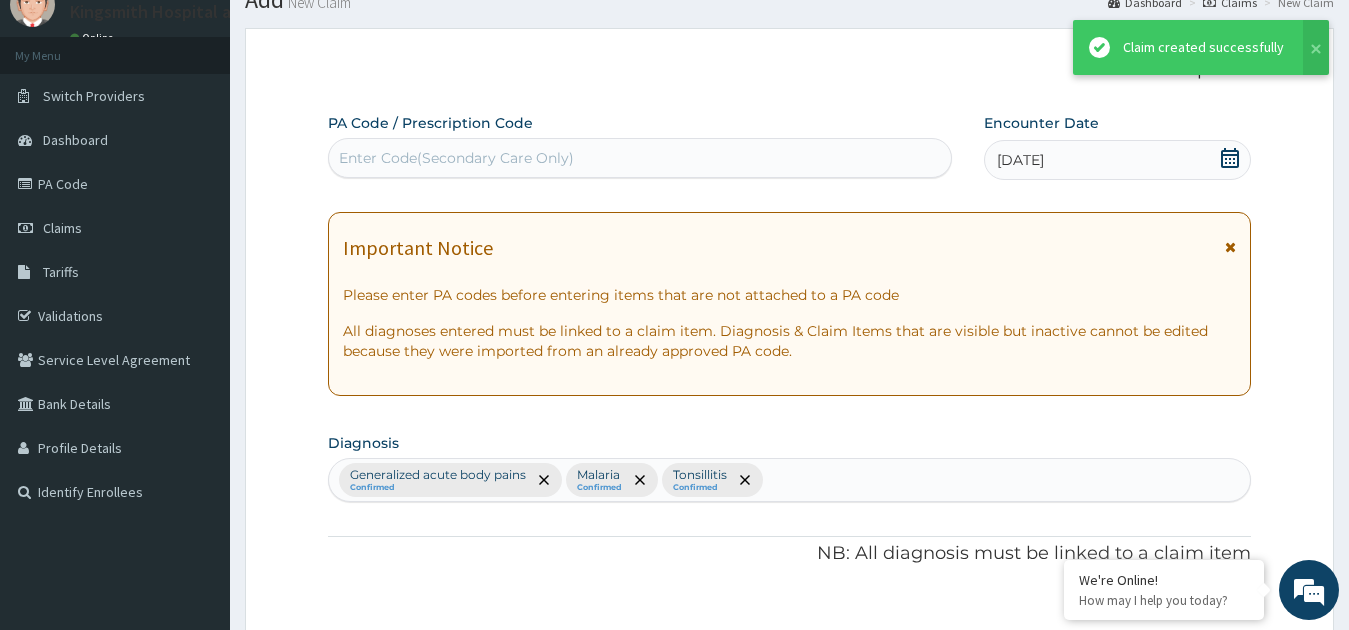 scroll, scrollTop: 1021, scrollLeft: 0, axis: vertical 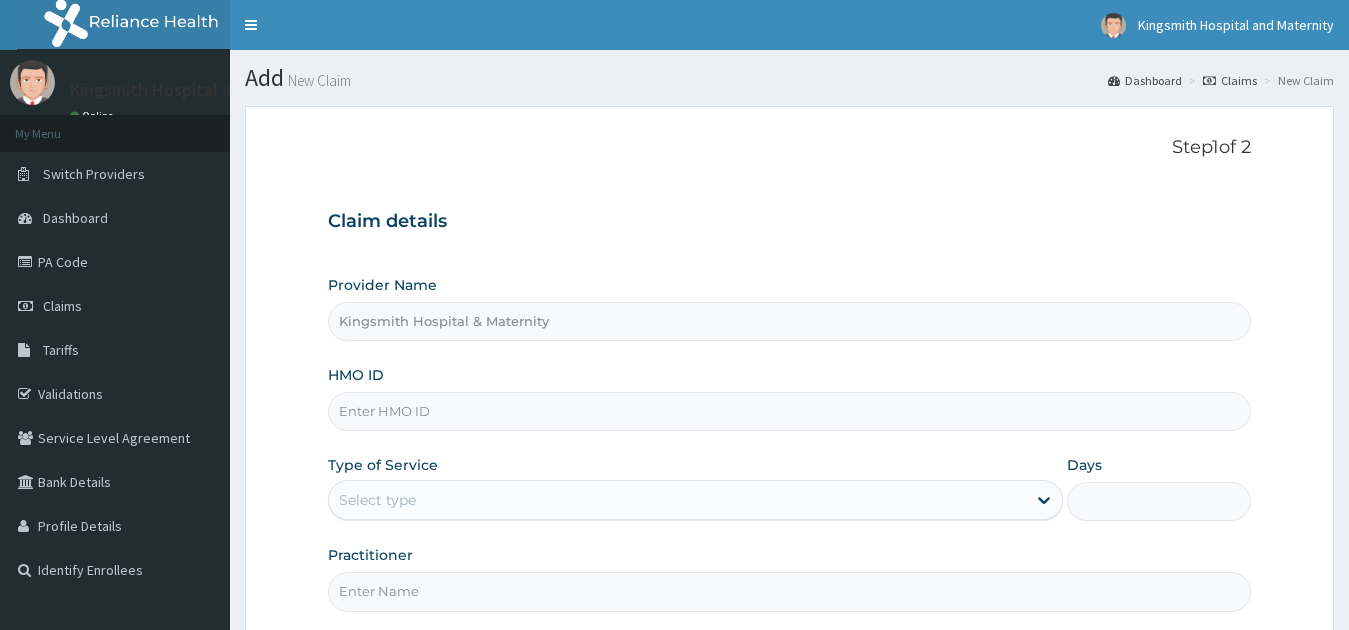 type on "Kingsmith Hospital & Maternity" 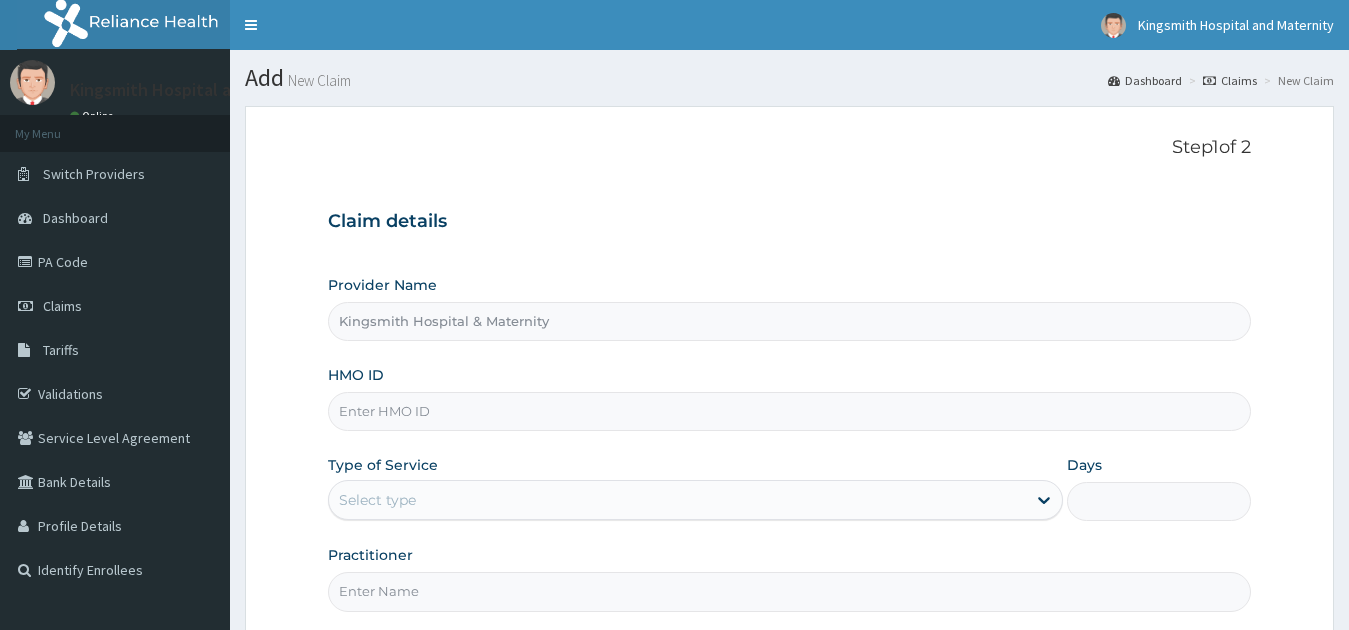 scroll, scrollTop: 0, scrollLeft: 0, axis: both 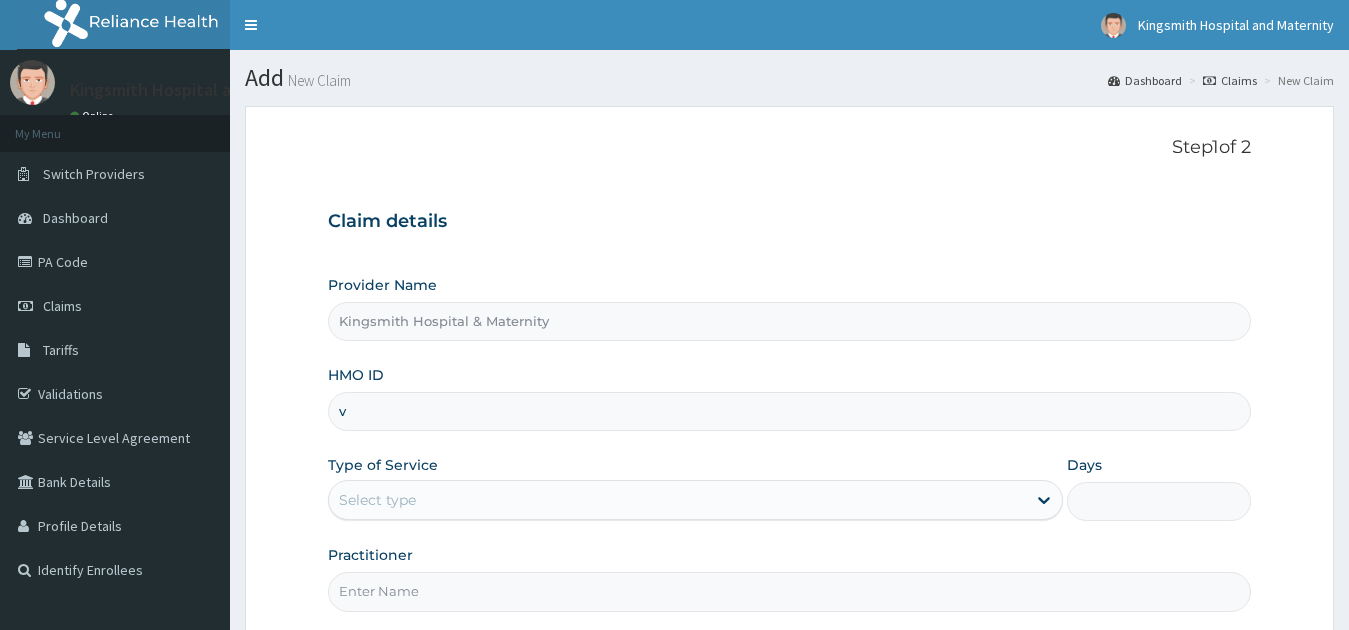 paste on "FPG/10008/B" 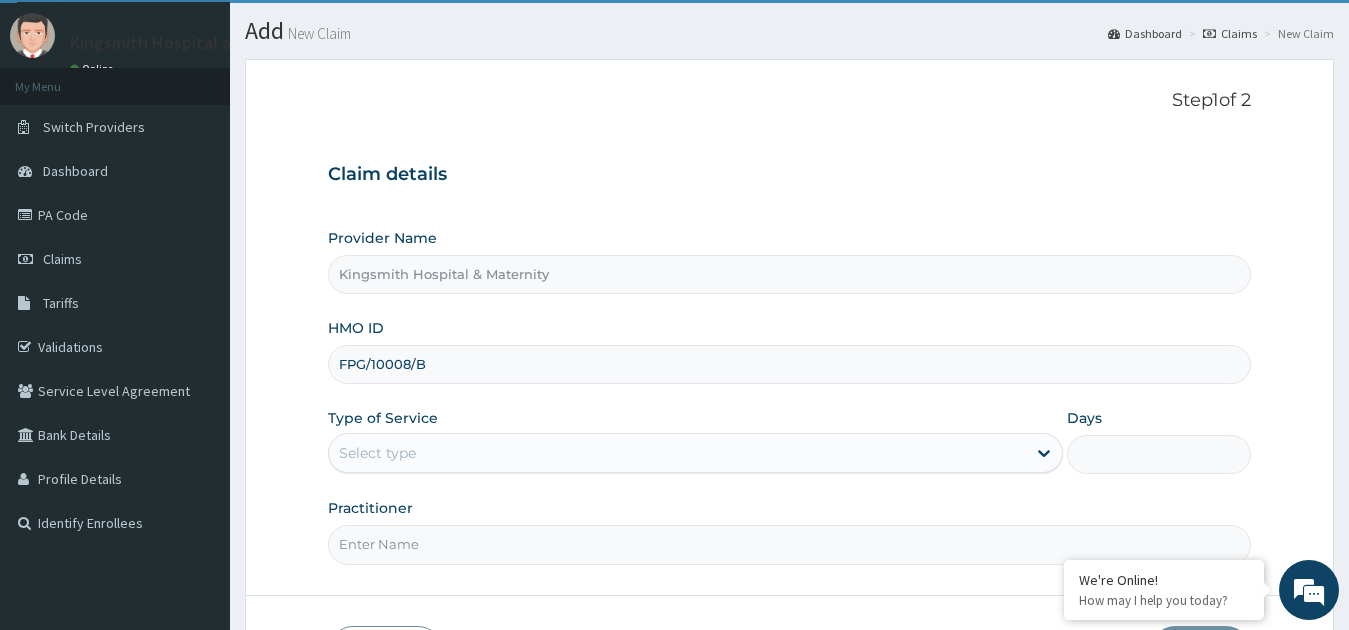 scroll, scrollTop: 192, scrollLeft: 0, axis: vertical 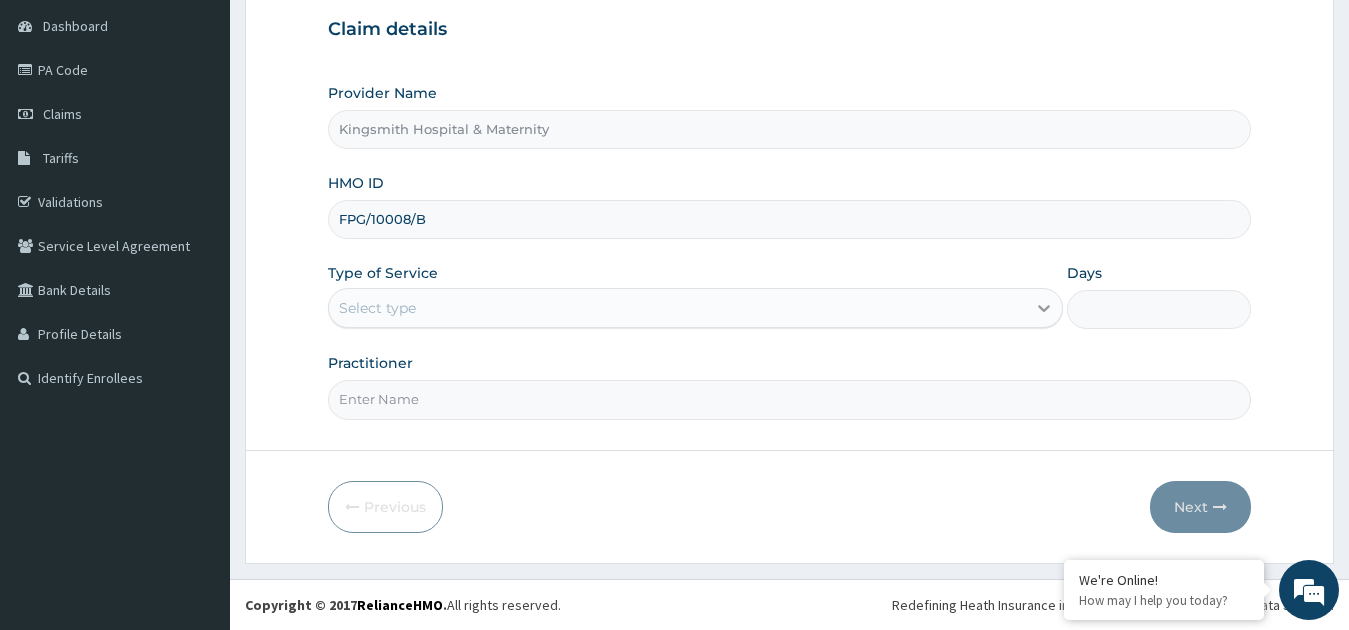 type on "FPG/10008/B" 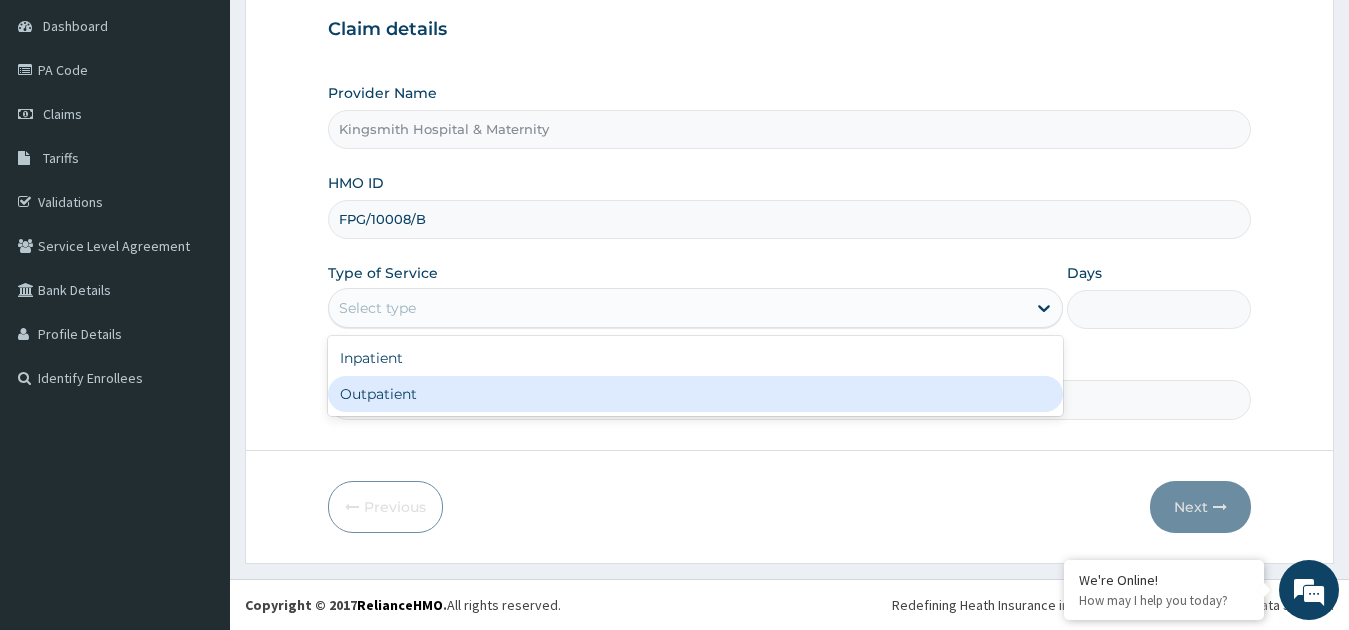 click on "Inpatient Outpatient" at bounding box center (696, 376) 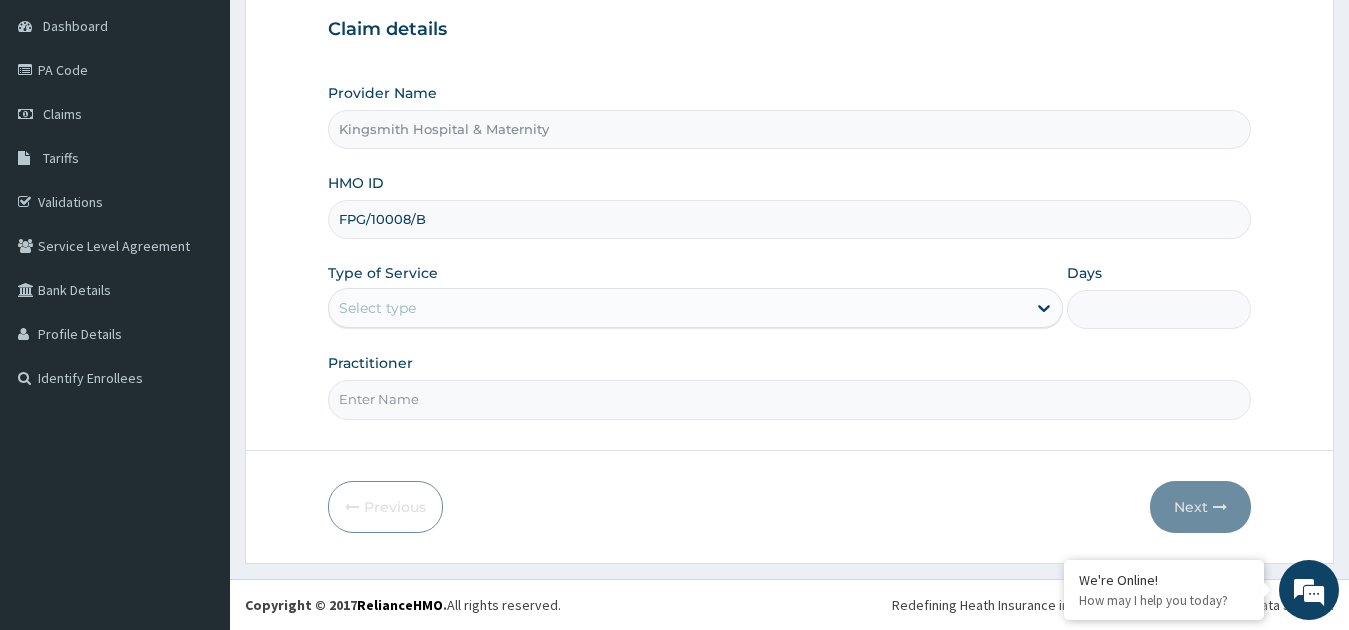scroll, scrollTop: 0, scrollLeft: 0, axis: both 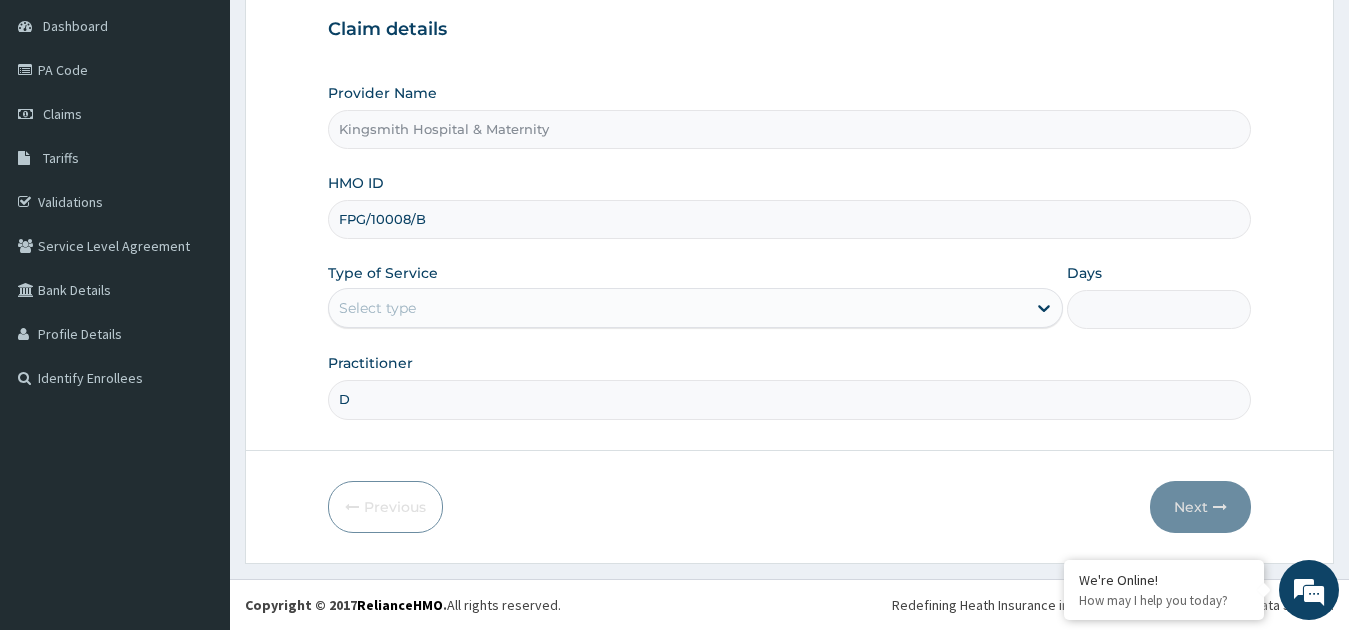 click on "D" at bounding box center [790, 399] 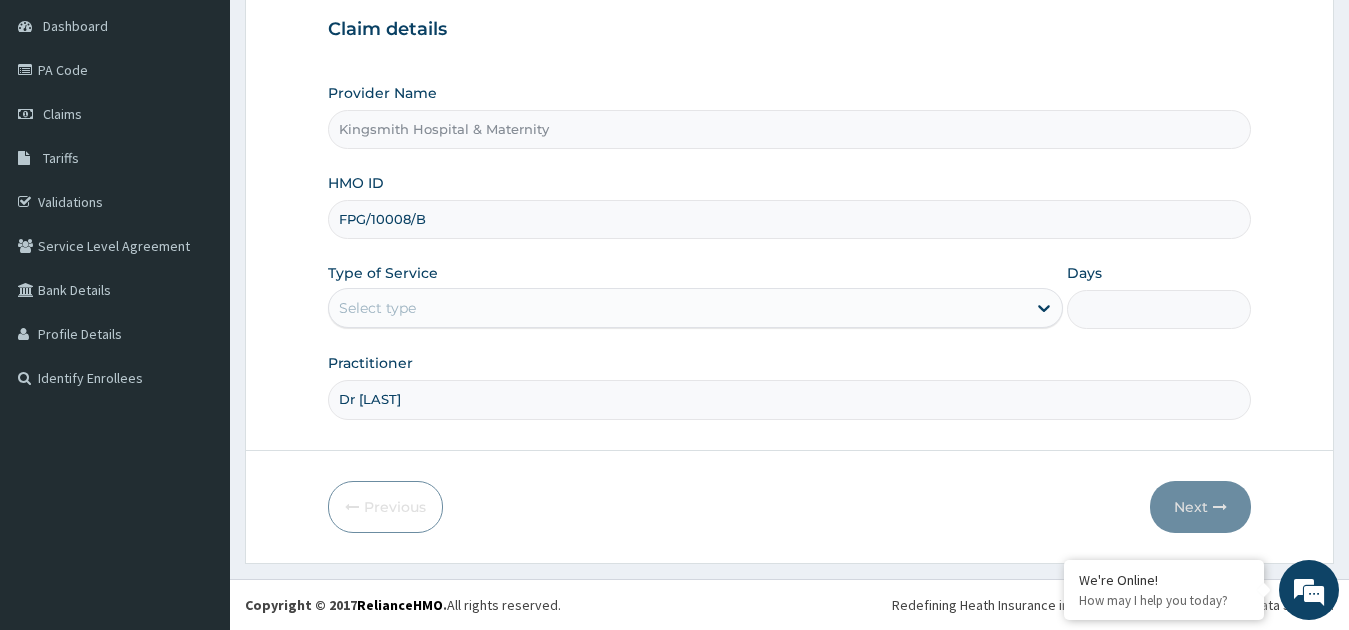 type on "Dr [LAST]" 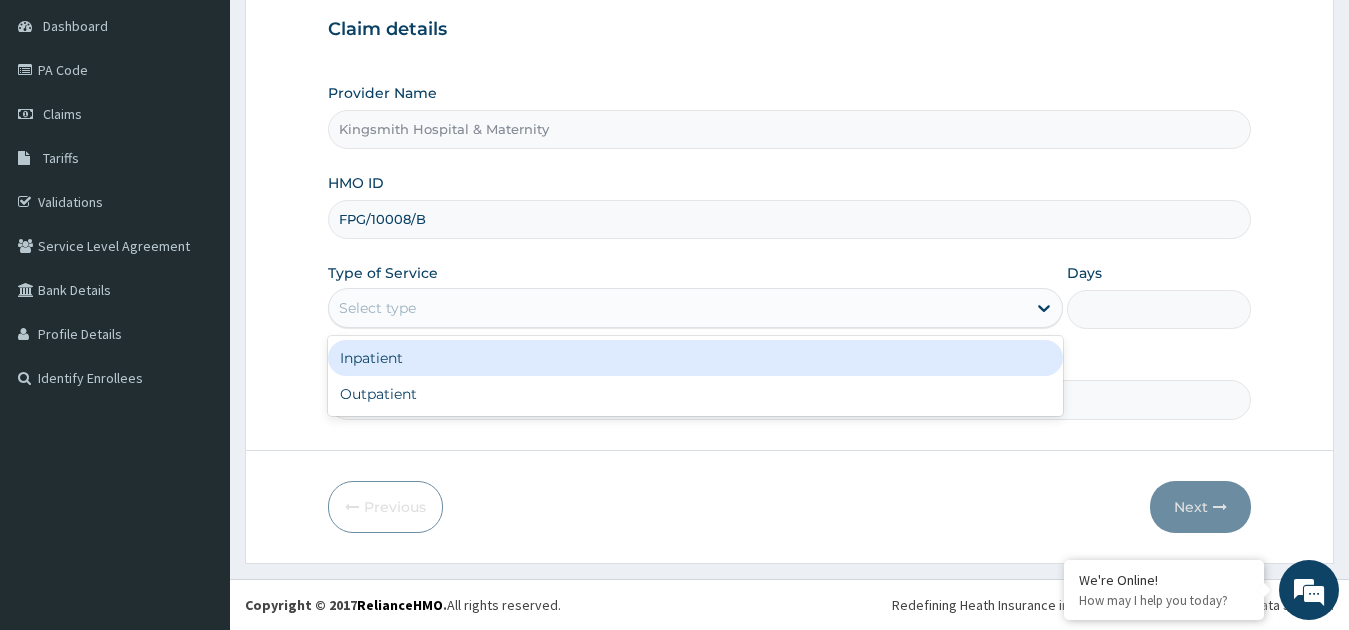 click on "Select type" at bounding box center [678, 308] 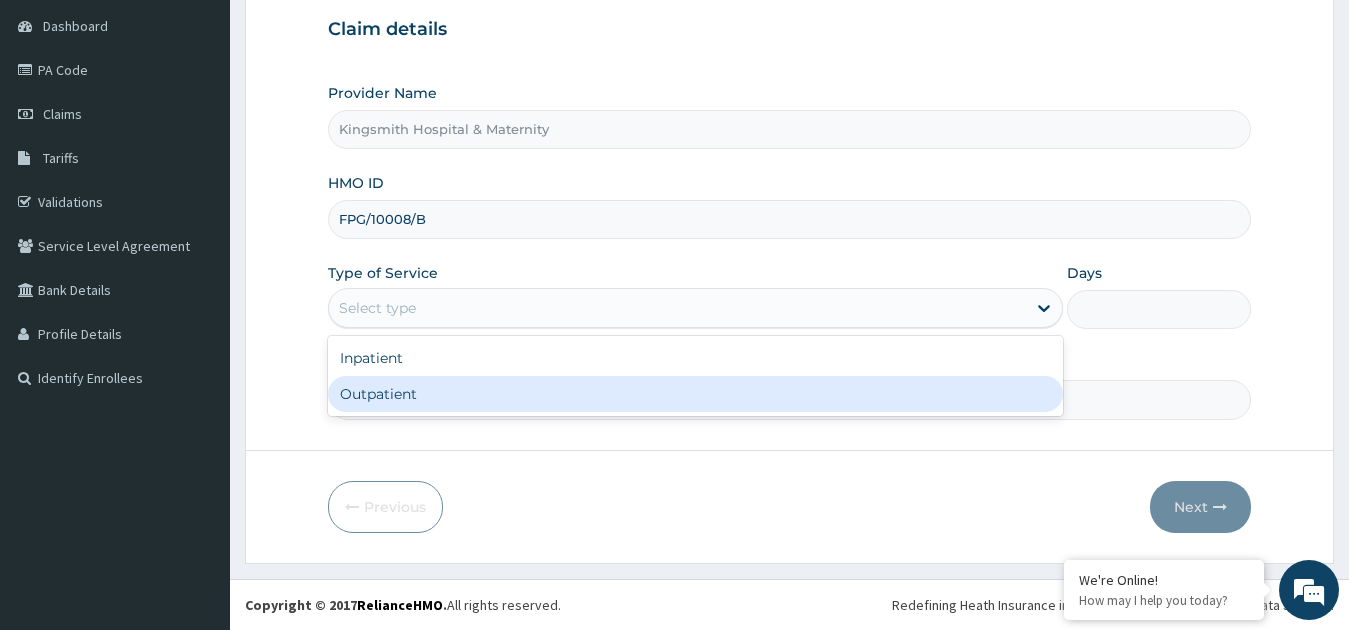 click on "Outpatient" at bounding box center [696, 394] 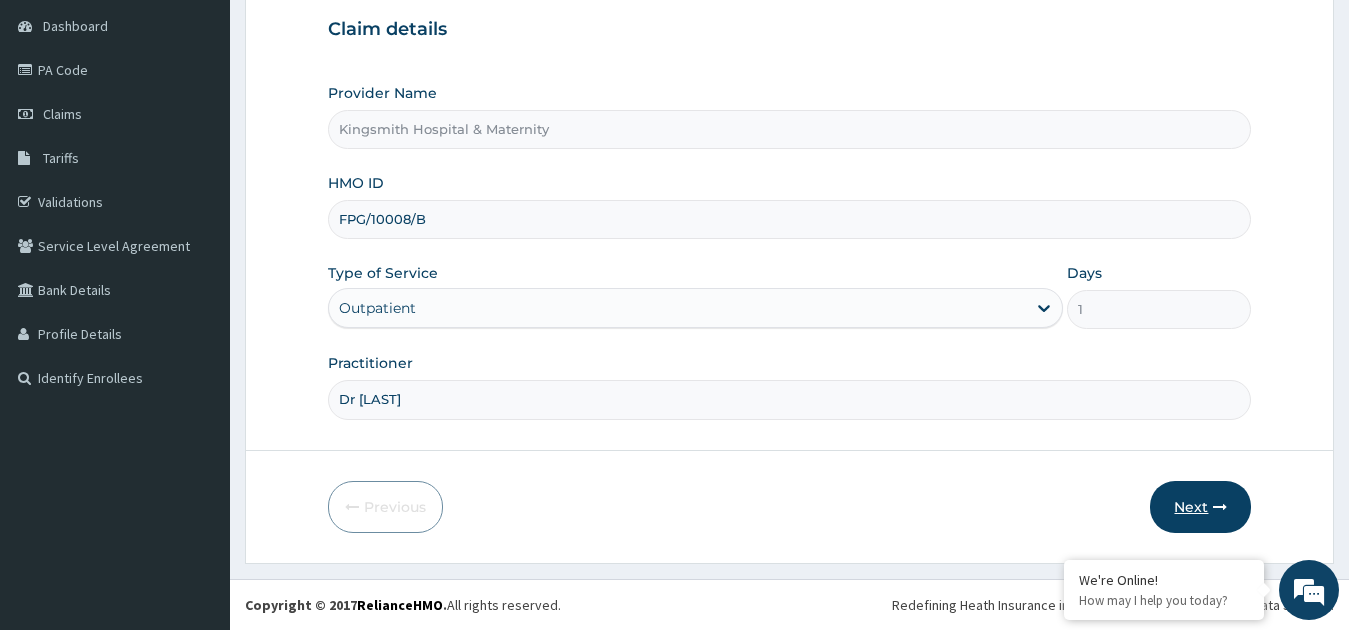 click on "Next" at bounding box center (1200, 507) 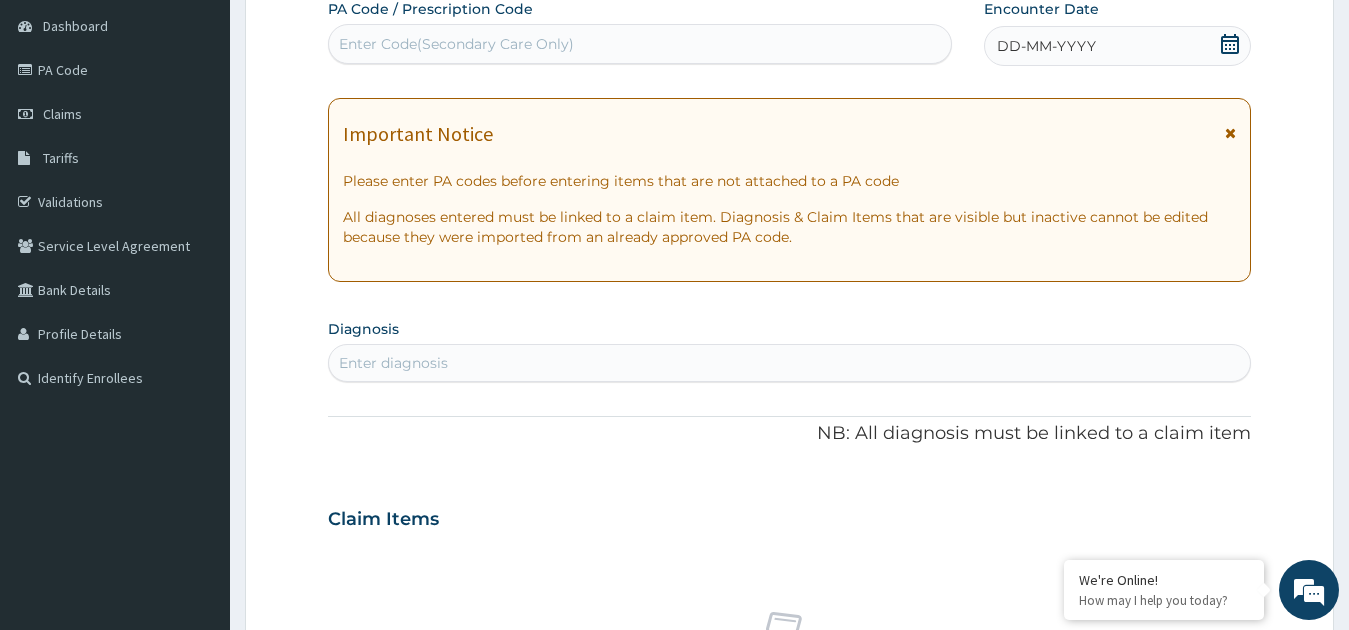 click on "Enter diagnosis" at bounding box center [790, 363] 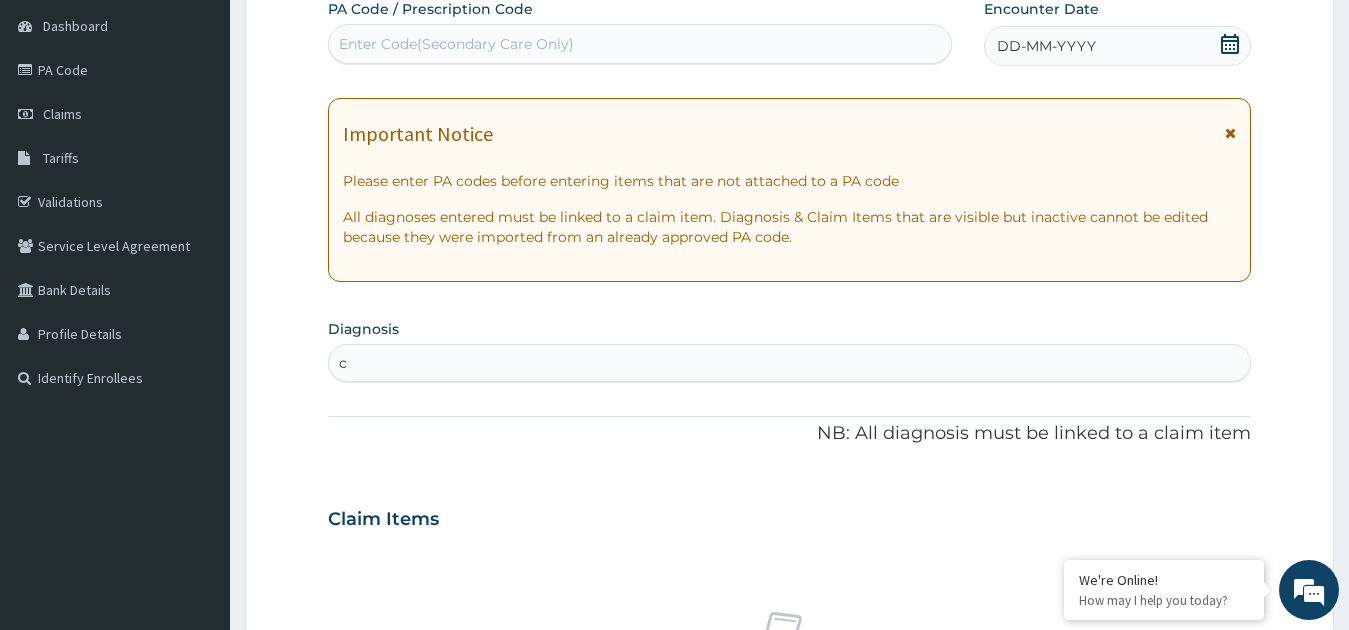 click on "c c" at bounding box center (790, 363) 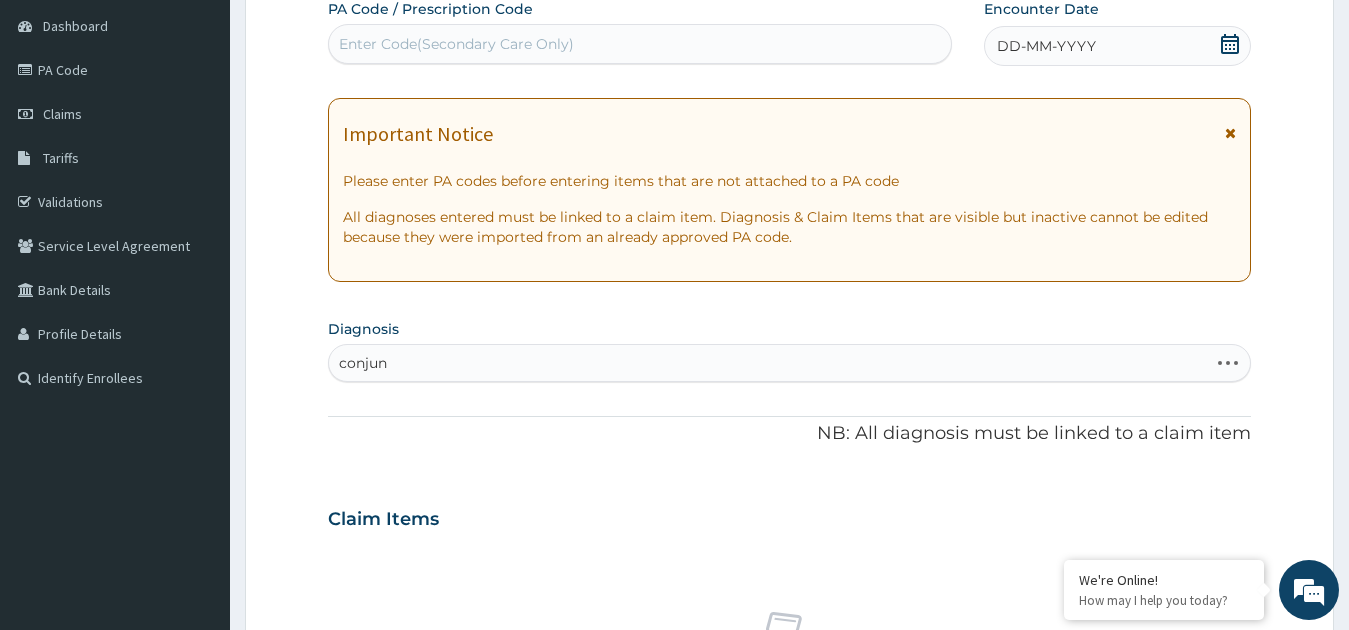 click on "conjun conjun" at bounding box center [769, 363] 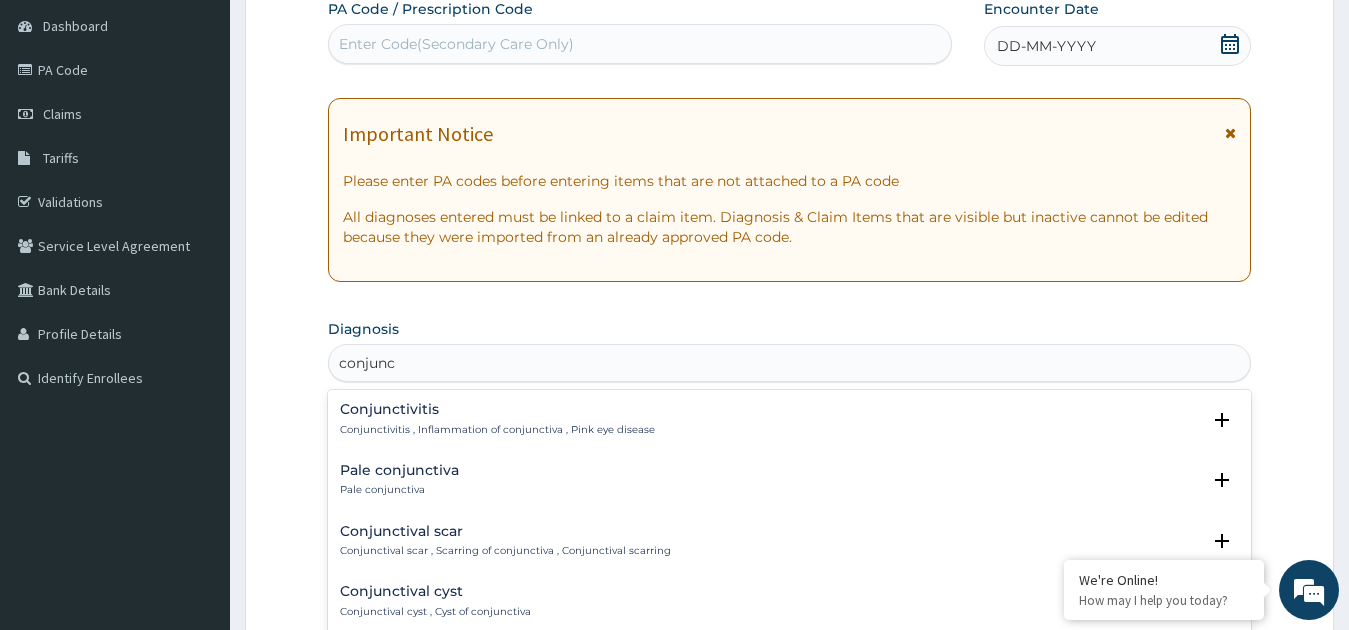 click on "Conjunctivitis Conjunctivitis , Inflammation of conjunctiva , Pink eye disease" at bounding box center [497, 419] 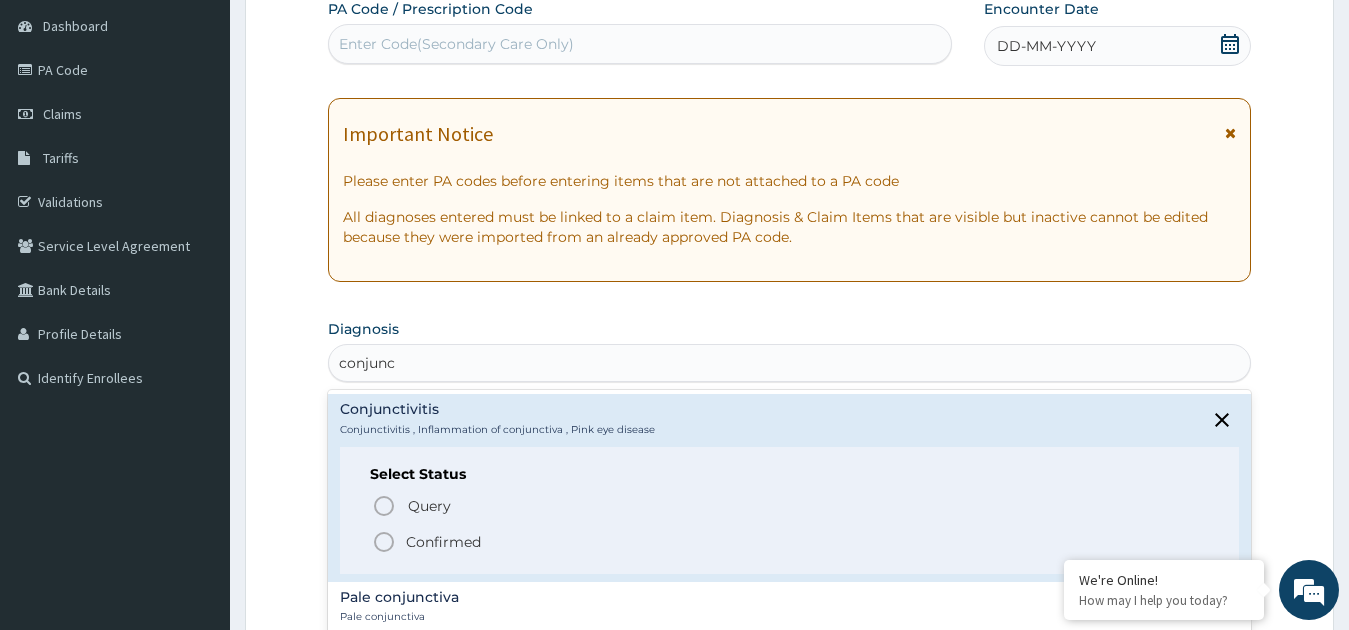 click on "Confirmed" at bounding box center [791, 542] 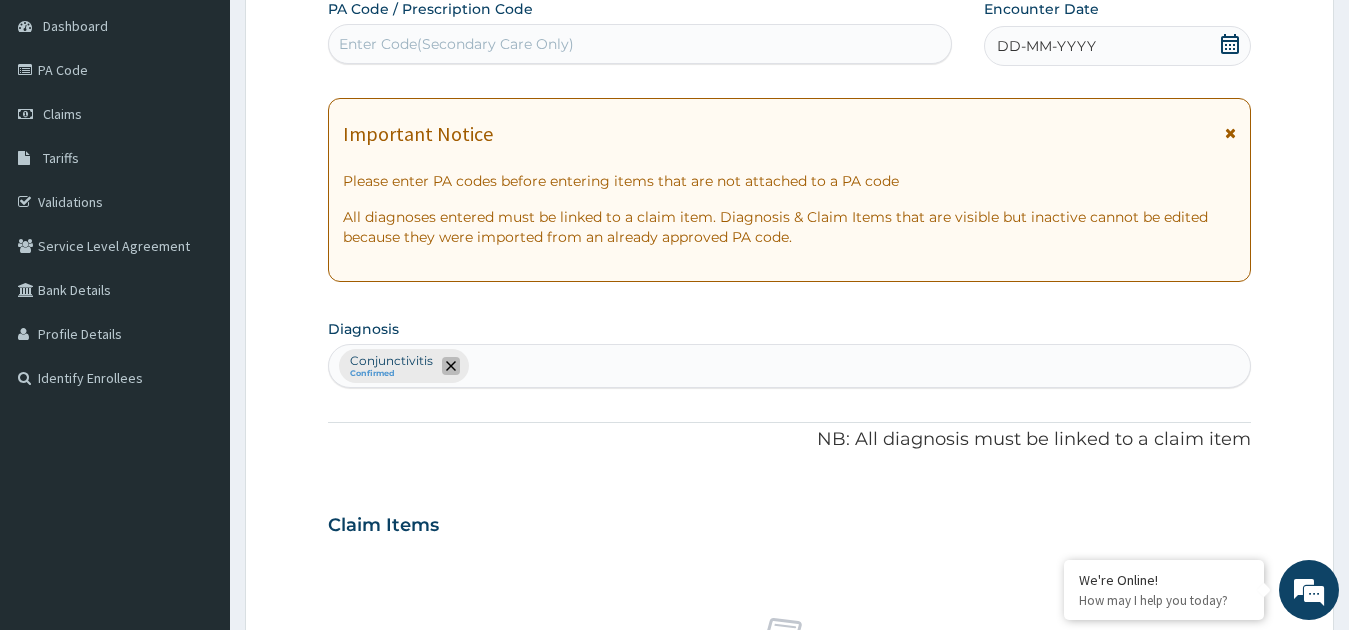 click 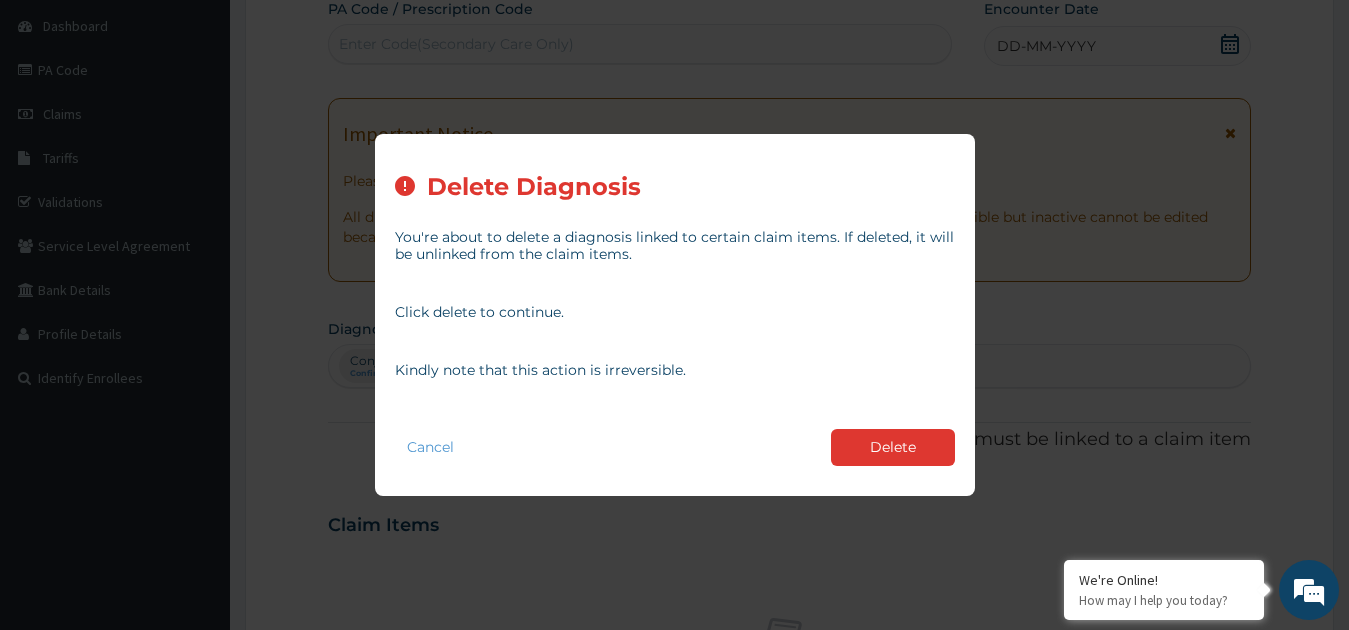 click on "Kindly note that this action is irreversible." at bounding box center [675, 370] 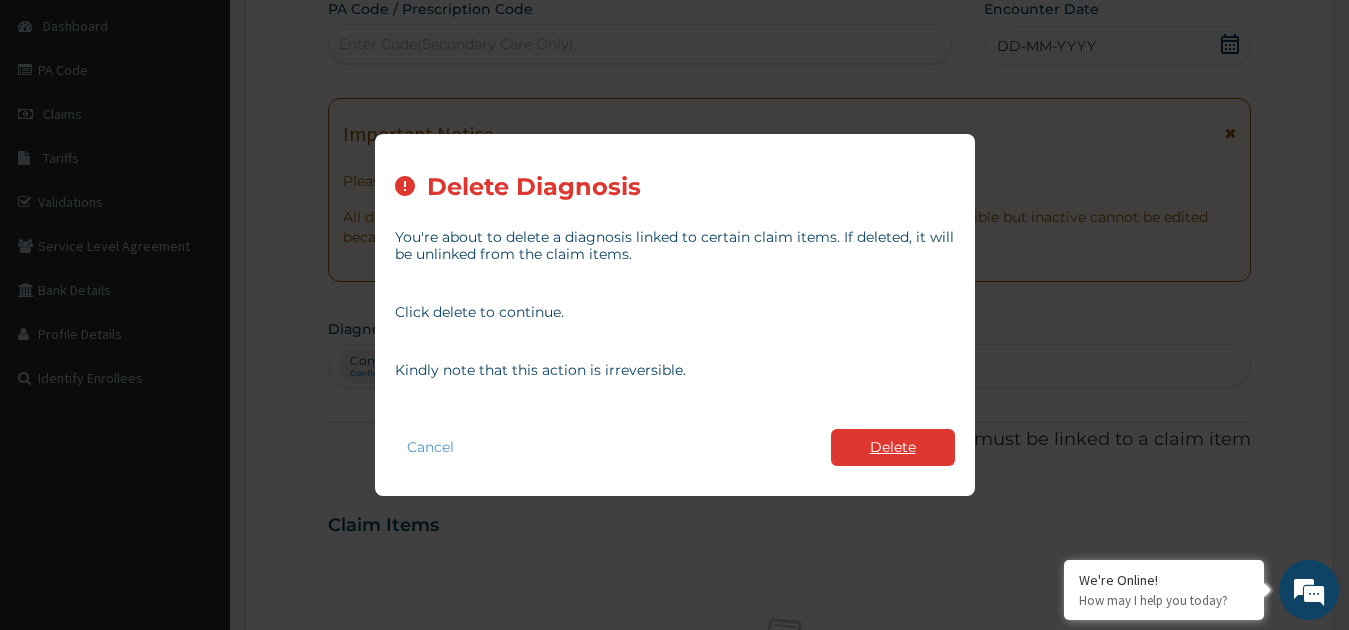 click on "Delete" at bounding box center (893, 447) 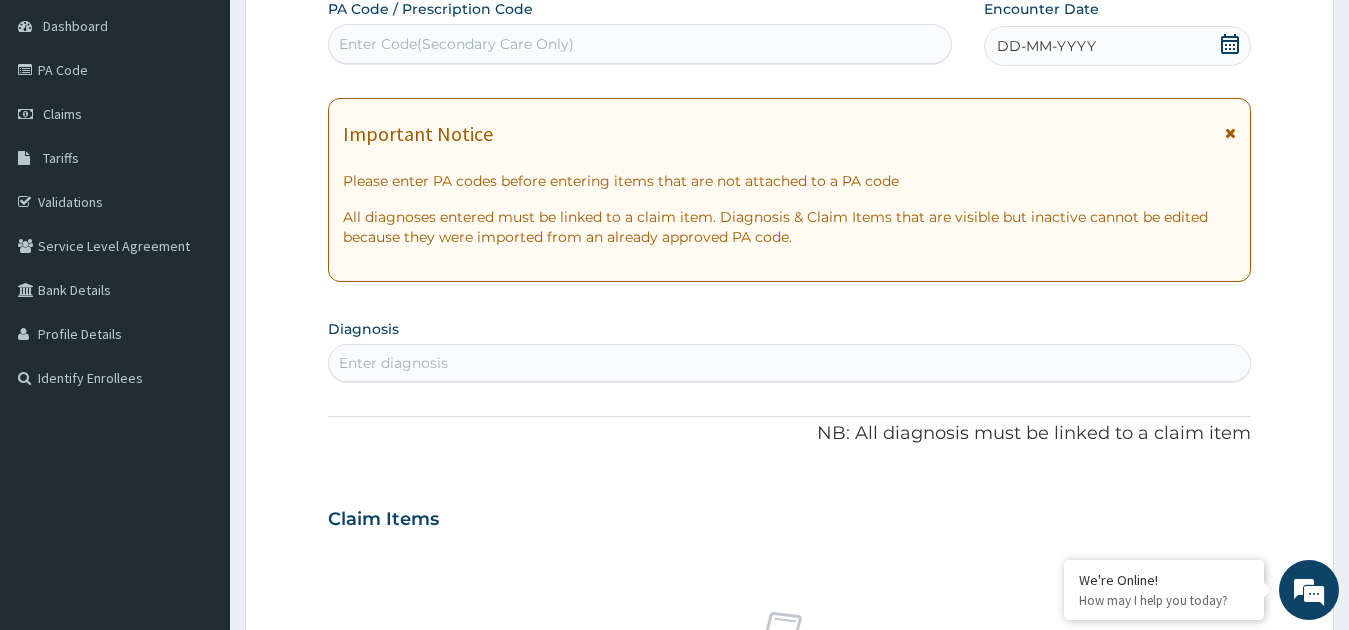 click on "Enter diagnosis" at bounding box center [790, 363] 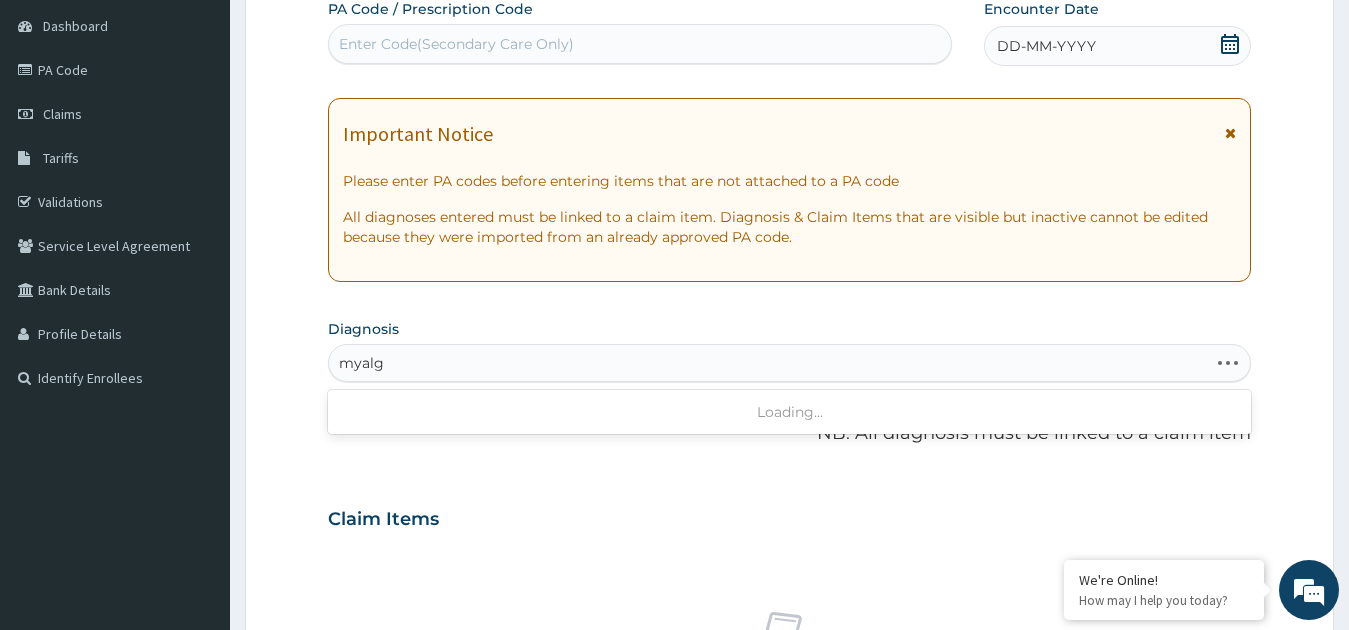 type on "myalgia" 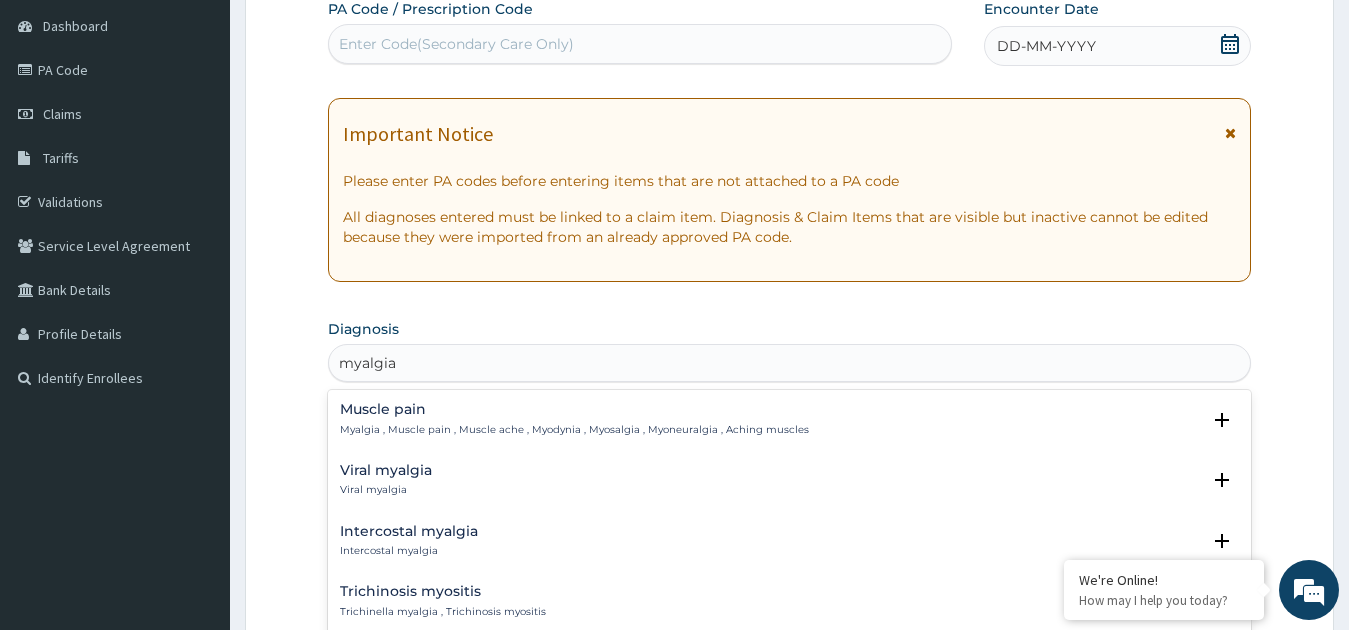click on "Muscle pain" at bounding box center [574, 409] 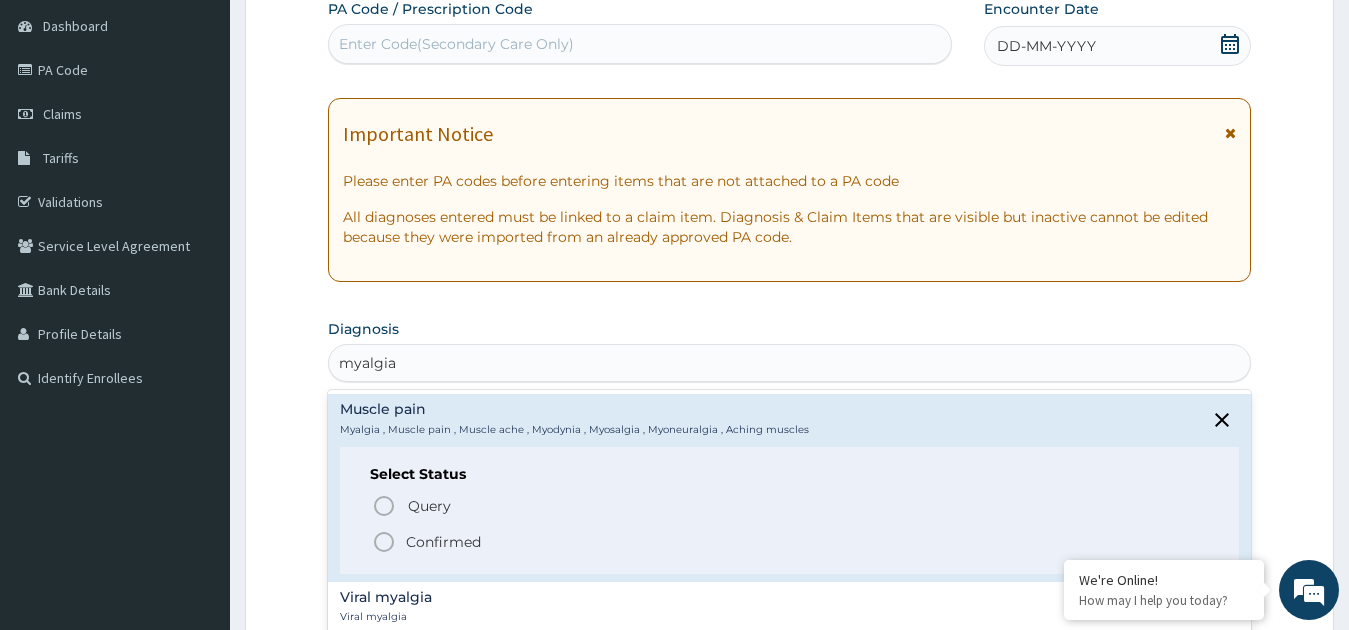 click on "Confirmed" at bounding box center [443, 542] 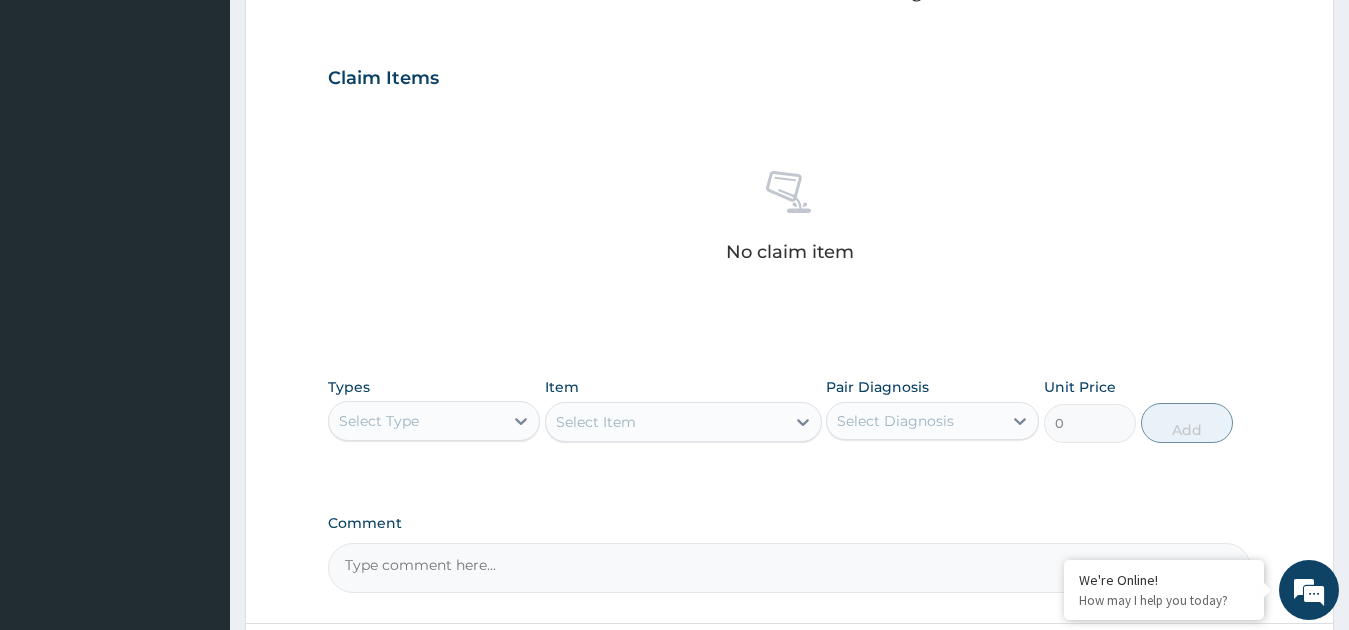 scroll, scrollTop: 812, scrollLeft: 0, axis: vertical 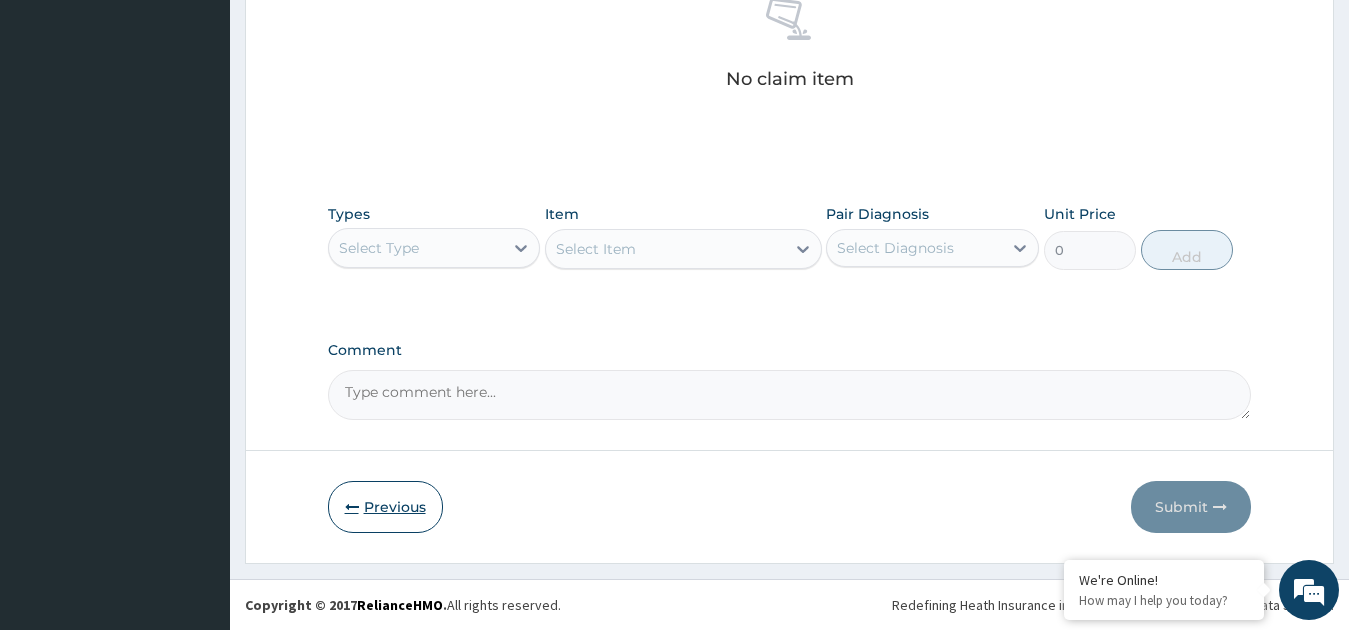 click on "Previous" at bounding box center [385, 507] 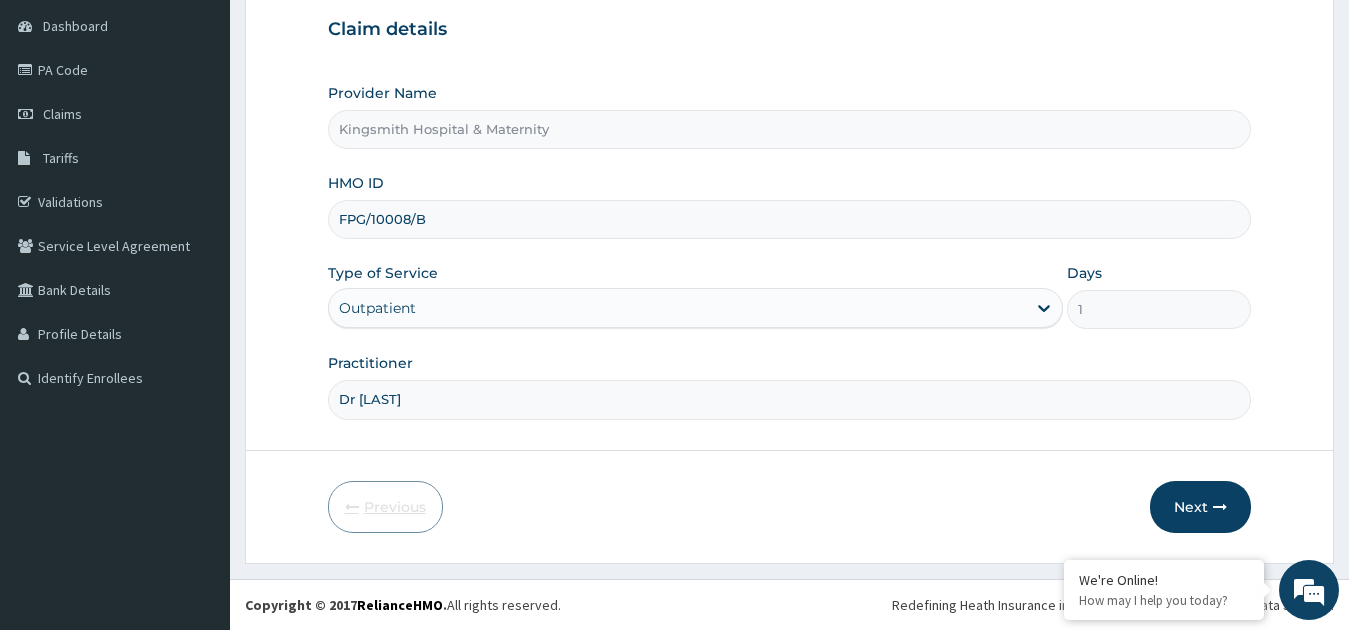 scroll, scrollTop: 192, scrollLeft: 0, axis: vertical 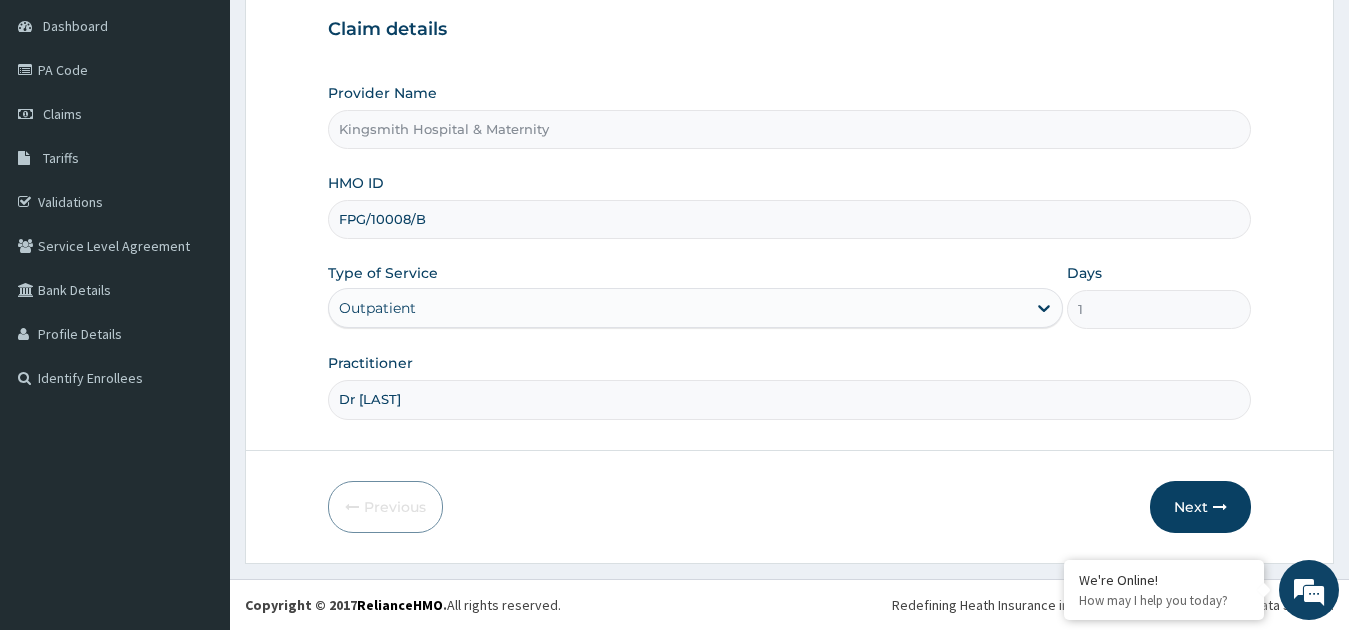drag, startPoint x: 482, startPoint y: 213, endPoint x: 272, endPoint y: 212, distance: 210.00238 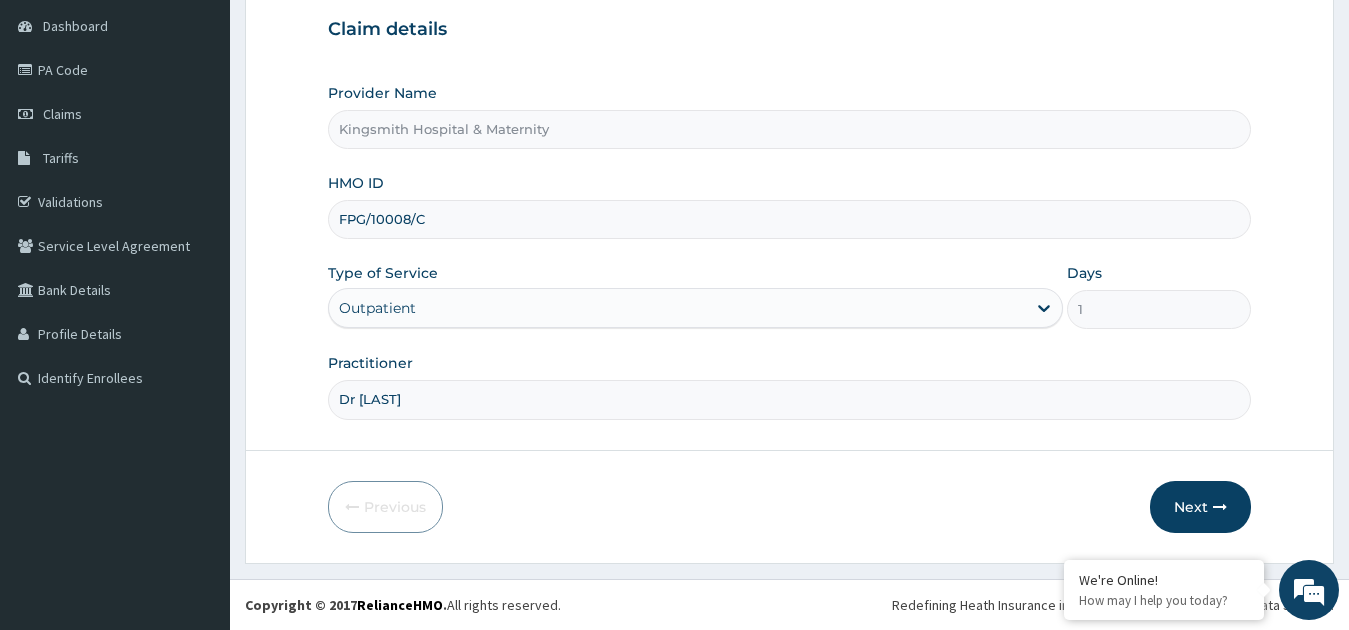 type on "FPG/10008/C" 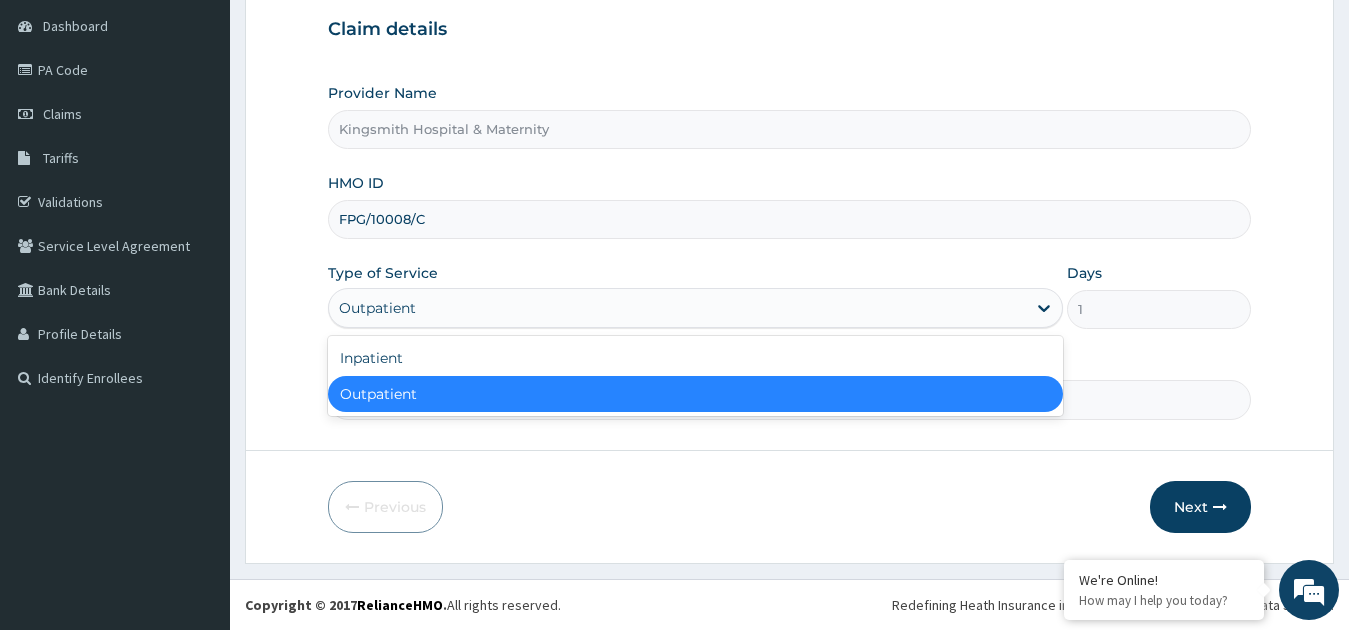 click on "Outpatient" at bounding box center (678, 308) 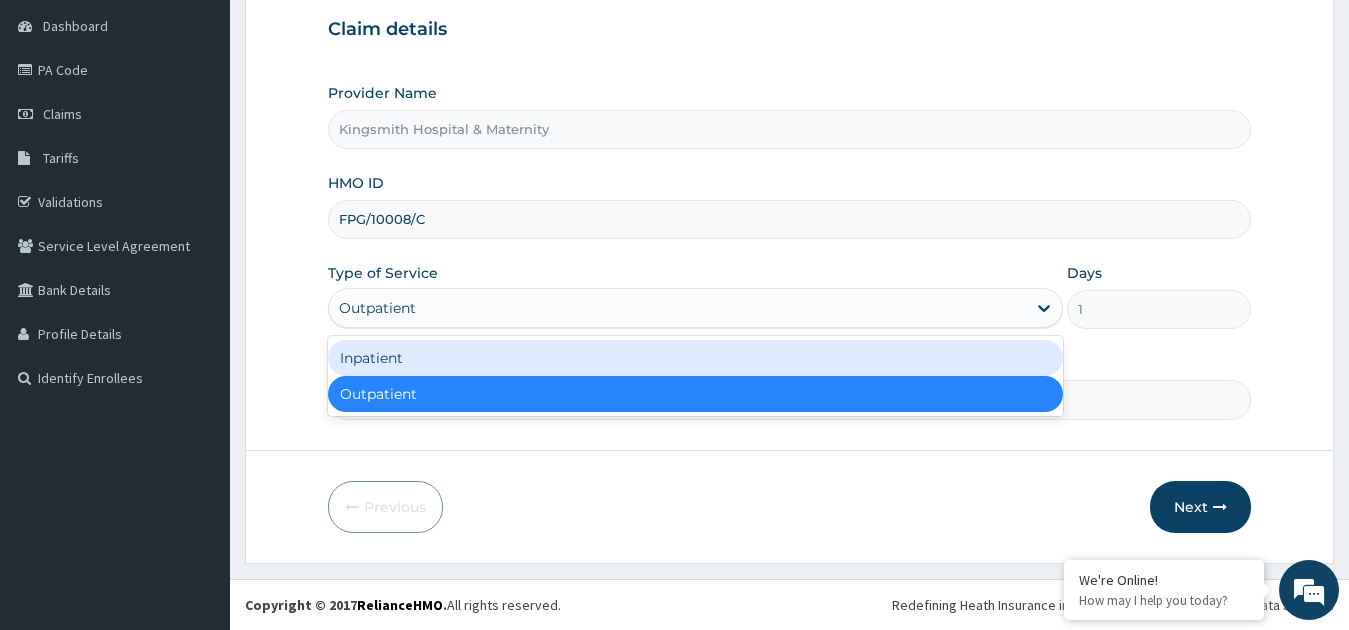 click on "Inpatient" at bounding box center [696, 358] 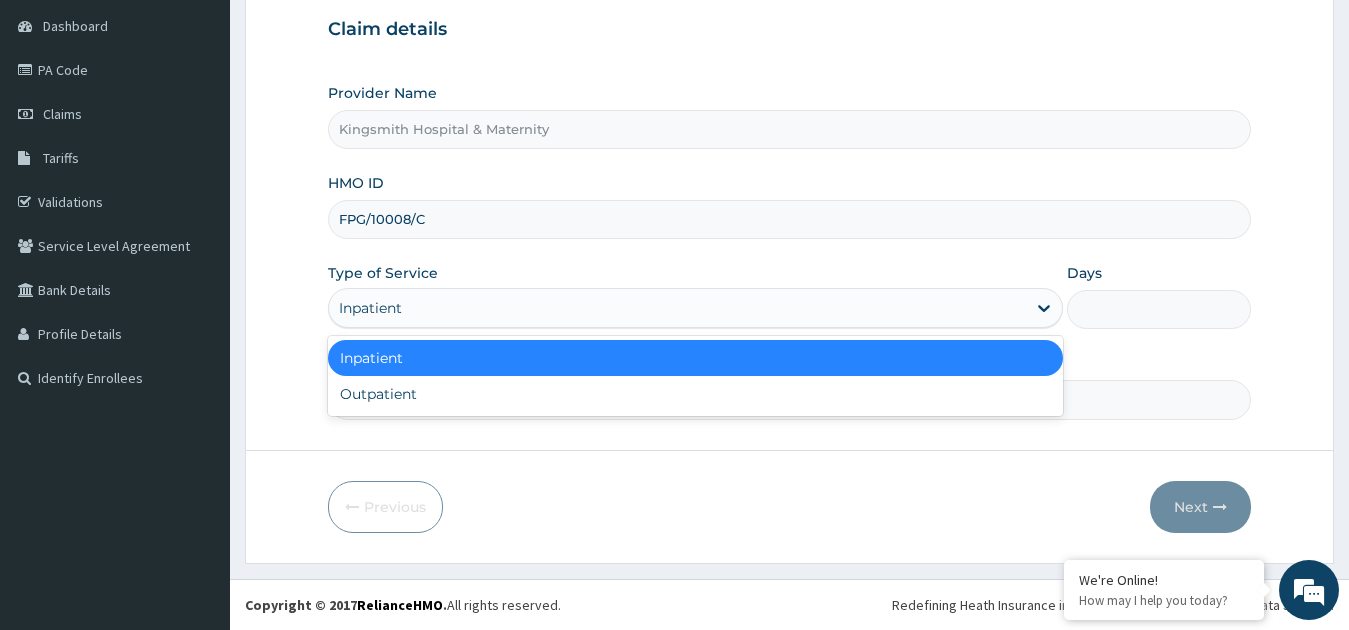 click on "Inpatient" at bounding box center [678, 308] 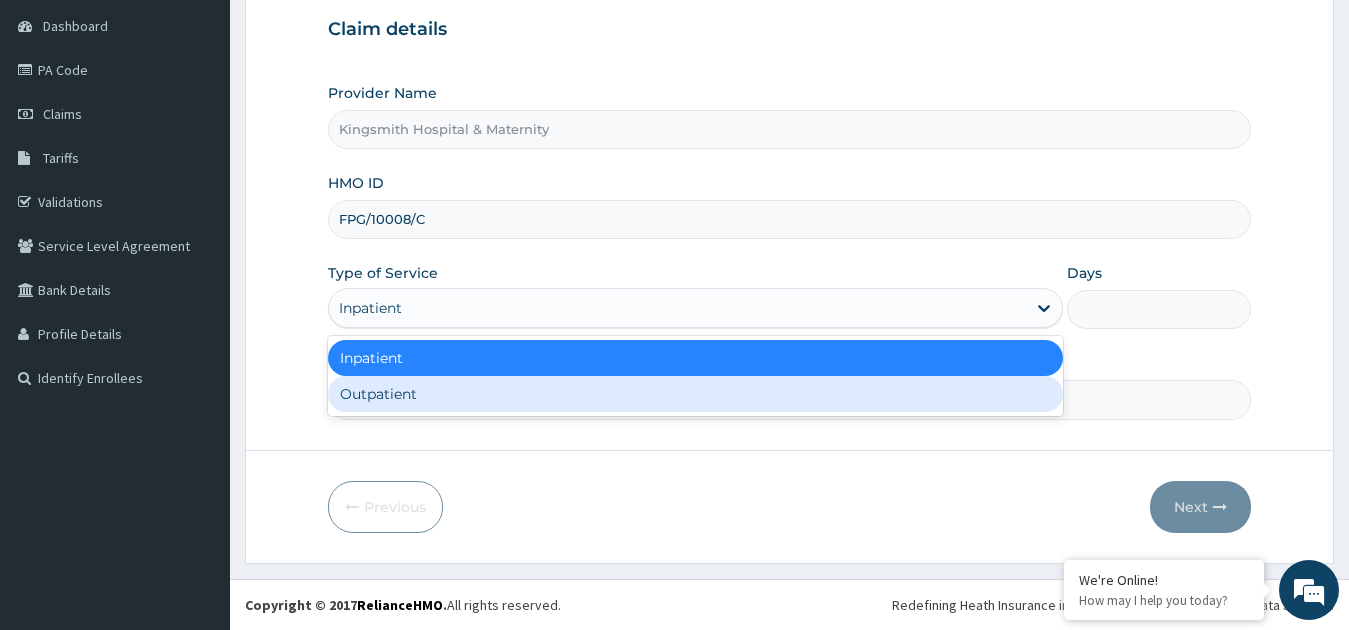 click on "Outpatient" at bounding box center [696, 394] 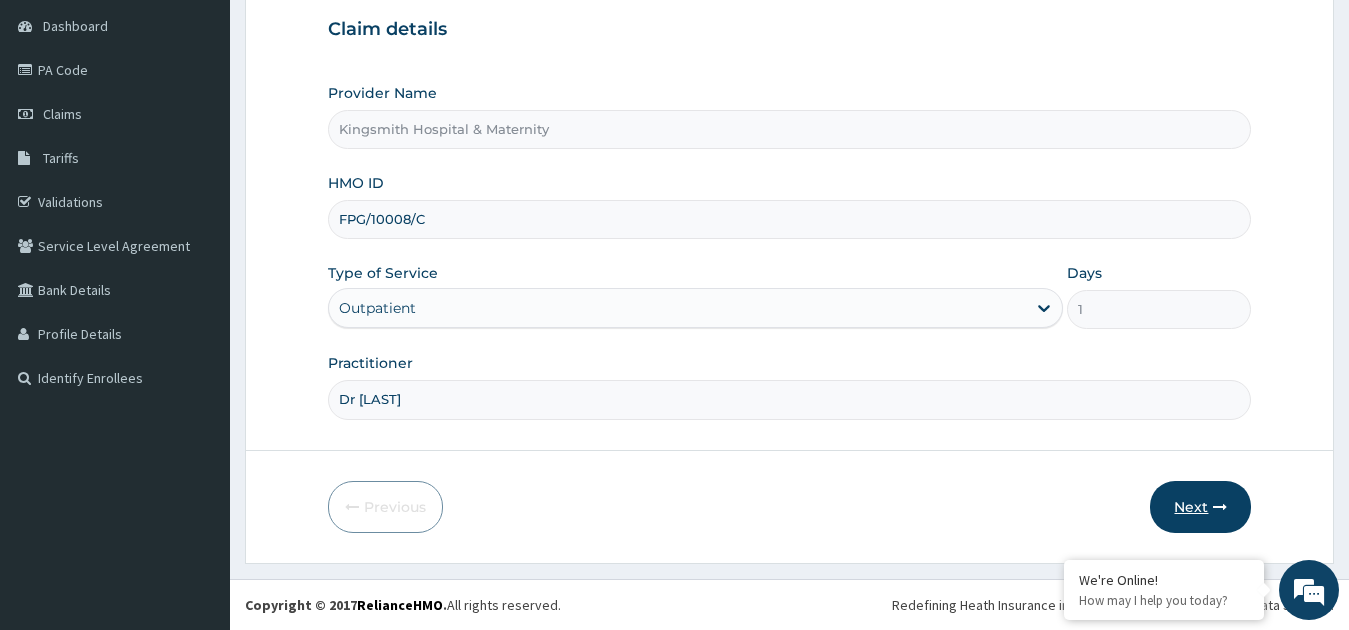 click on "Next" at bounding box center [1200, 507] 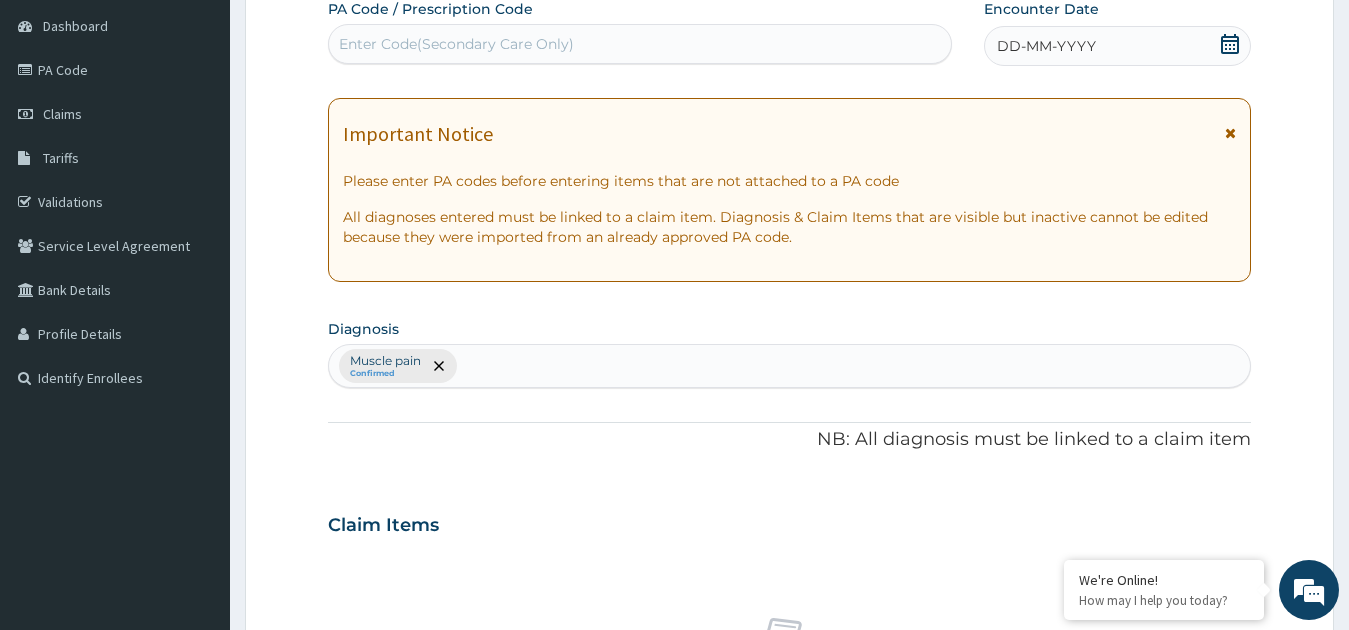click on "Muscle pain Confirmed" at bounding box center [790, 366] 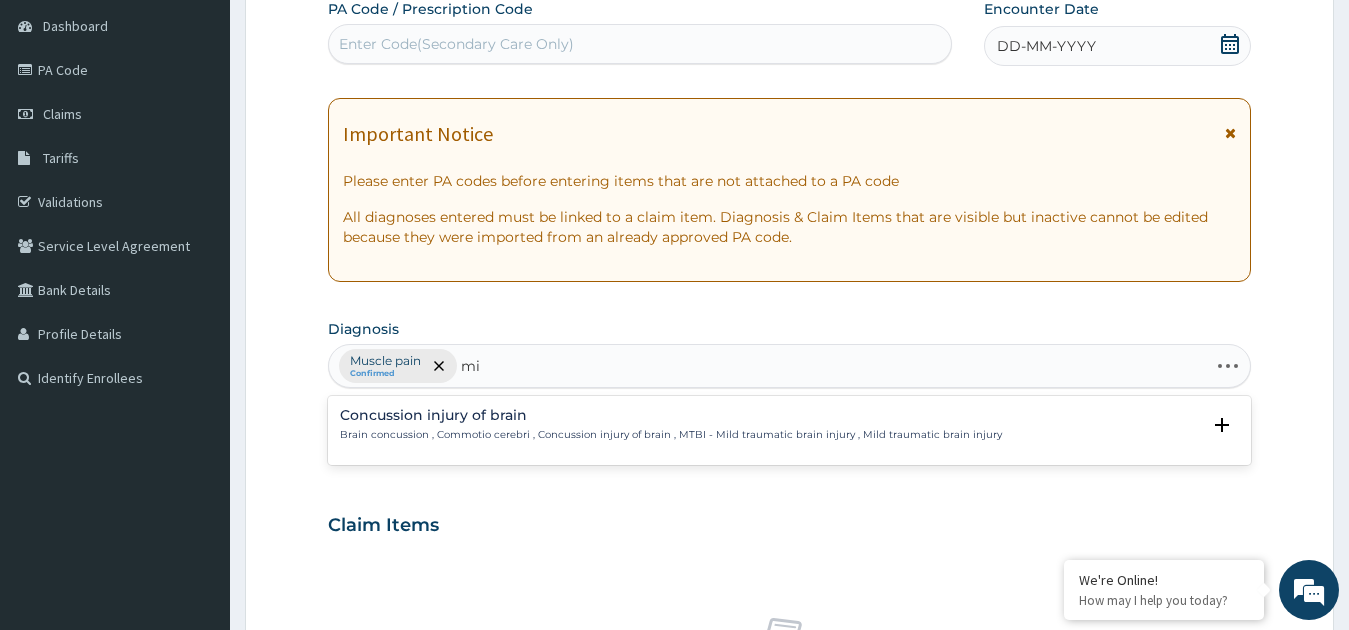 type on "m" 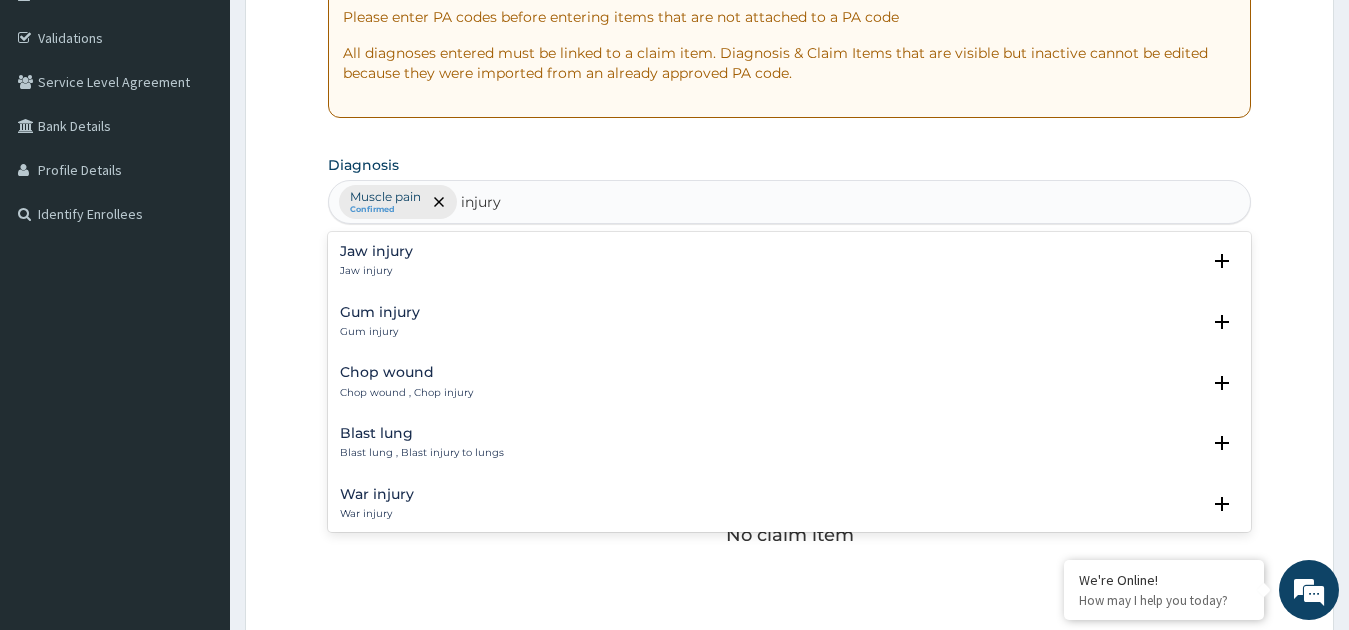 scroll, scrollTop: 376, scrollLeft: 0, axis: vertical 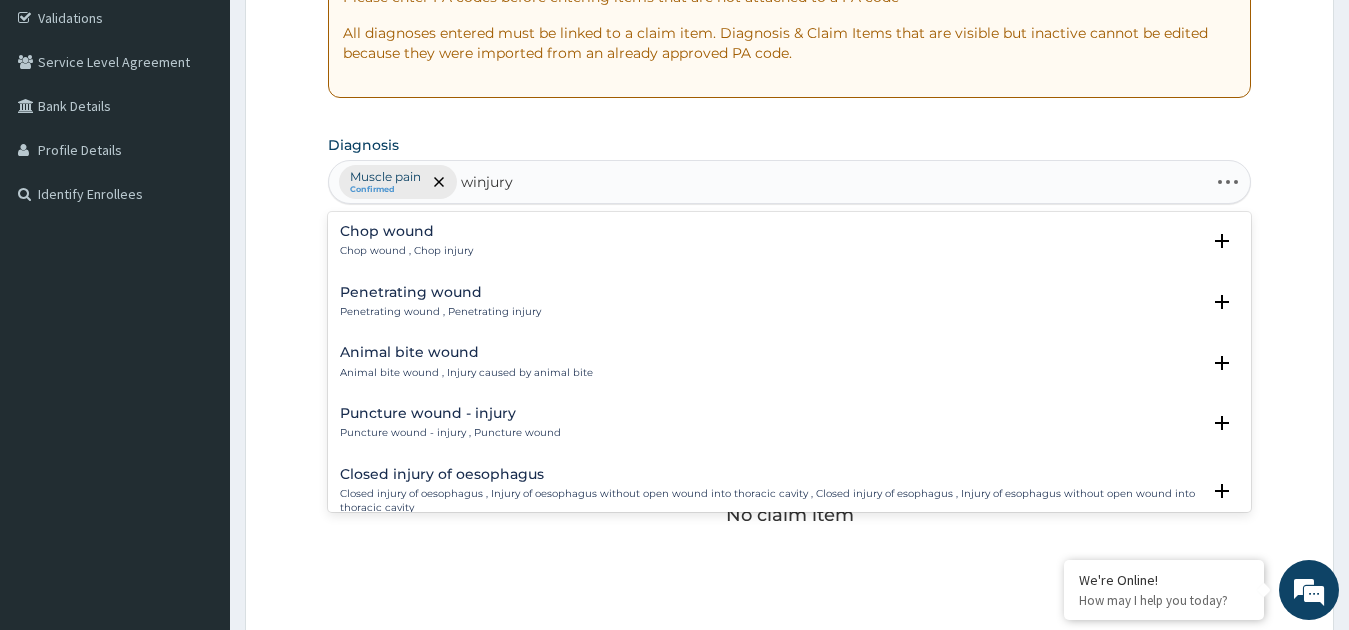 type on "injury" 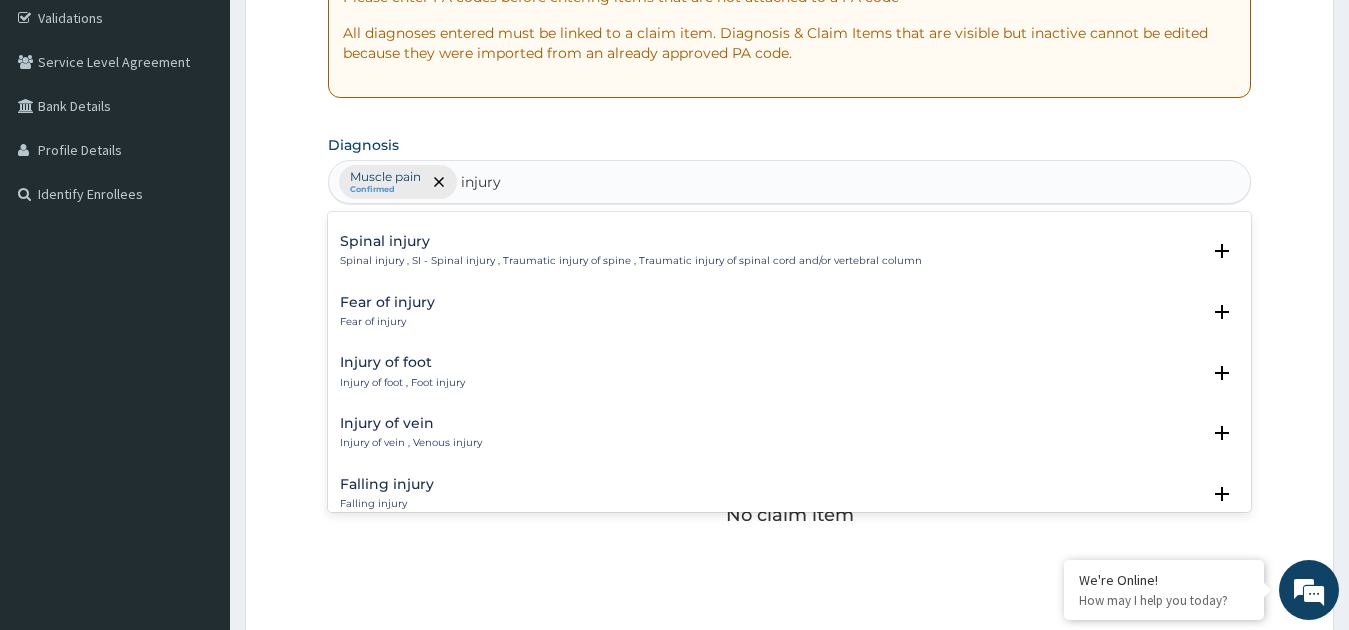 scroll, scrollTop: 1699, scrollLeft: 0, axis: vertical 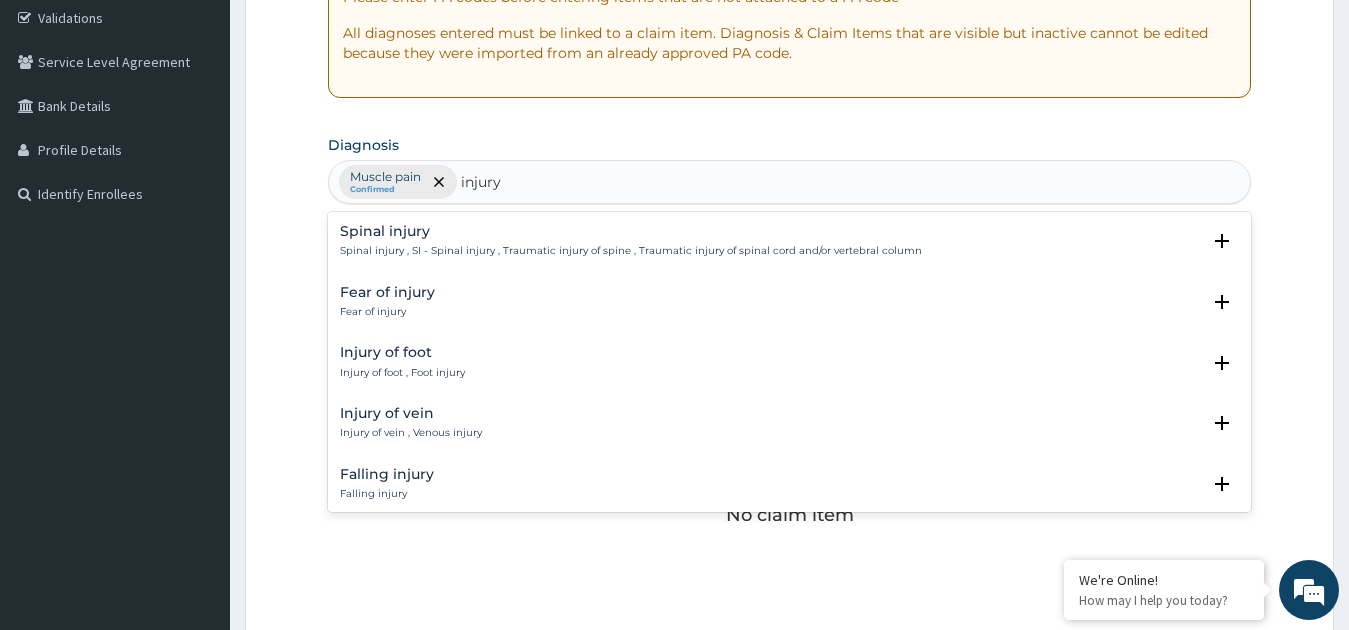 click on "Injury of foot , Foot injury" at bounding box center (402, 373) 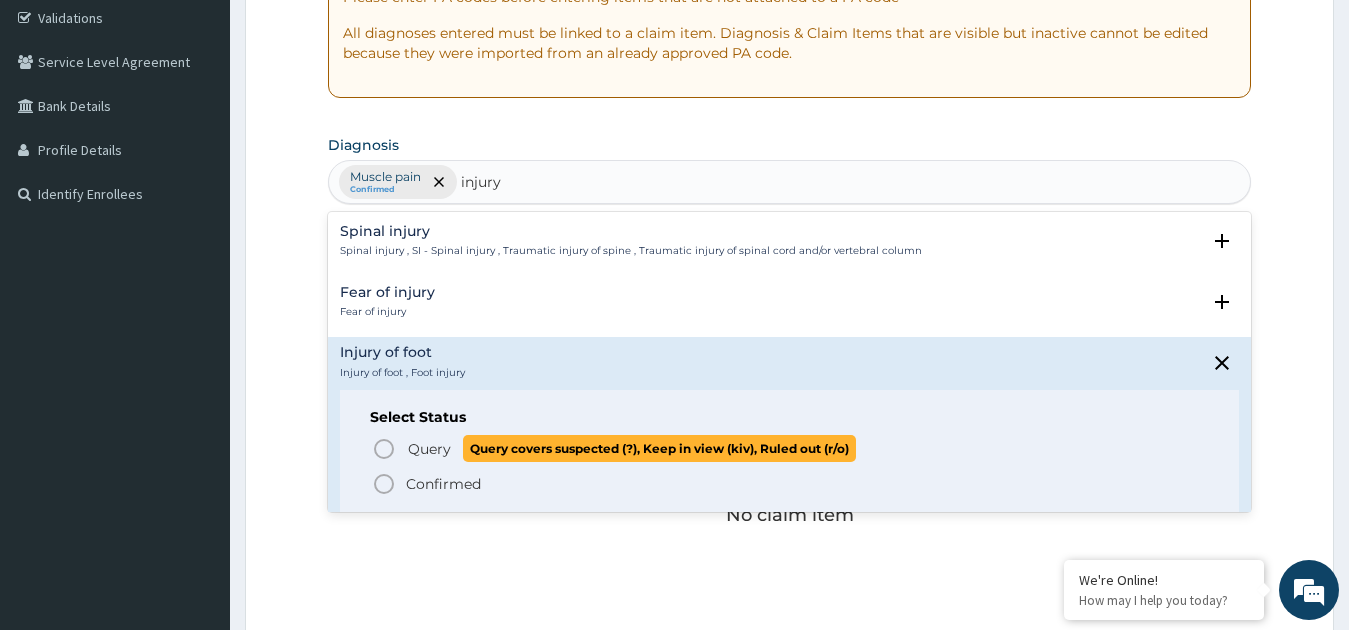 click on "Query" at bounding box center [429, 449] 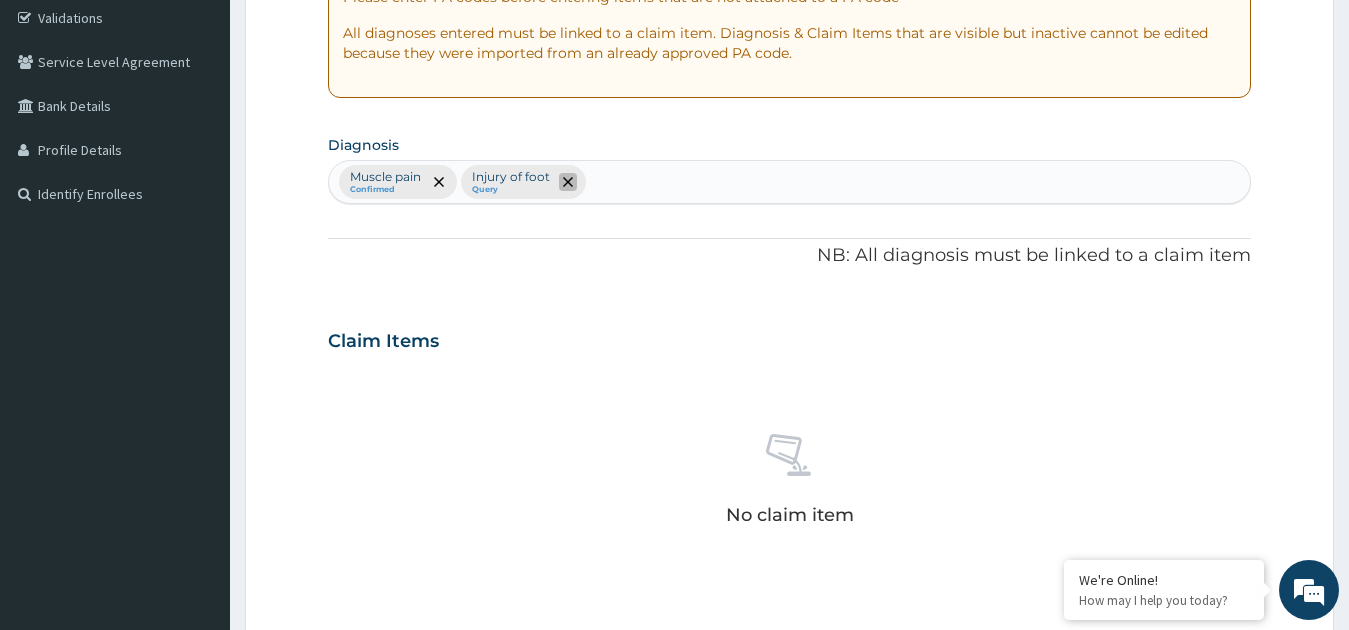 click at bounding box center (567, 182) 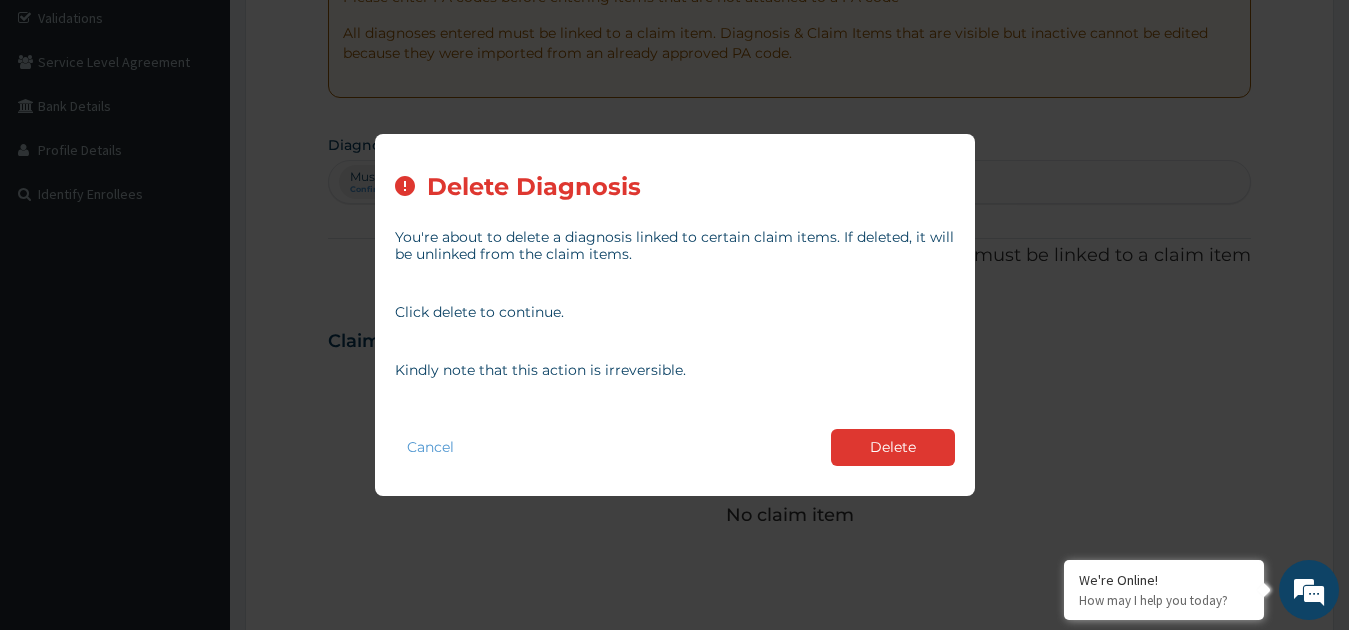 click on "Delete Diagnosis" at bounding box center (534, 187) 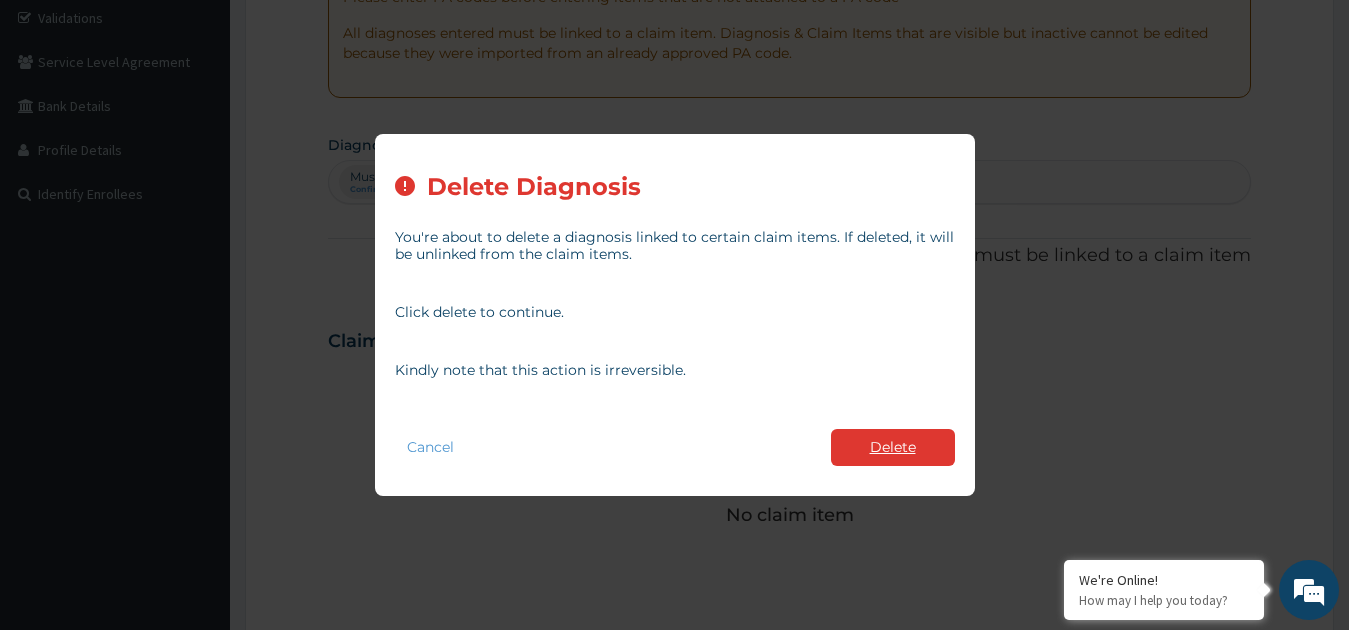 click on "Delete" at bounding box center (893, 447) 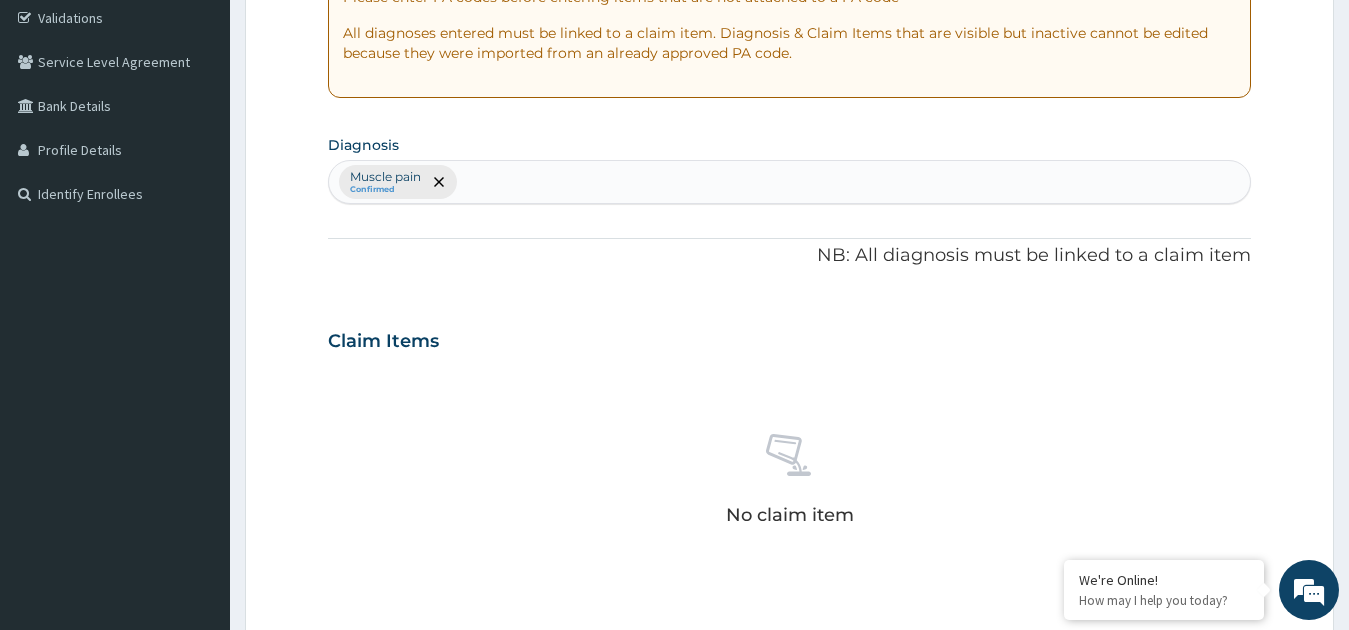 click on "Muscle pain Confirmed" at bounding box center [790, 182] 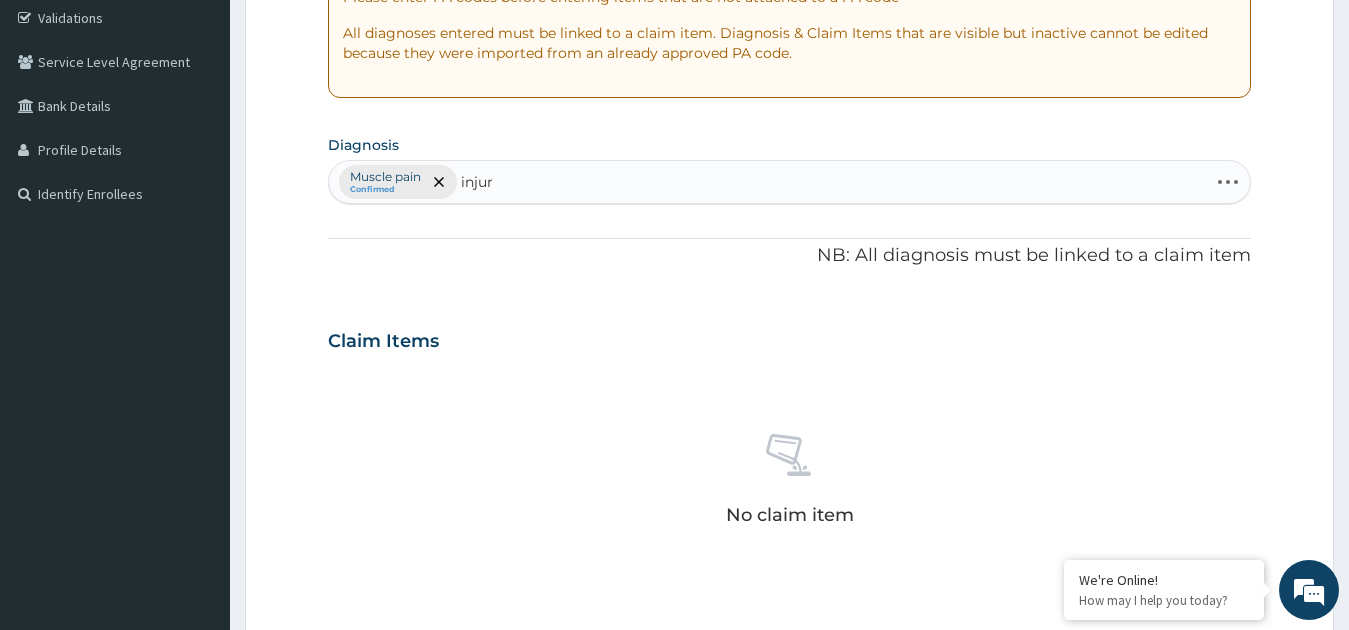 type on "injury" 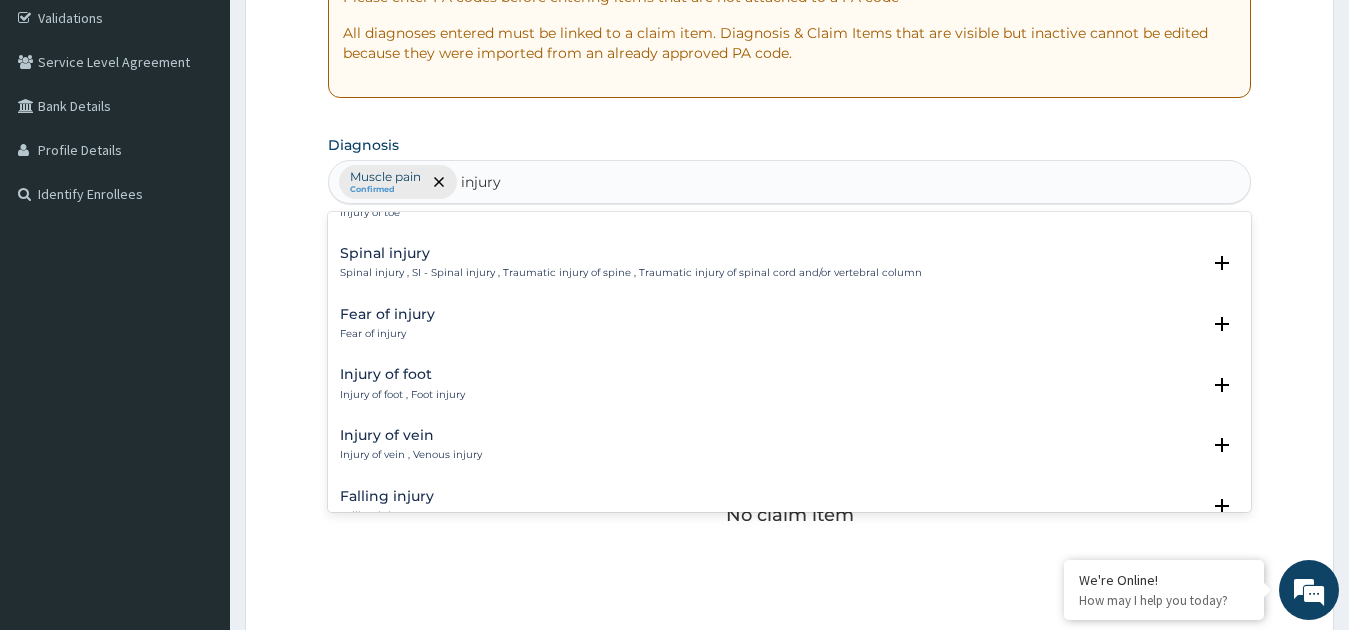 scroll, scrollTop: 1596, scrollLeft: 0, axis: vertical 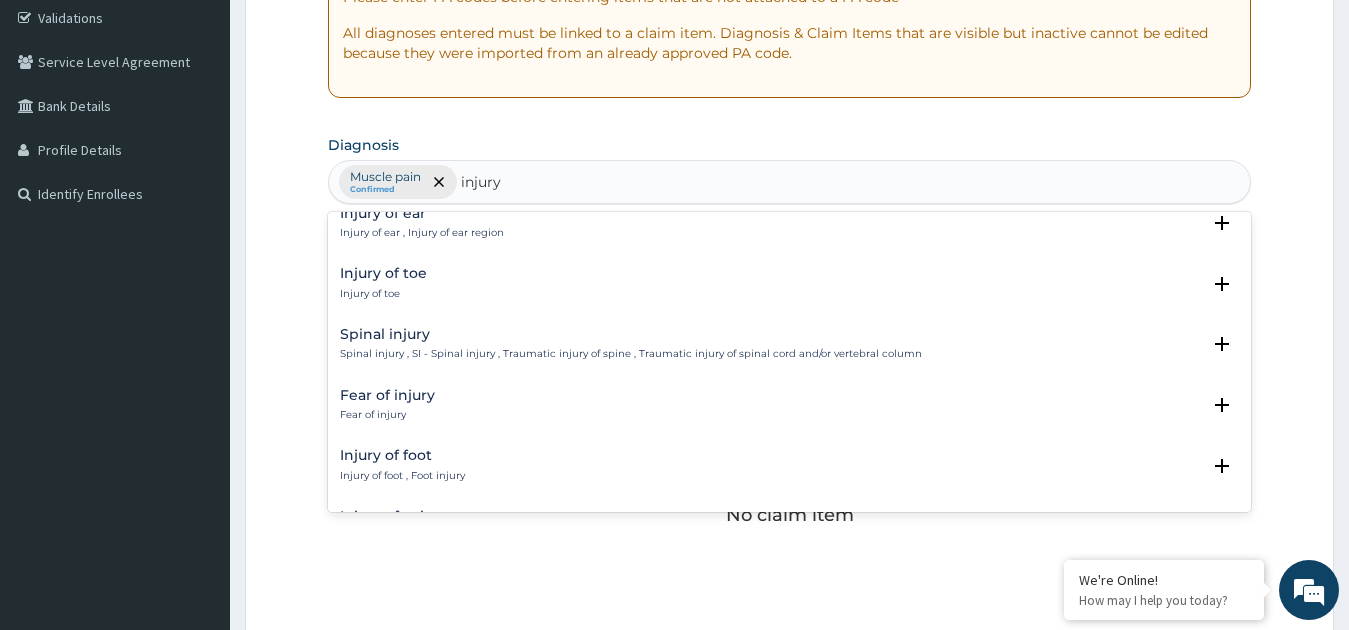 click on "Injury of foot Injury of foot , Foot injury" at bounding box center [790, 465] 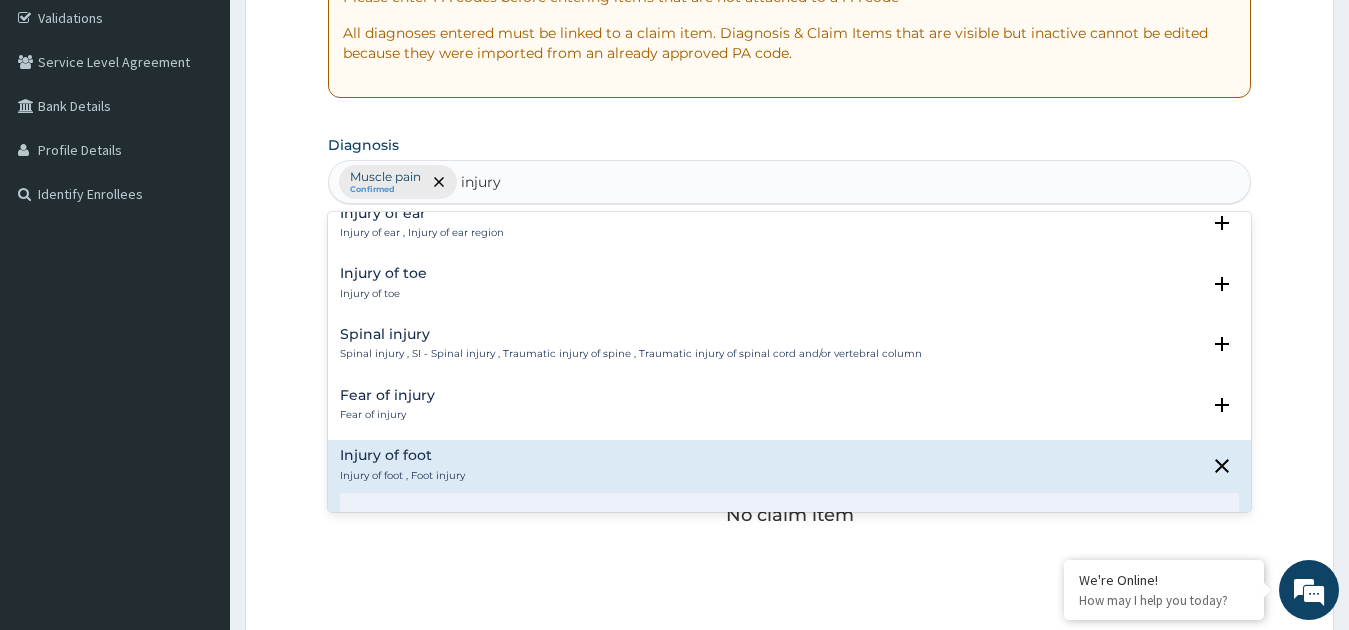 scroll, scrollTop: 1794, scrollLeft: 0, axis: vertical 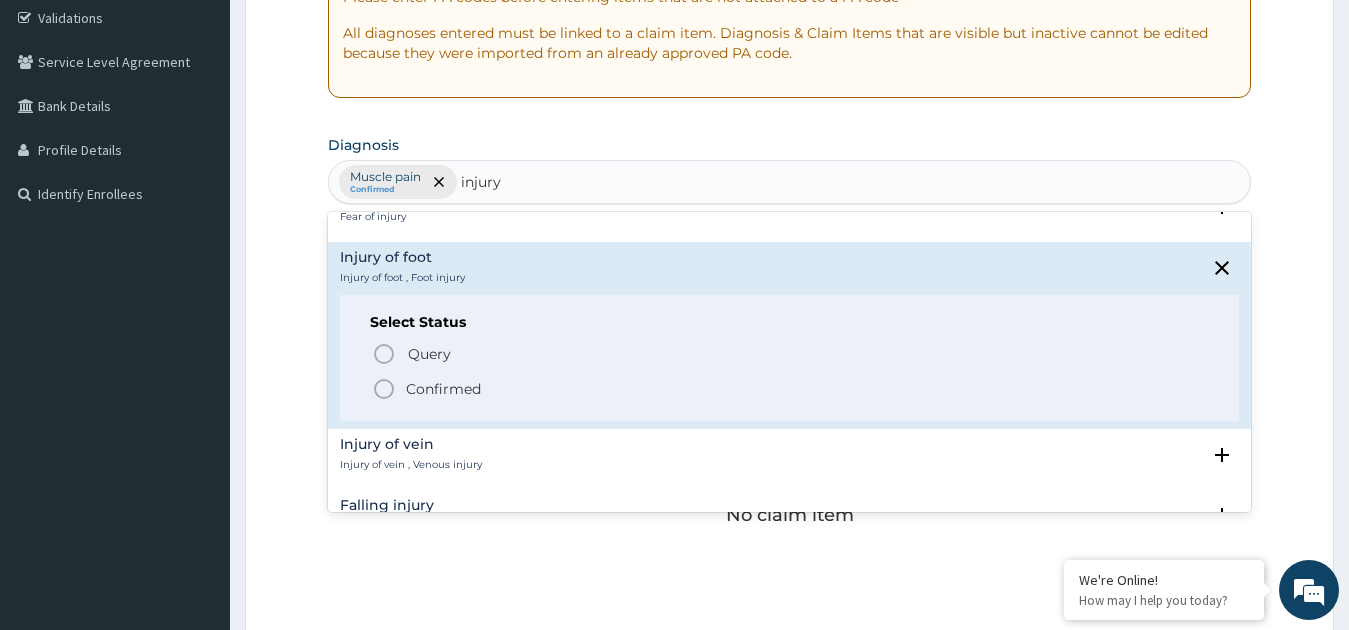 click on "Query Query covers suspected (?), Keep in view (kiv), Ruled out (r/o) Confirmed" at bounding box center [790, 370] 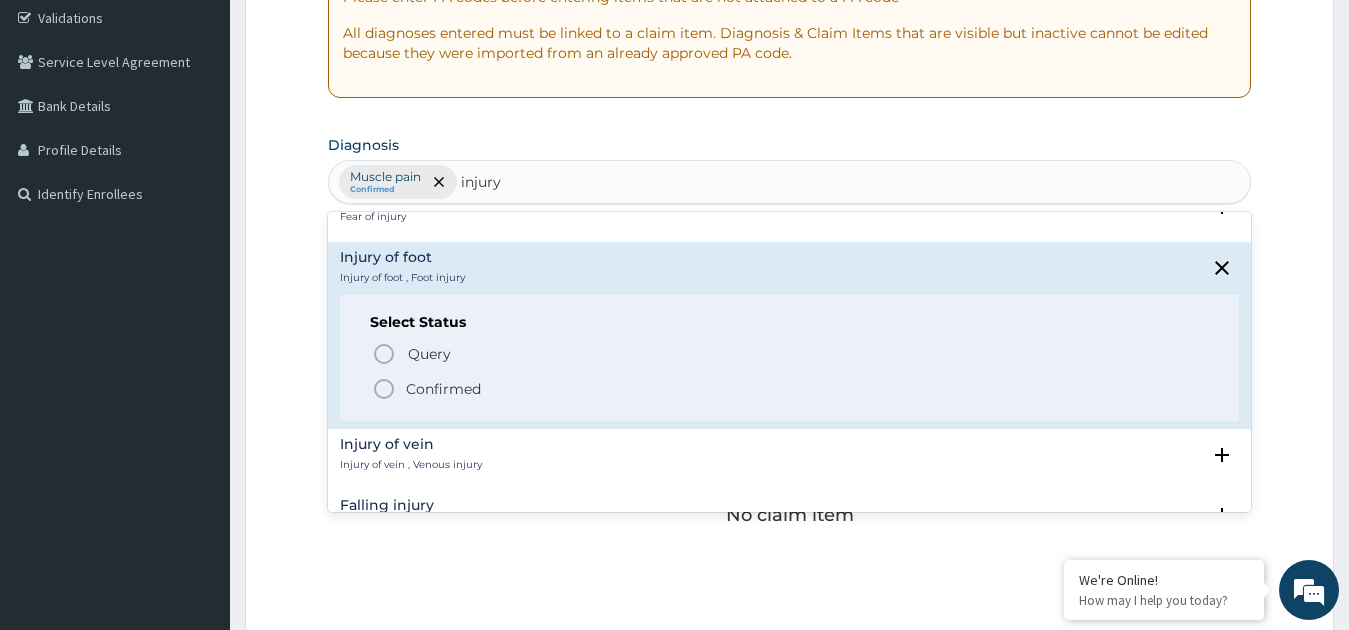 click on "Confirmed" at bounding box center [791, 389] 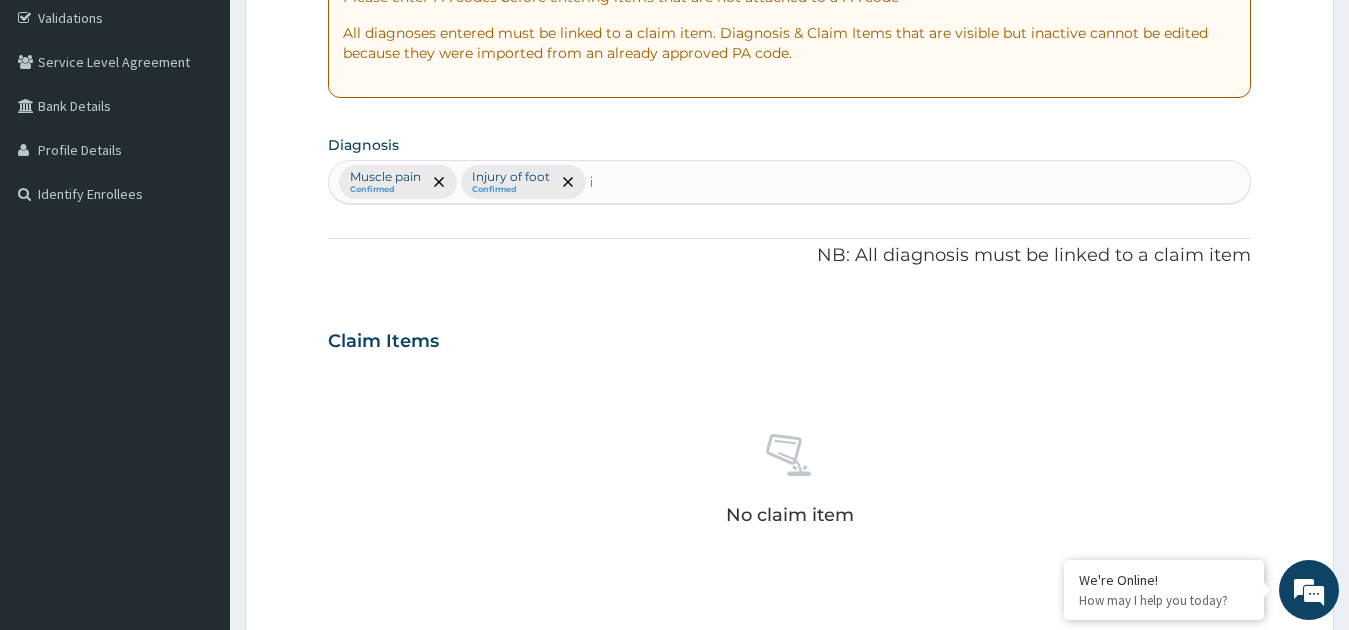 type 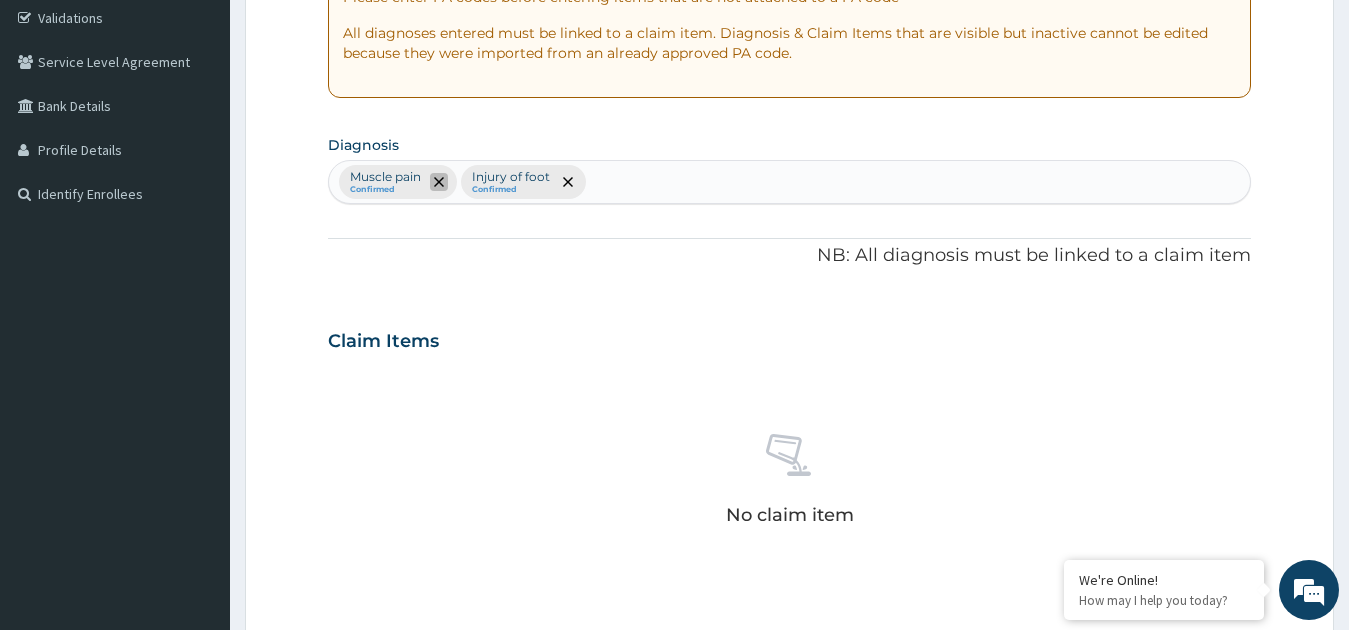 click 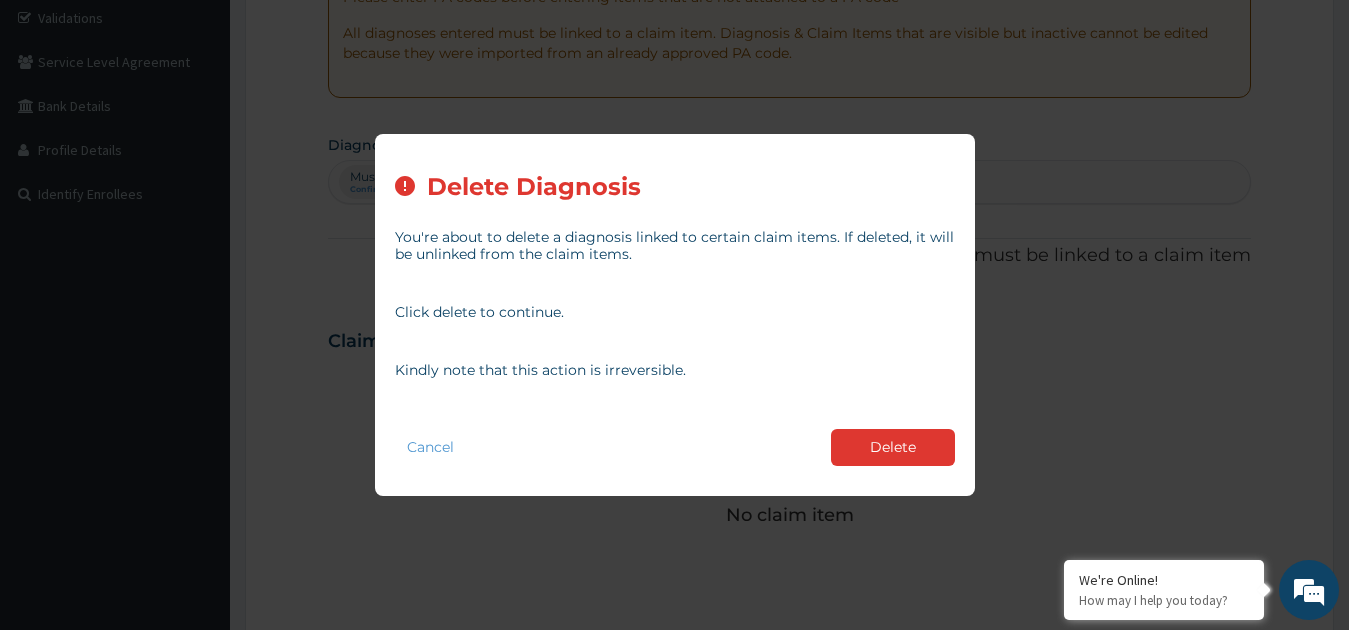 click on "Delete" at bounding box center [893, 447] 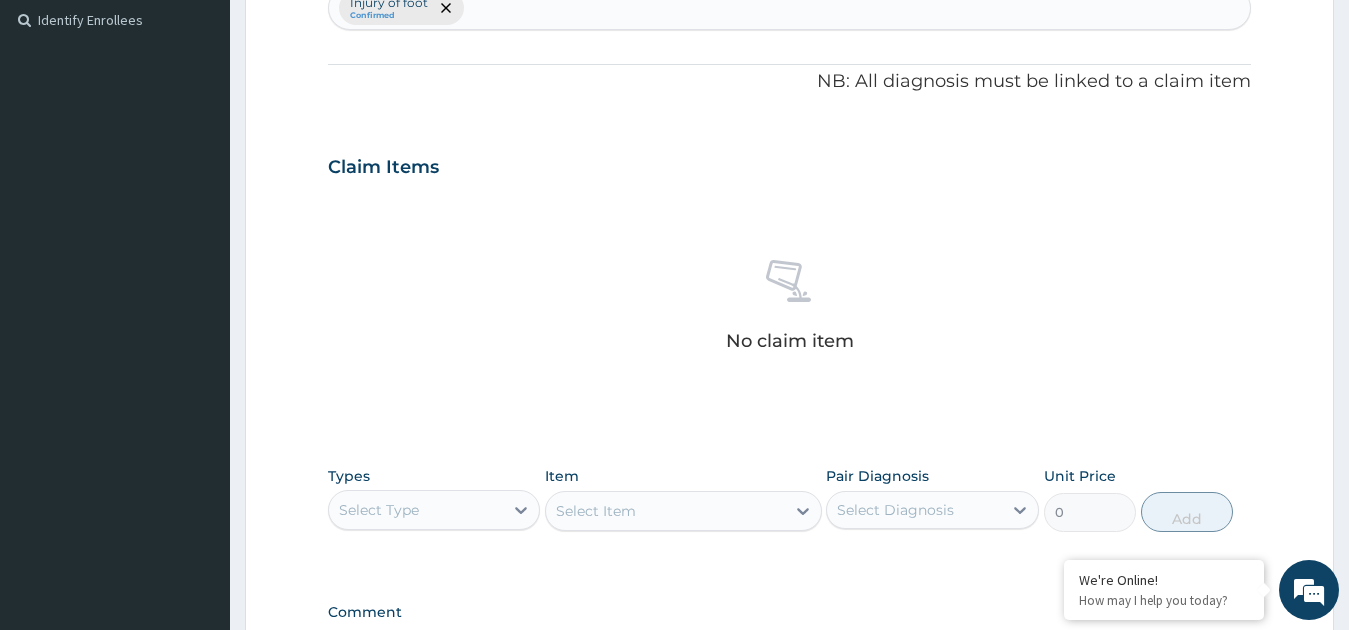 scroll, scrollTop: 625, scrollLeft: 0, axis: vertical 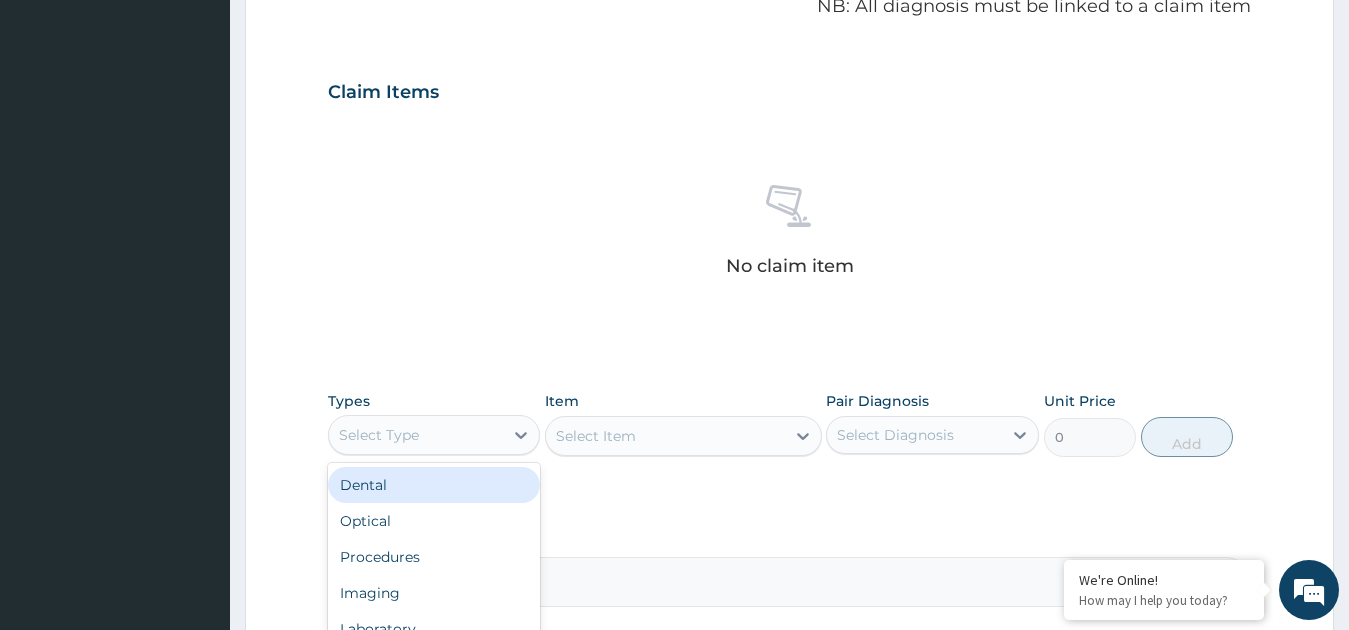 click on "Select Type" at bounding box center (416, 435) 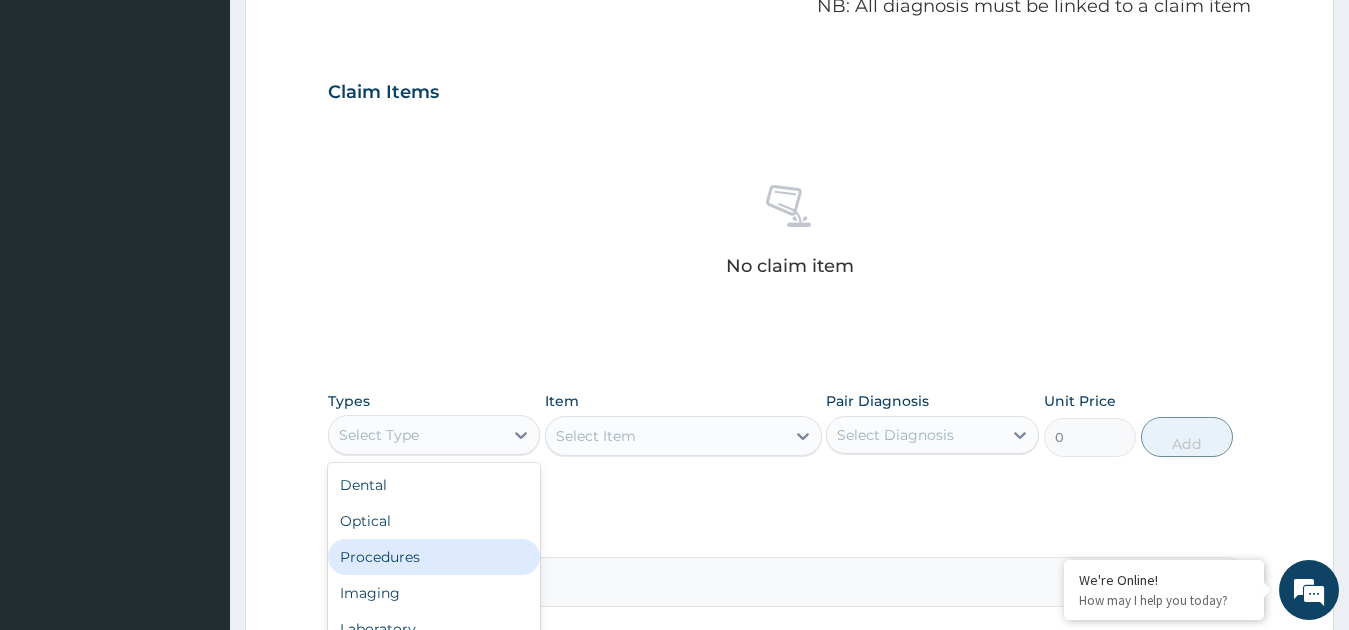 click on "Procedures" at bounding box center [434, 557] 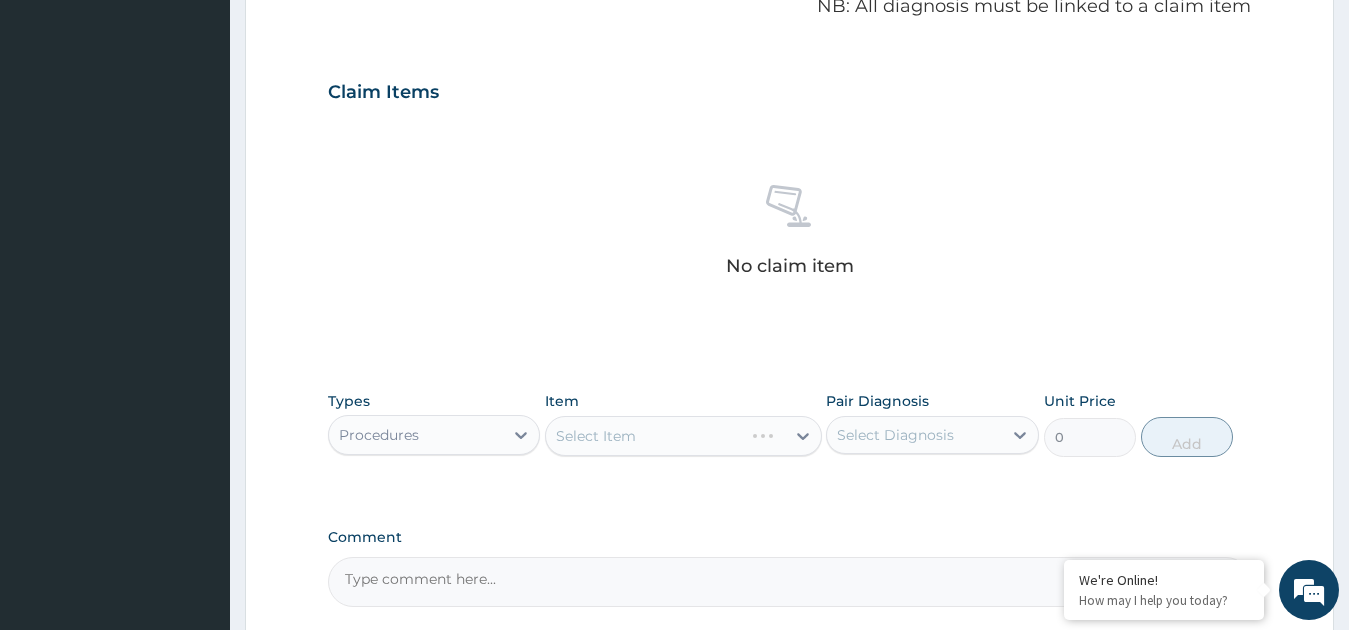 click on "Select Item" at bounding box center [683, 436] 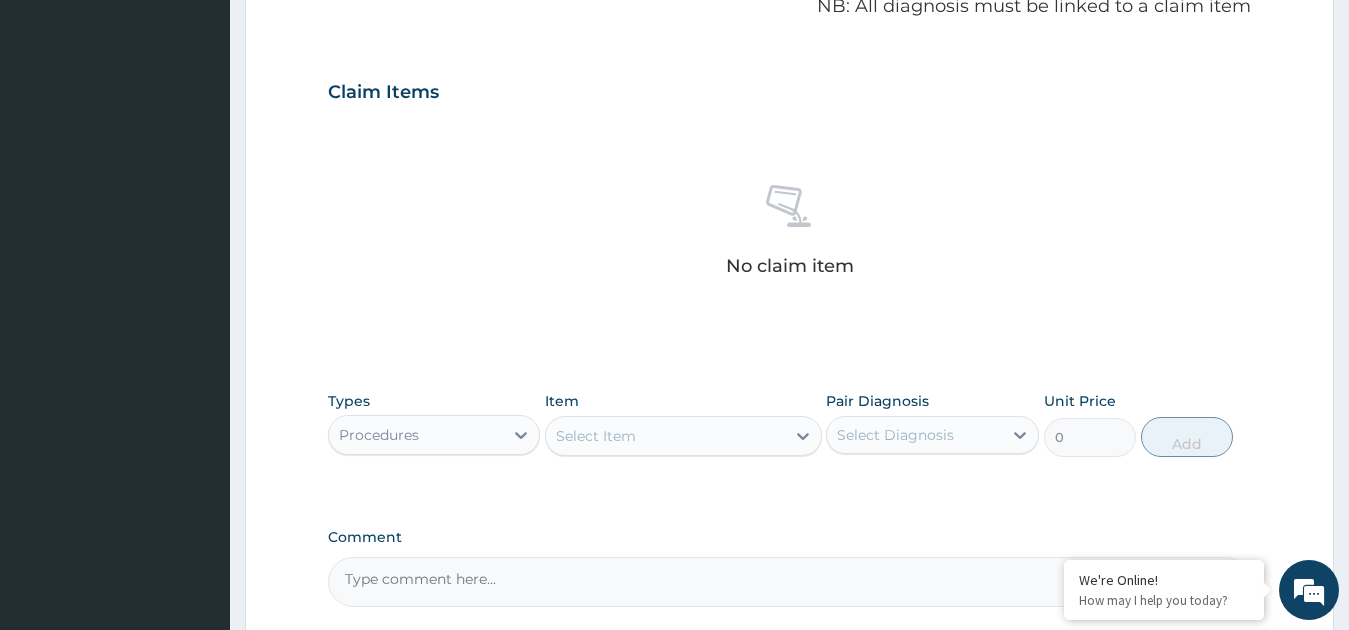 click on "Select Item" at bounding box center (665, 436) 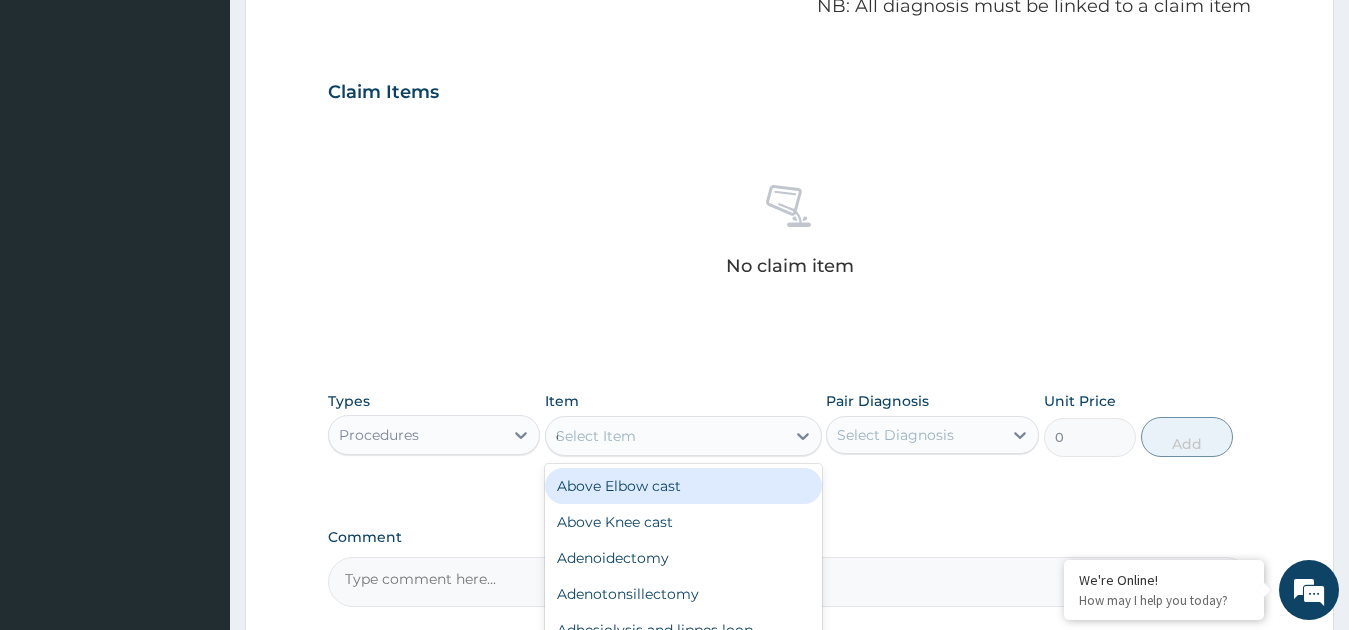 type on "consu" 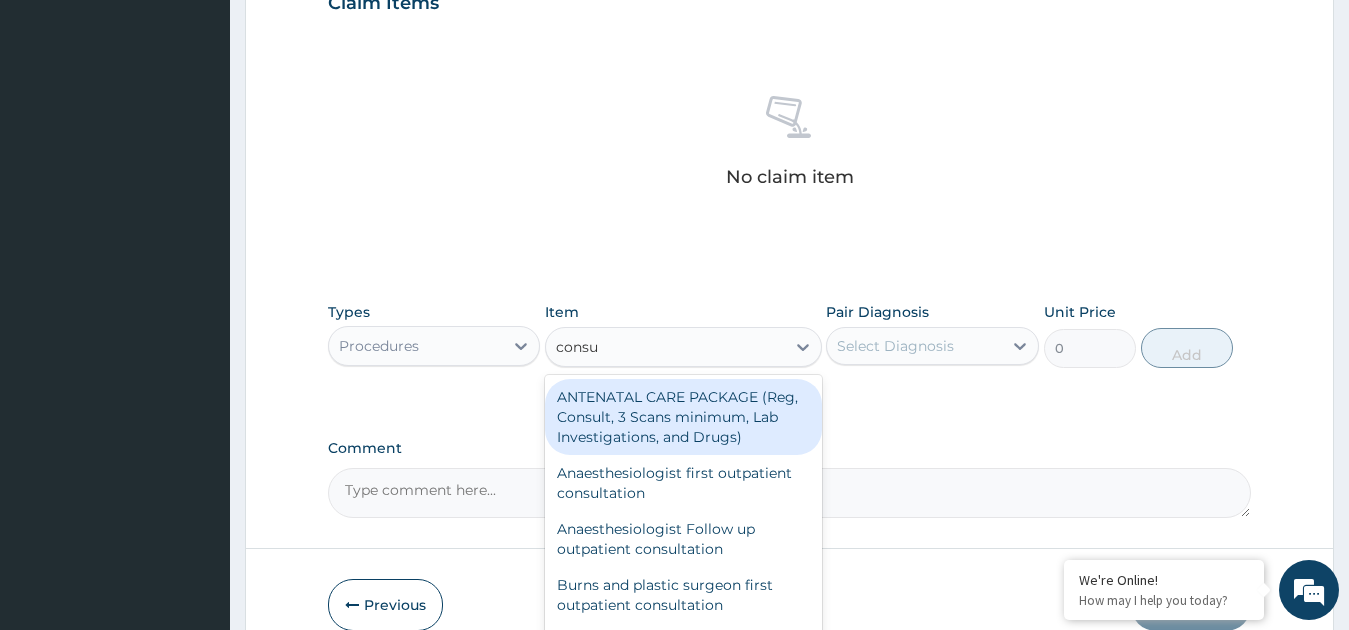 scroll, scrollTop: 812, scrollLeft: 0, axis: vertical 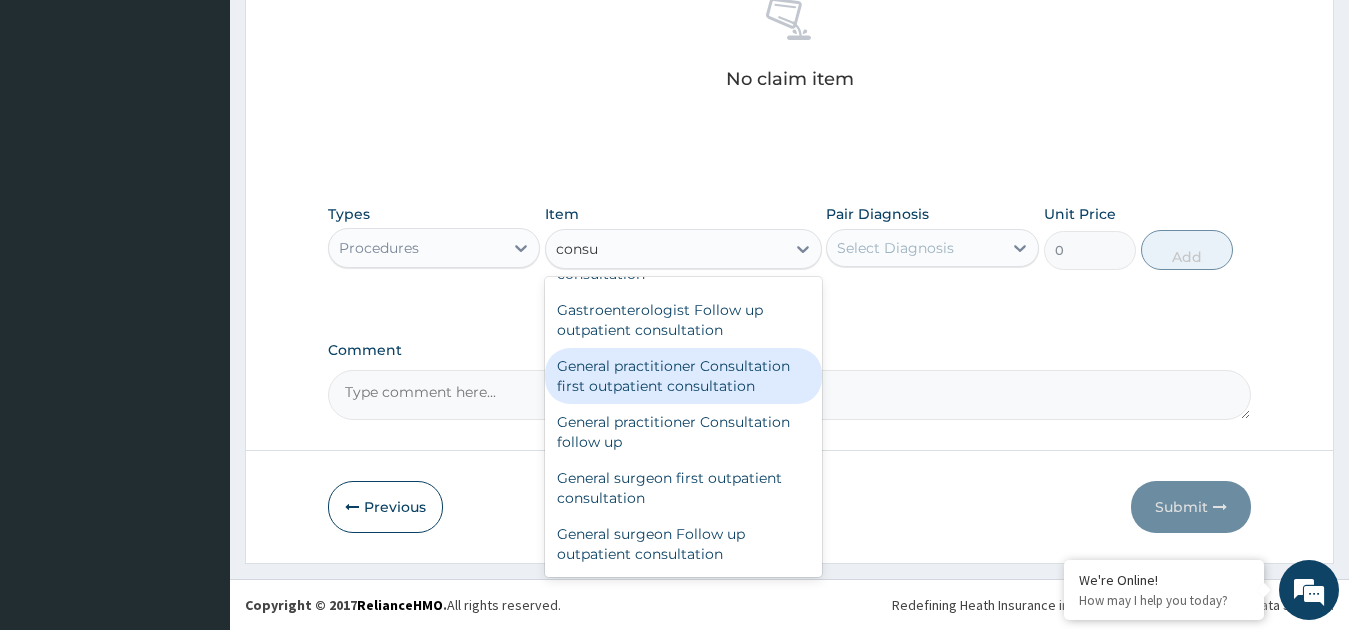 click on "General practitioner Consultation first outpatient consultation" at bounding box center [683, 376] 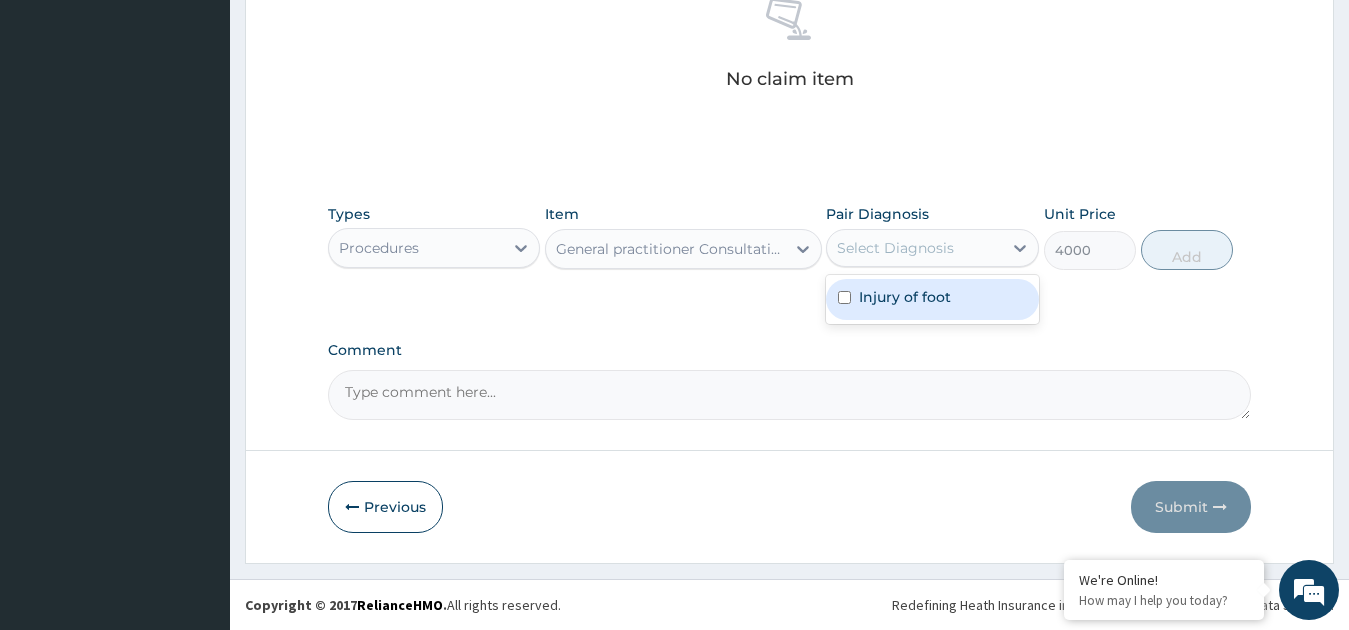 click on "Select Diagnosis" at bounding box center (914, 248) 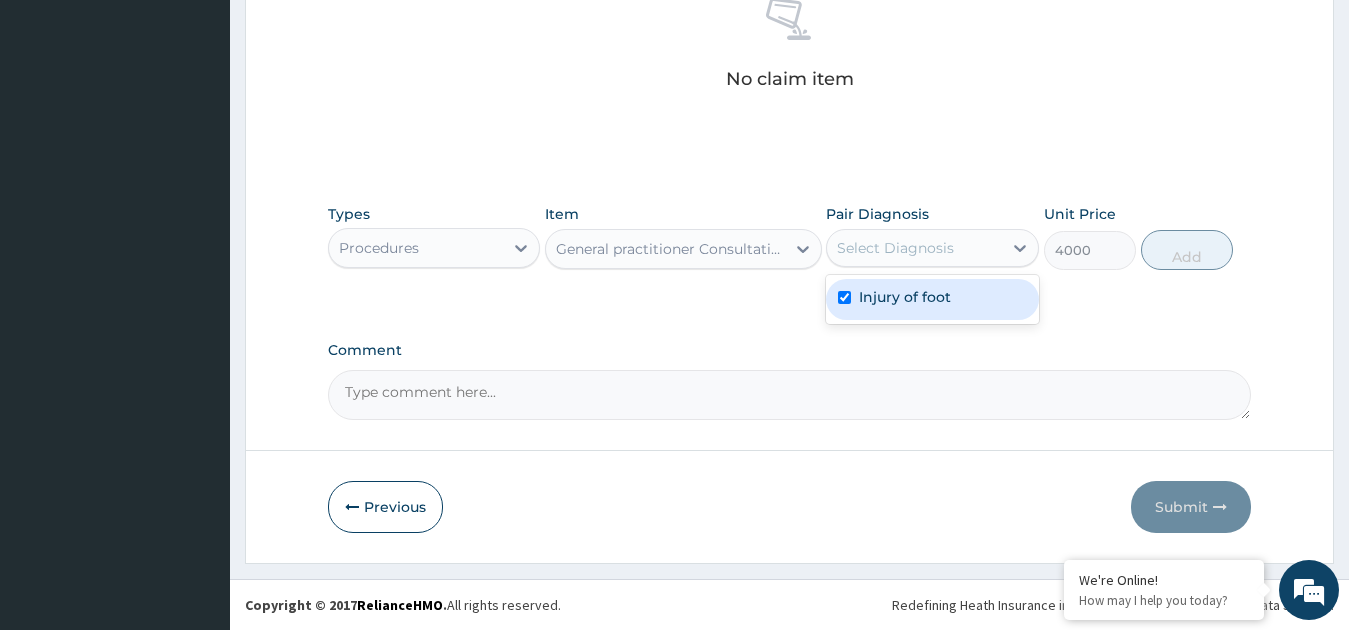 checkbox on "true" 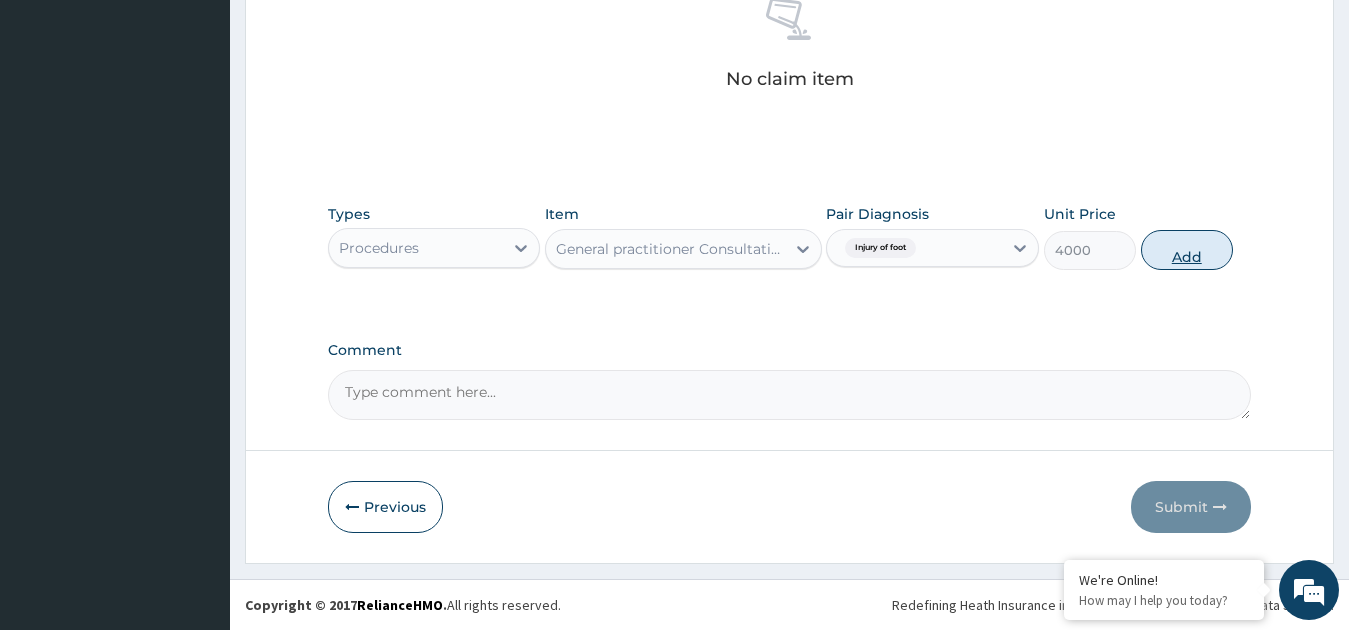 click on "Add" at bounding box center [1187, 250] 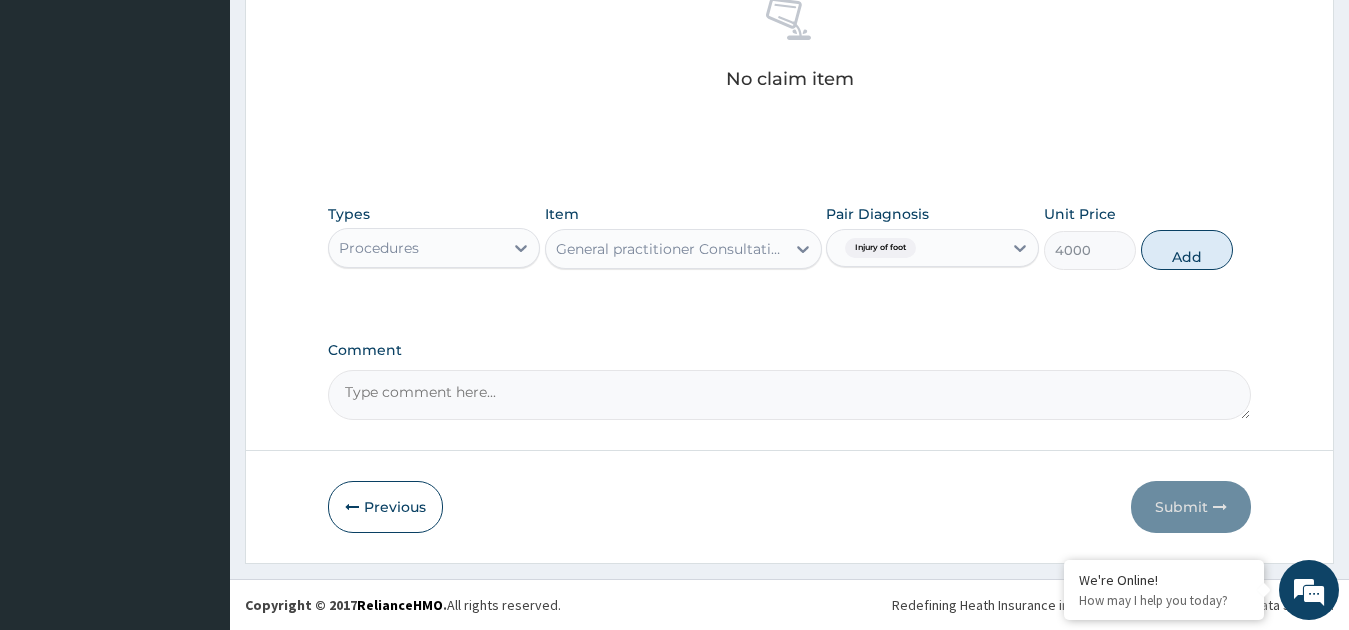type on "0" 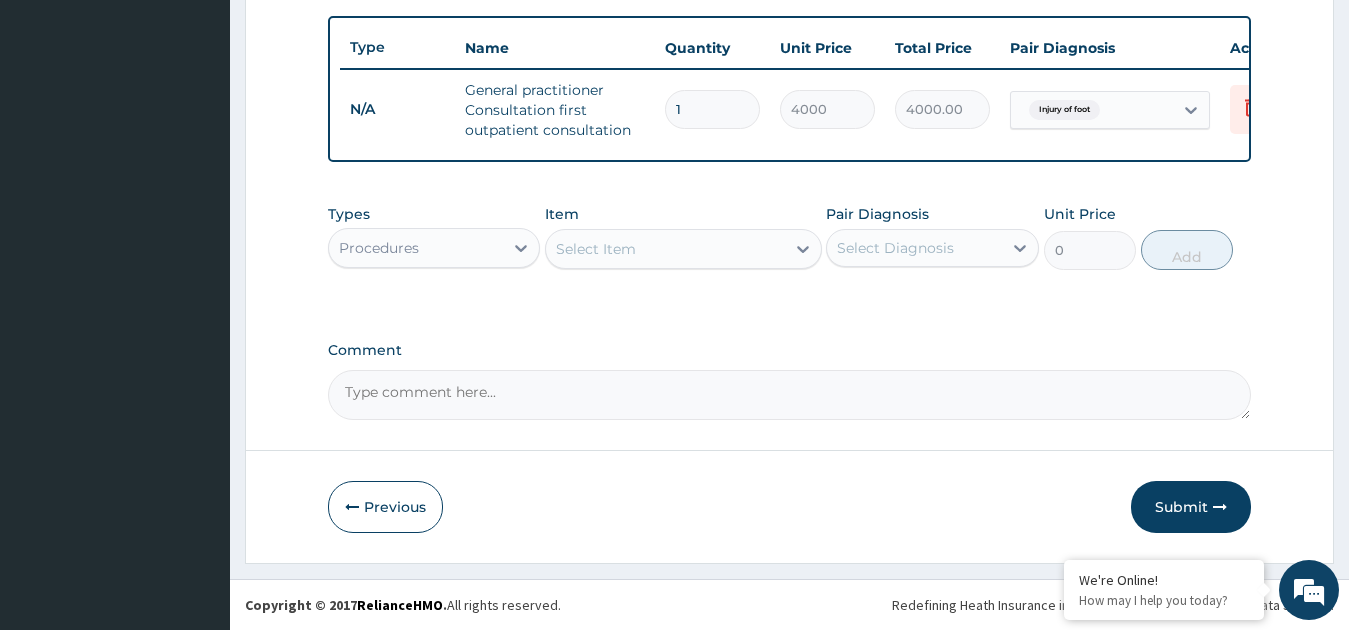 scroll, scrollTop: 745, scrollLeft: 0, axis: vertical 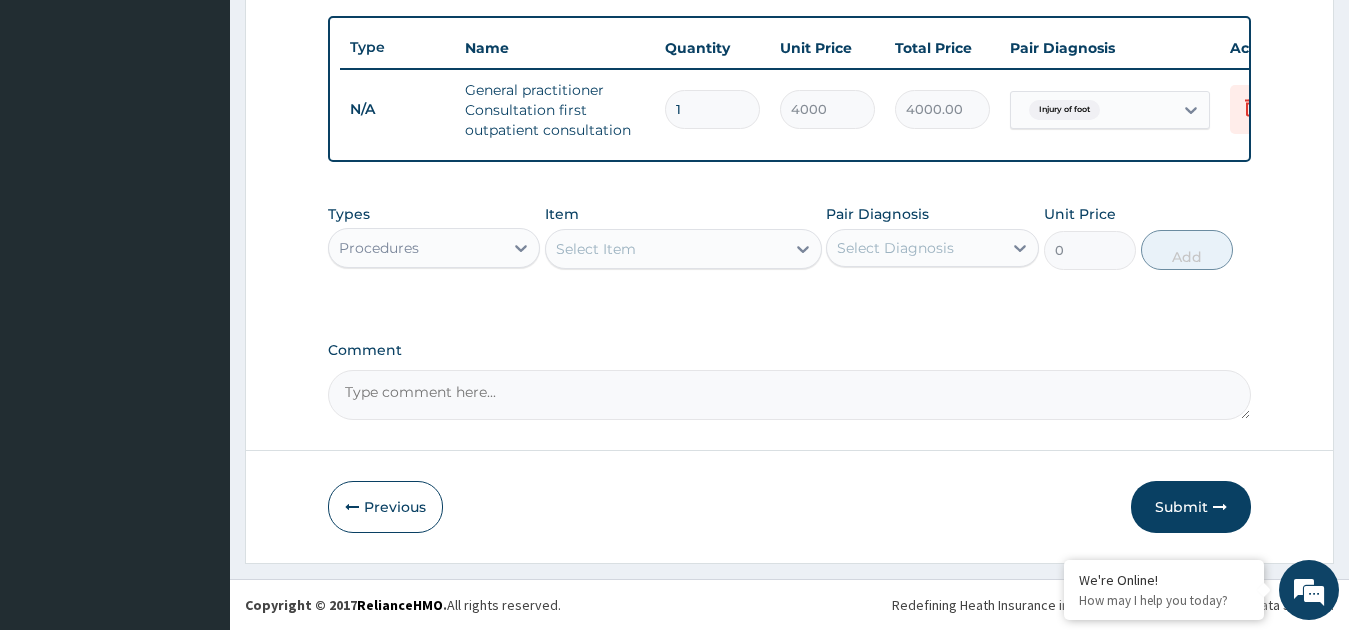click on "Procedures" at bounding box center (416, 248) 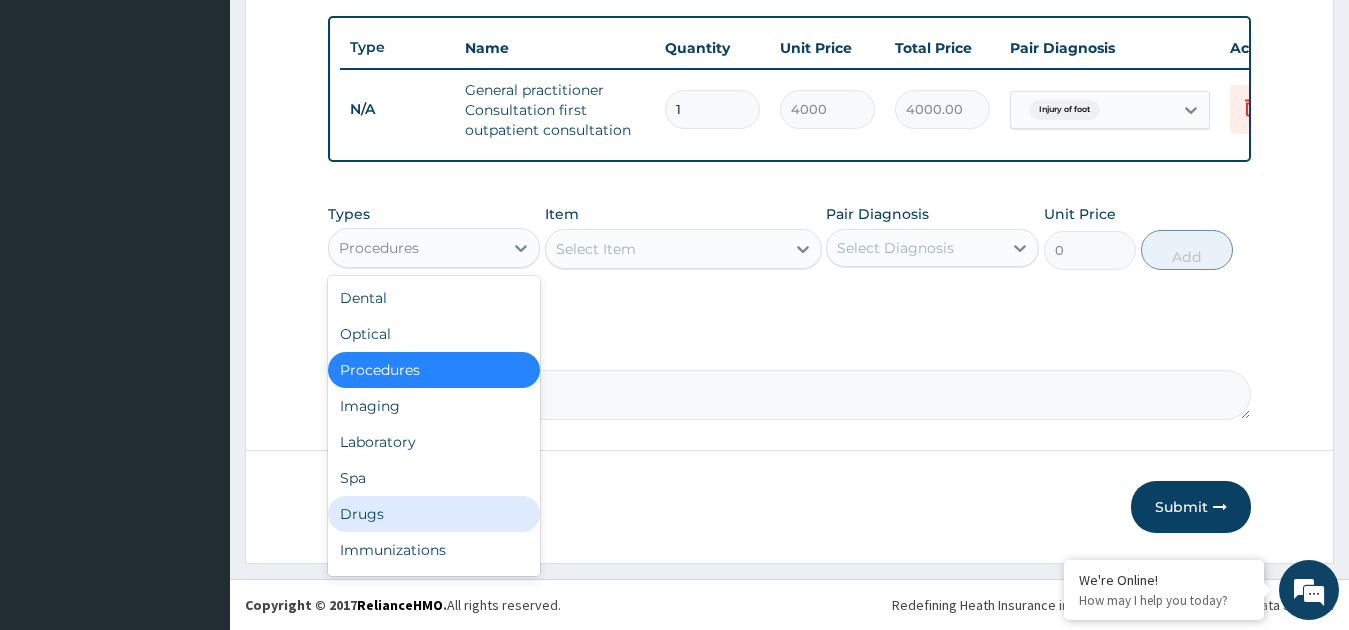 click on "Drugs" at bounding box center [434, 514] 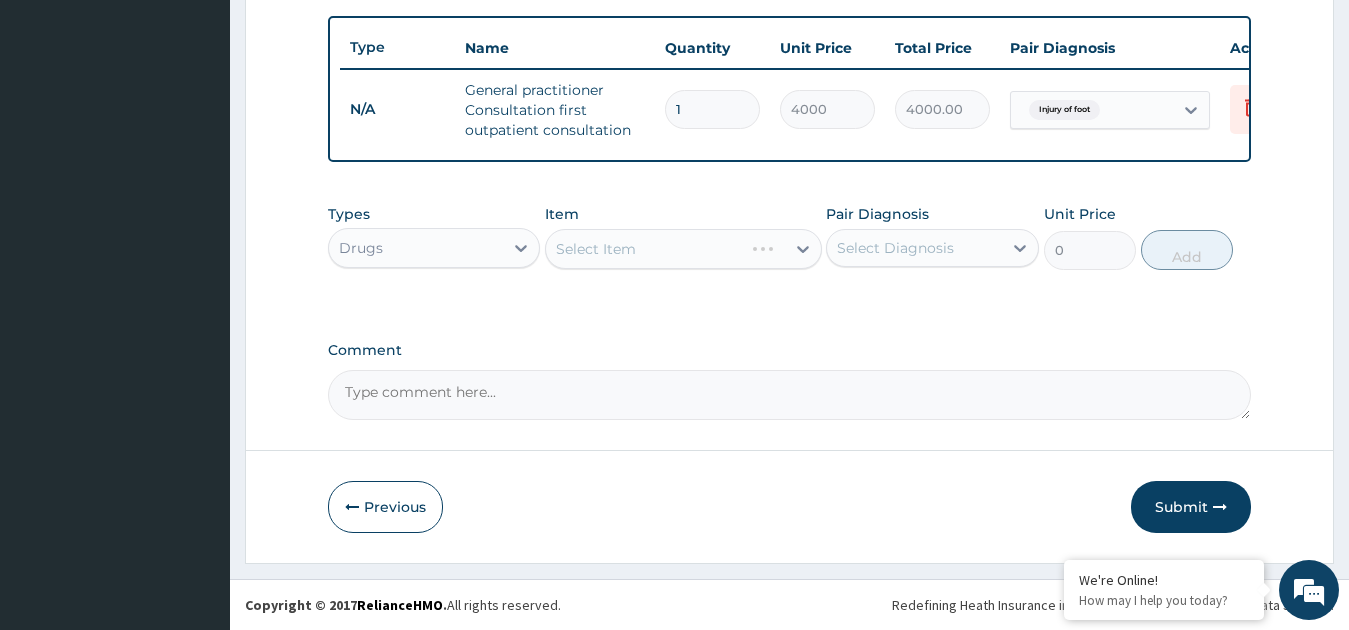 click on "Select Item" at bounding box center [683, 249] 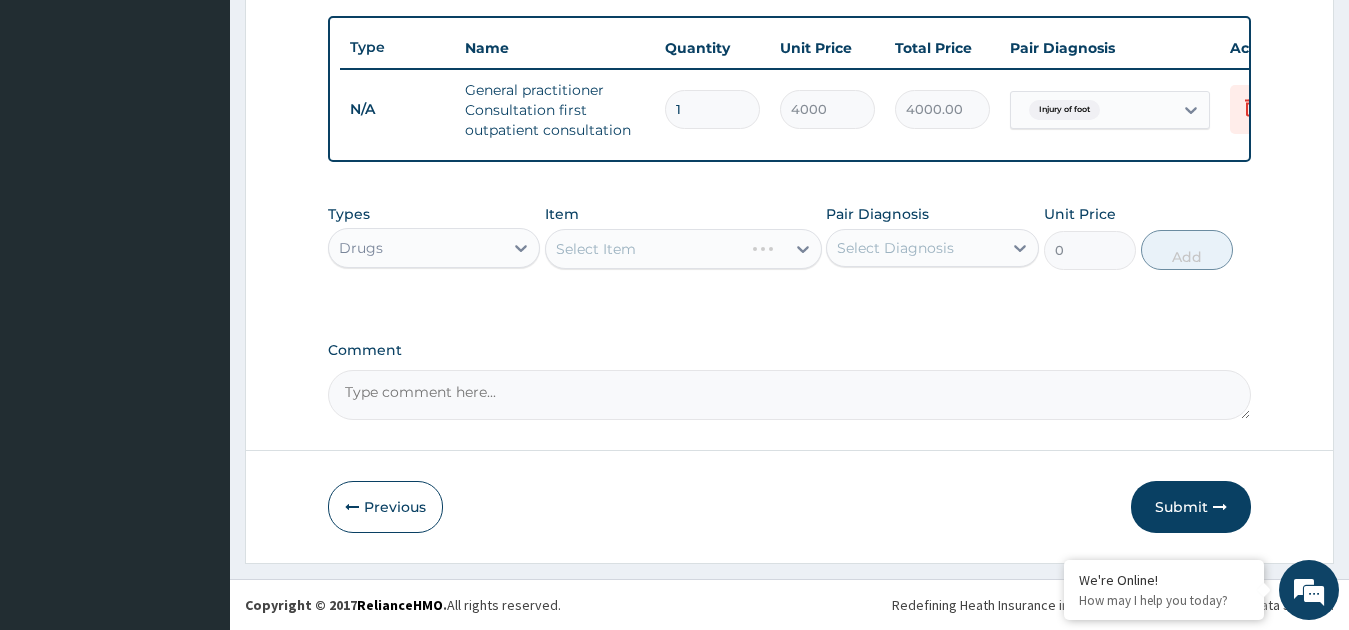 click on "Select Item" at bounding box center [683, 249] 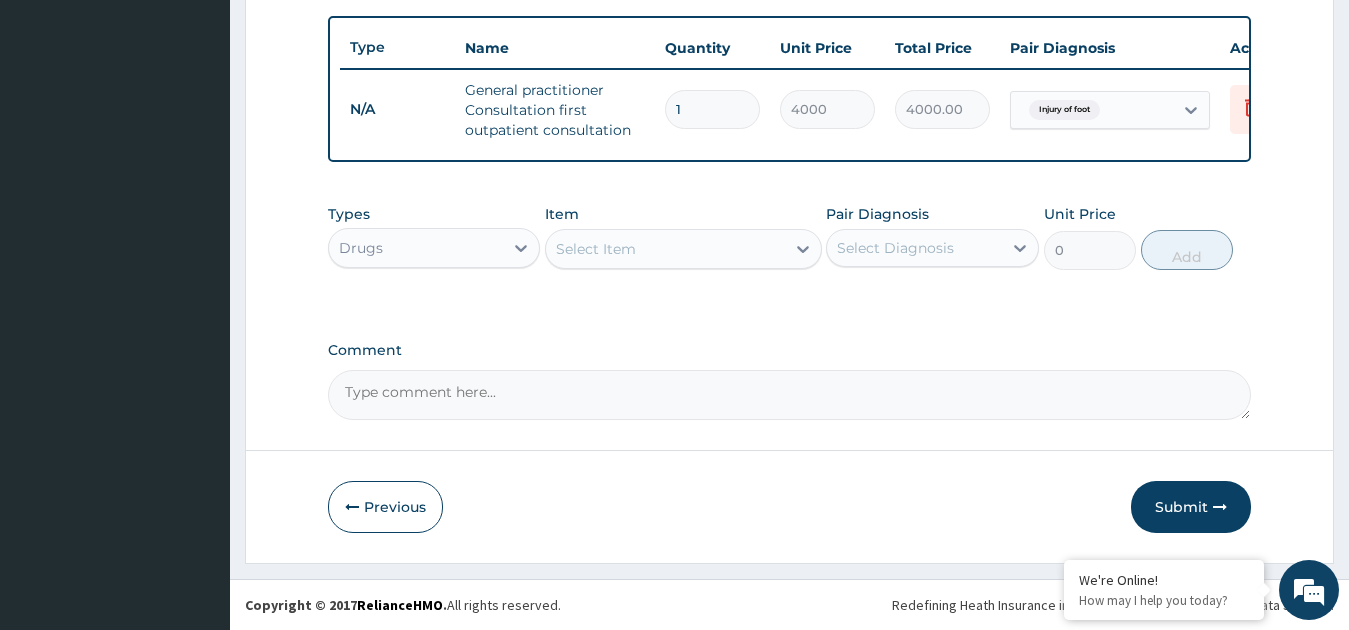 click on "Select Item" at bounding box center [665, 249] 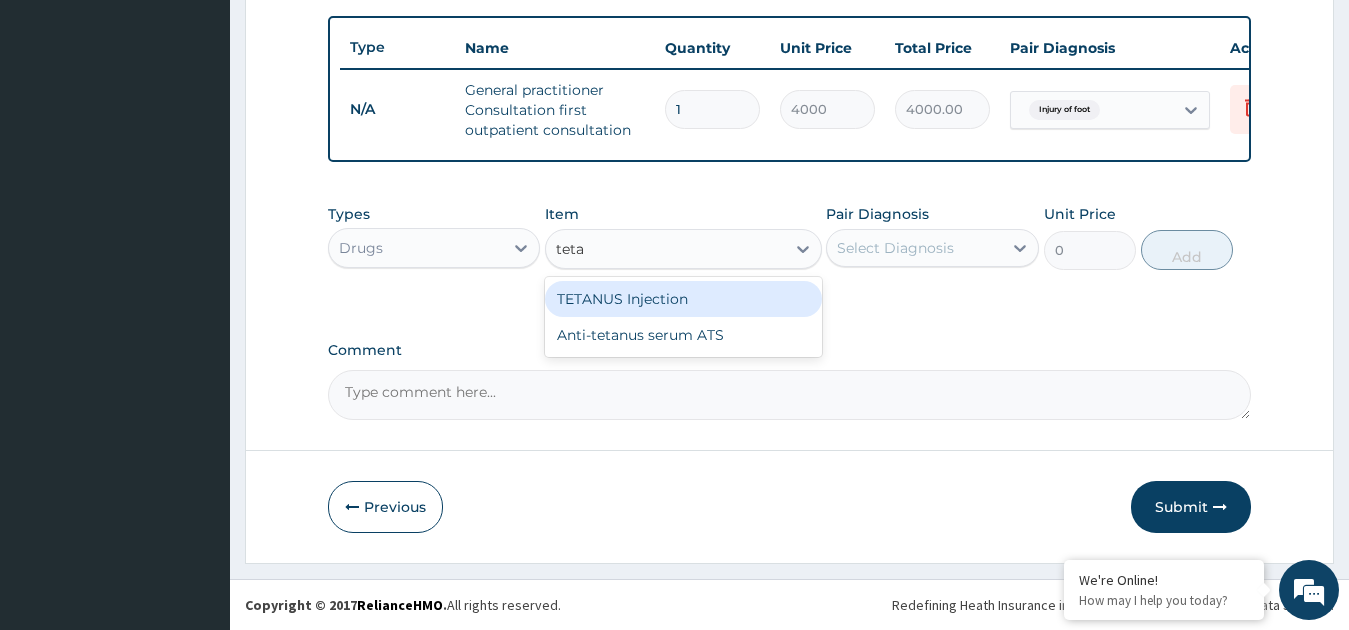 type on "tetan" 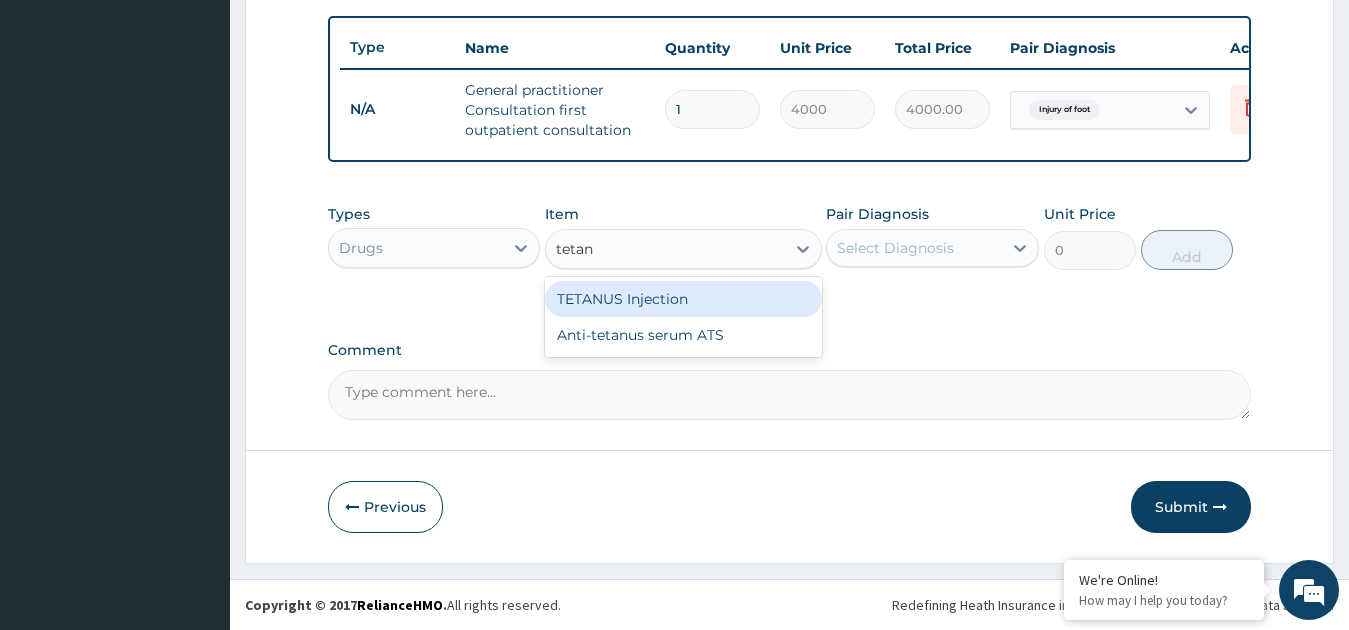 click on "TETANUS Injection" at bounding box center [683, 299] 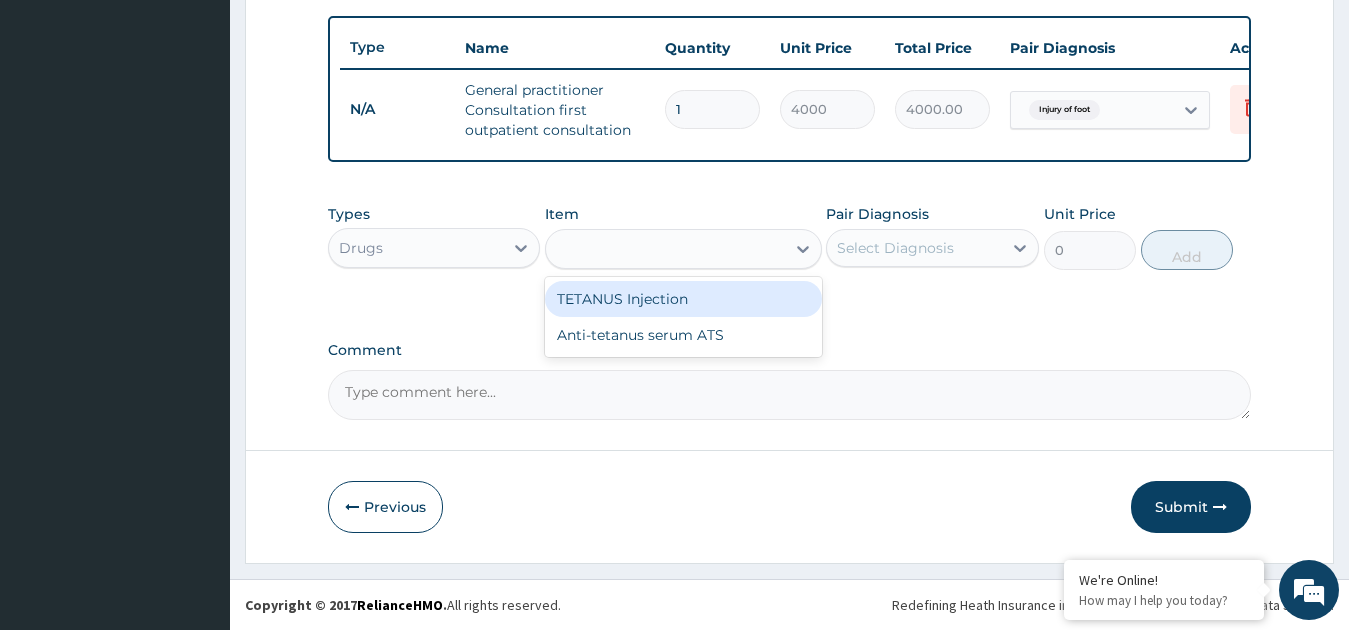 type on "1182.5" 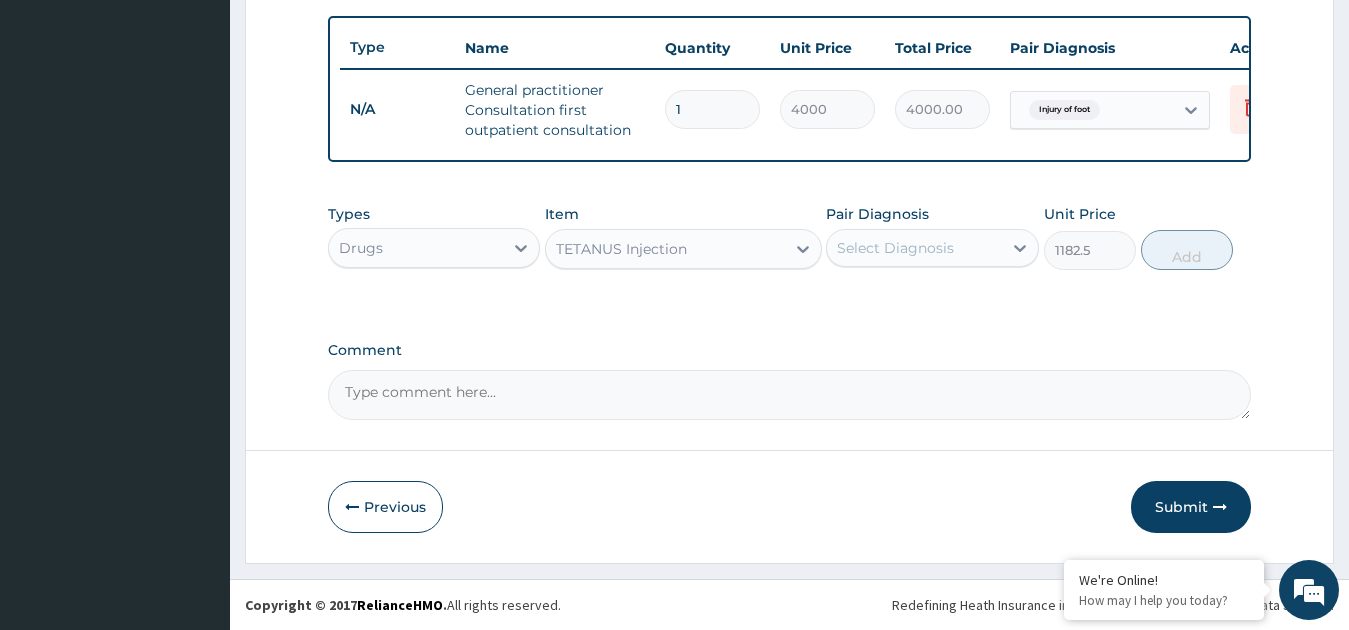 click on "Select Diagnosis" at bounding box center [895, 248] 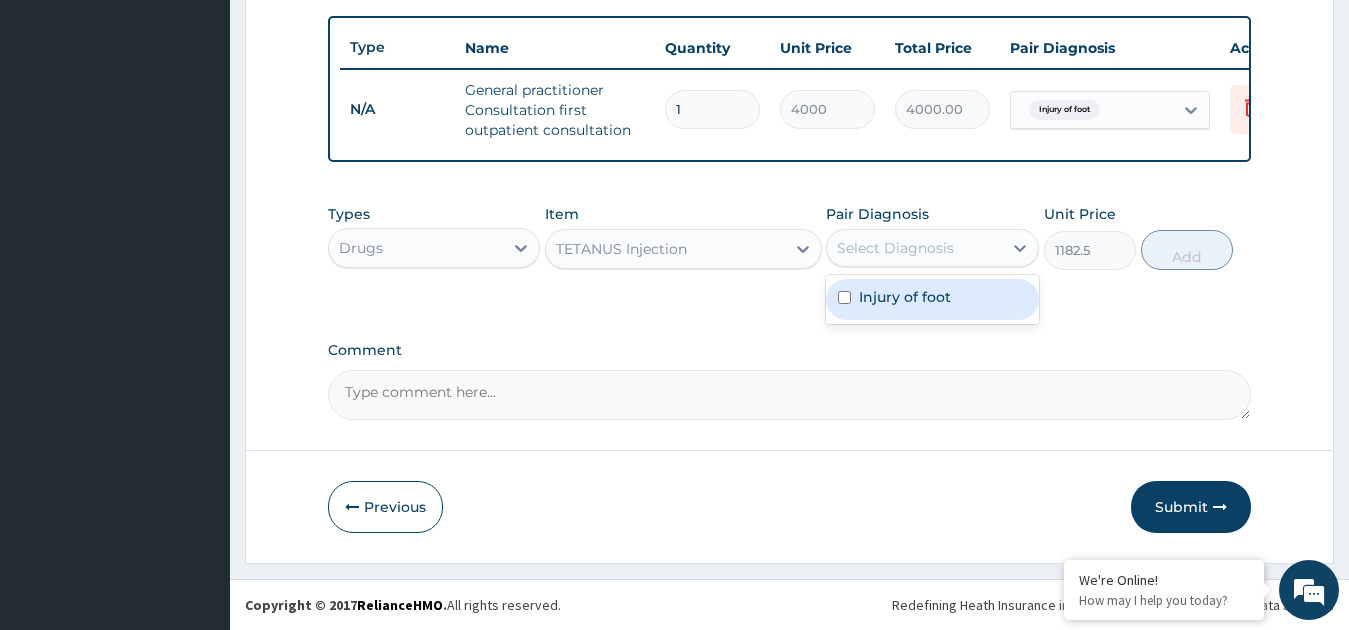 click on "Injury of foot" at bounding box center [905, 297] 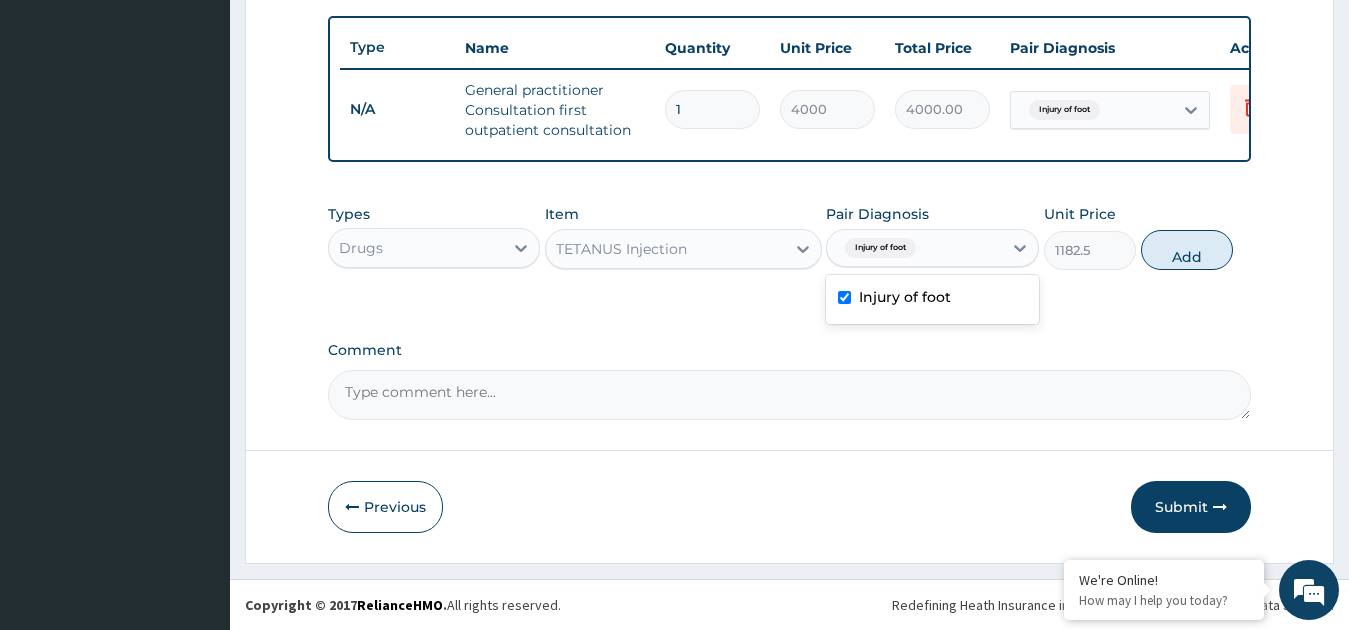 checkbox on "true" 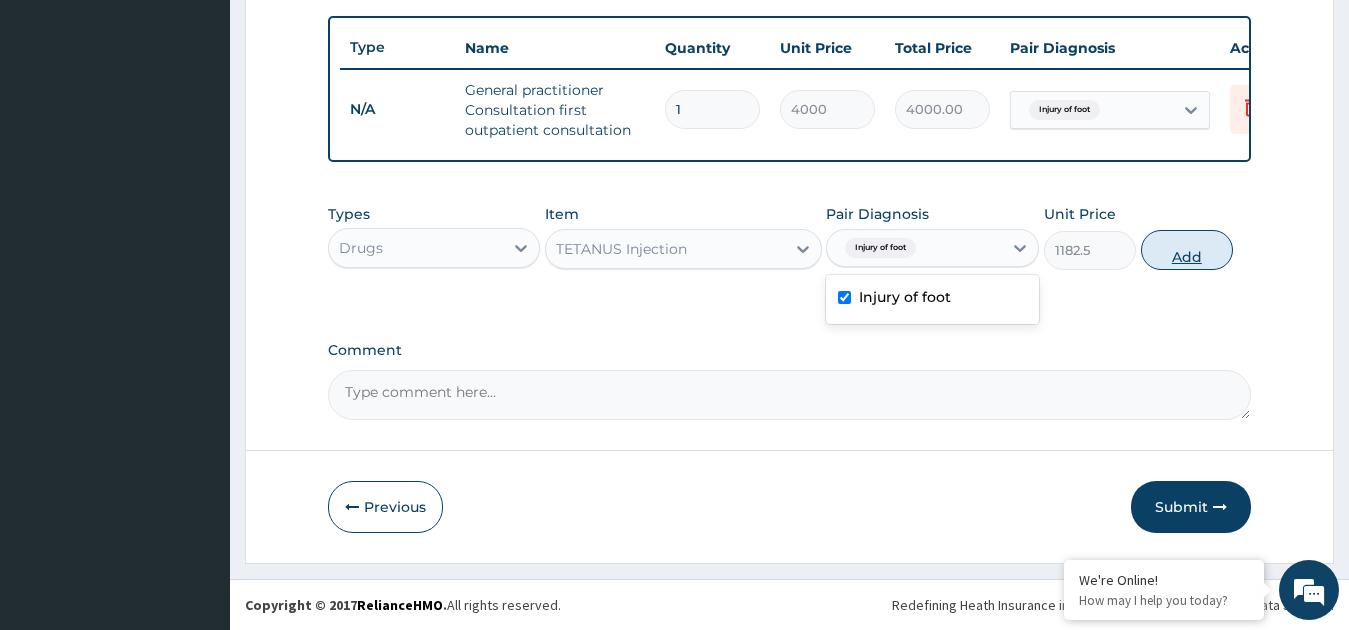 click on "Add" at bounding box center [1187, 250] 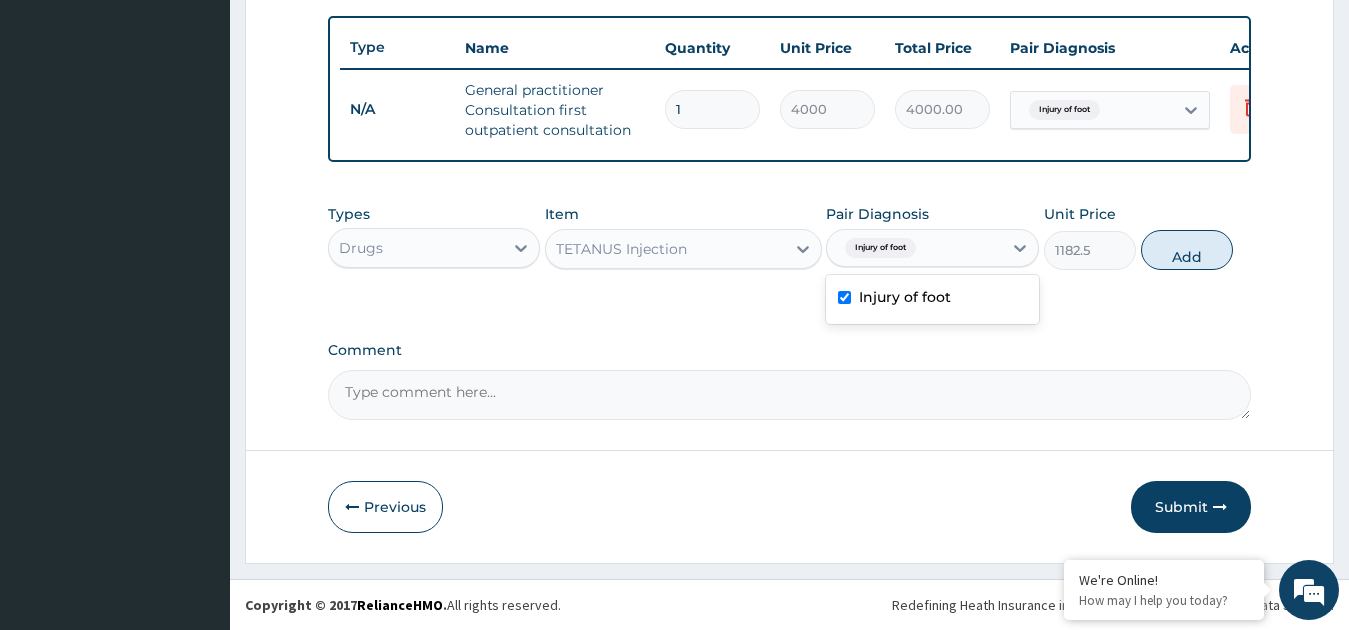 type on "0" 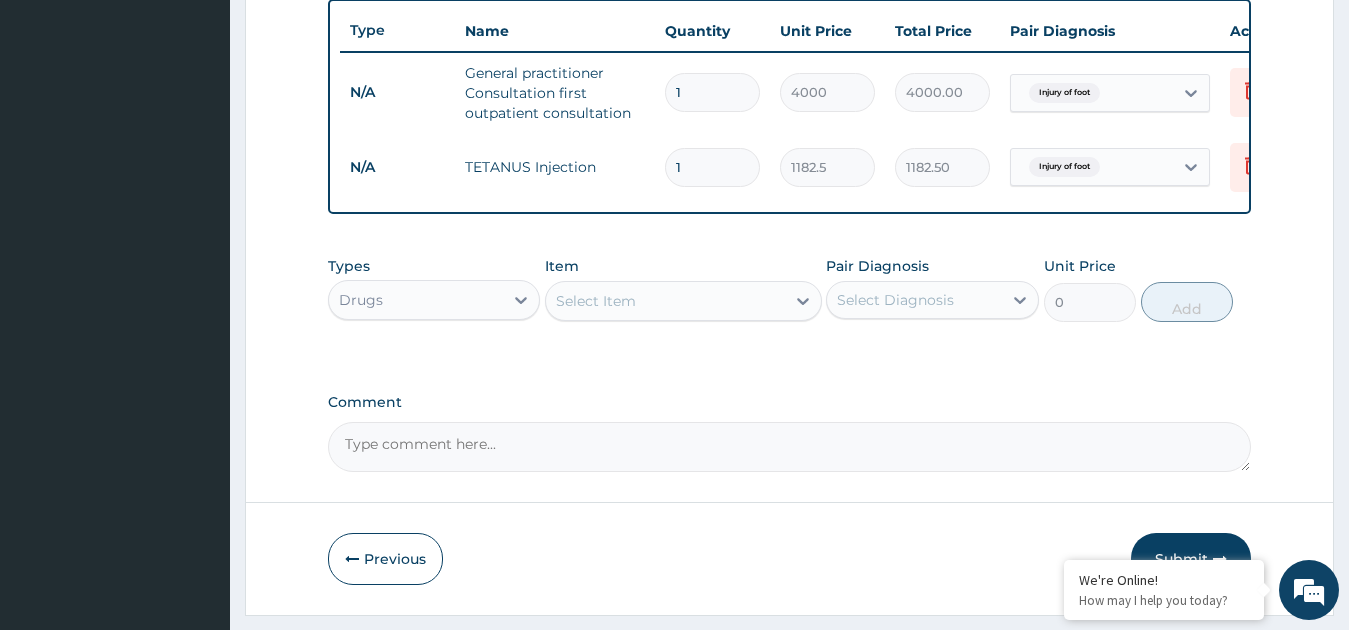 click on "Select Item" at bounding box center (665, 301) 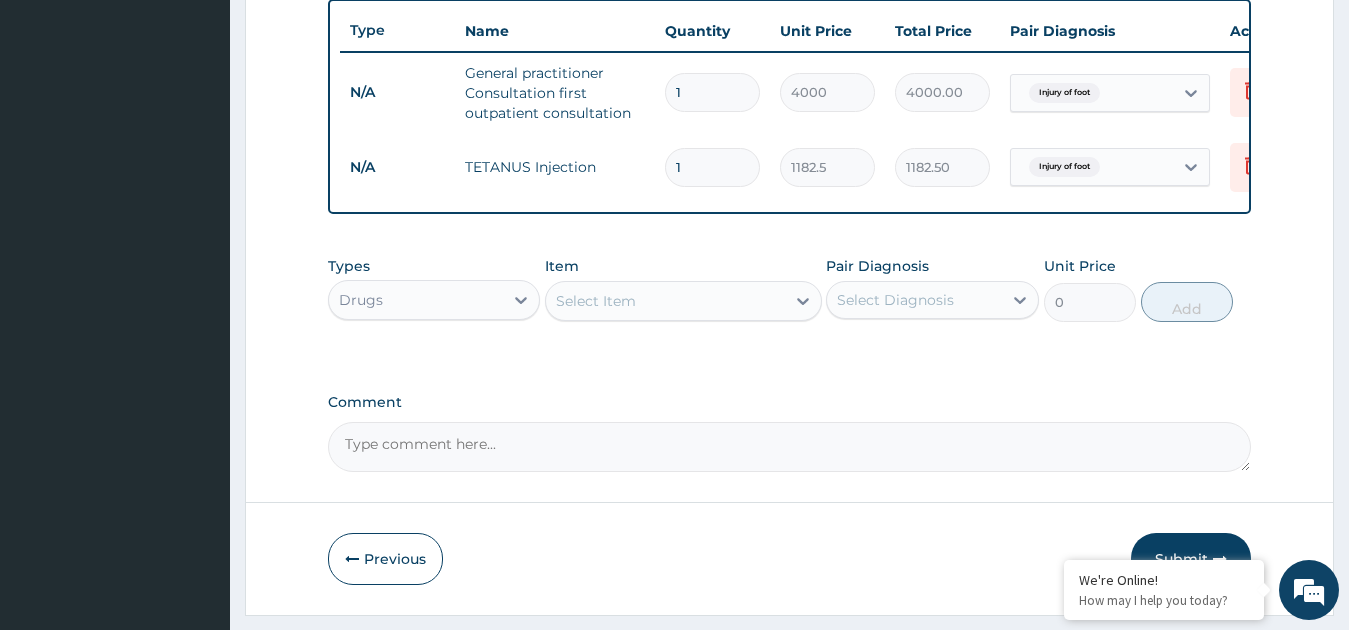 type on "clox" 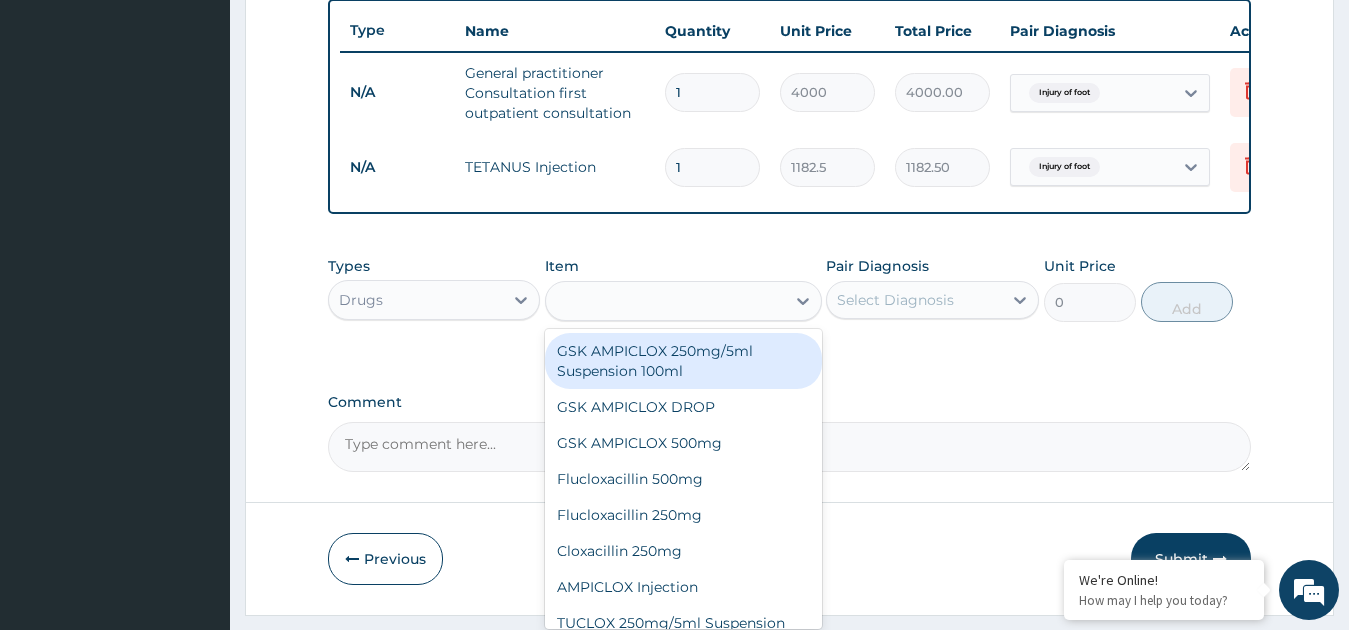 click on "clox" at bounding box center (665, 301) 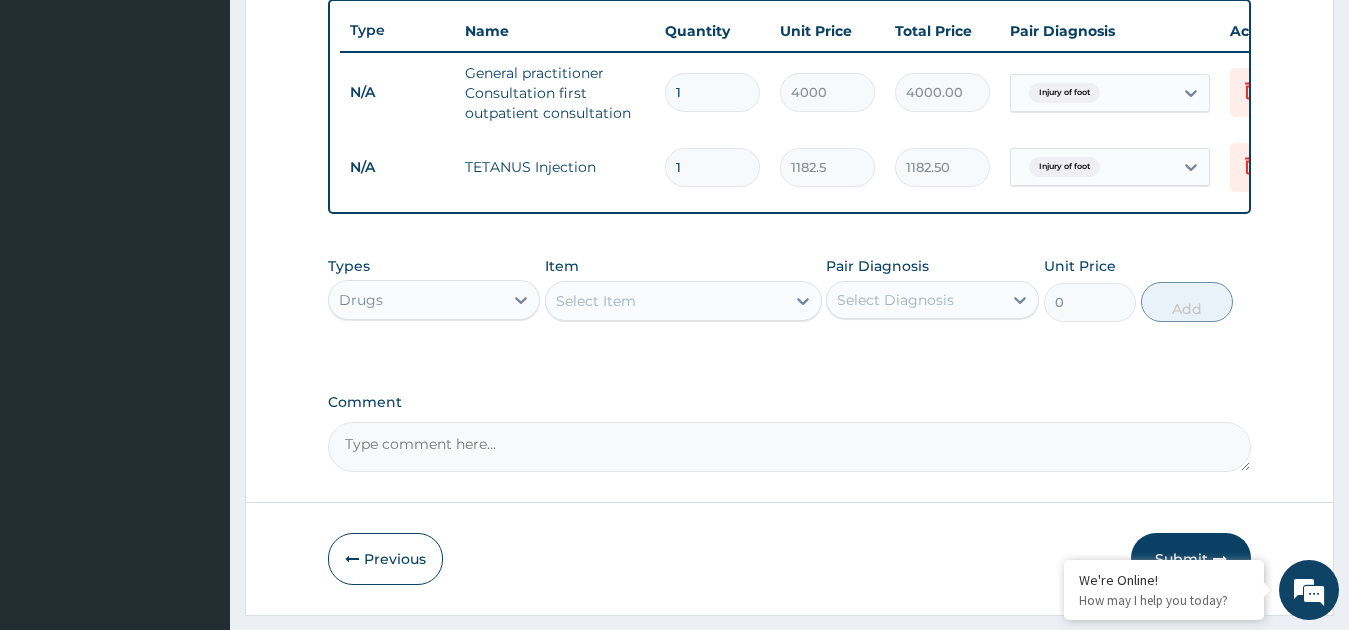 click on "Select Item" at bounding box center (665, 301) 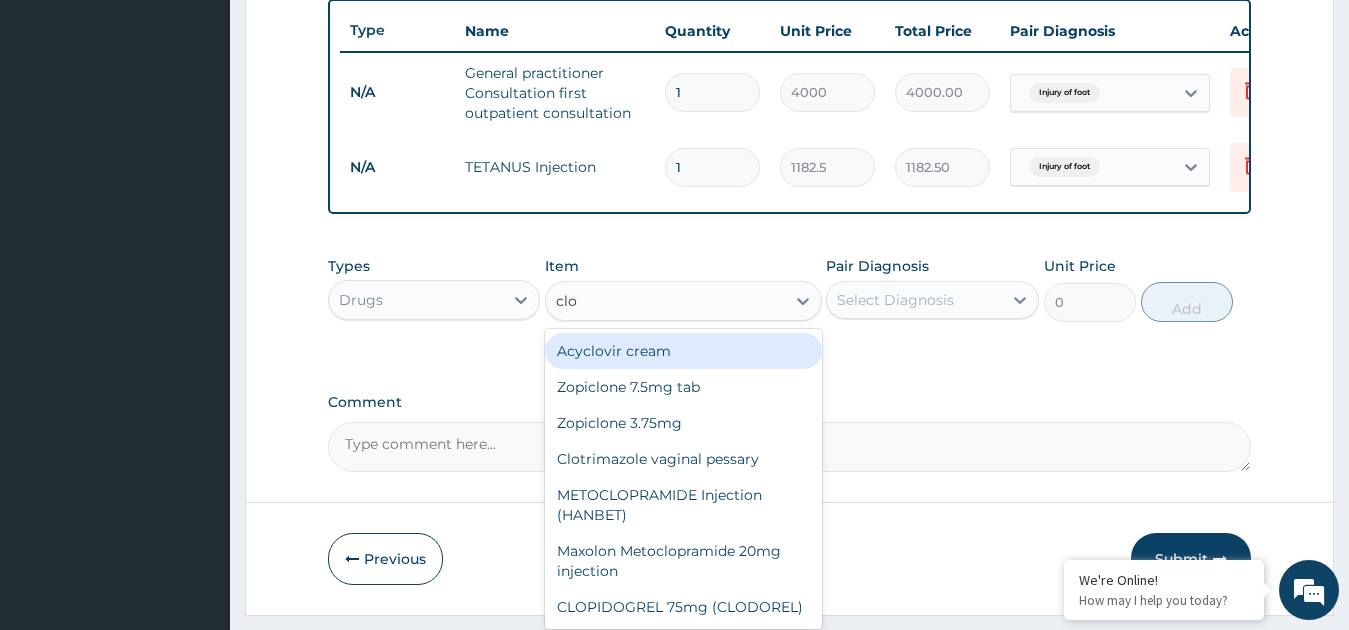 type on "clox" 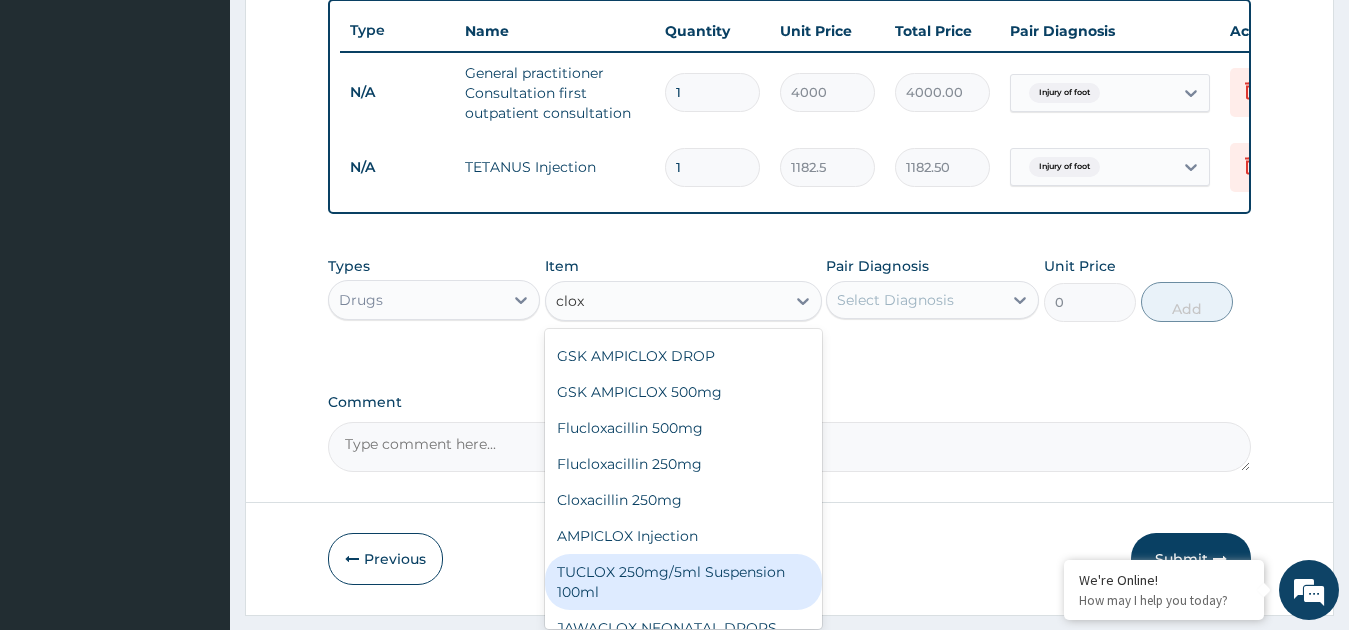 scroll, scrollTop: 48, scrollLeft: 0, axis: vertical 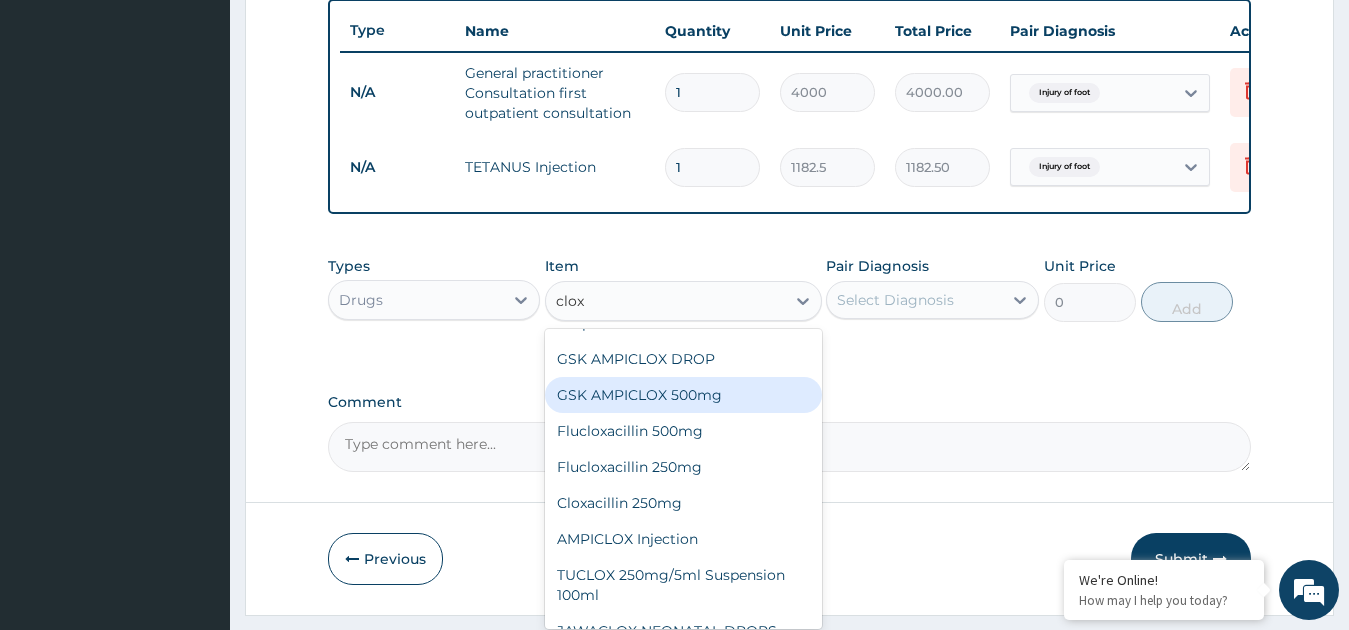click on "GSK AMPICLOX 500mg" at bounding box center (683, 395) 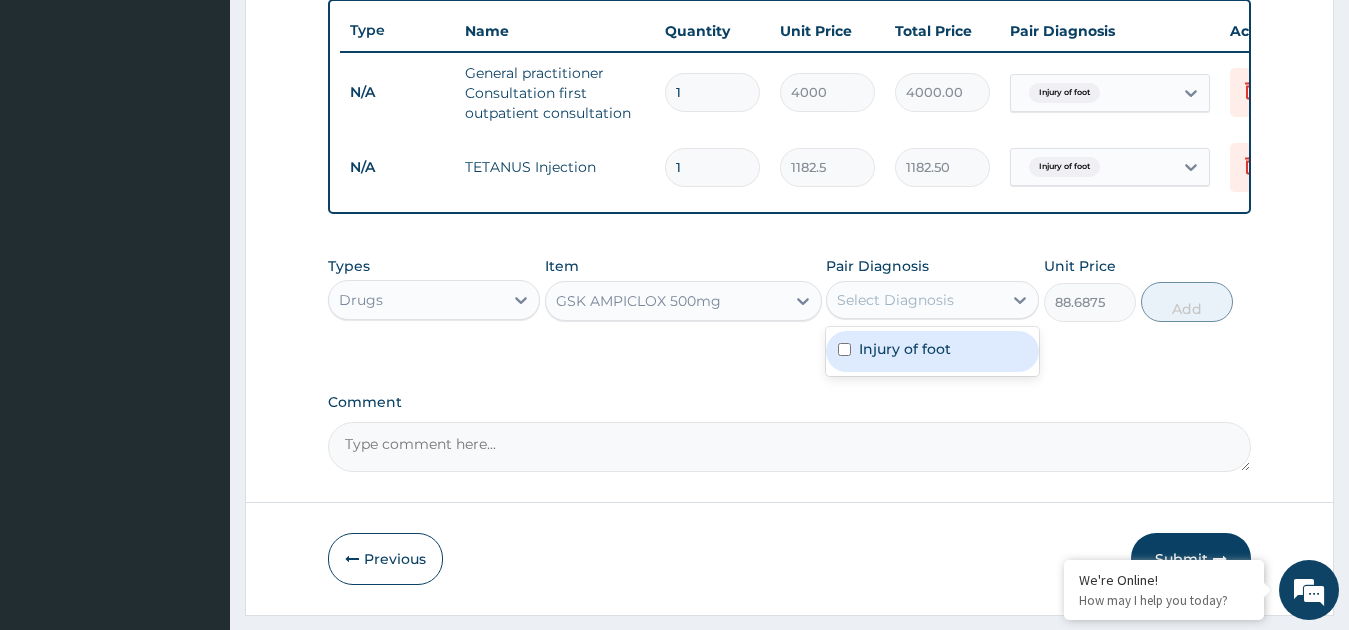 click on "Select Diagnosis" at bounding box center [895, 300] 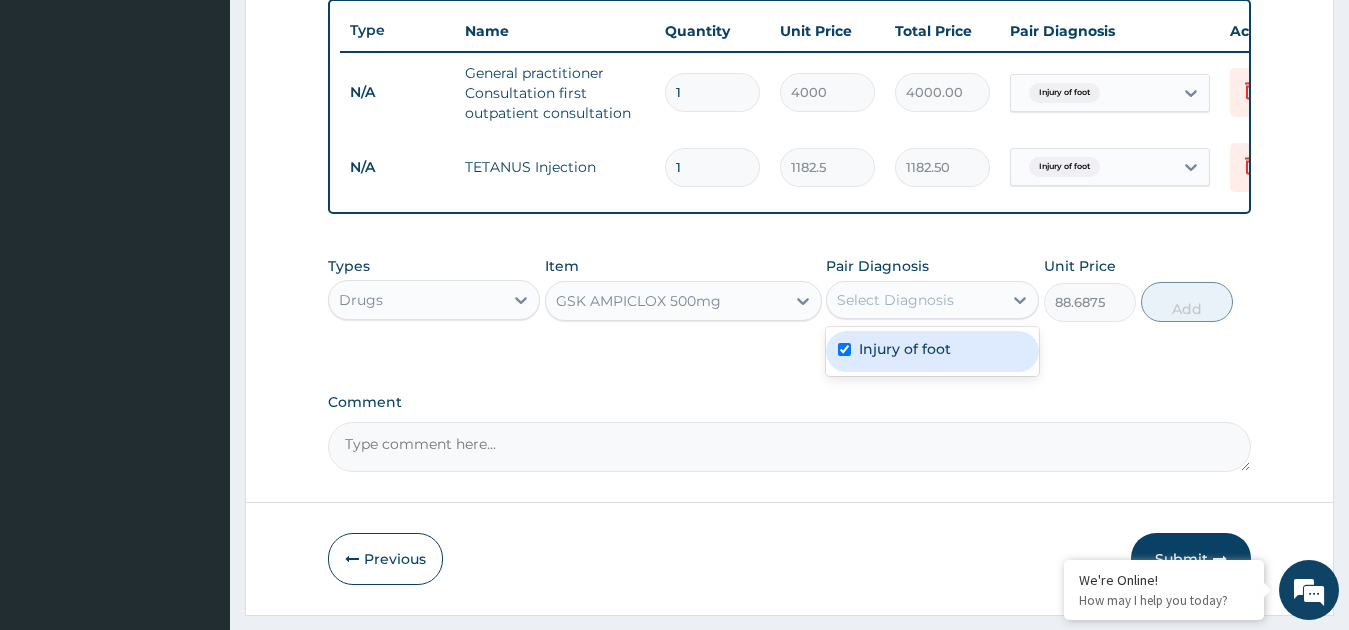 checkbox on "true" 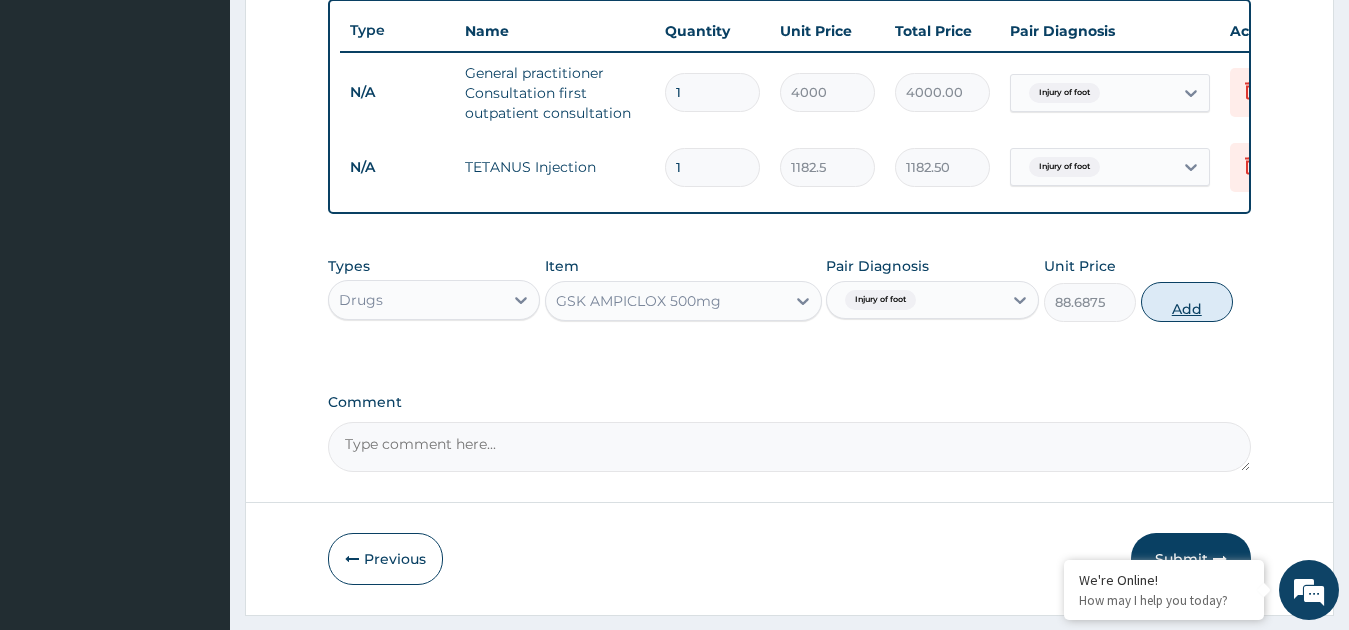 click on "Types Drugs Item GSK AMPICLOX 500mg Pair Diagnosis Injury of foot Unit Price 88.6875 Add" at bounding box center (790, 289) 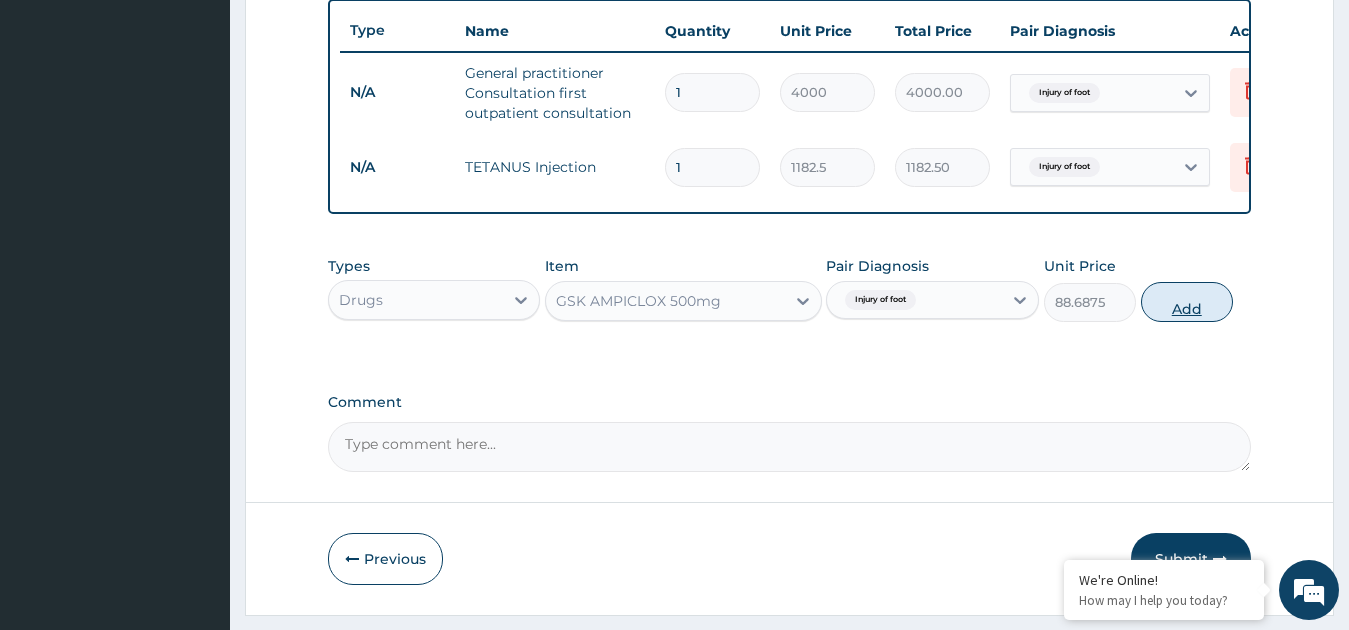 click on "Add" at bounding box center [1187, 302] 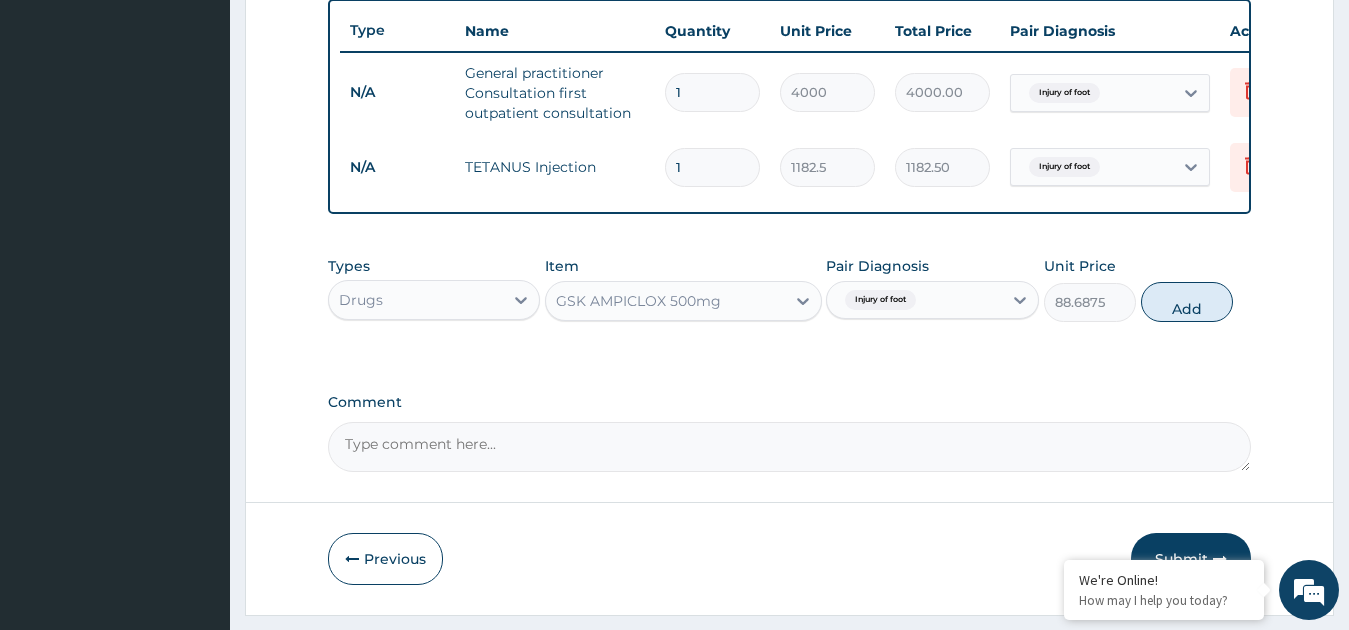 type on "0" 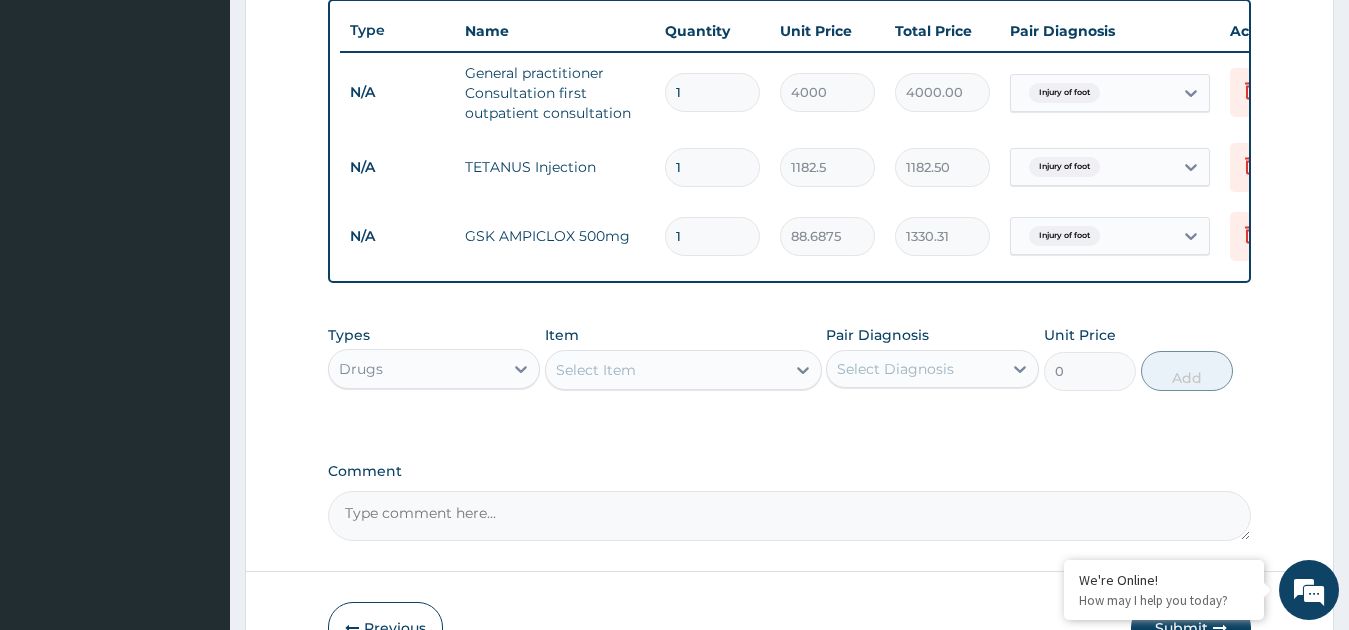 type on "15" 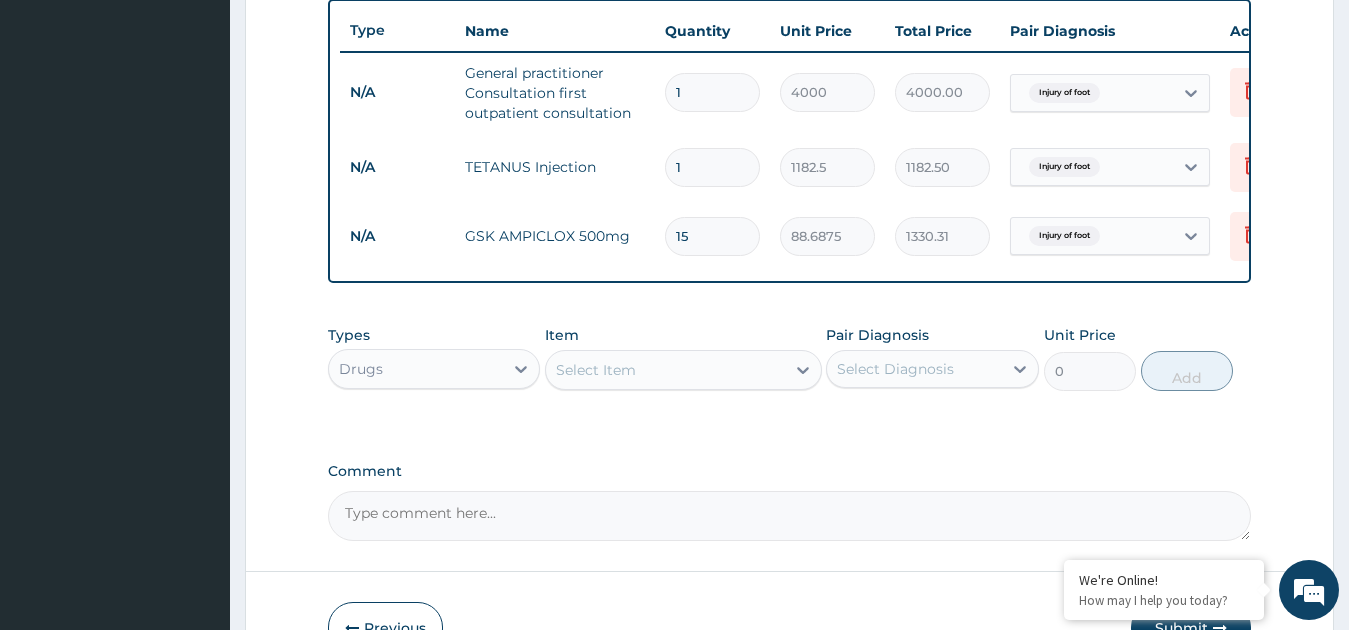 type on "1330.31" 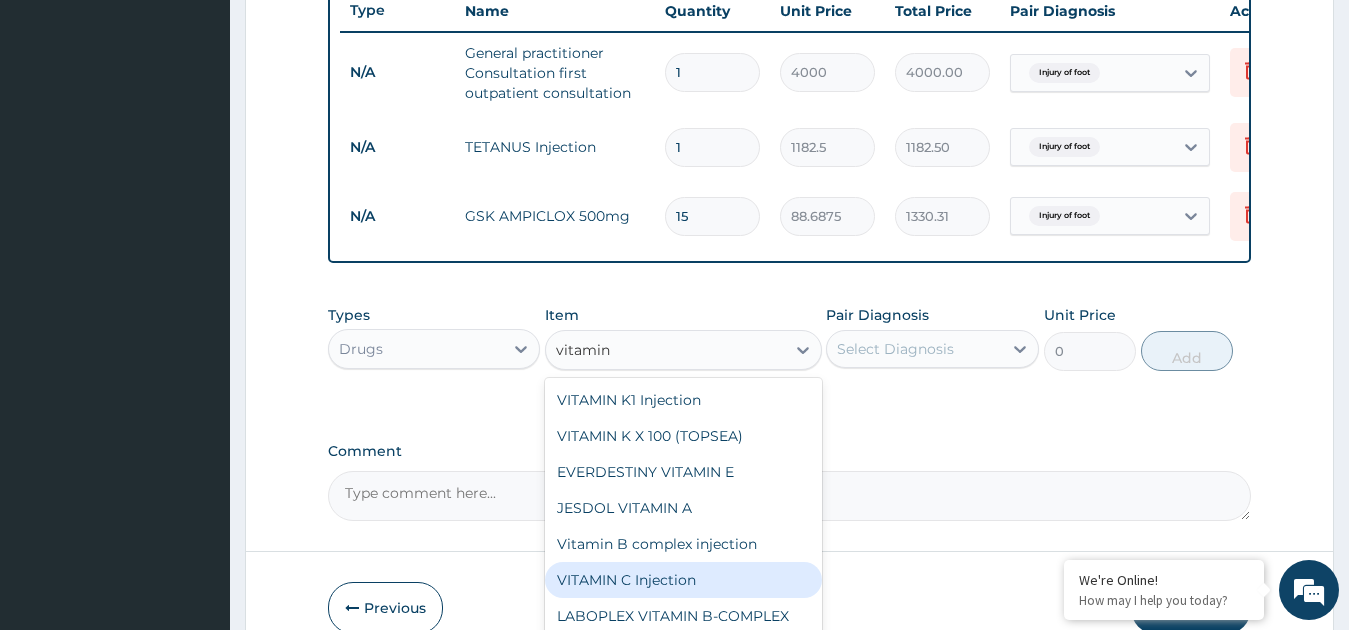 scroll, scrollTop: 877, scrollLeft: 0, axis: vertical 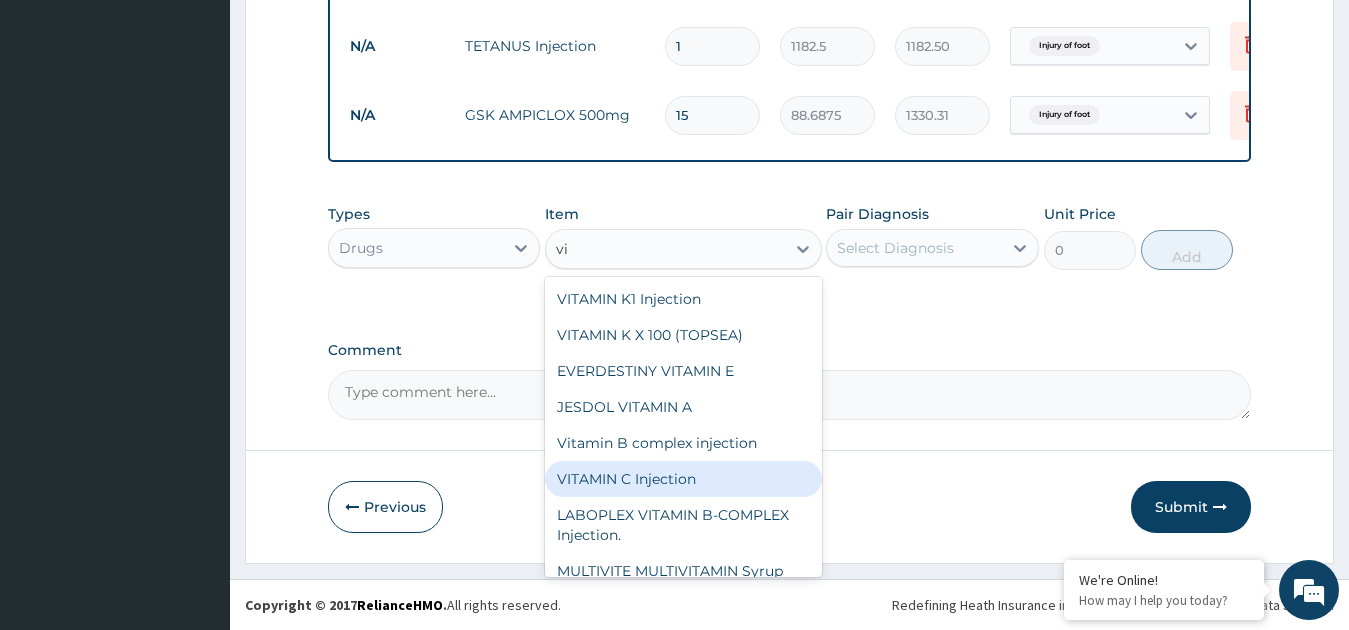 type on "v" 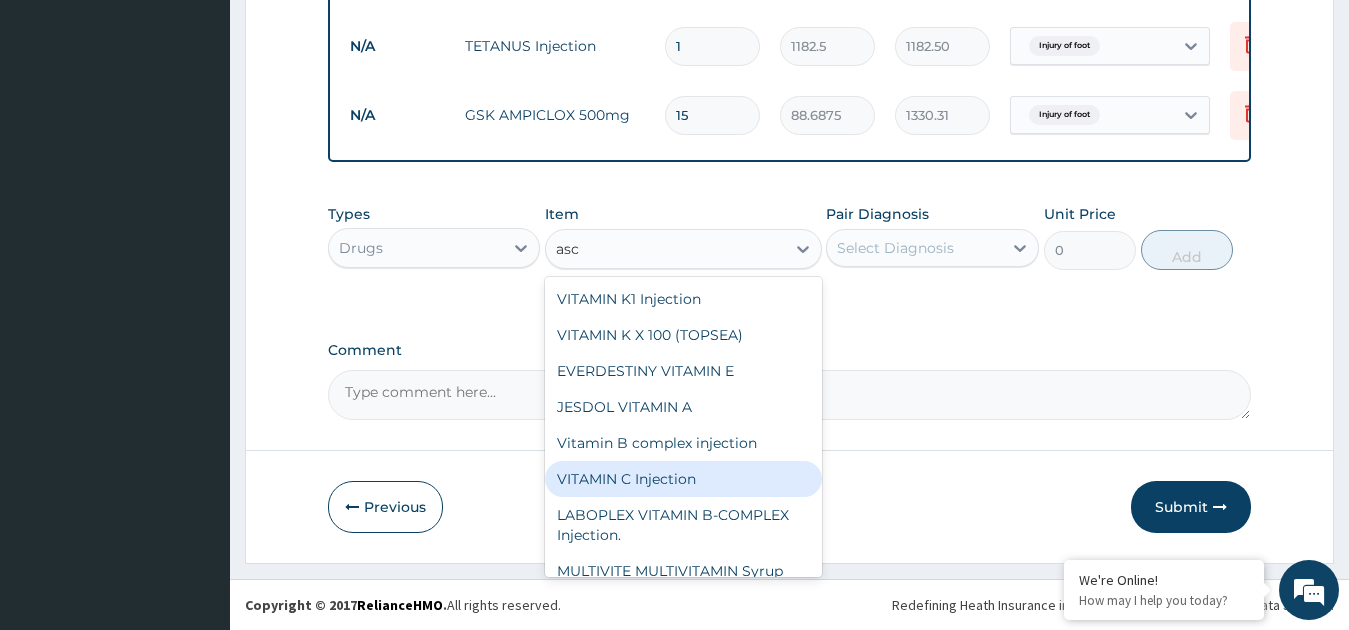 type on "asco" 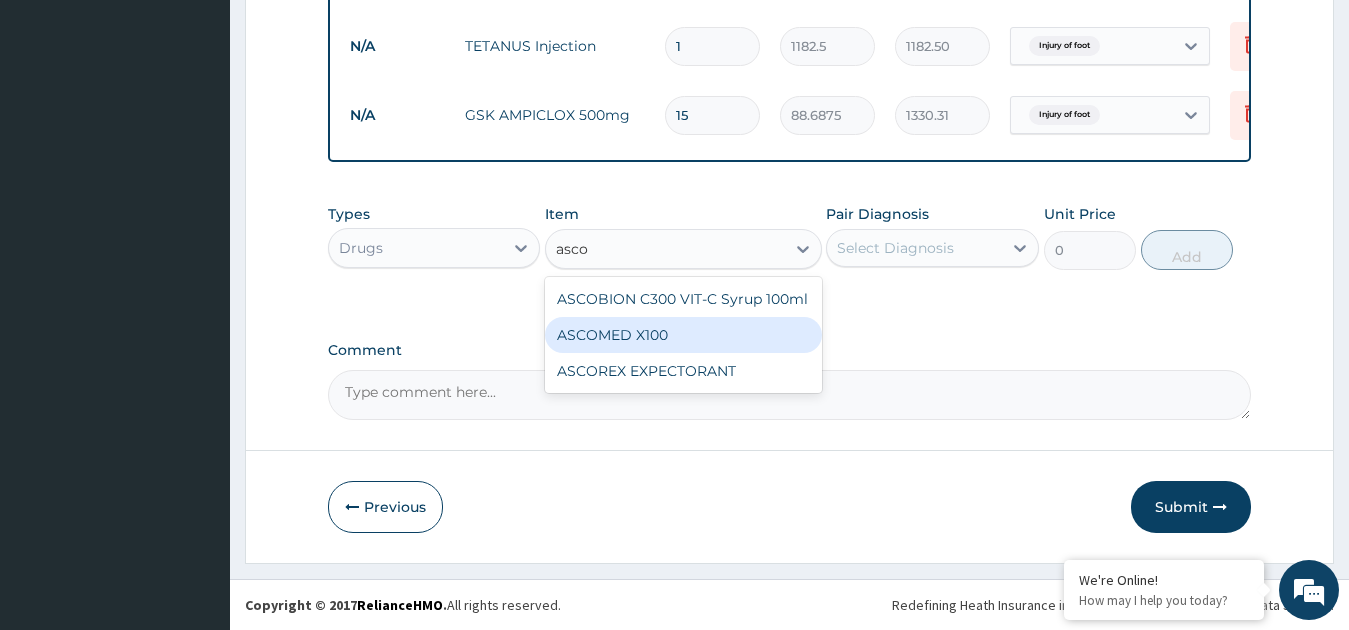 click on "ASCOMED X100" at bounding box center [683, 335] 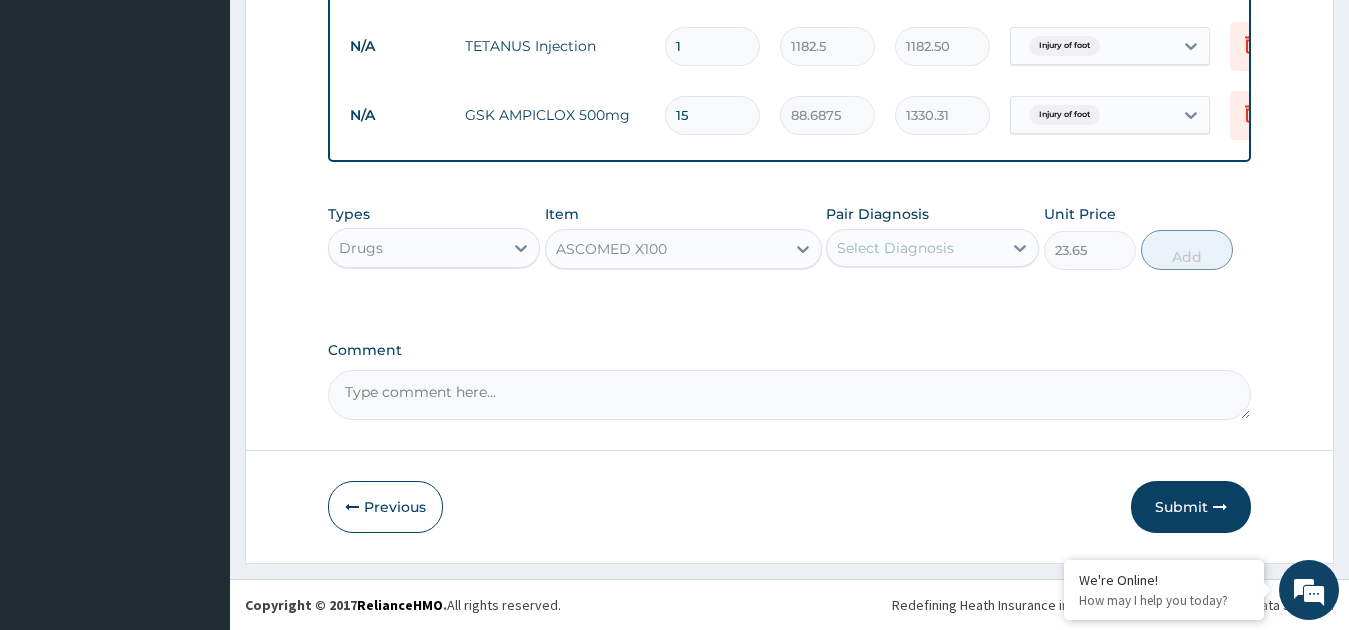 click on "Select Diagnosis" at bounding box center (895, 248) 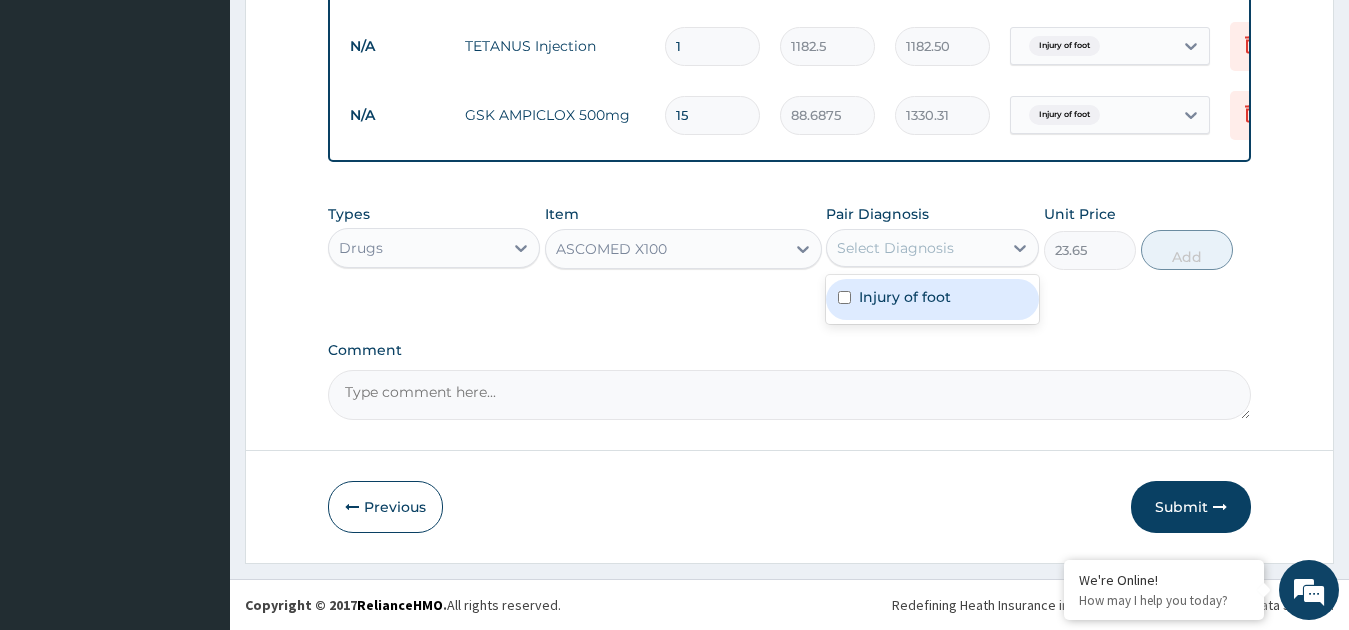 click on "Injury of foot" at bounding box center [932, 299] 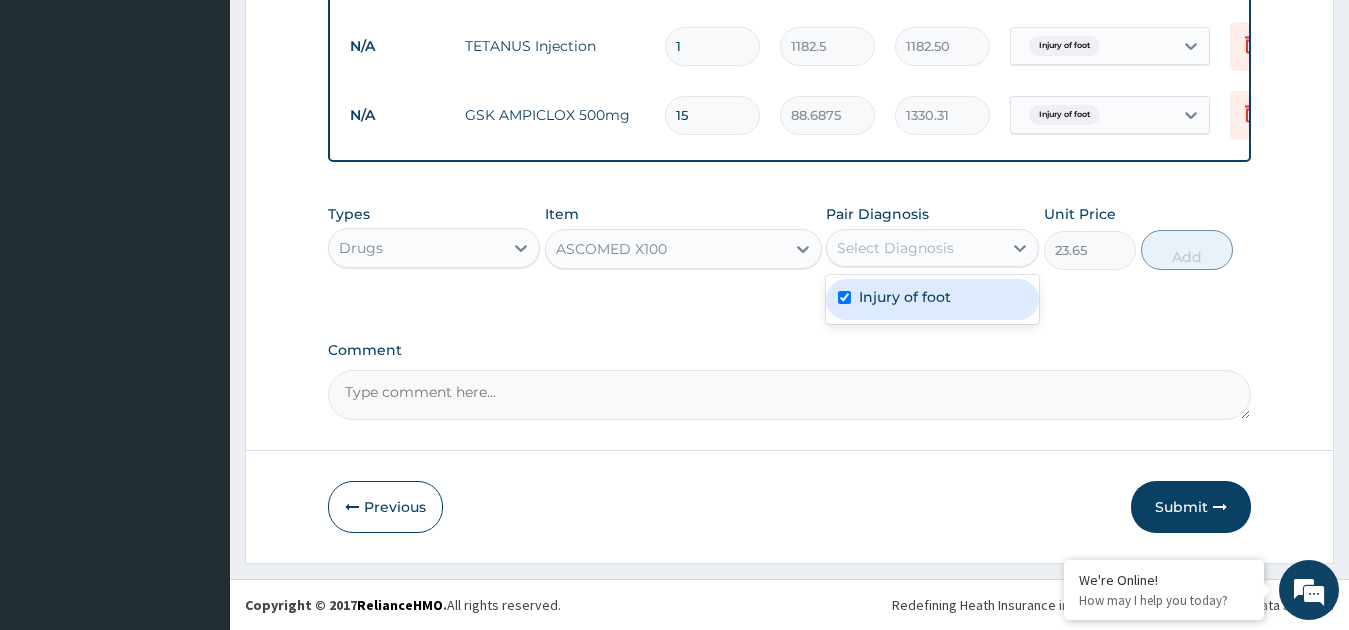 checkbox on "true" 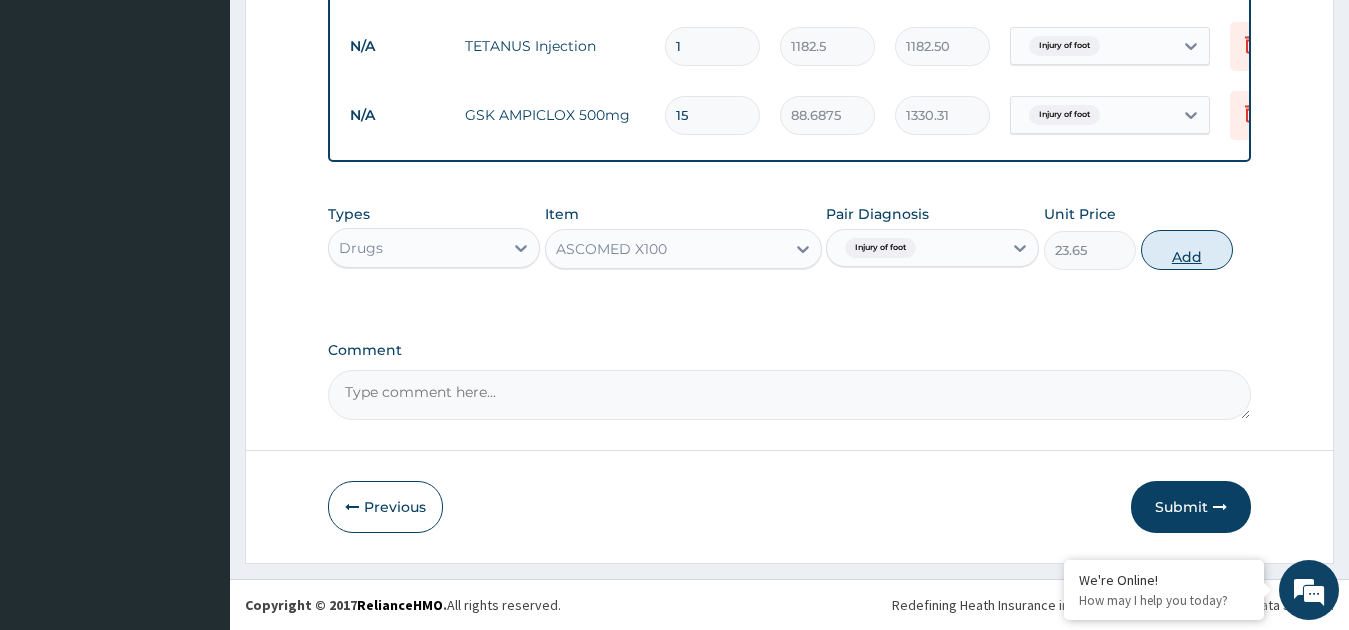 click on "Add" at bounding box center (1187, 250) 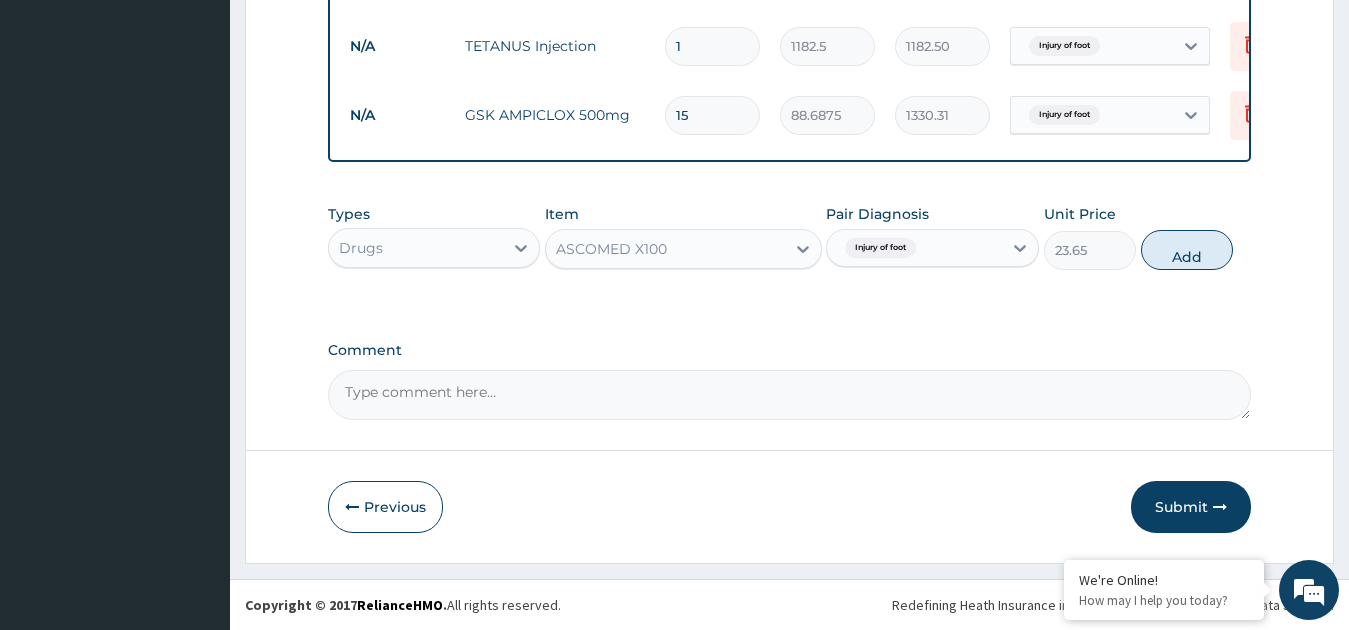 type on "0" 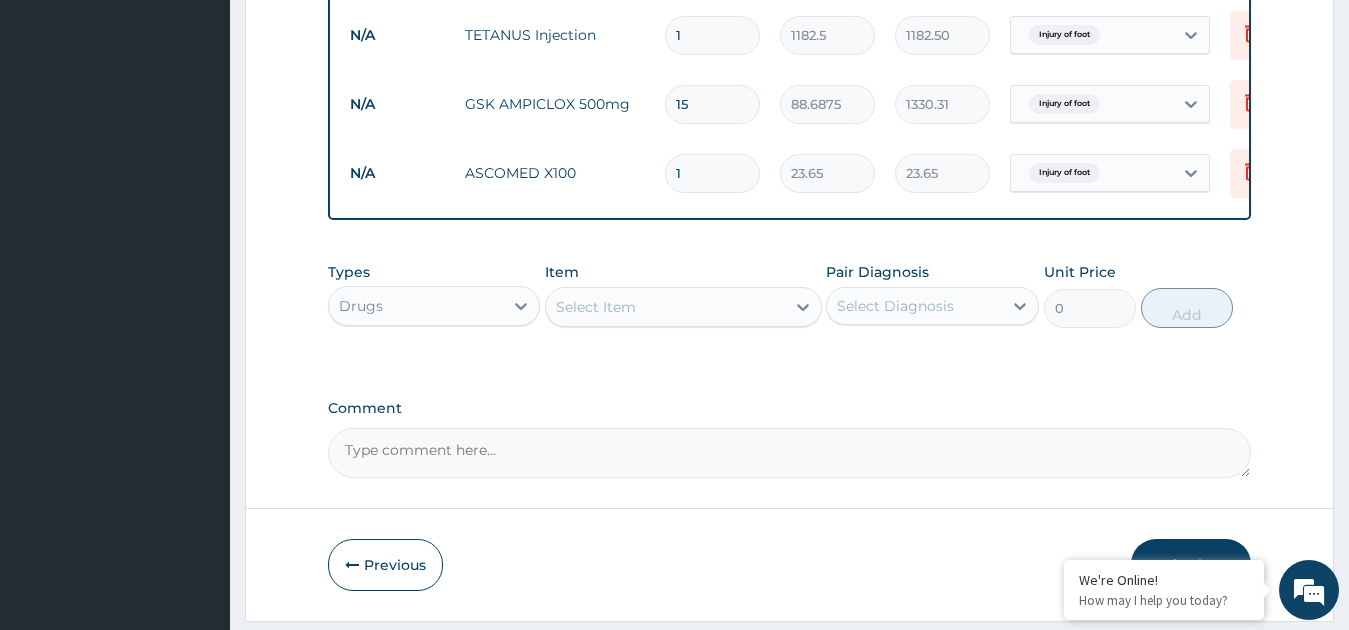 type 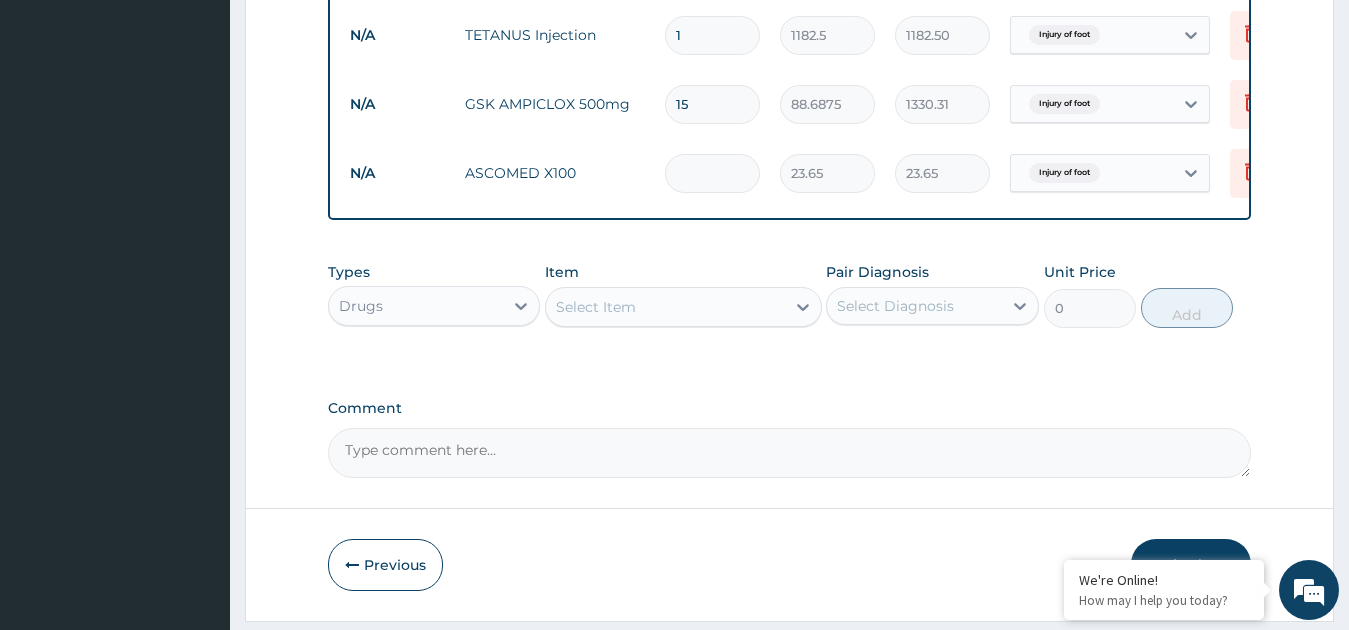 type on "0.00" 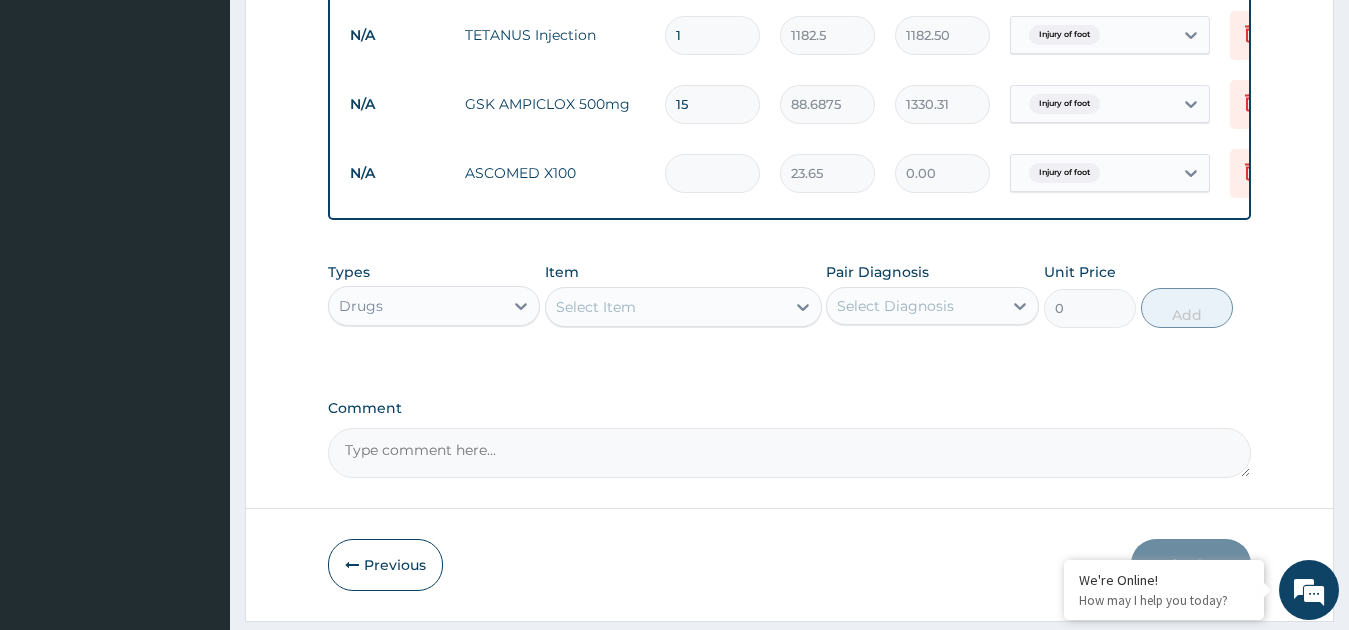 type on "3" 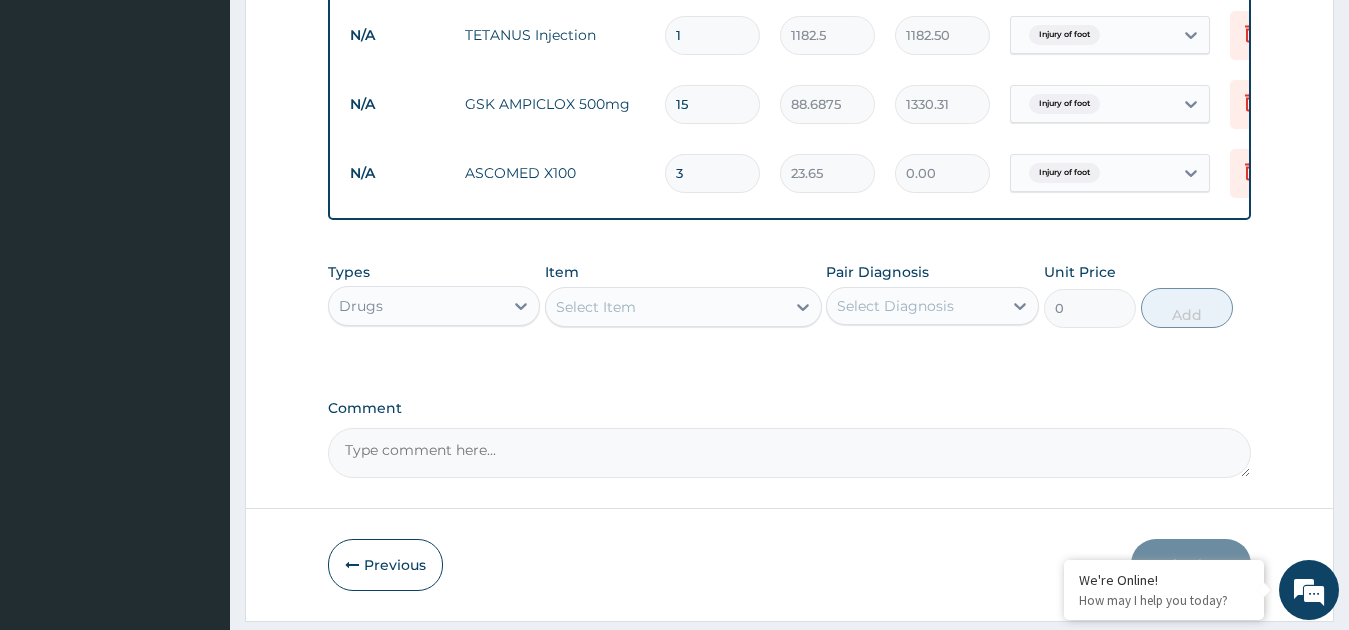type on "70.95" 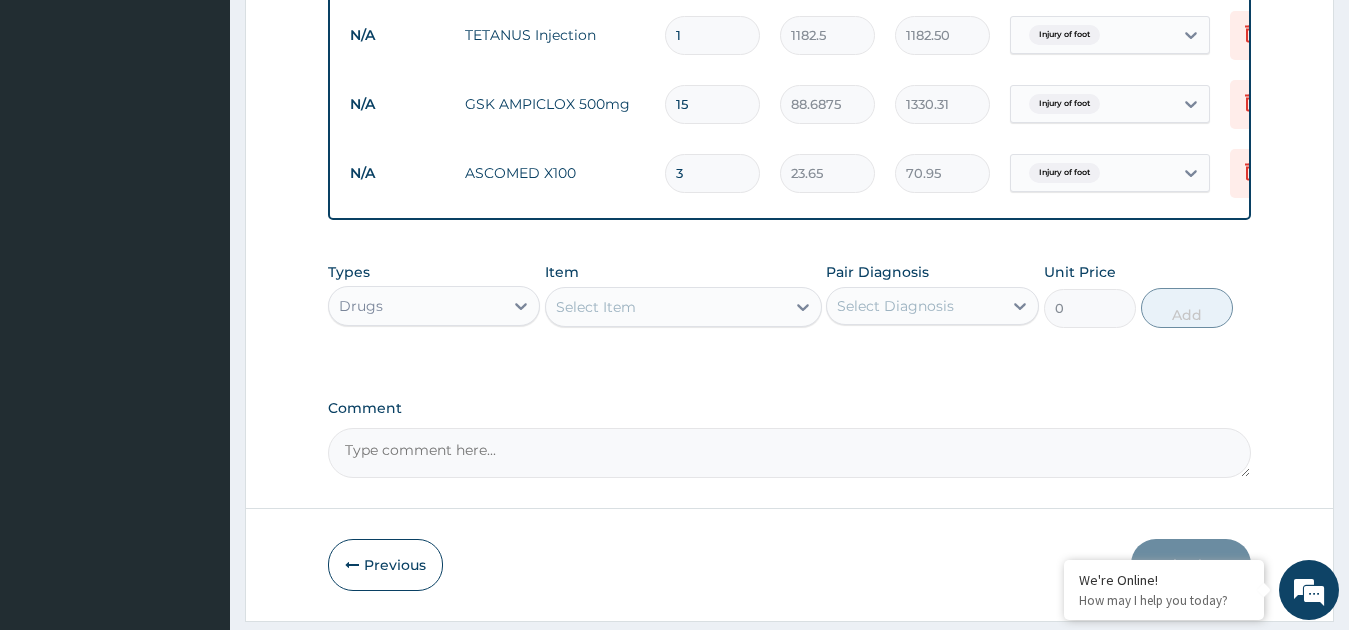 type on "30" 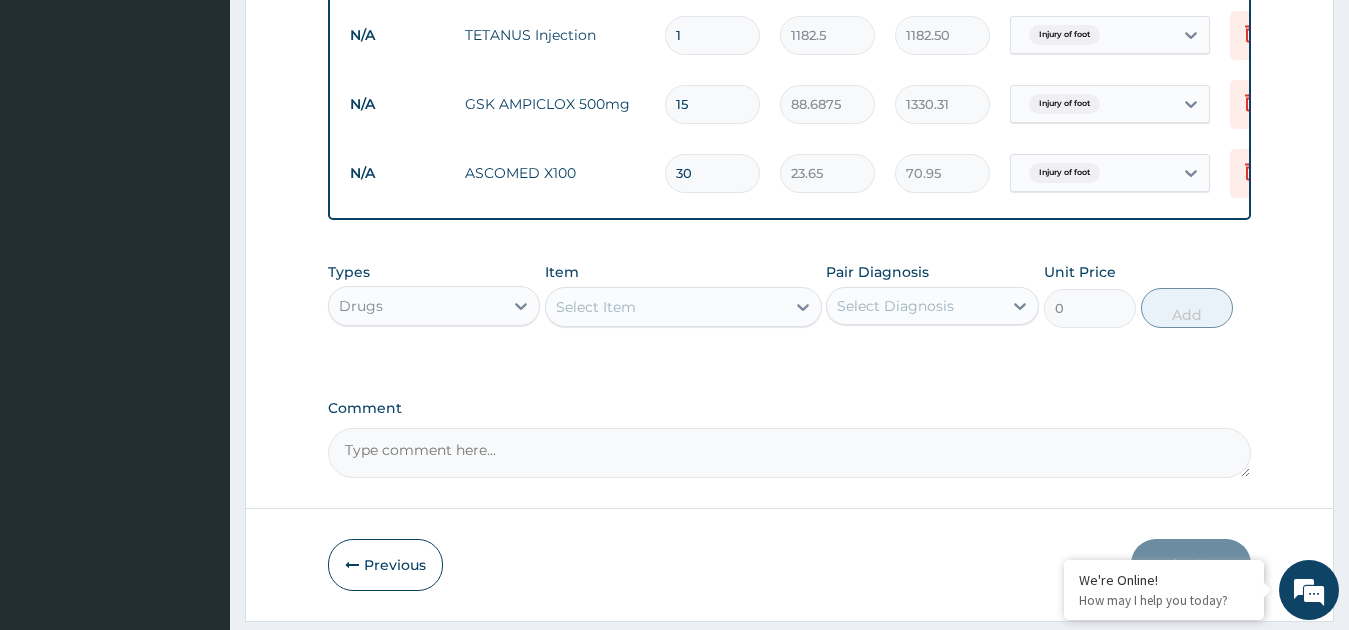 type on "709.50" 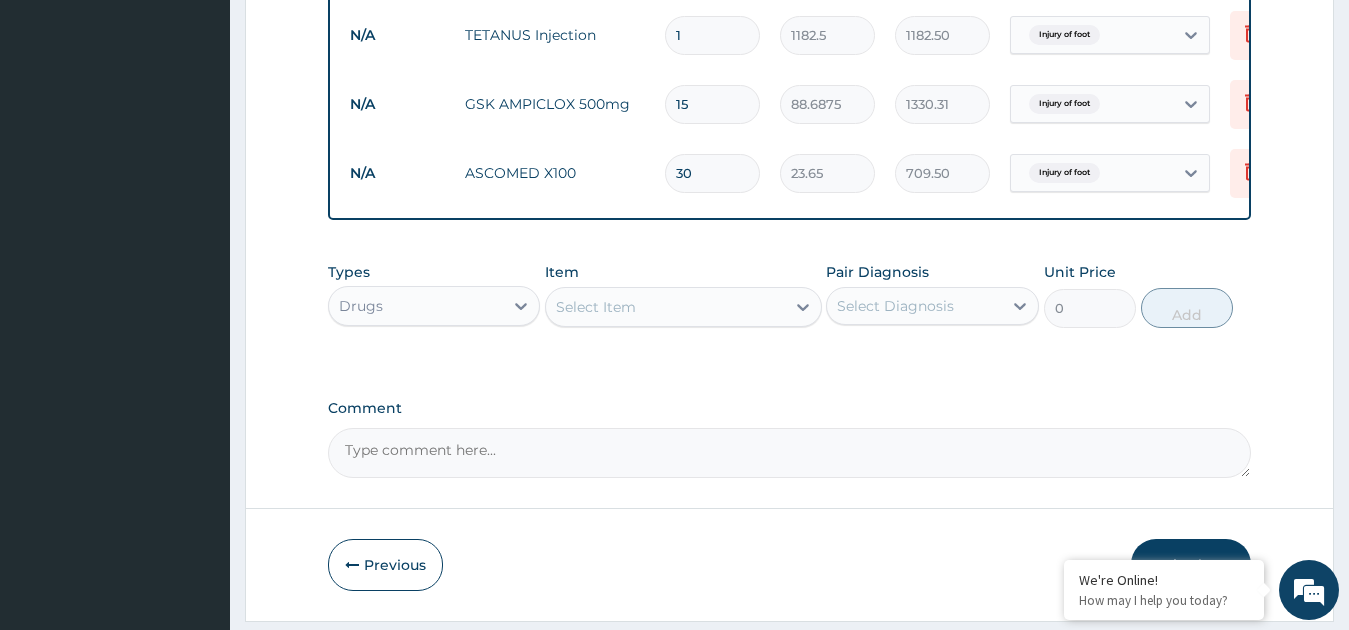 type on "30" 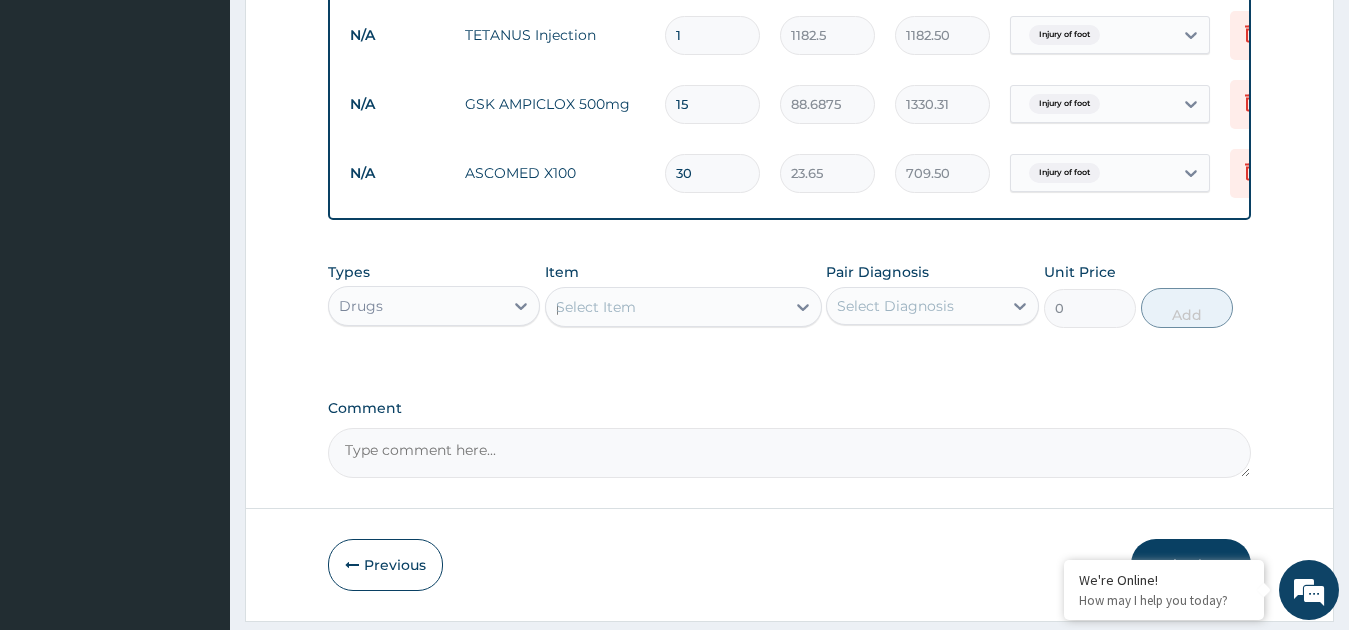 type on "paraceta" 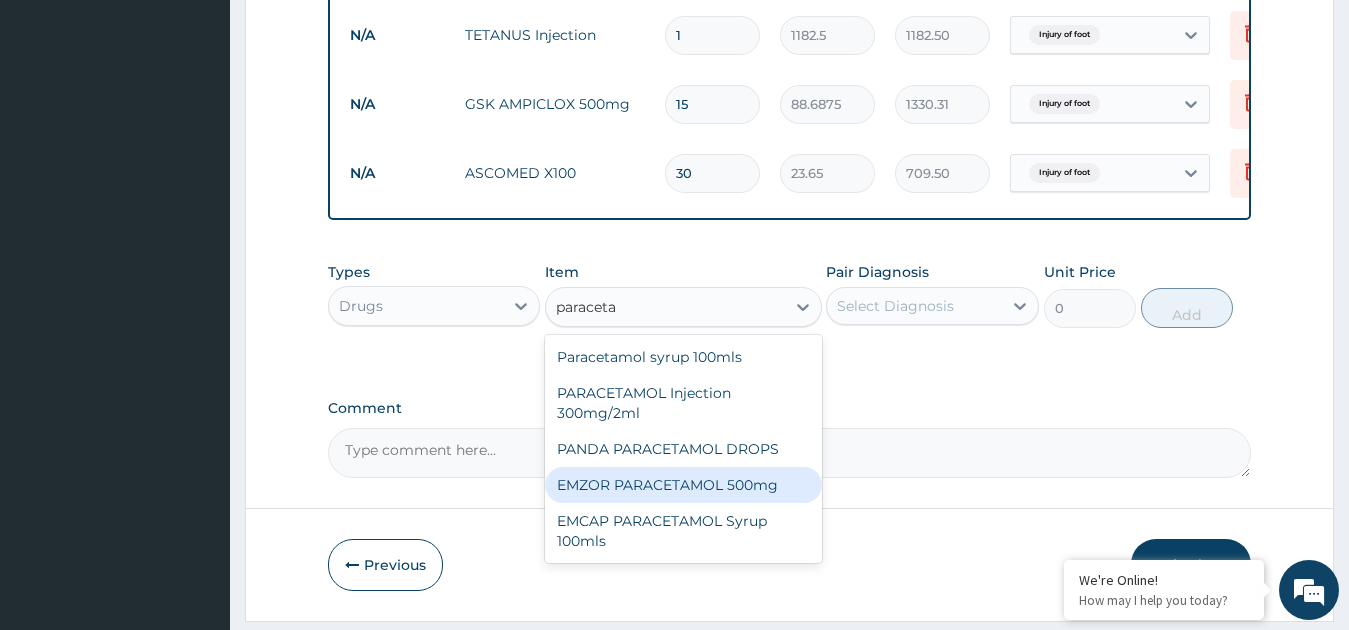 click on "EMZOR PARACETAMOL 500mg" at bounding box center [683, 485] 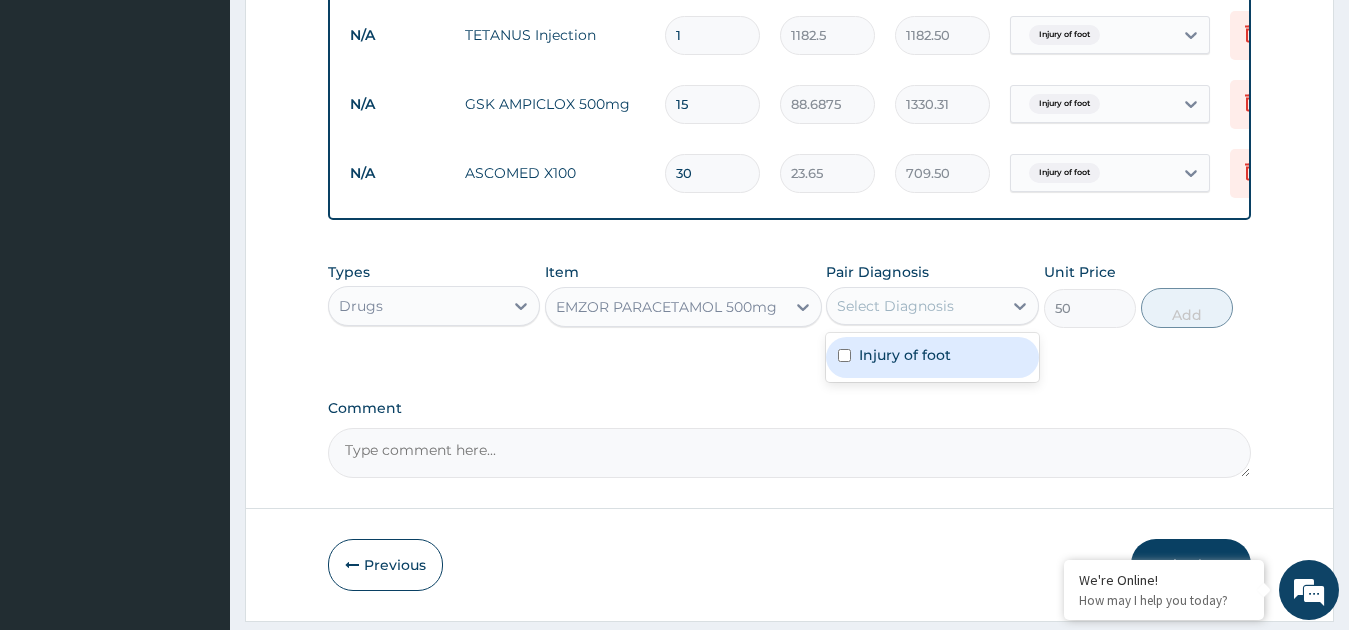 click on "Select Diagnosis" at bounding box center (914, 306) 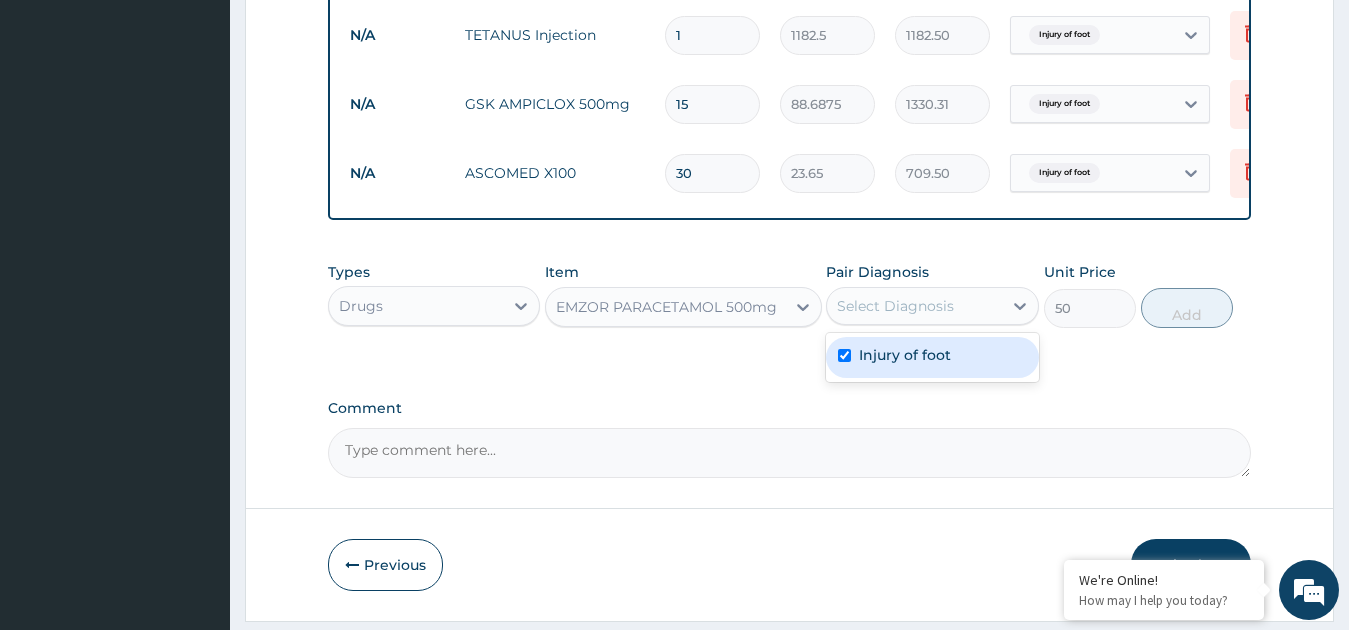 checkbox on "true" 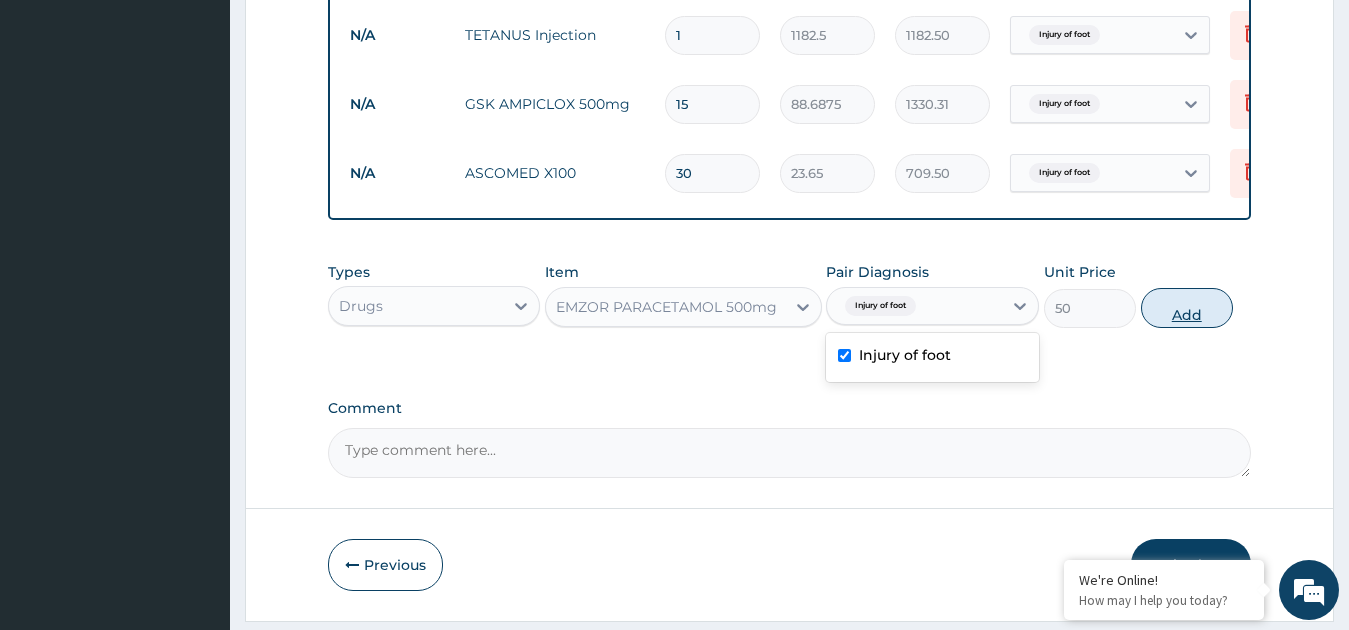 click on "Add" at bounding box center (1187, 308) 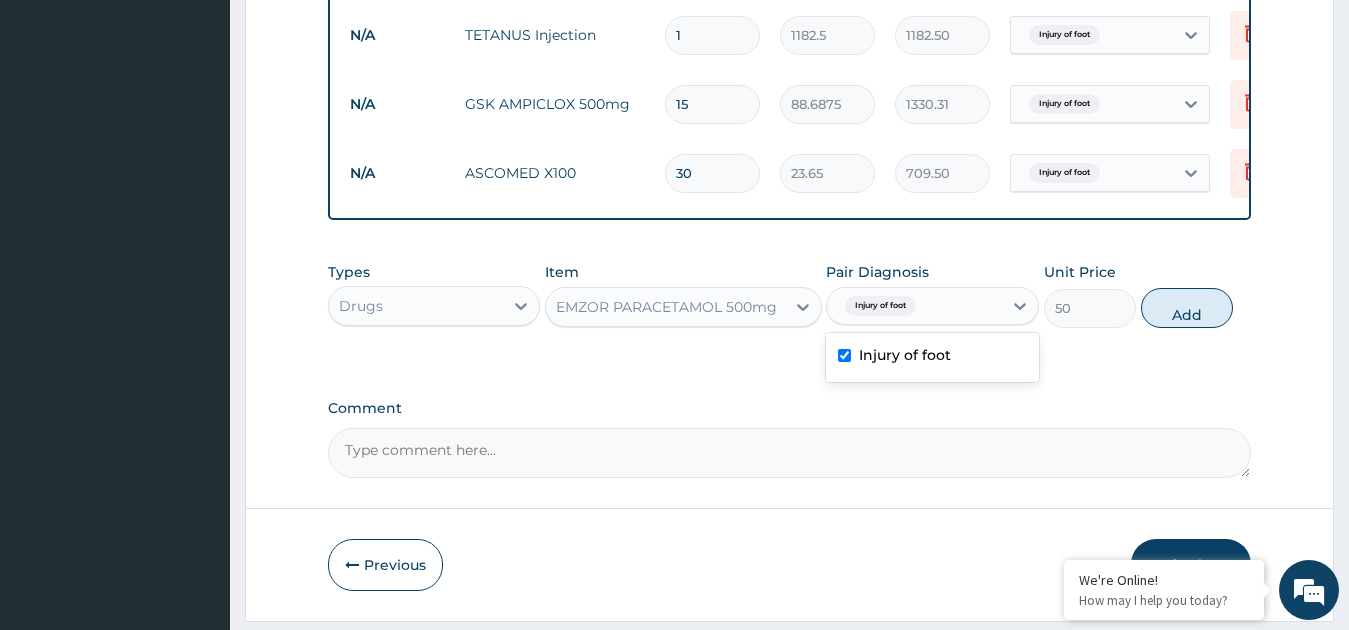 type on "0" 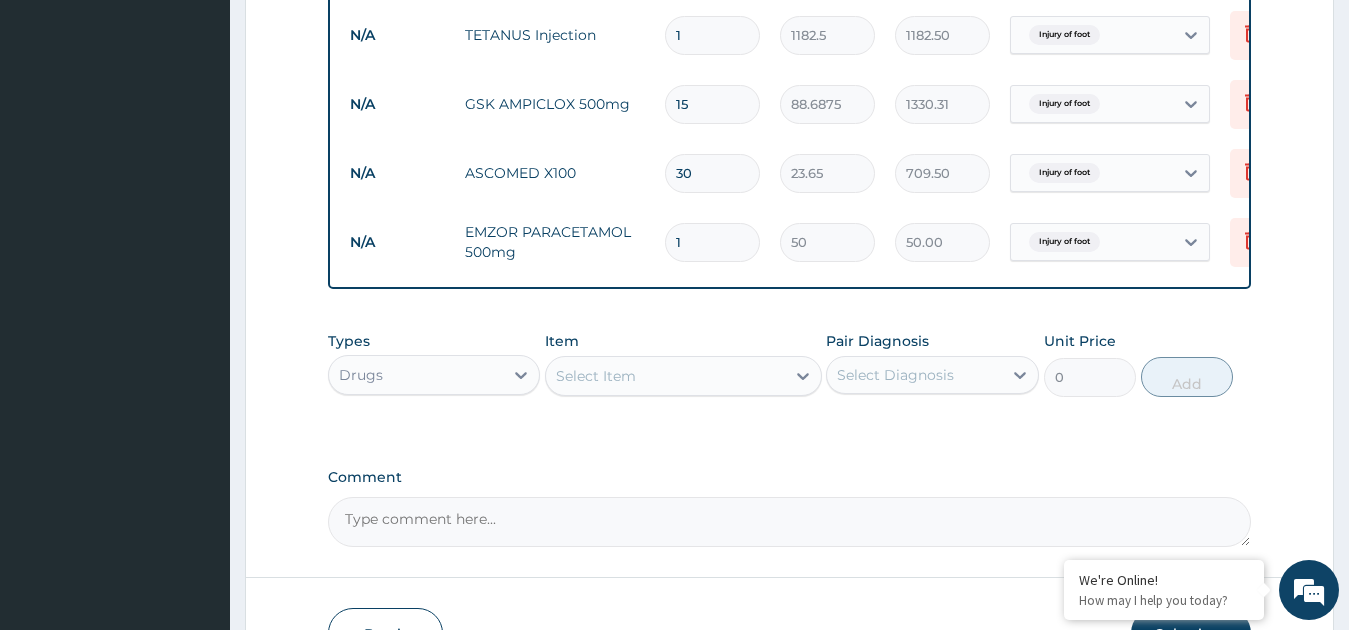 type 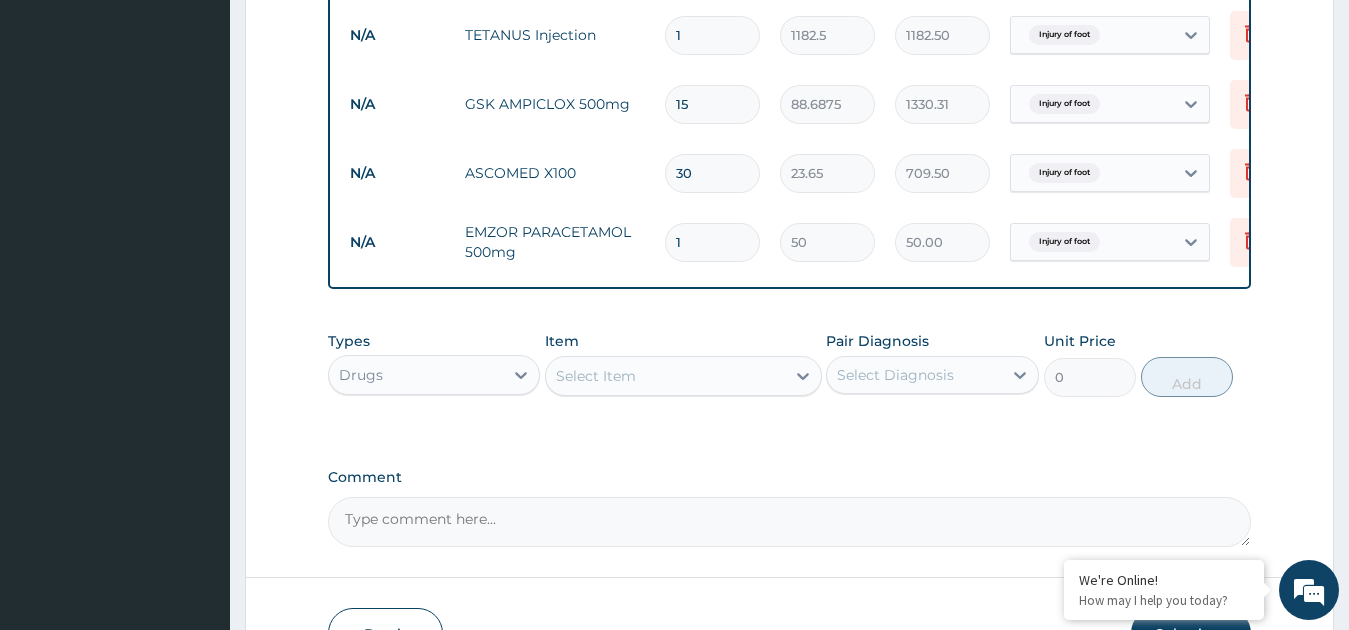 type on "0.00" 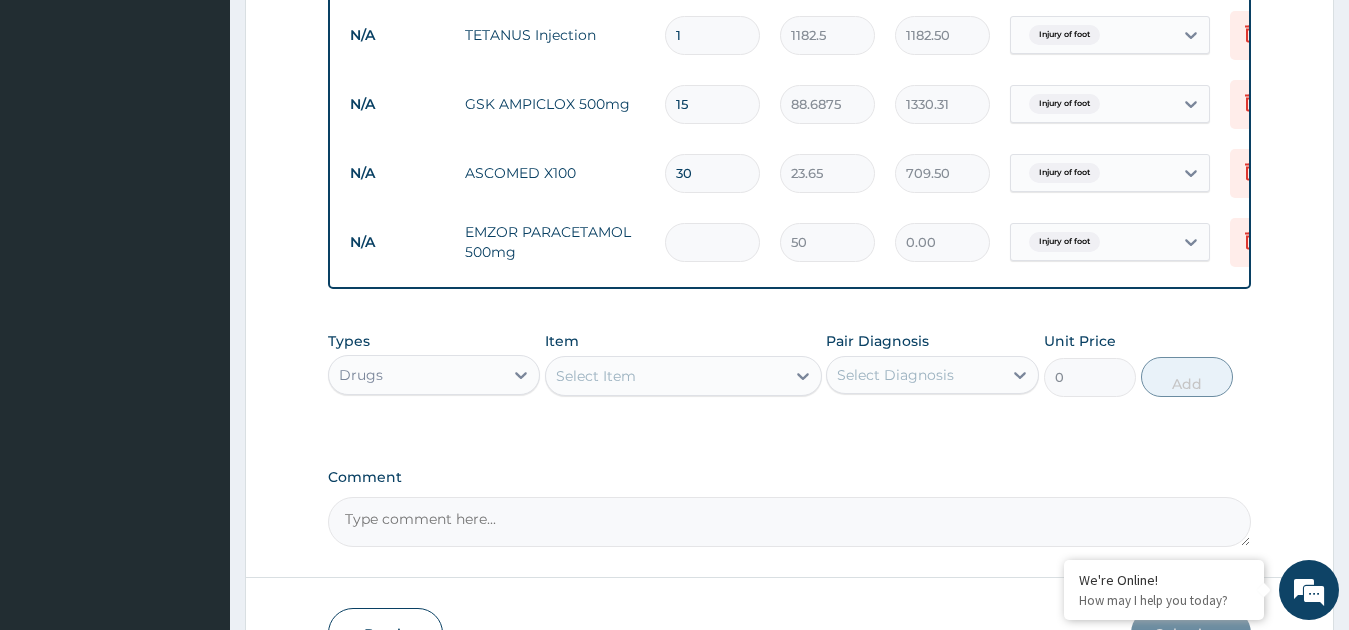 type on "2" 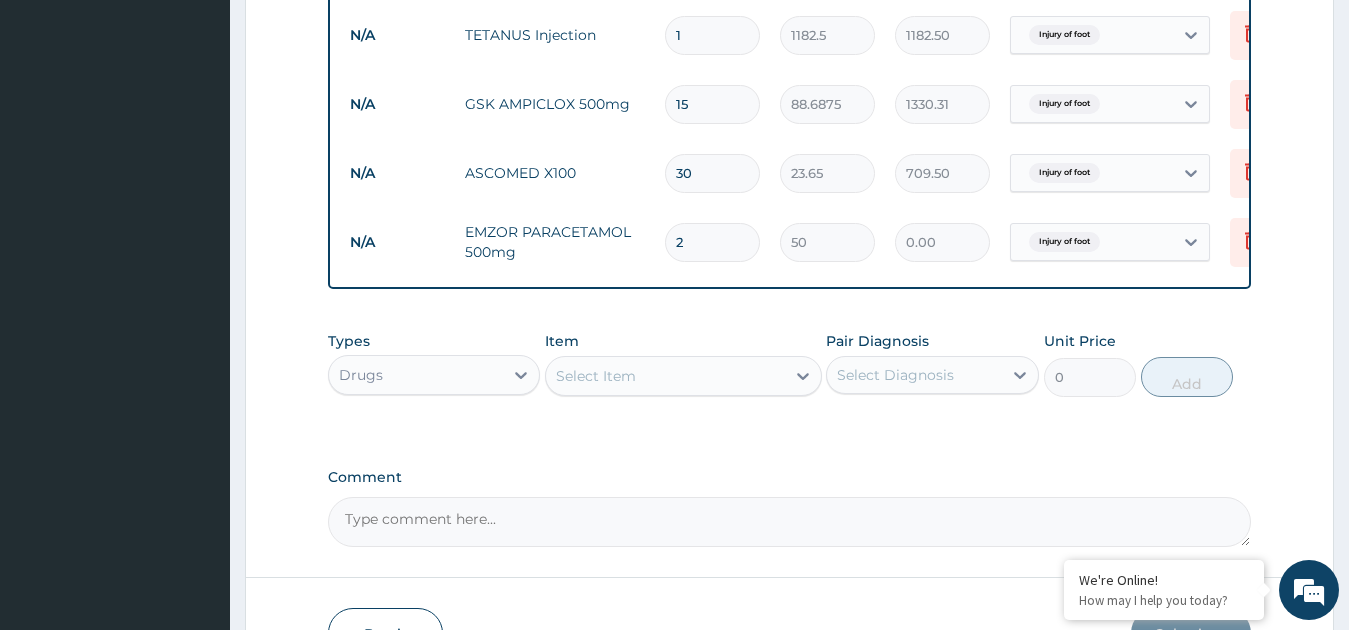 type on "100.00" 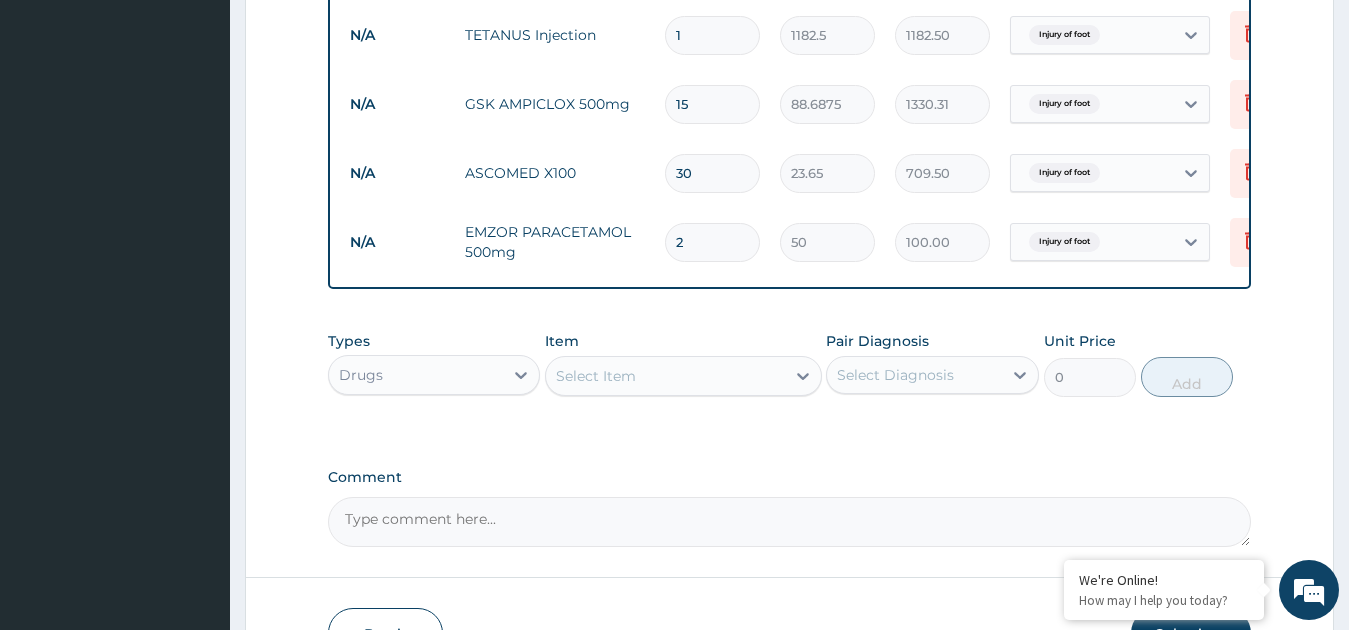 type on "20" 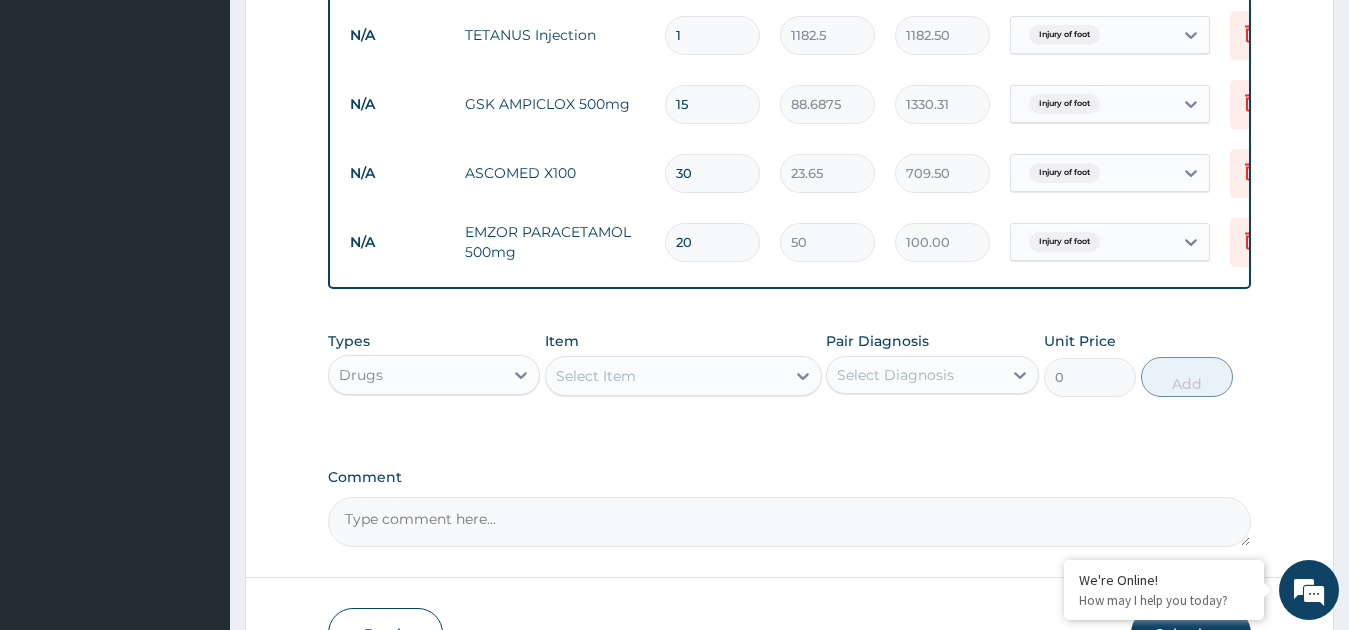 type on "1000.00" 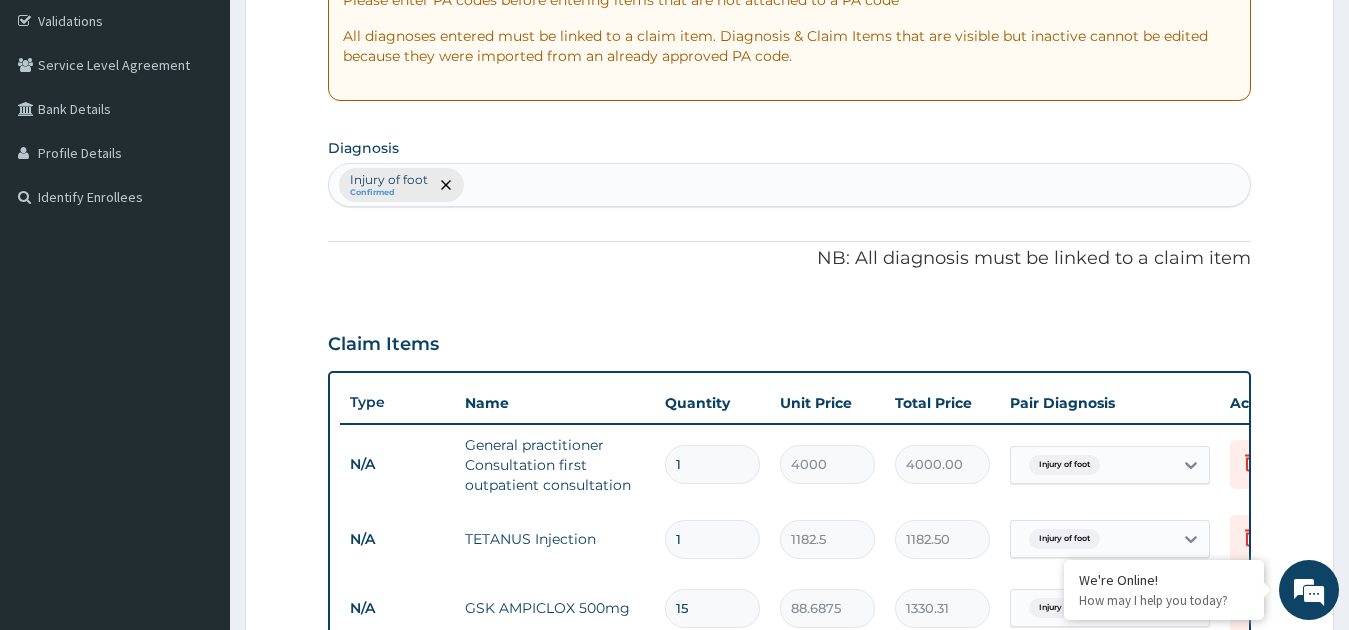 scroll, scrollTop: 66, scrollLeft: 0, axis: vertical 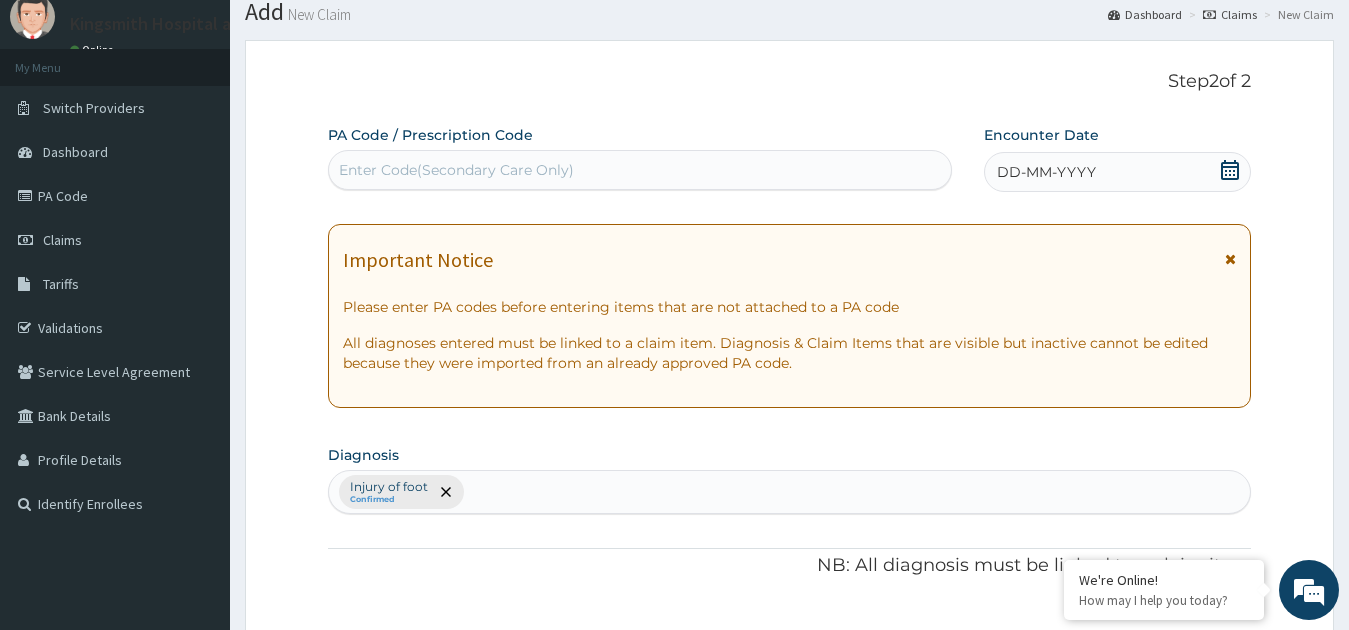 type on "20" 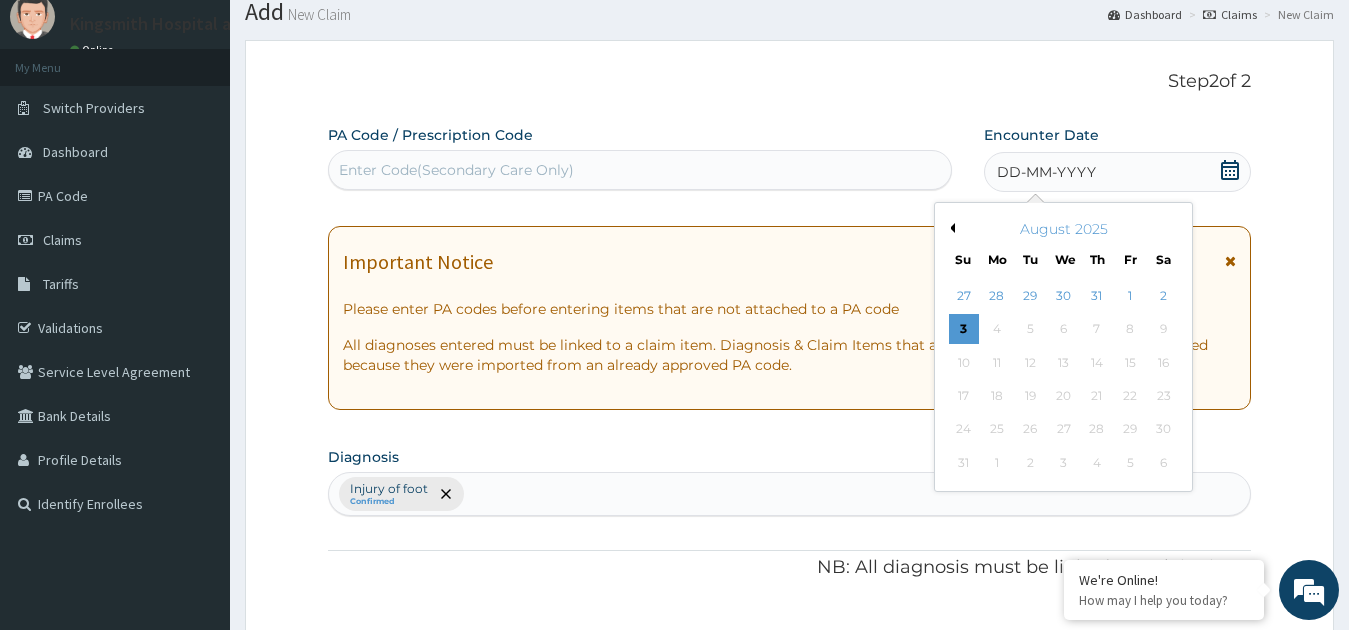 click on "Previous Month" at bounding box center (950, 228) 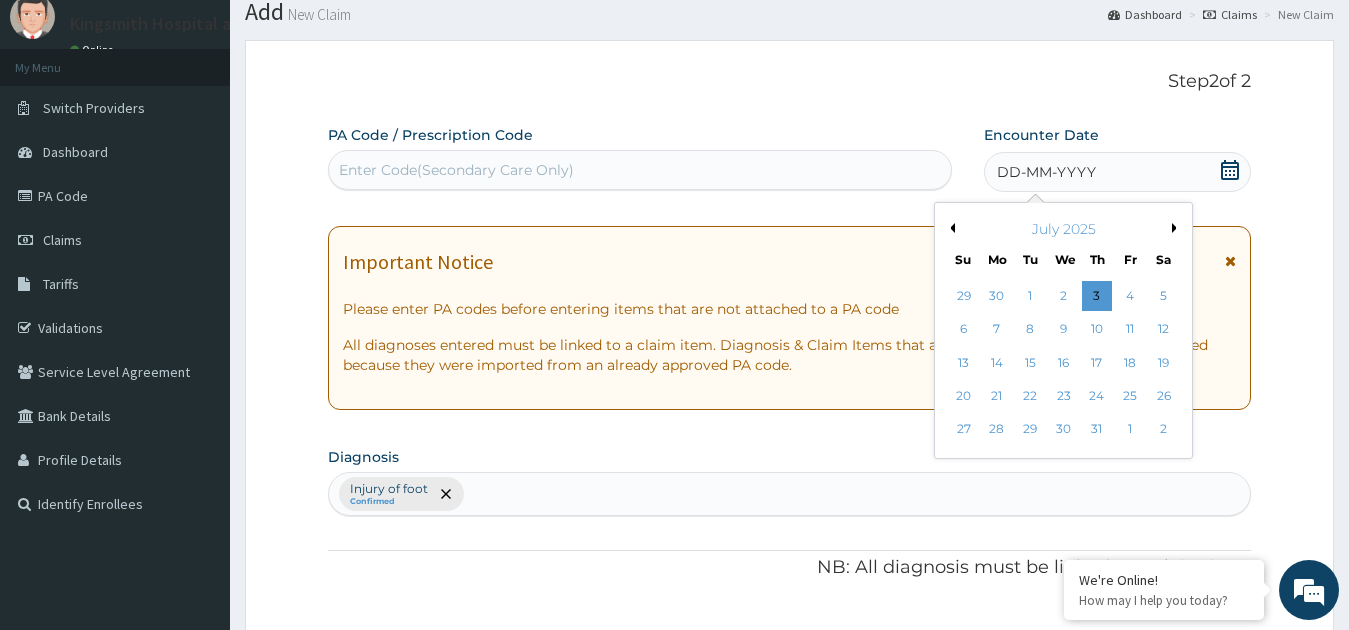 click on "Previous Month" at bounding box center [950, 228] 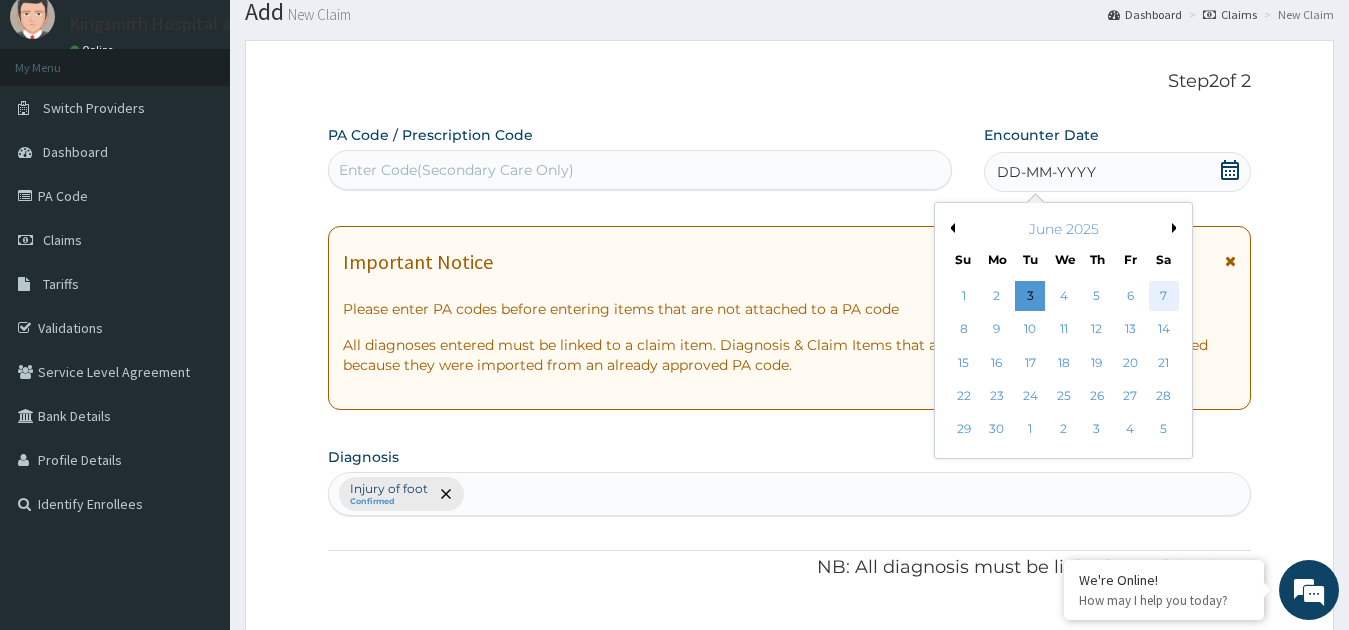 click on "7" at bounding box center [1163, 296] 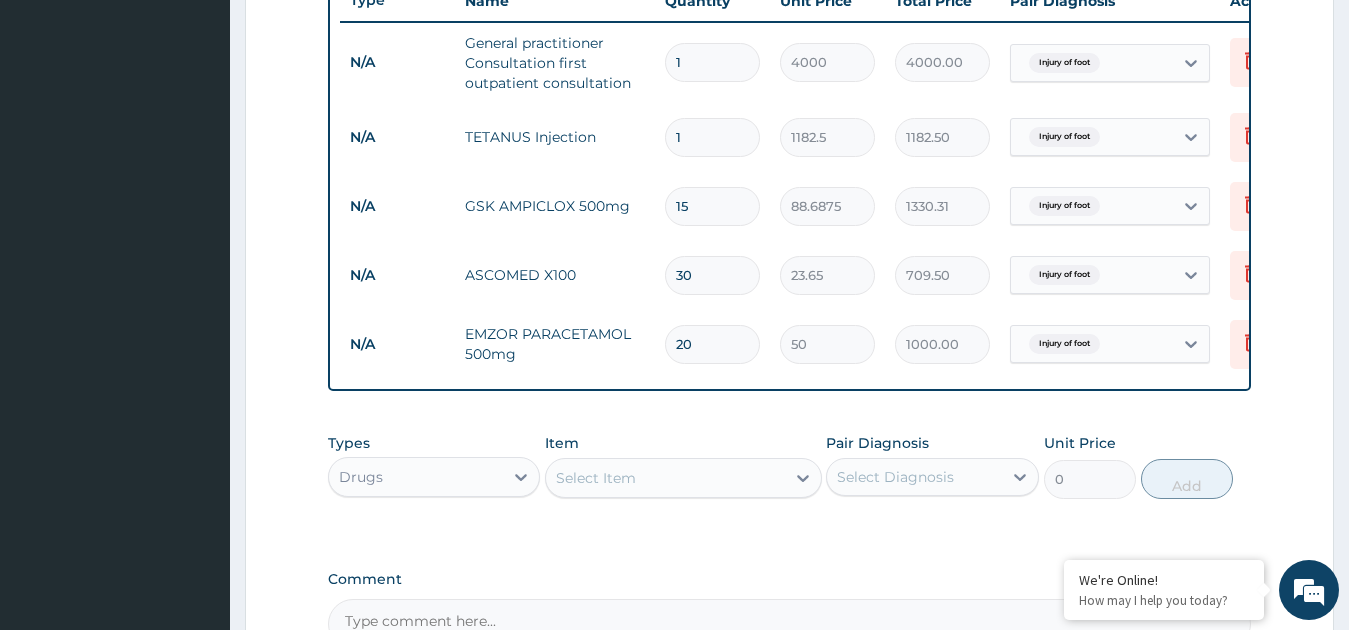 scroll, scrollTop: 833, scrollLeft: 0, axis: vertical 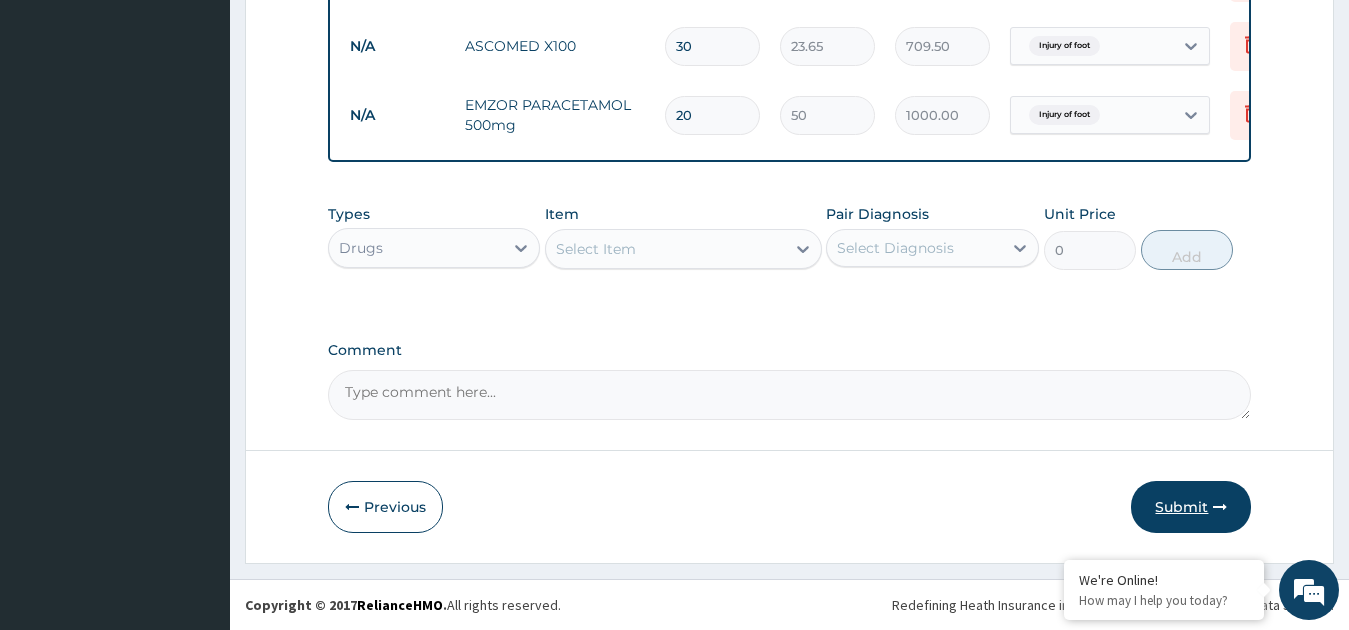 click on "Submit" at bounding box center (1191, 507) 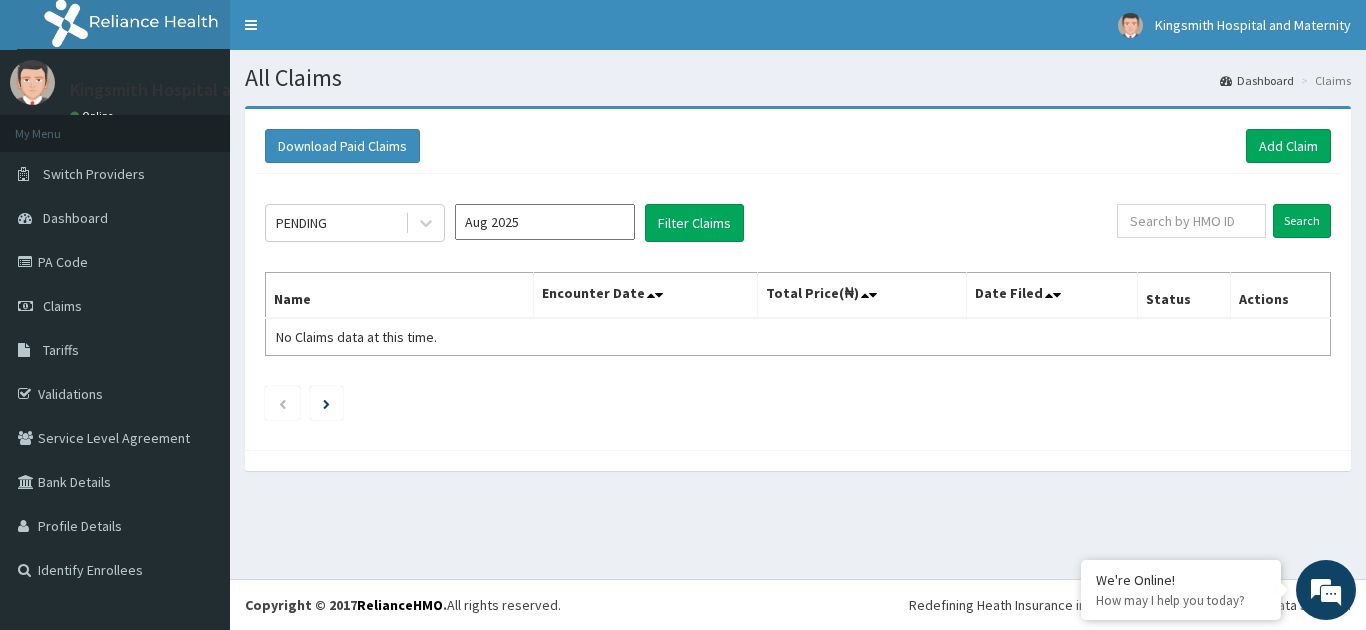 scroll, scrollTop: 0, scrollLeft: 0, axis: both 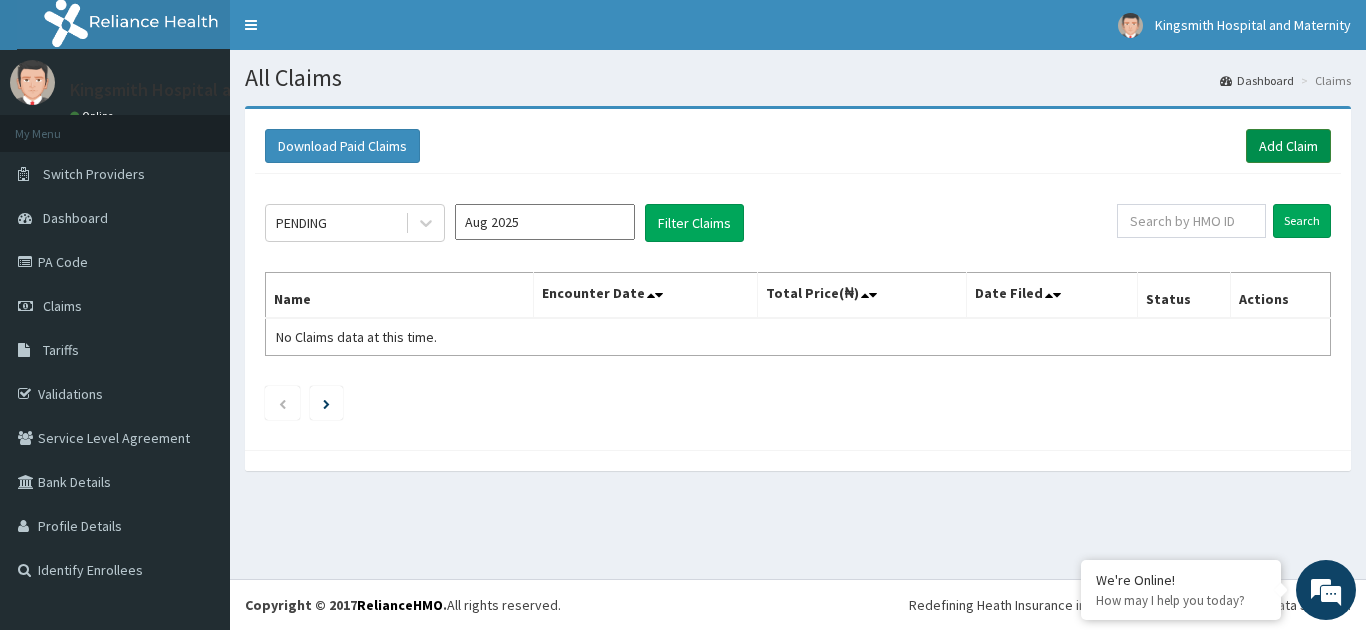 click on "Add Claim" at bounding box center (1288, 146) 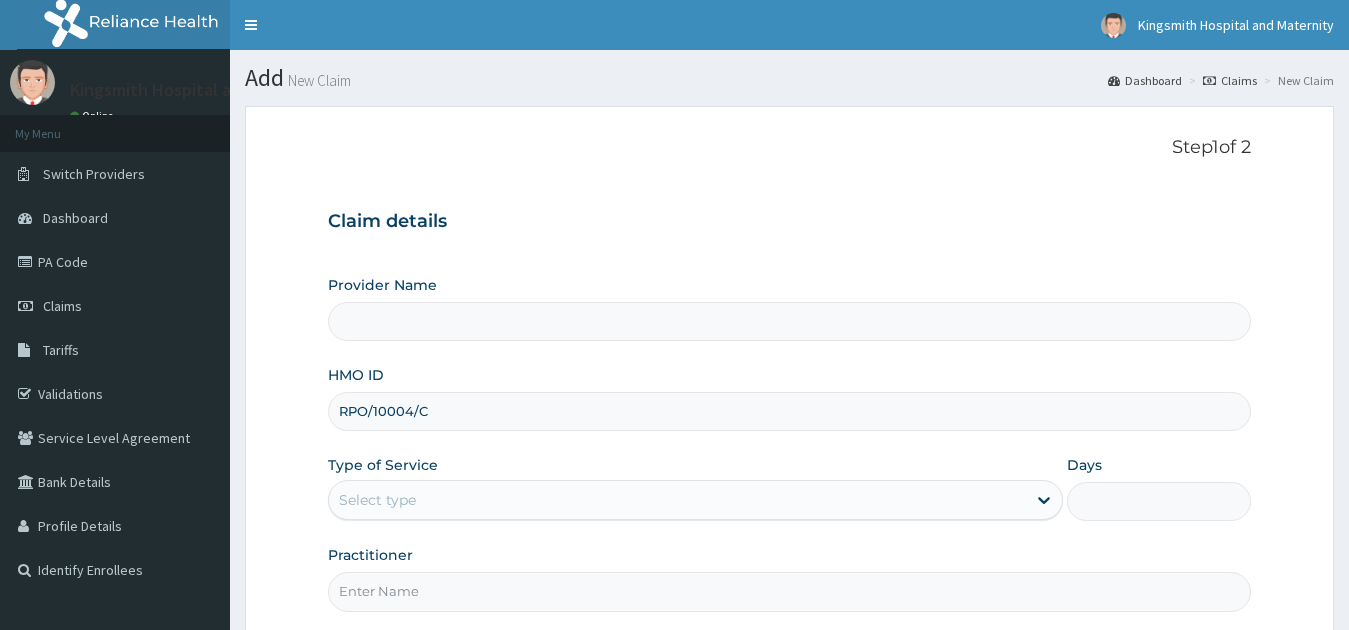 scroll, scrollTop: 0, scrollLeft: 0, axis: both 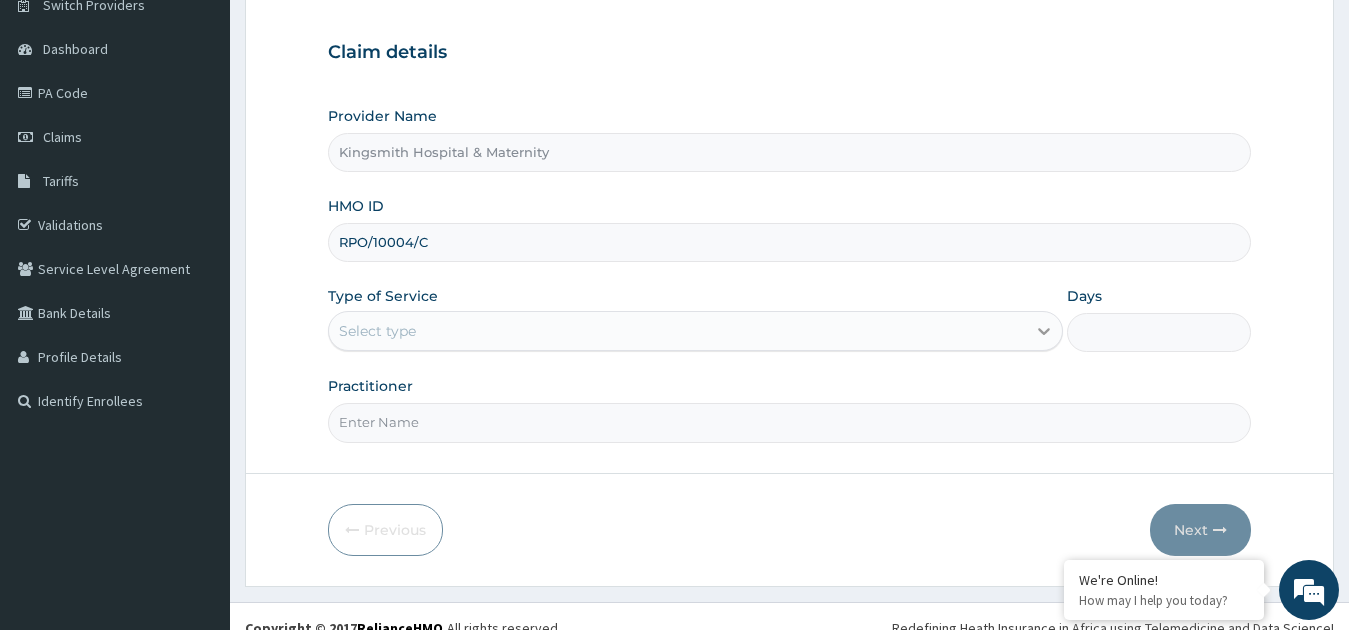 drag, startPoint x: 1029, startPoint y: 311, endPoint x: 1029, endPoint y: 331, distance: 20 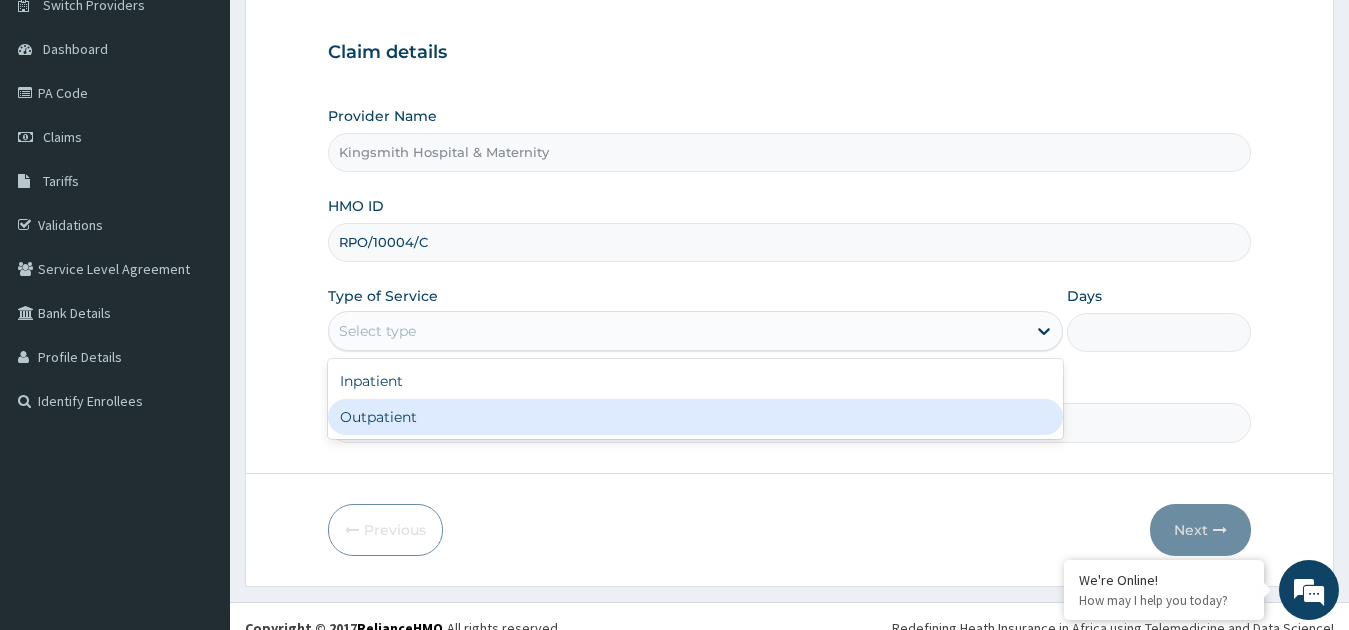 click on "Outpatient" at bounding box center (696, 417) 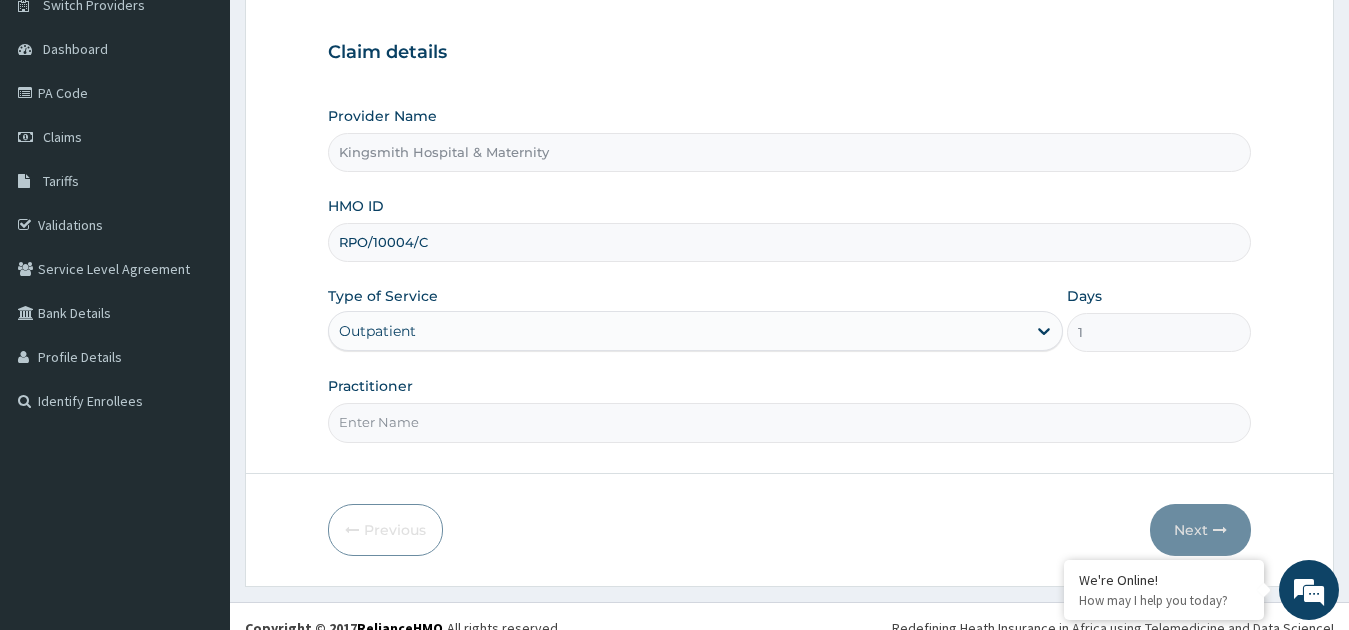 scroll, scrollTop: 0, scrollLeft: 0, axis: both 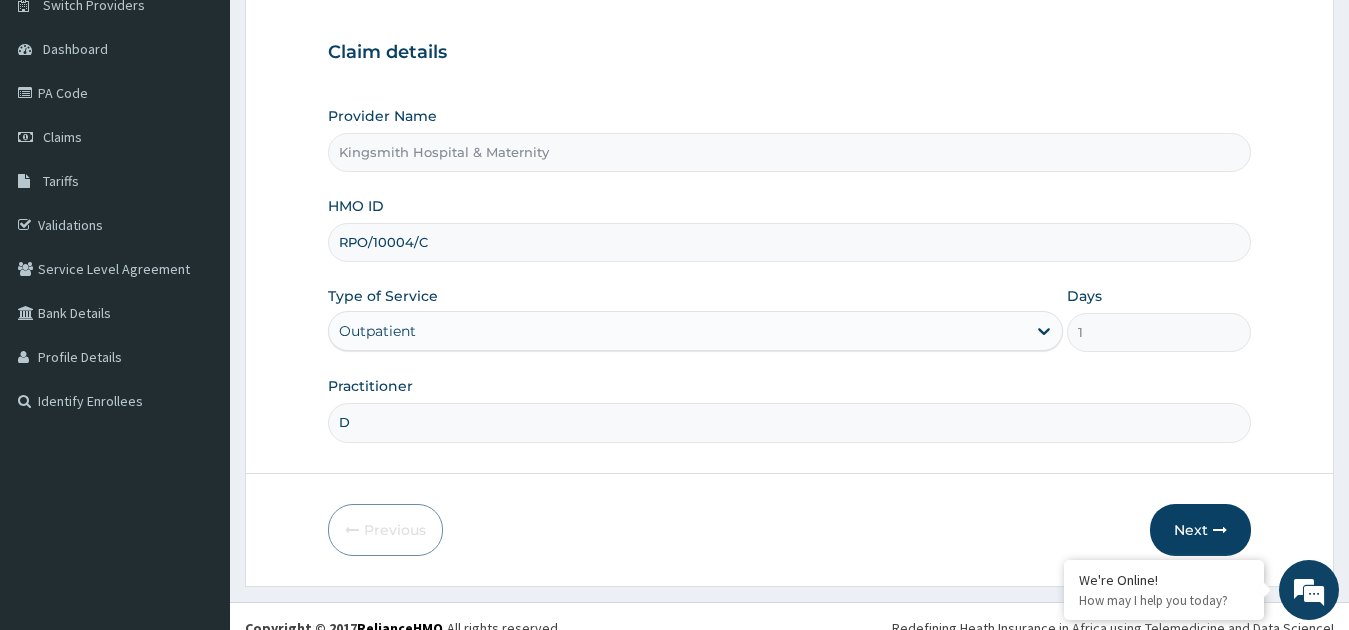 click on "D" at bounding box center [790, 422] 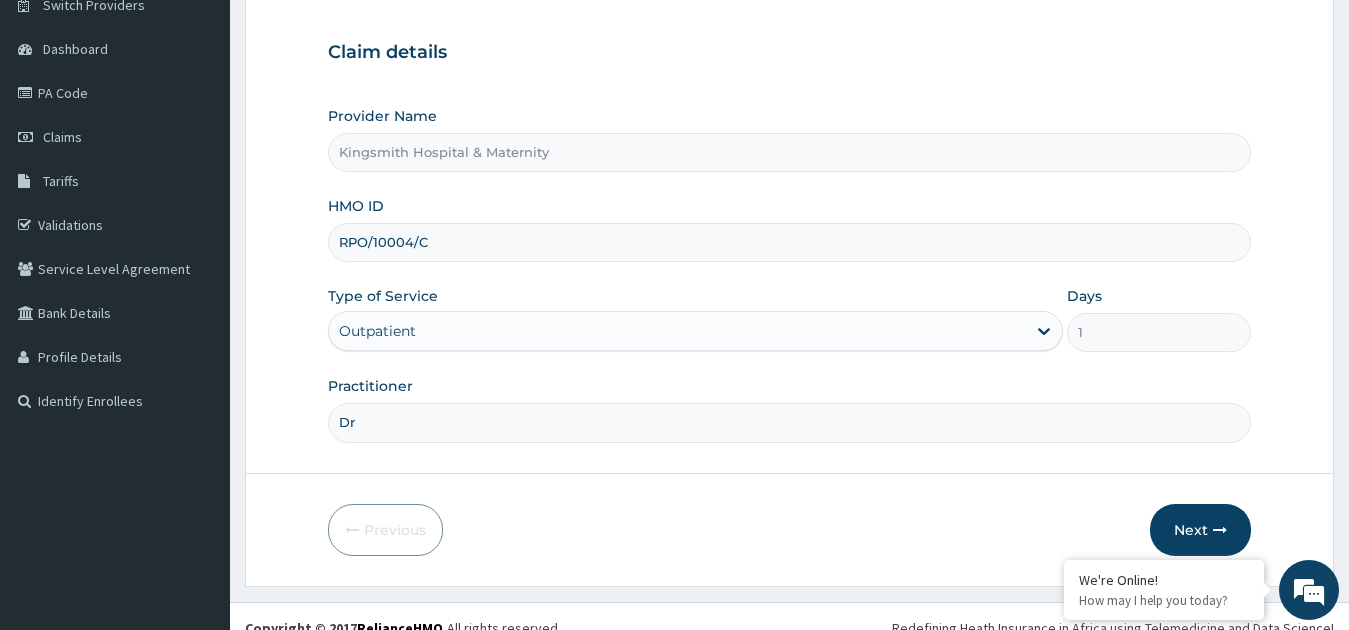 click on "Dr" at bounding box center [790, 422] 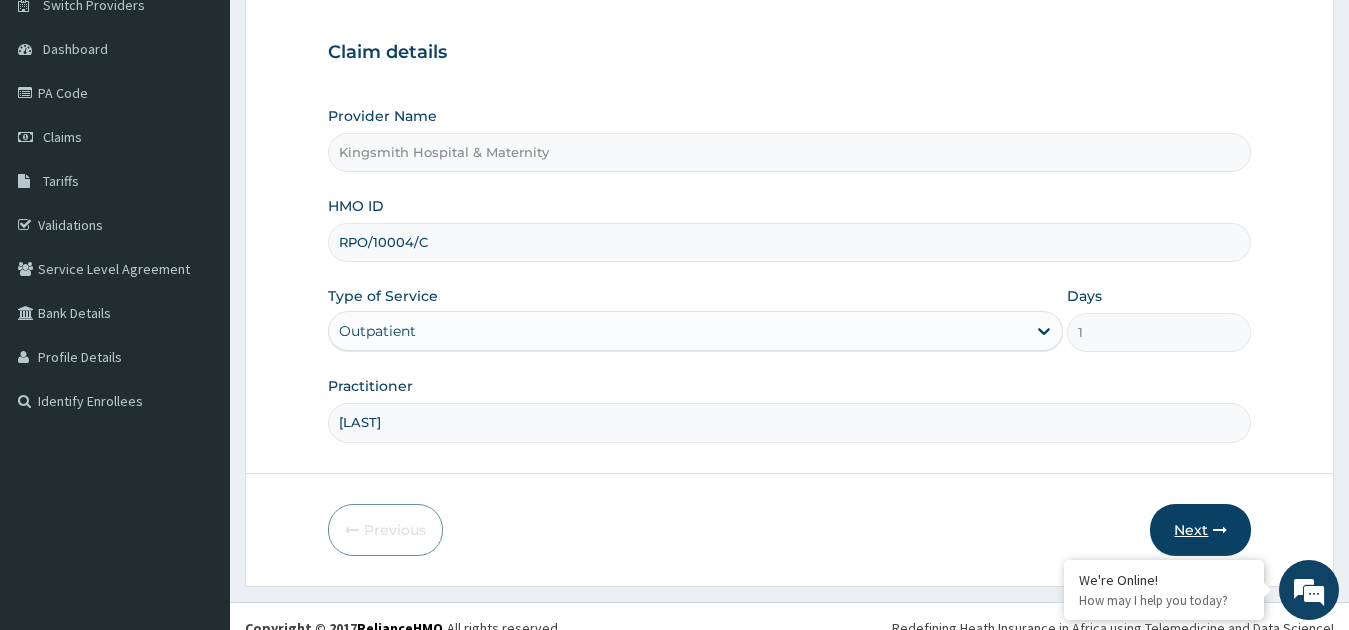 type on "[LAST]" 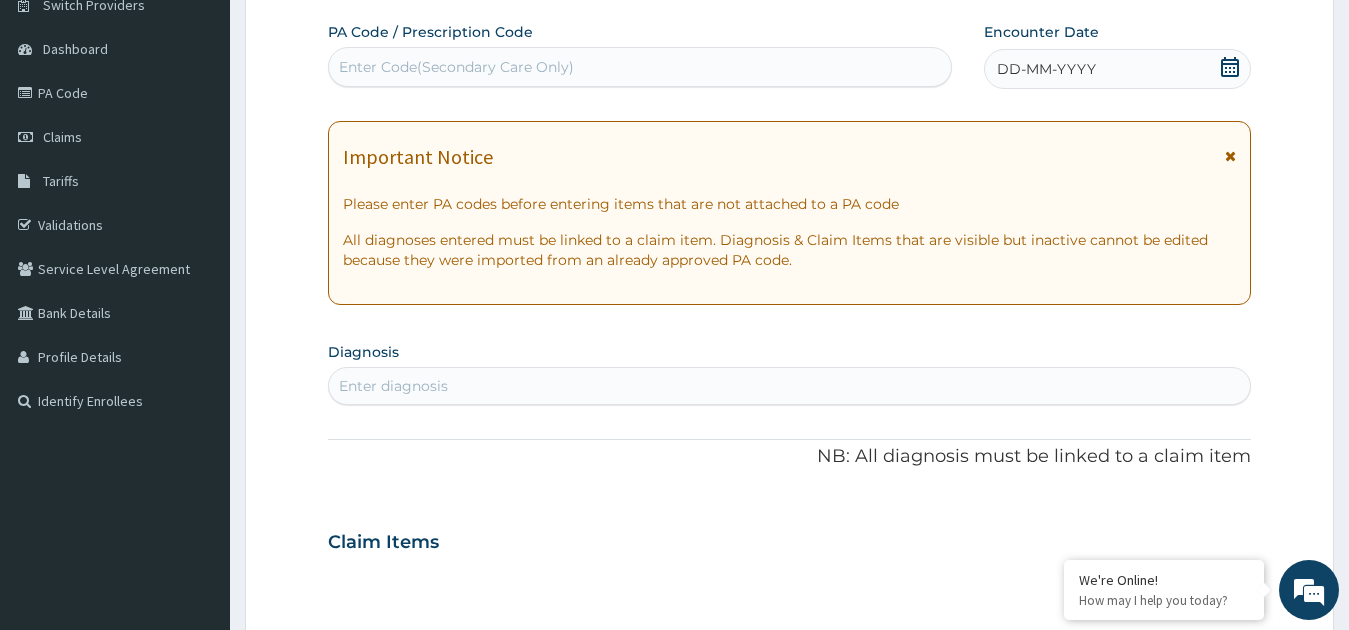 scroll, scrollTop: 363, scrollLeft: 0, axis: vertical 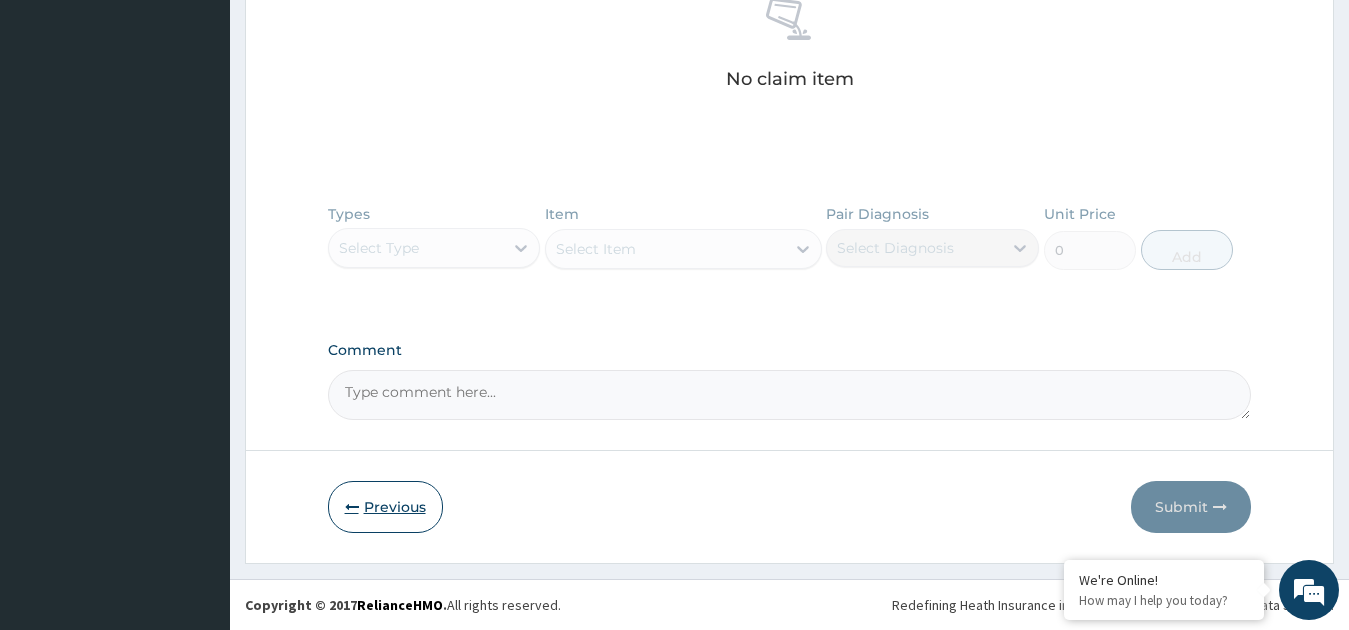click on "Previous" at bounding box center [385, 507] 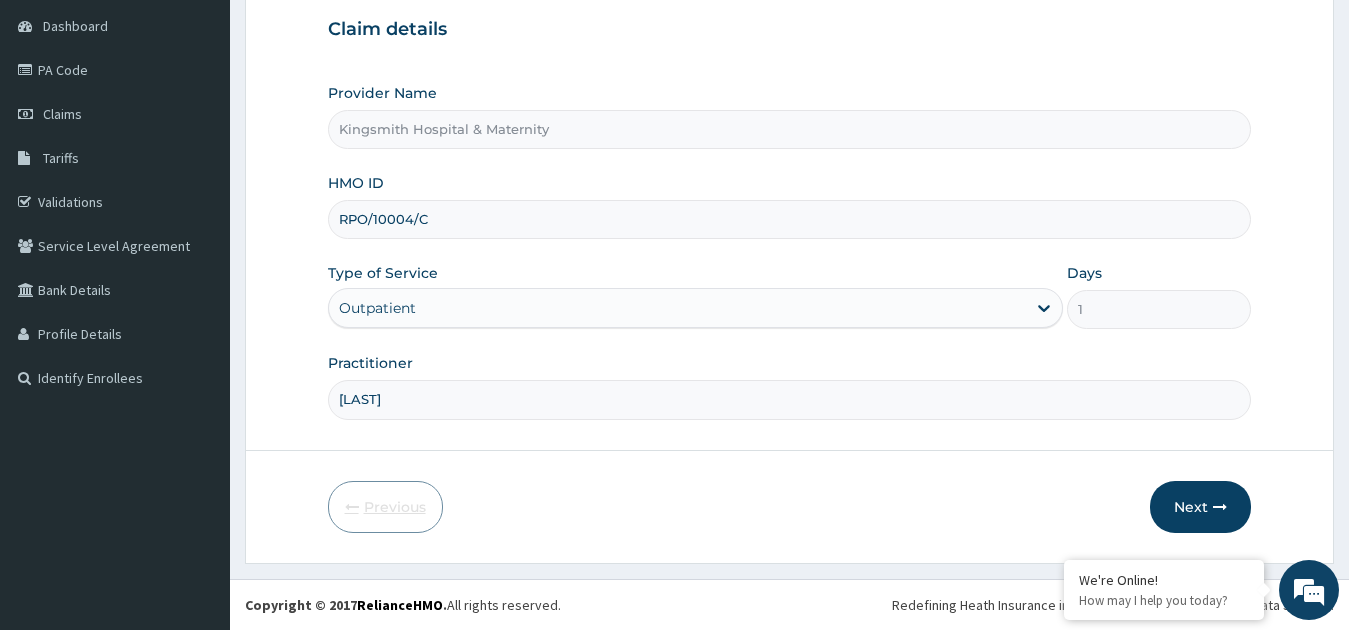 scroll, scrollTop: 192, scrollLeft: 0, axis: vertical 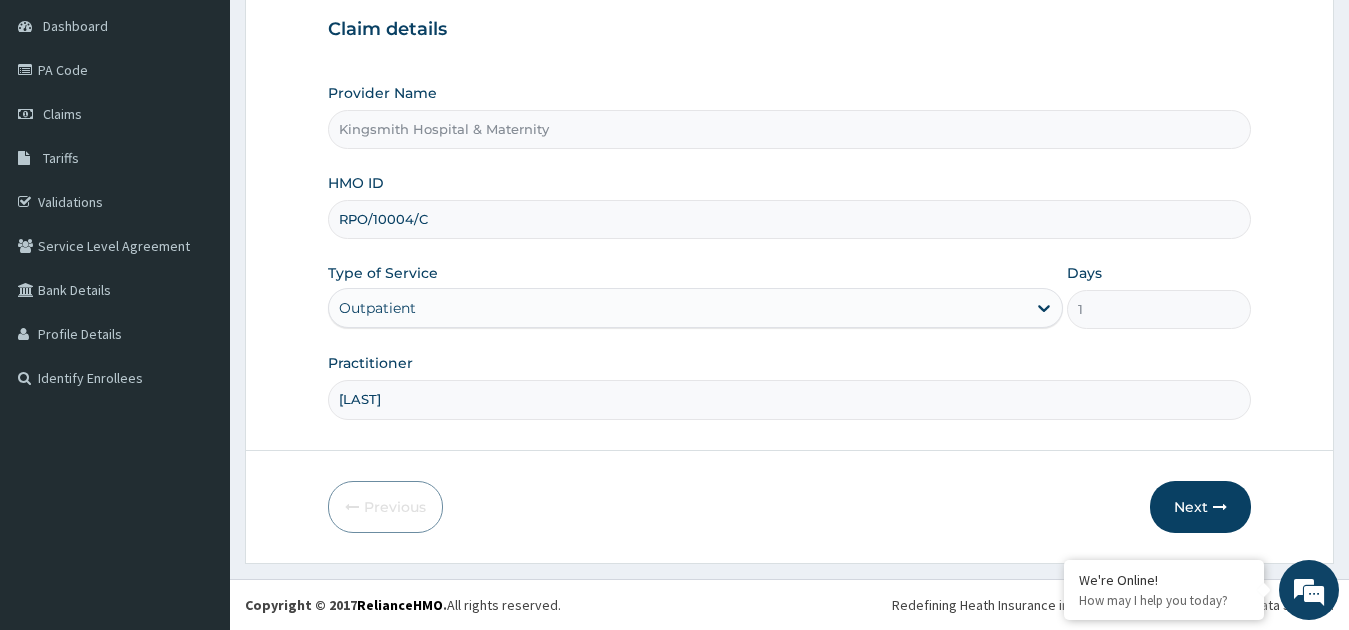 drag, startPoint x: 452, startPoint y: 222, endPoint x: 295, endPoint y: 190, distance: 160.22797 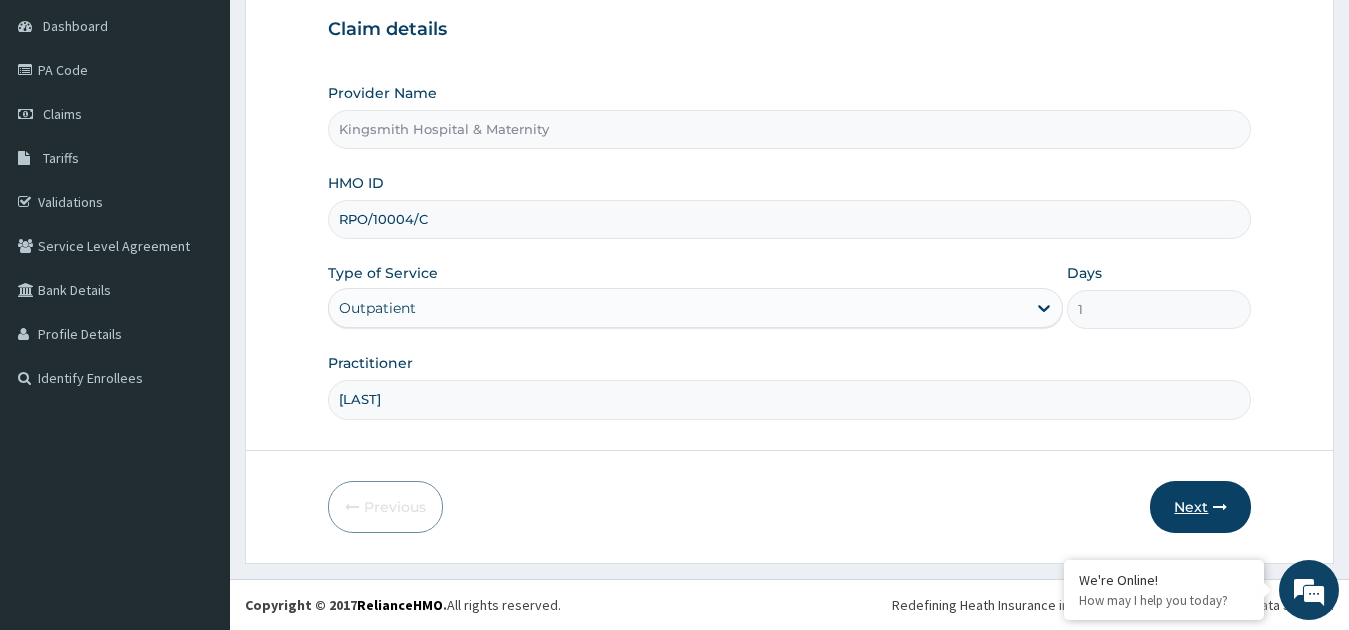 click on "Next" at bounding box center (1200, 507) 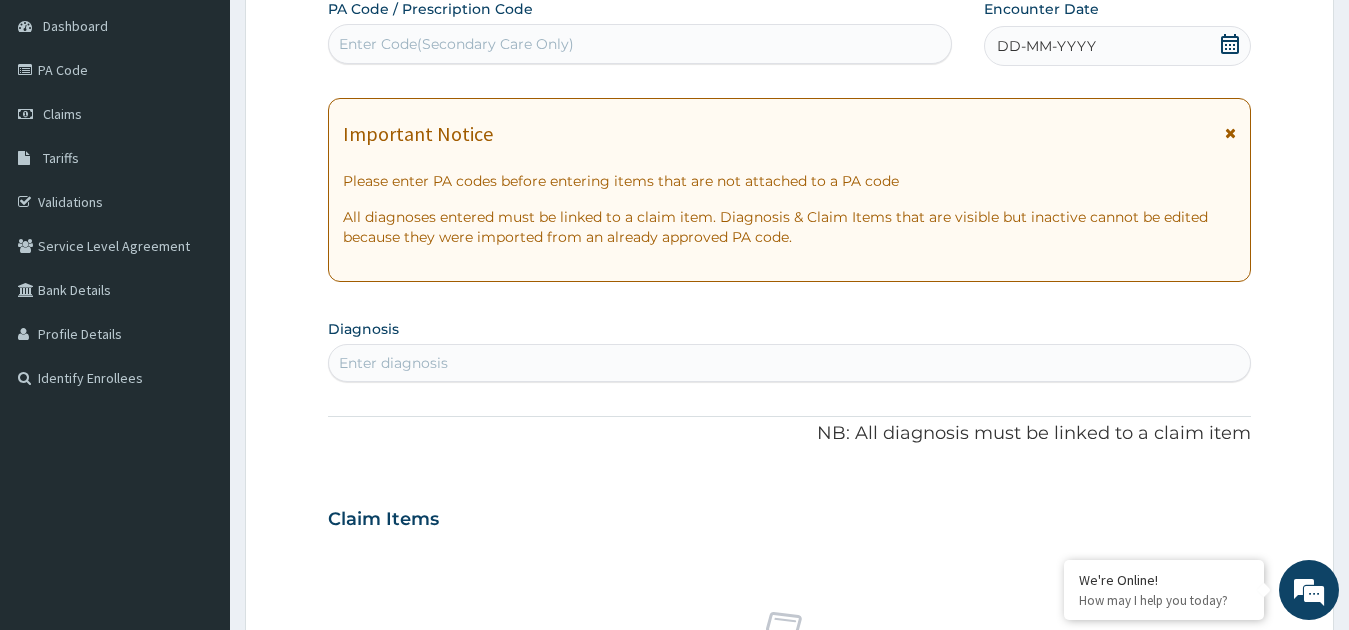 click 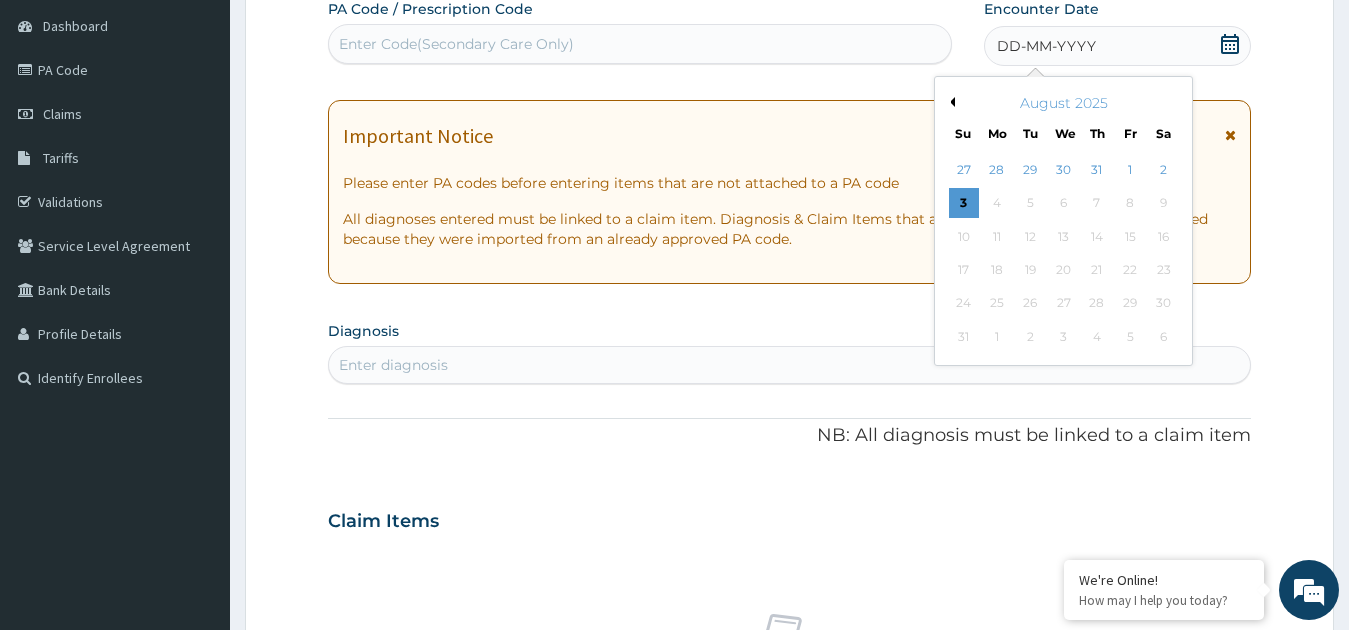 click on "Previous Month" at bounding box center [950, 102] 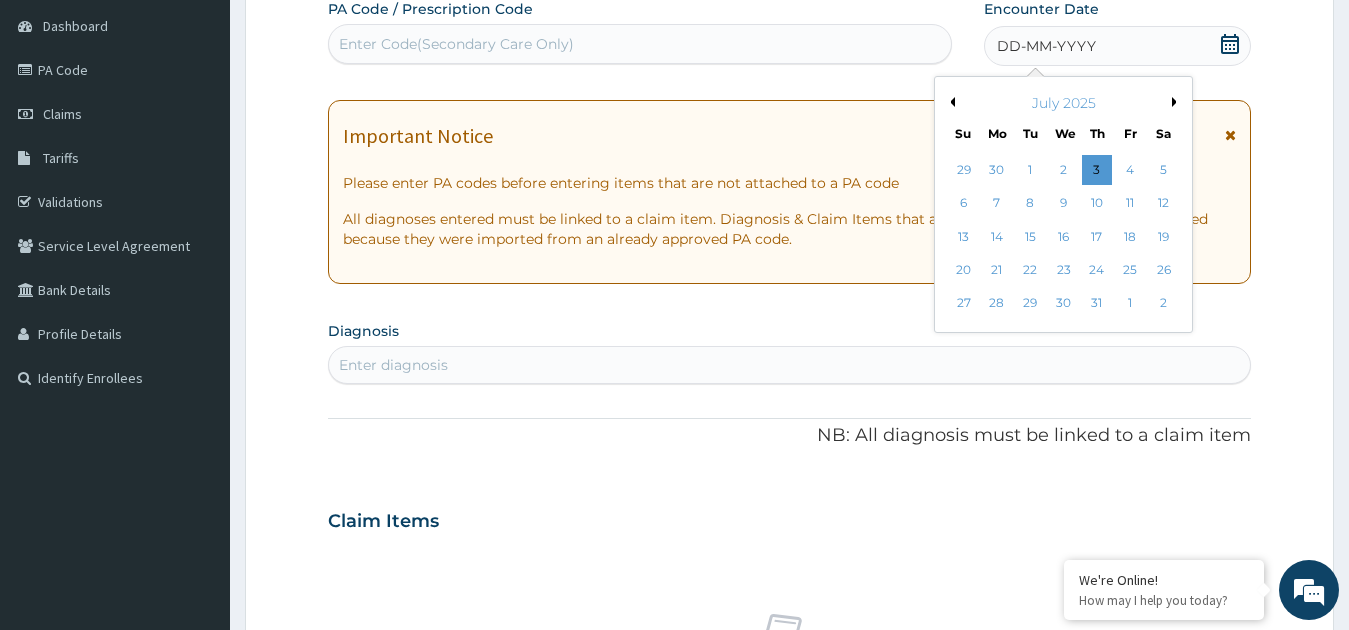 click on "Previous Month" at bounding box center (950, 102) 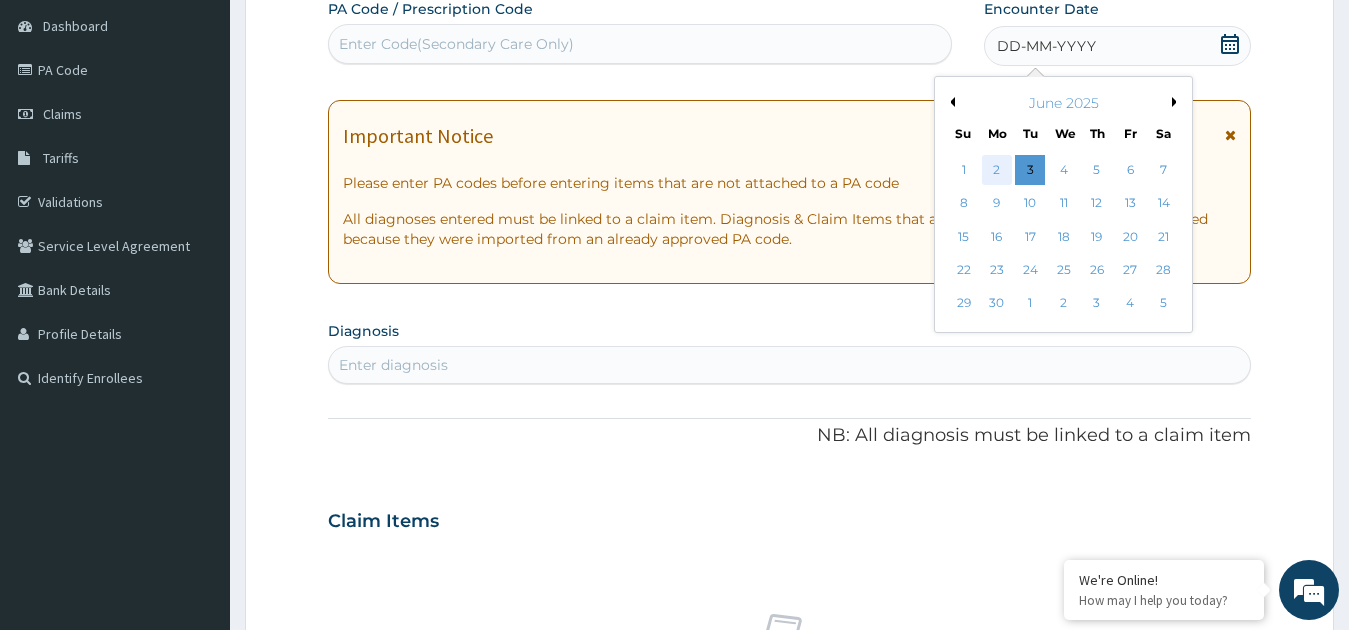 click on "2" at bounding box center (997, 170) 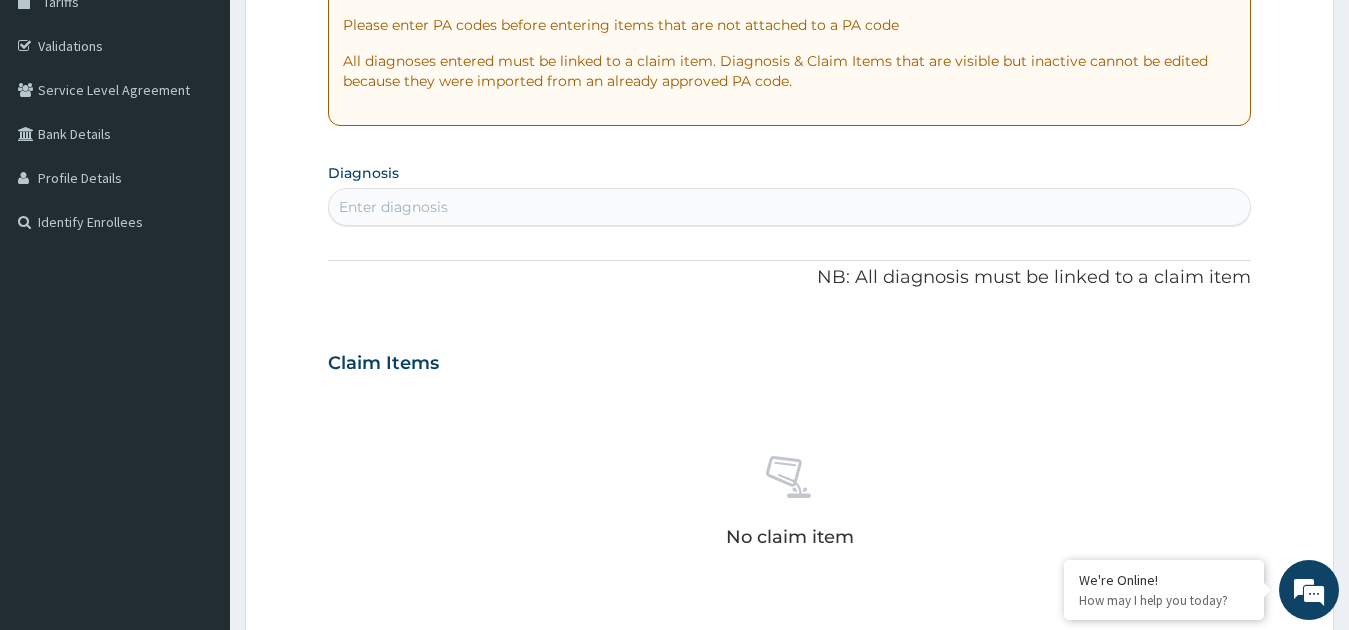 scroll, scrollTop: 351, scrollLeft: 0, axis: vertical 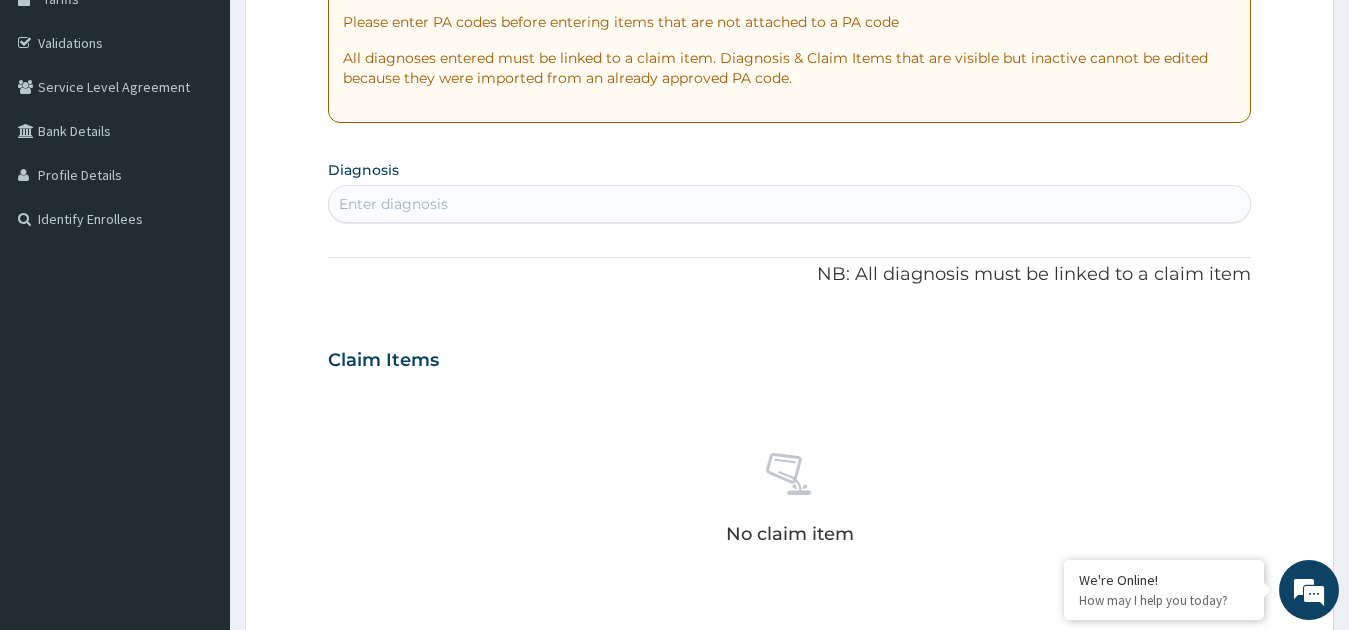 click on "Enter diagnosis" at bounding box center (790, 204) 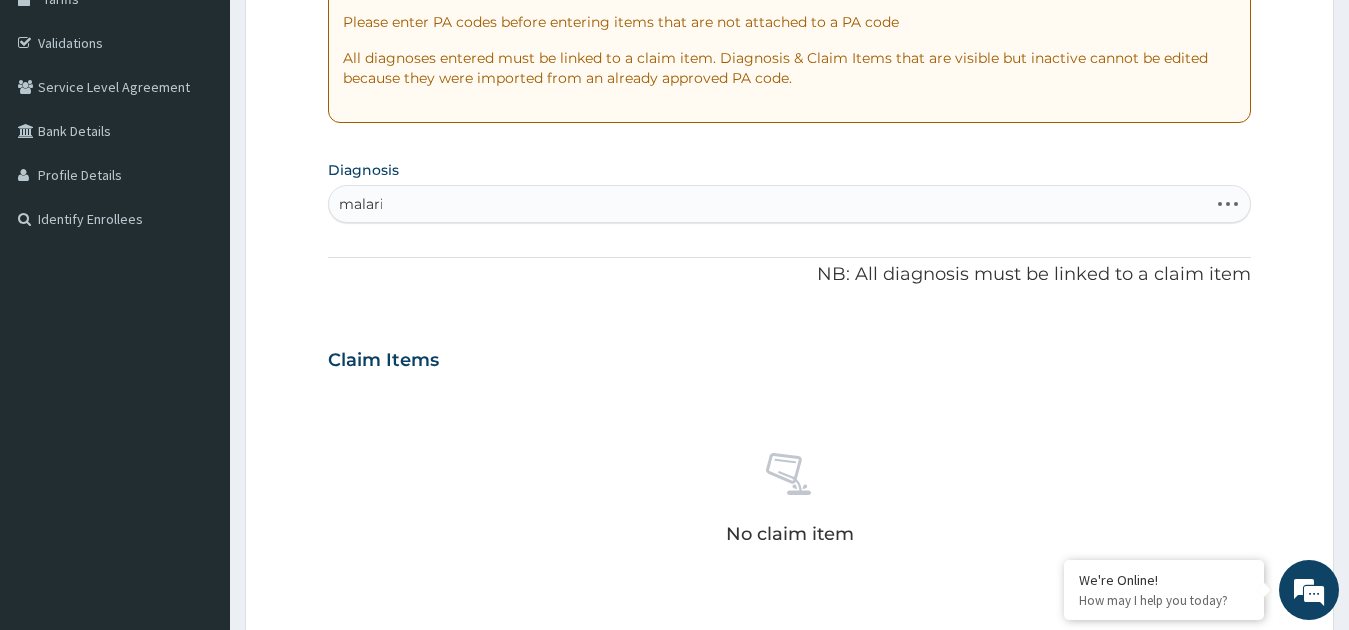 type on "malaria" 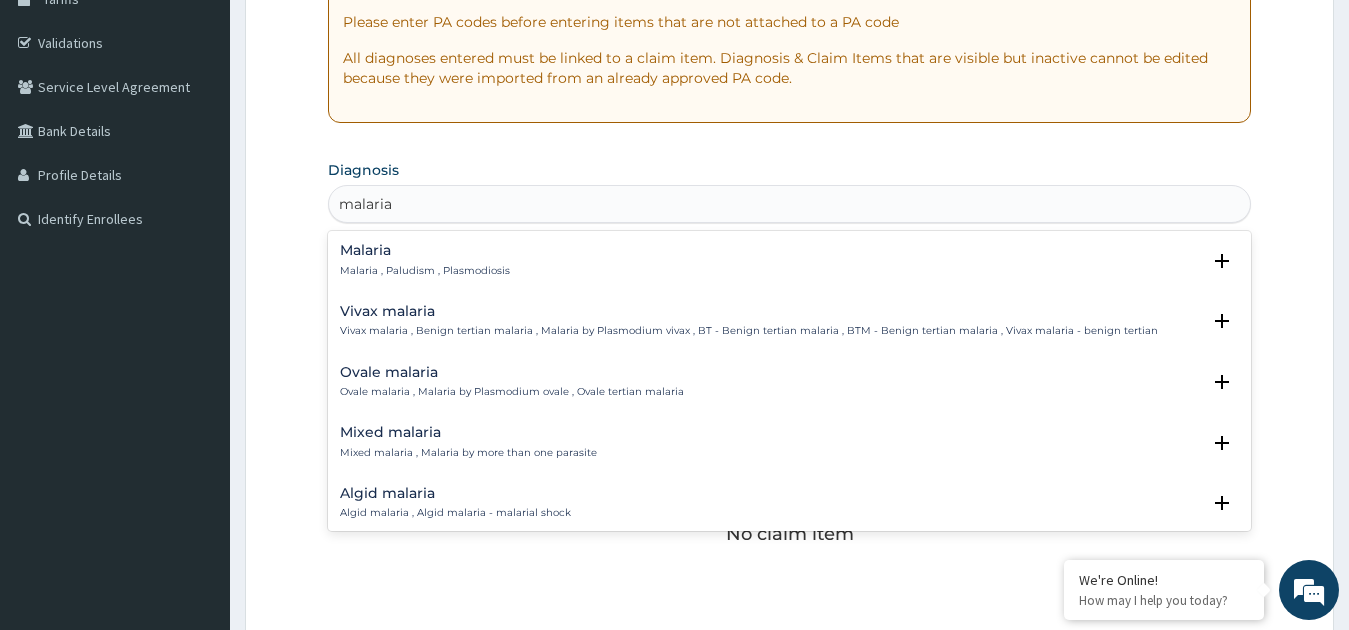 click on "Malaria Malaria , Paludism , Plasmodiosis" at bounding box center (790, 260) 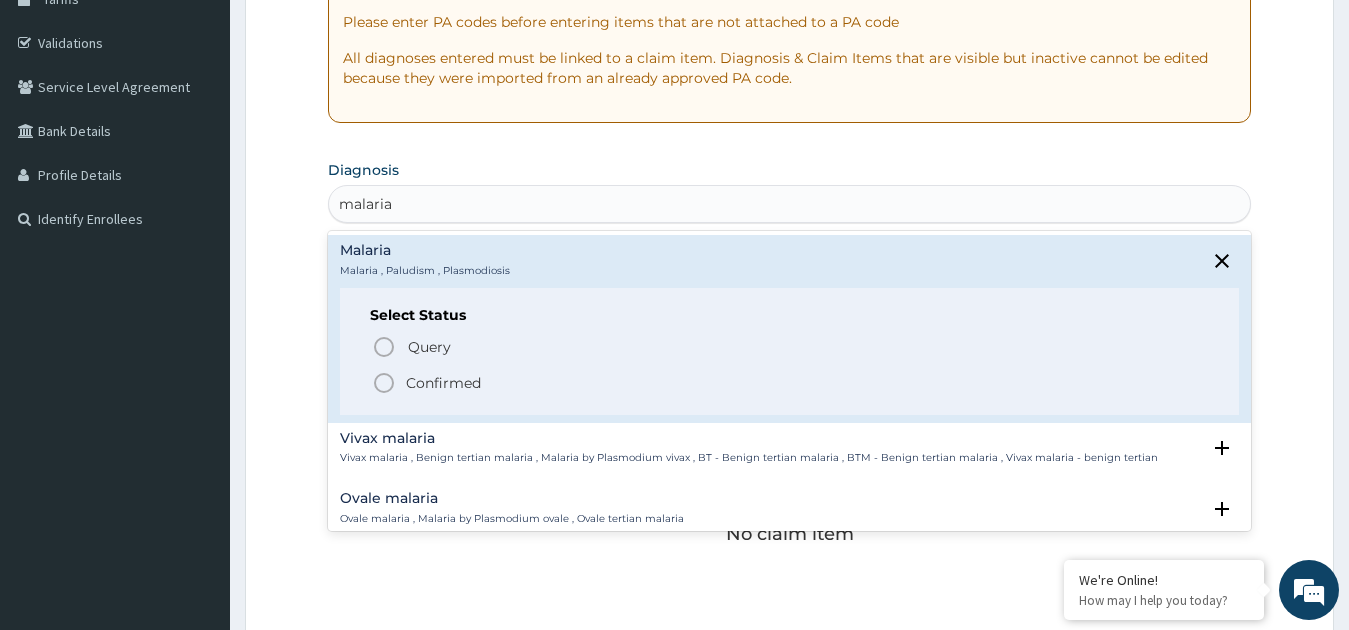 click on "Confirmed" at bounding box center [791, 383] 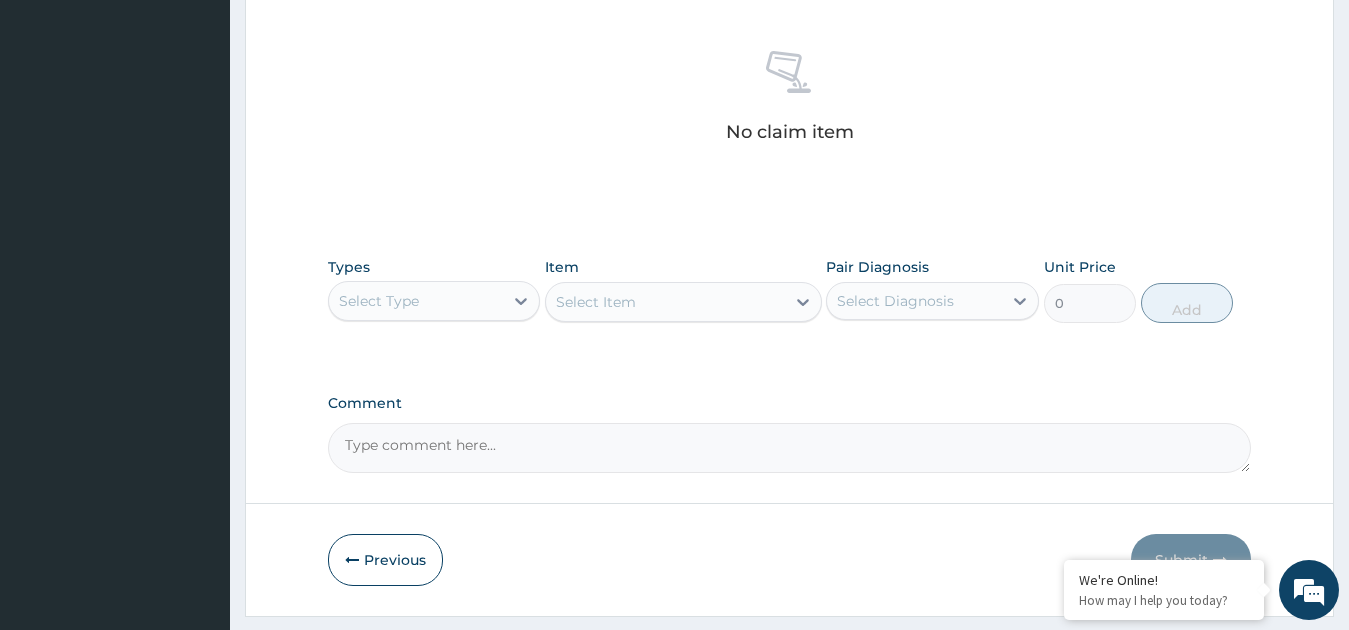 scroll, scrollTop: 812, scrollLeft: 0, axis: vertical 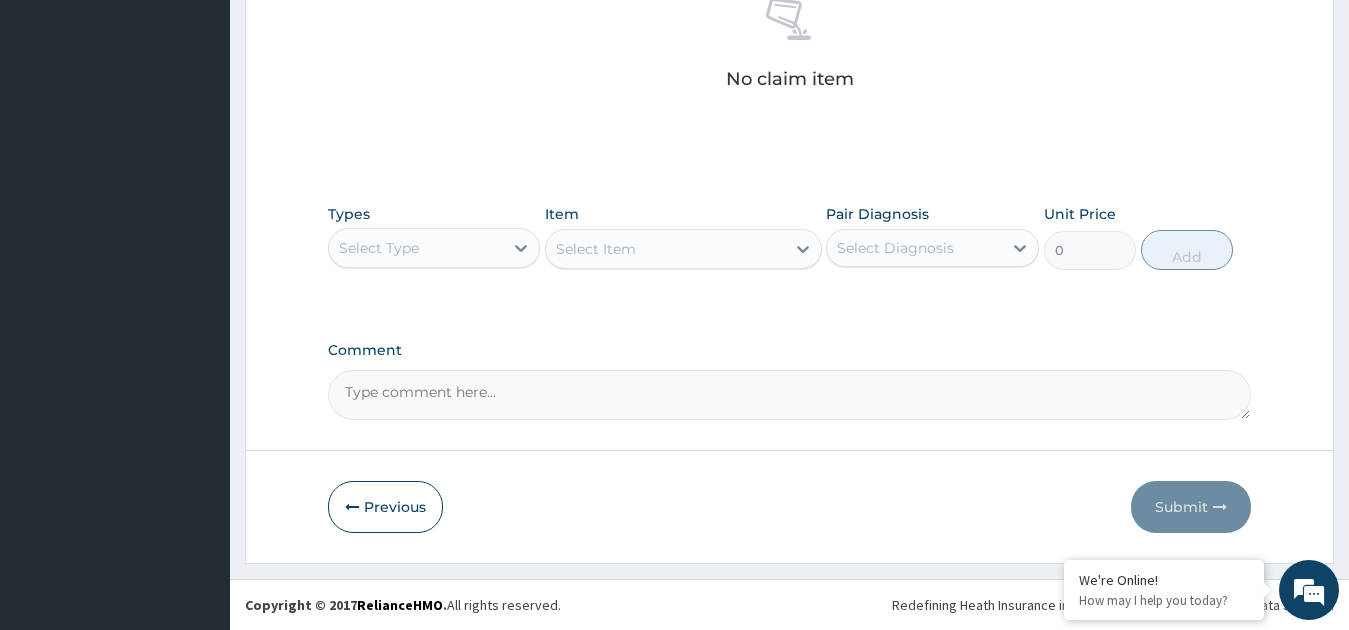 click on "Select Type" at bounding box center (416, 248) 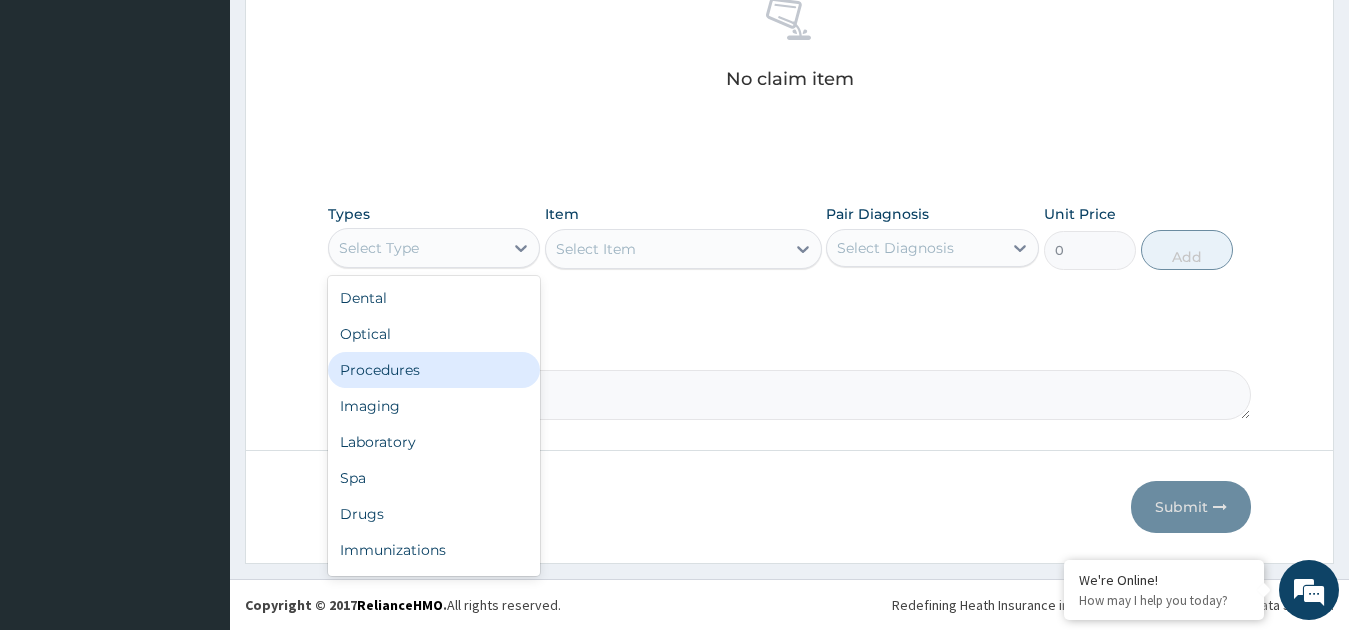 click on "Procedures" at bounding box center [434, 370] 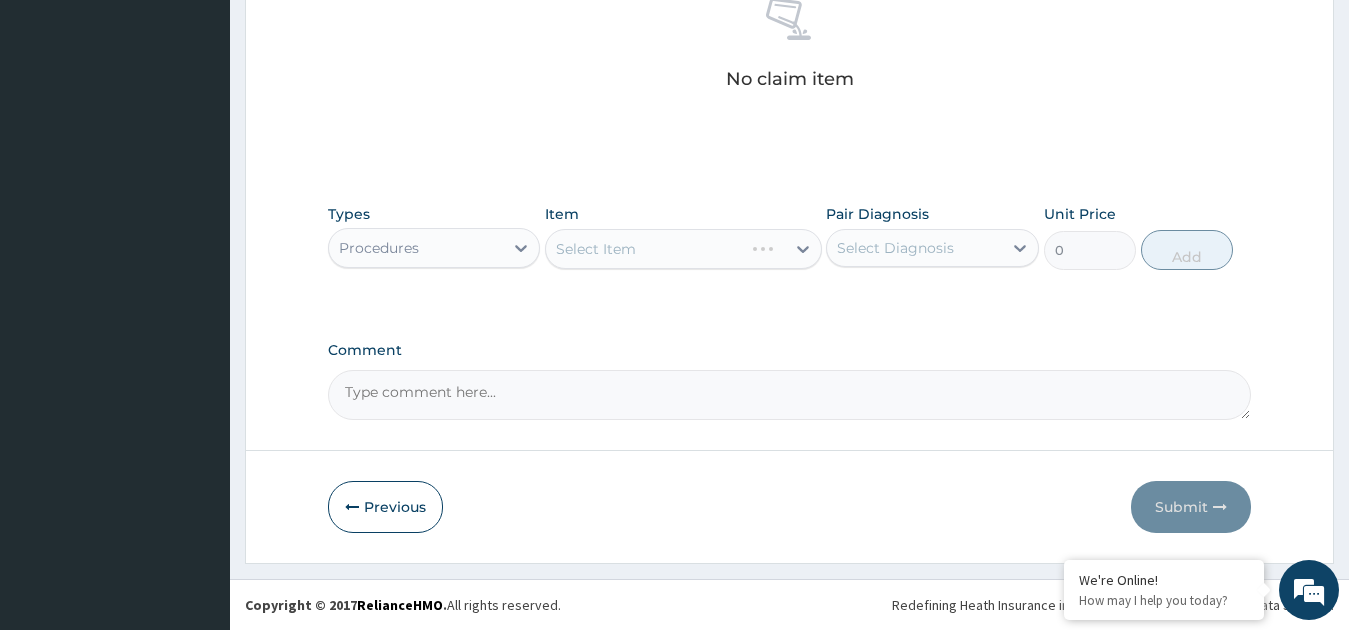 click on "Select Item" at bounding box center [683, 249] 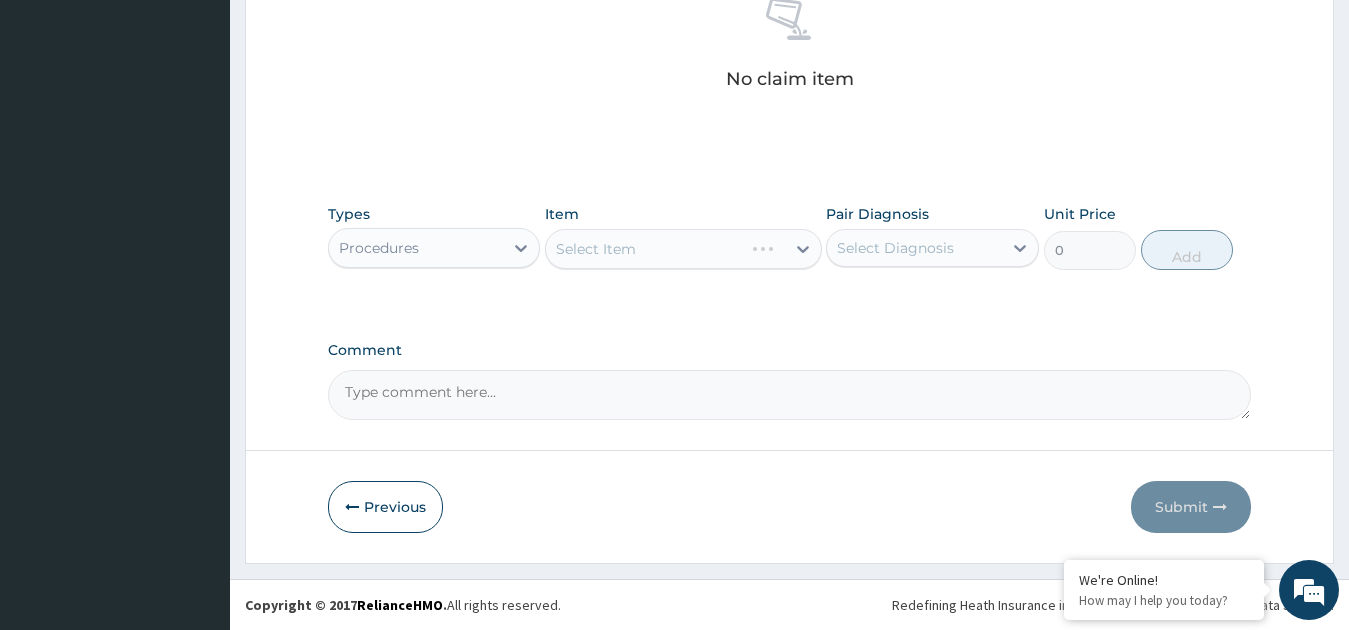 click on "Select Item" at bounding box center (683, 249) 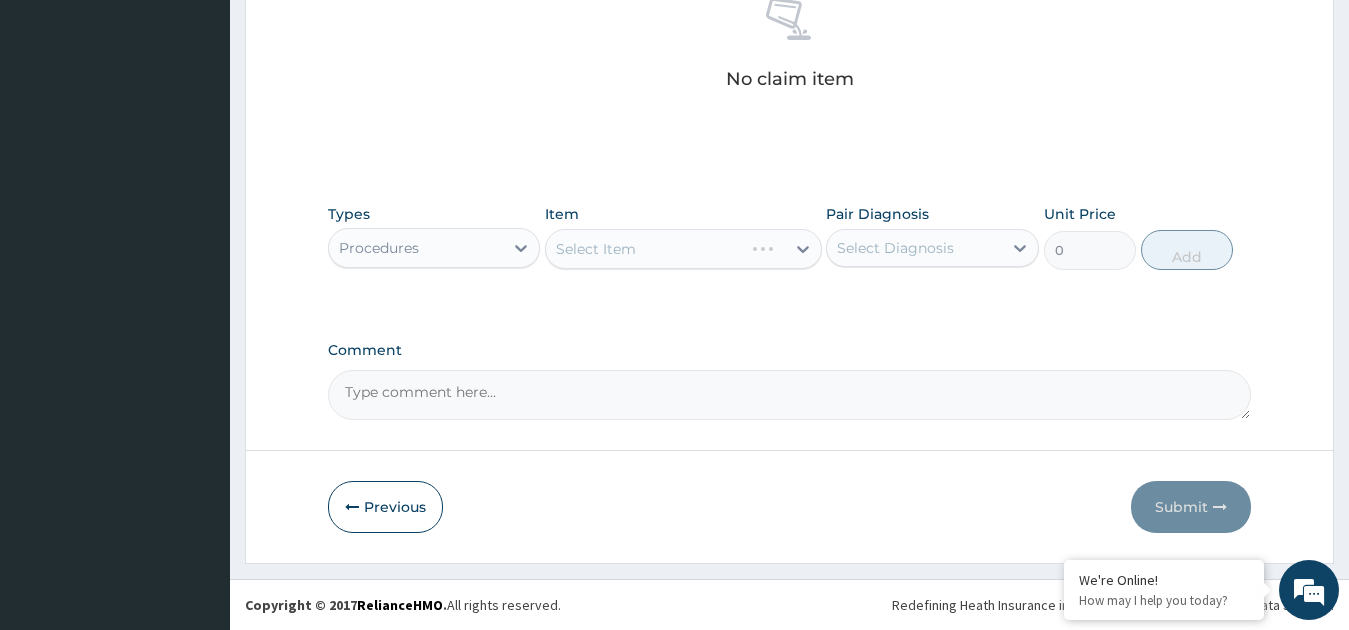 click on "Select Item" at bounding box center [683, 249] 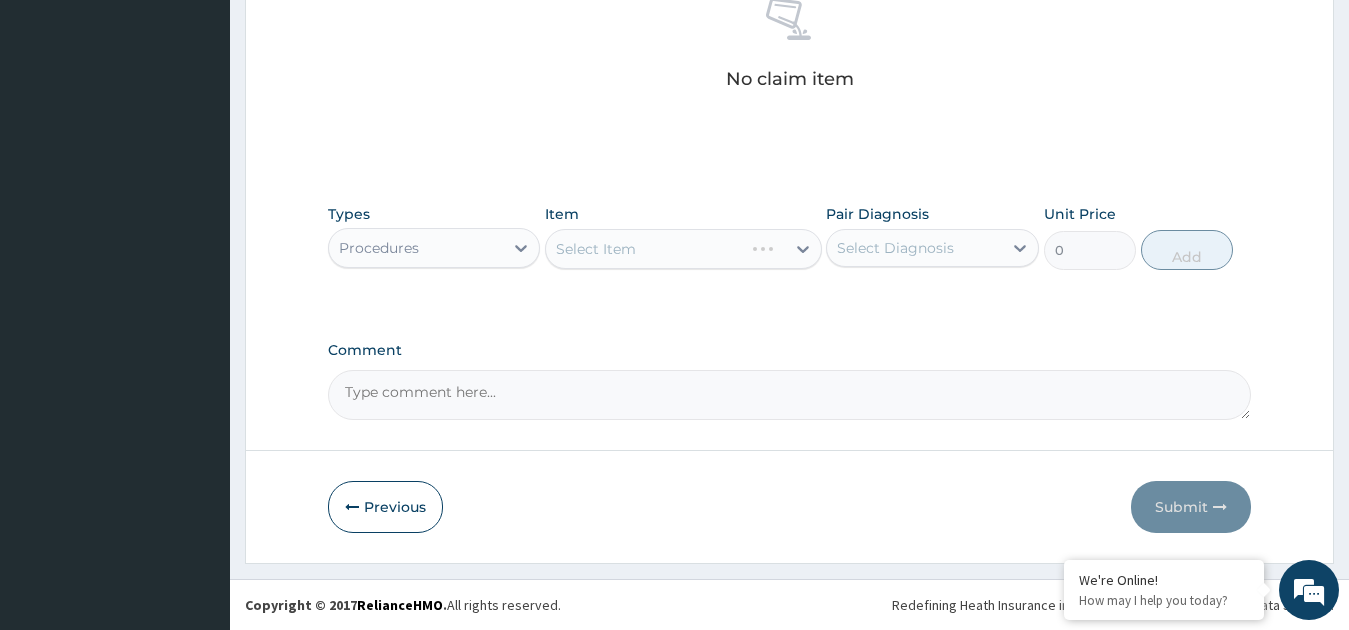 click on "Select Item" at bounding box center [683, 249] 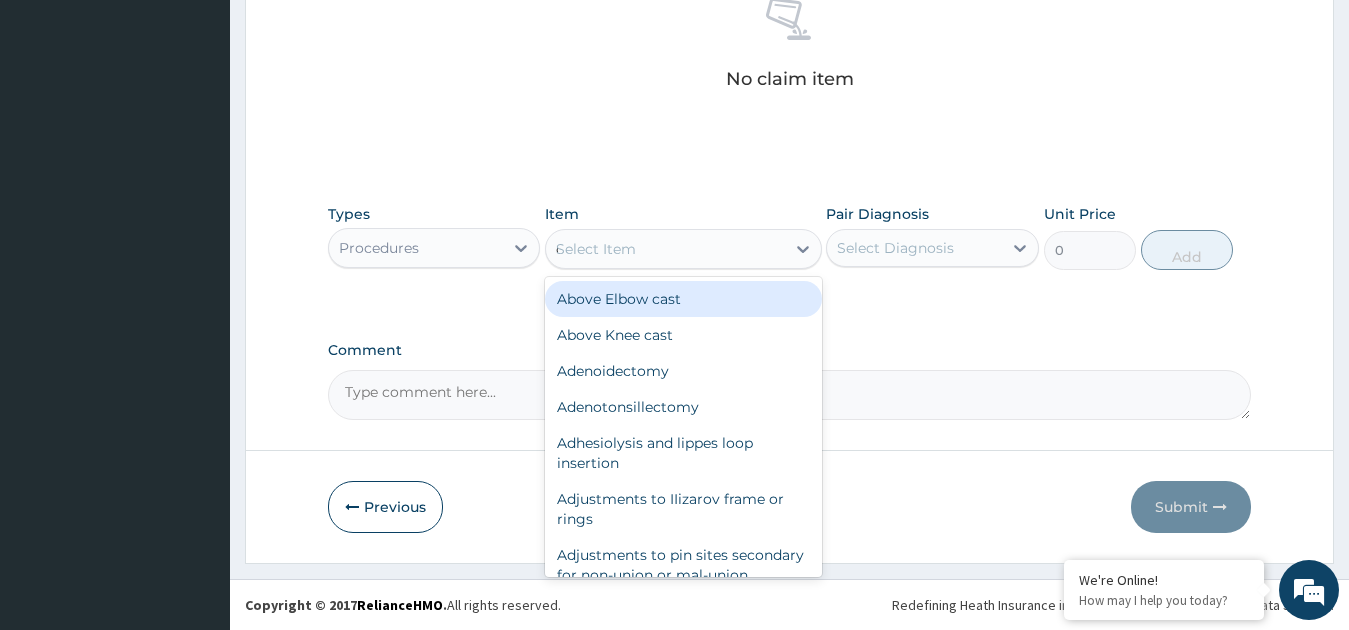 type on "cons" 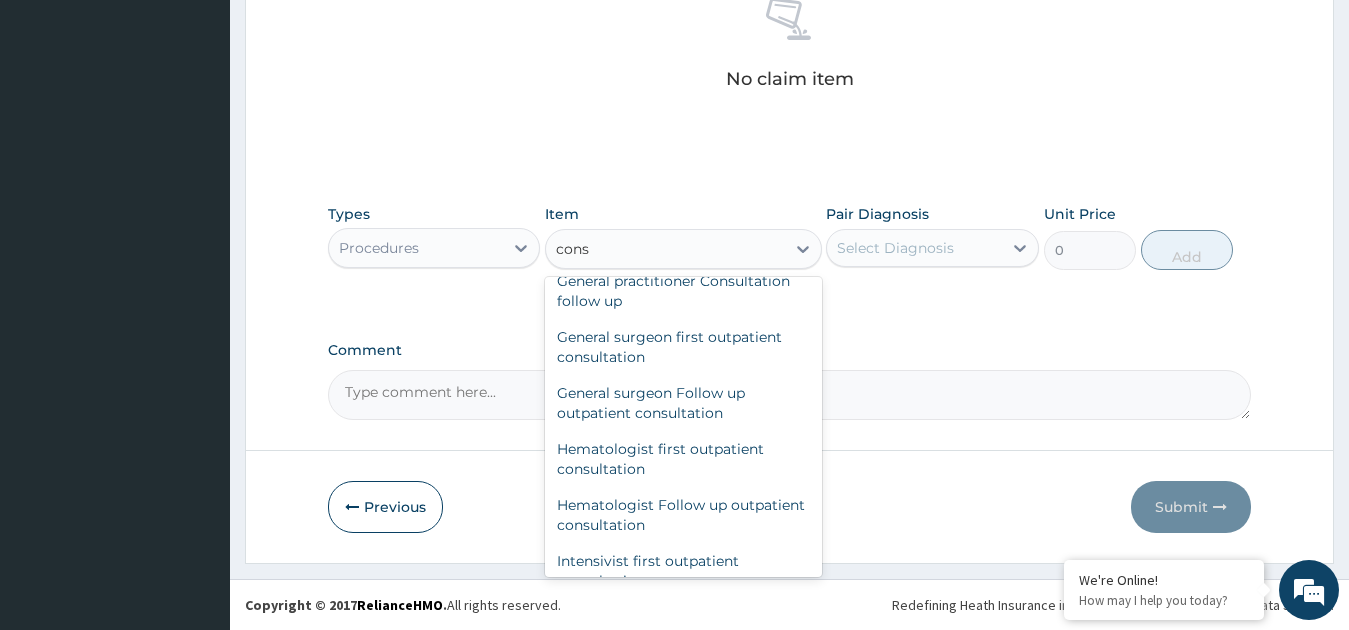 scroll, scrollTop: 1211, scrollLeft: 0, axis: vertical 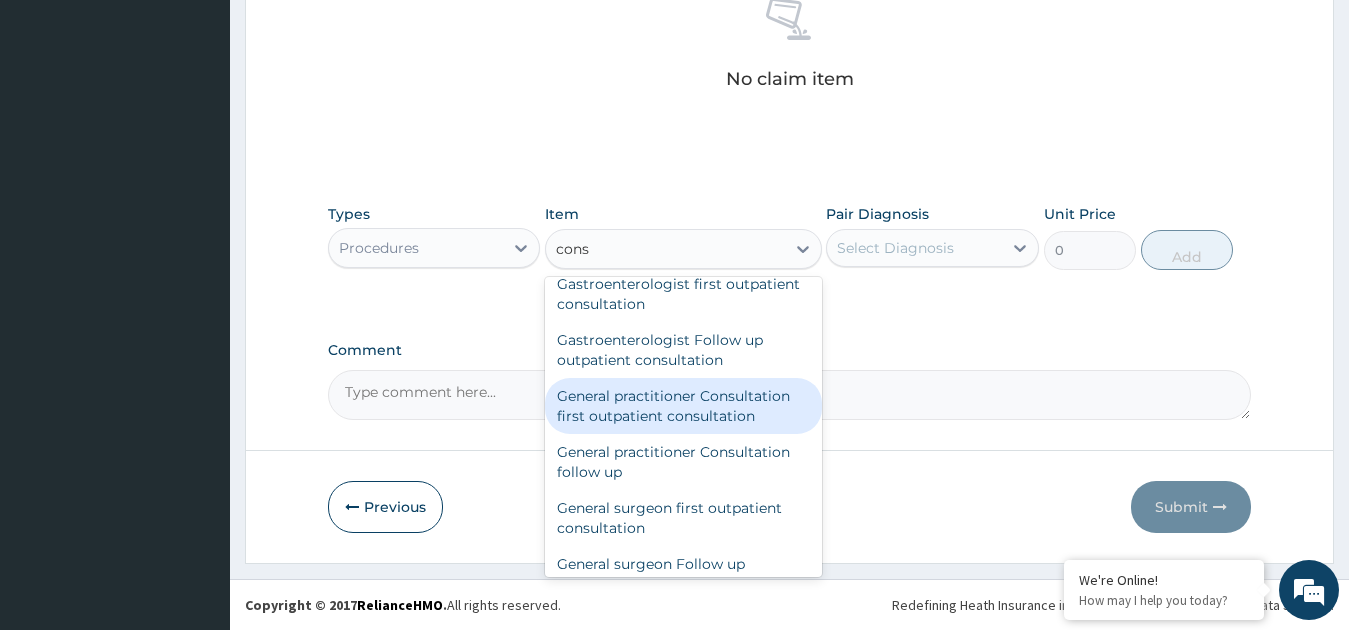 click on "General practitioner Consultation first outpatient consultation" at bounding box center (683, 406) 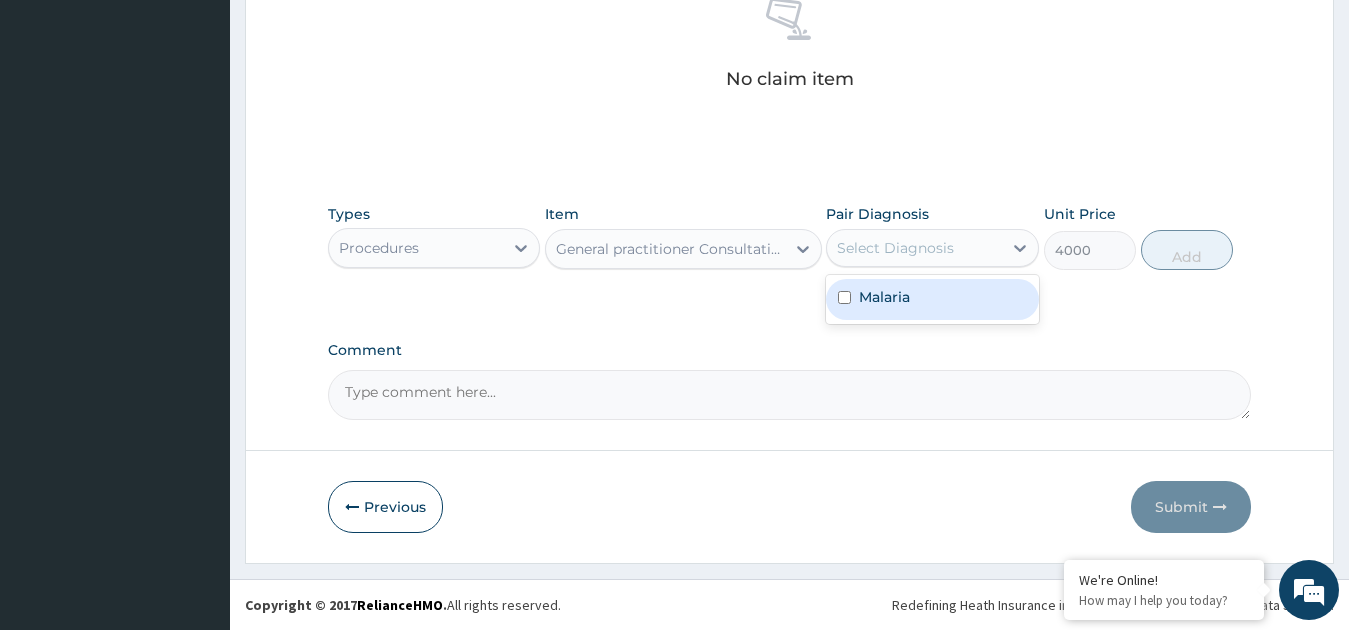 click on "Select Diagnosis" at bounding box center (914, 248) 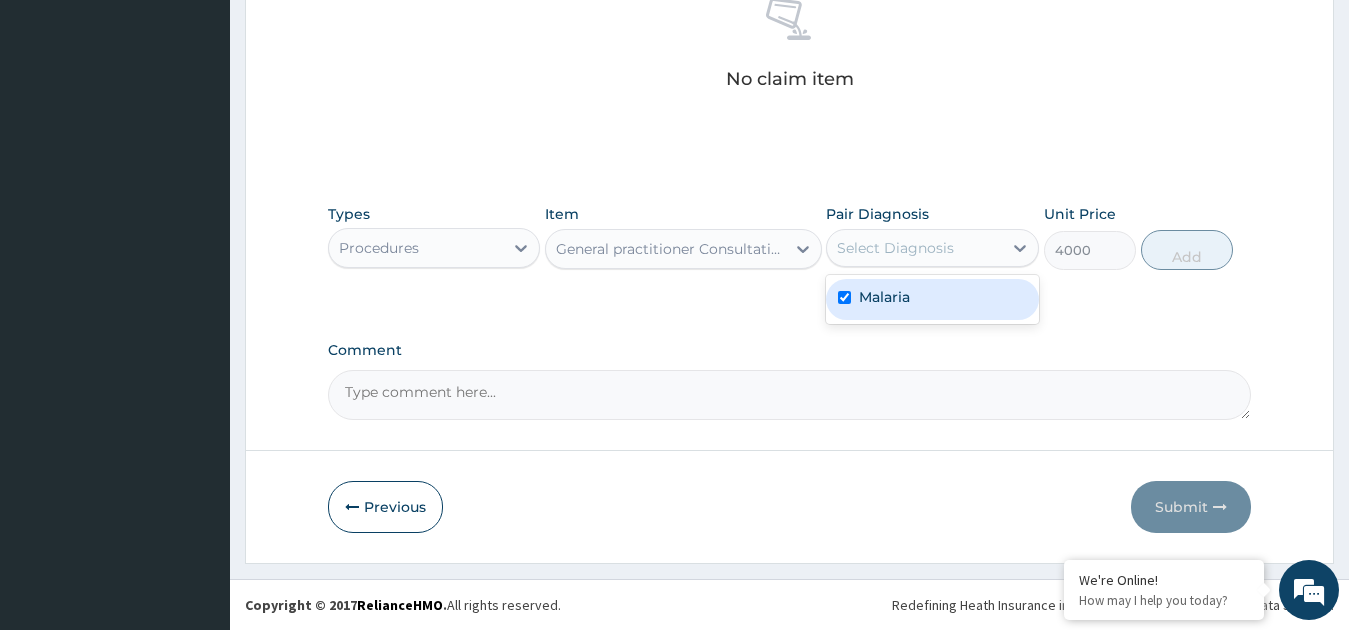 checkbox on "true" 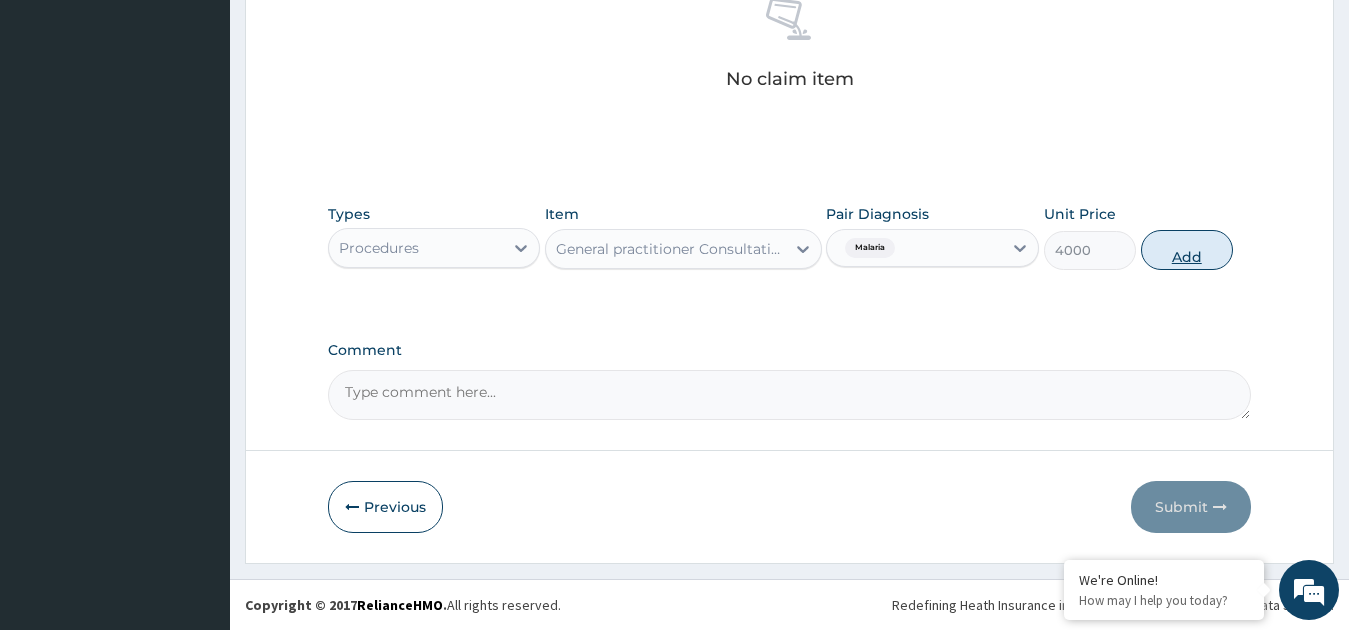 click on "Add" at bounding box center [1187, 250] 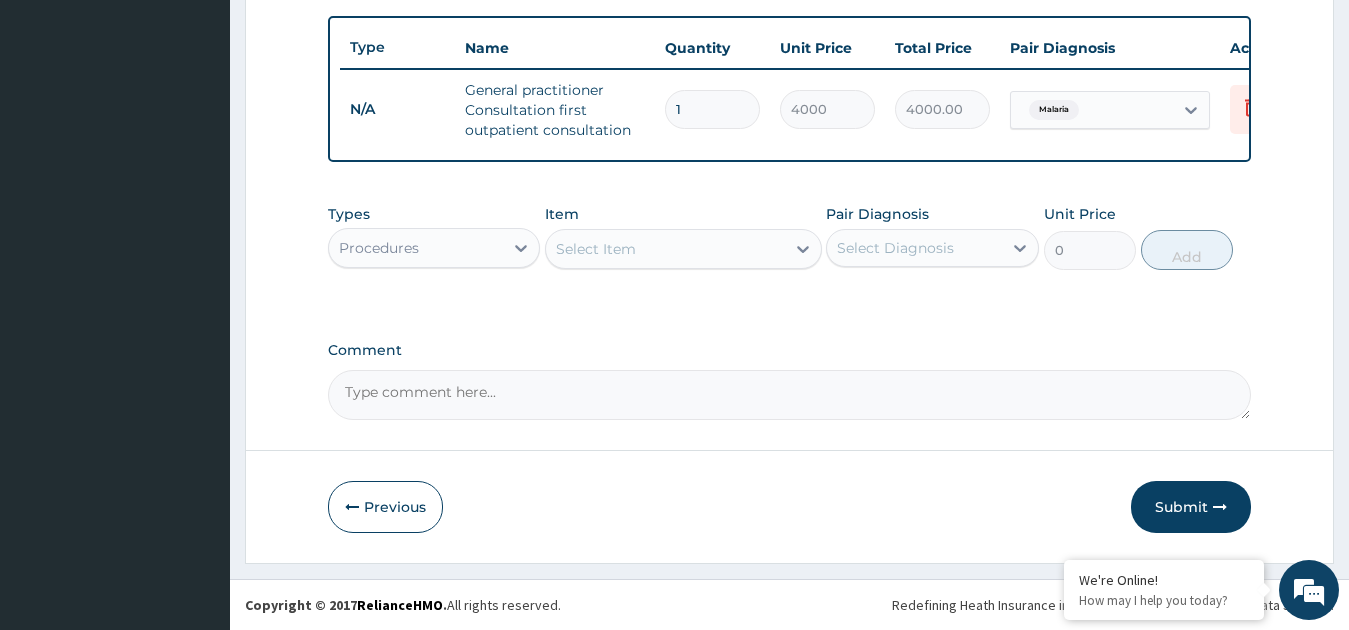 scroll, scrollTop: 745, scrollLeft: 0, axis: vertical 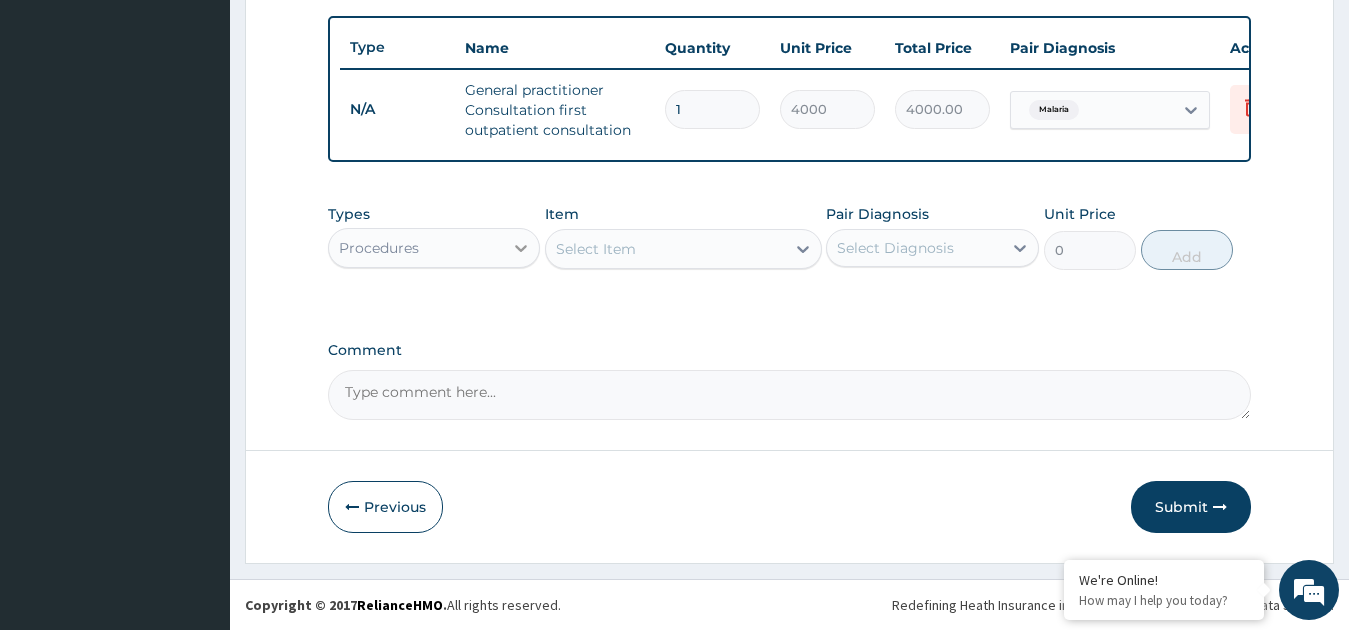 click 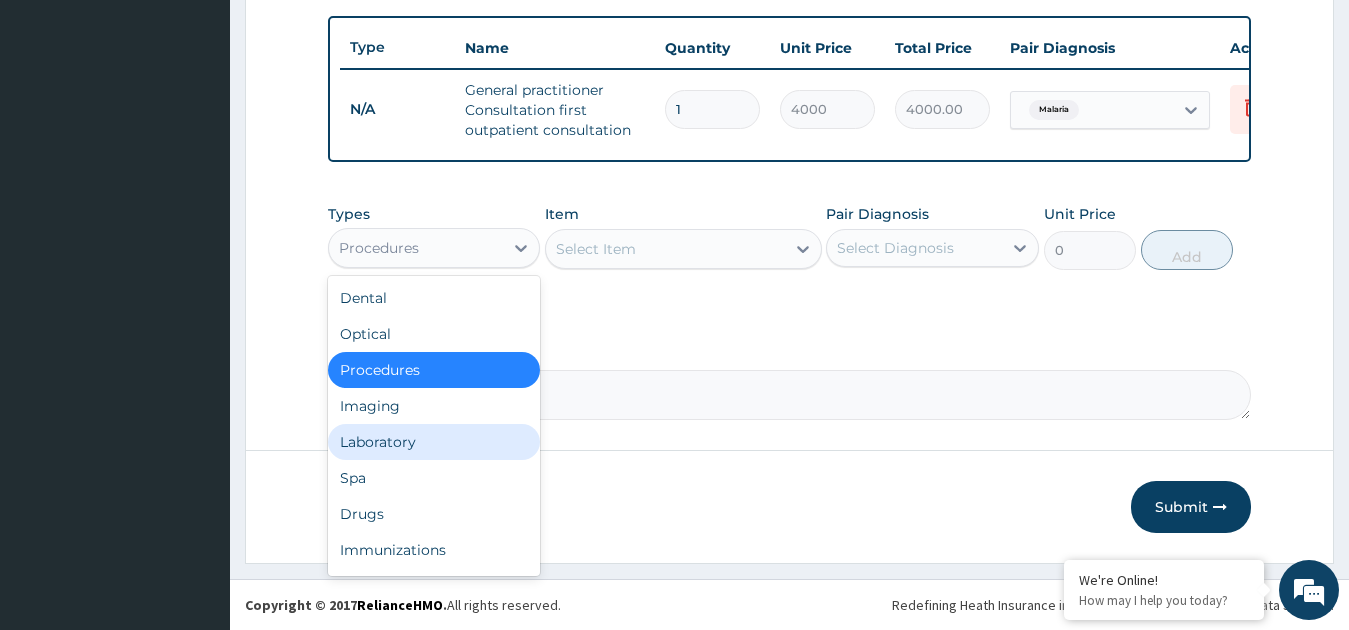 click on "Laboratory" at bounding box center [434, 442] 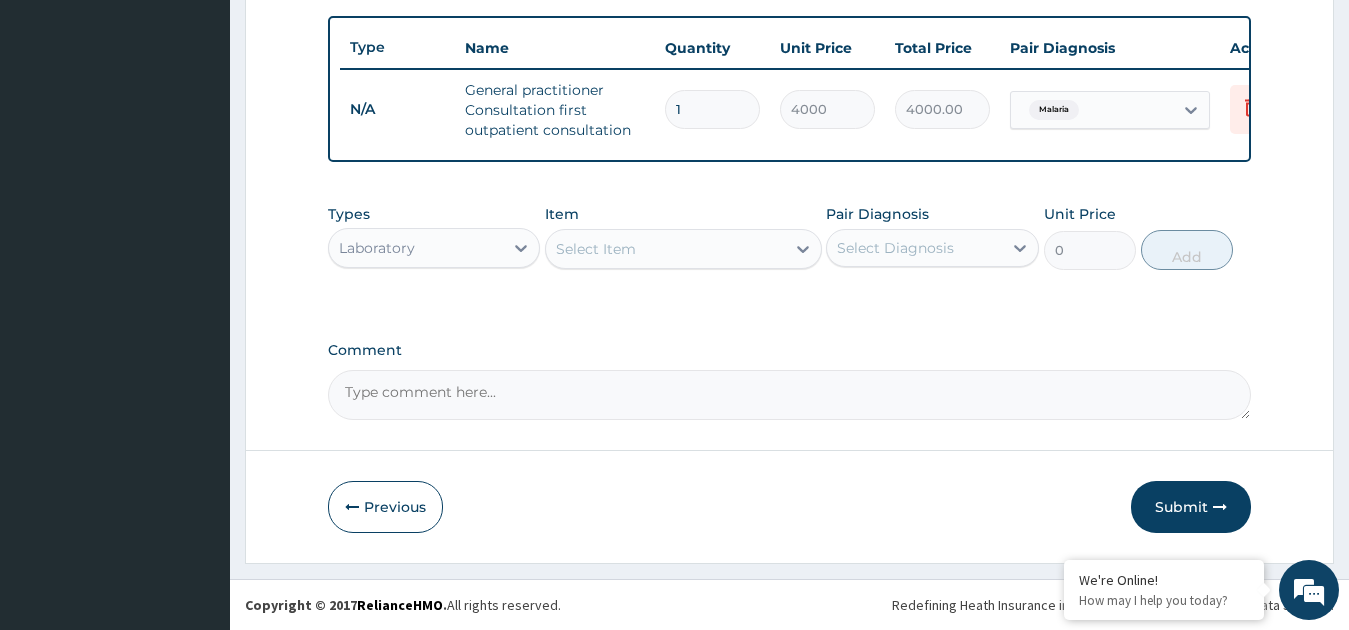 click on "Select Item" at bounding box center (665, 249) 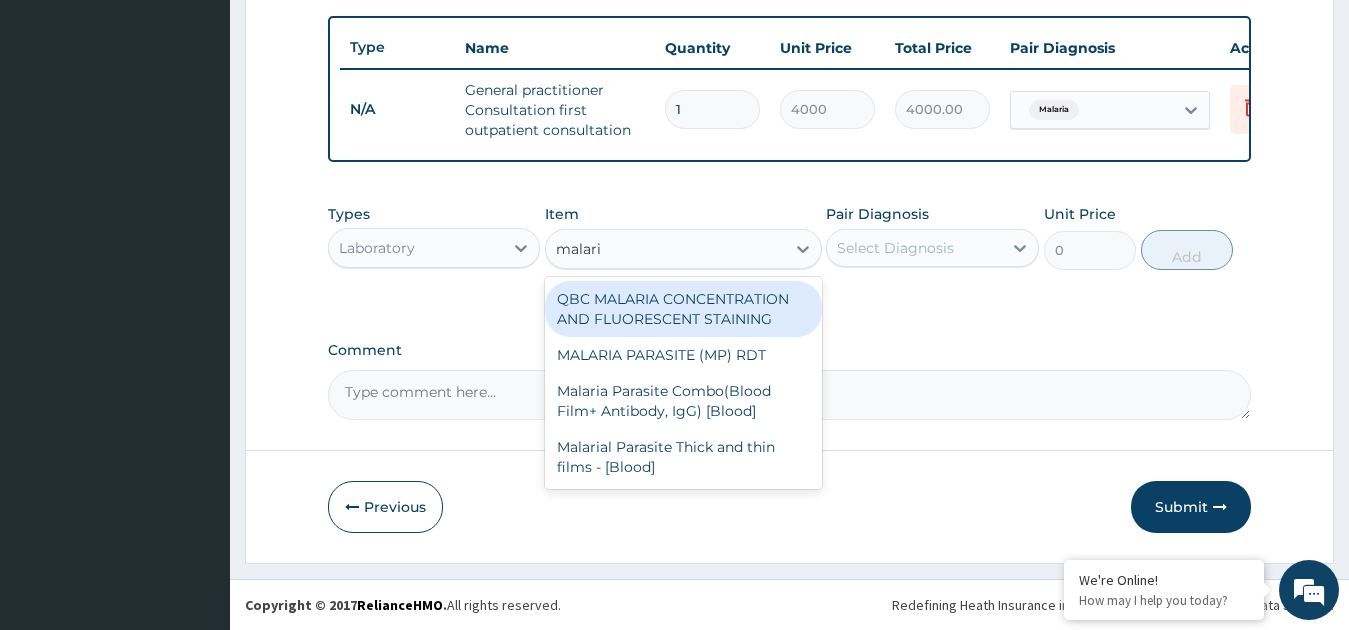 type on "malaria" 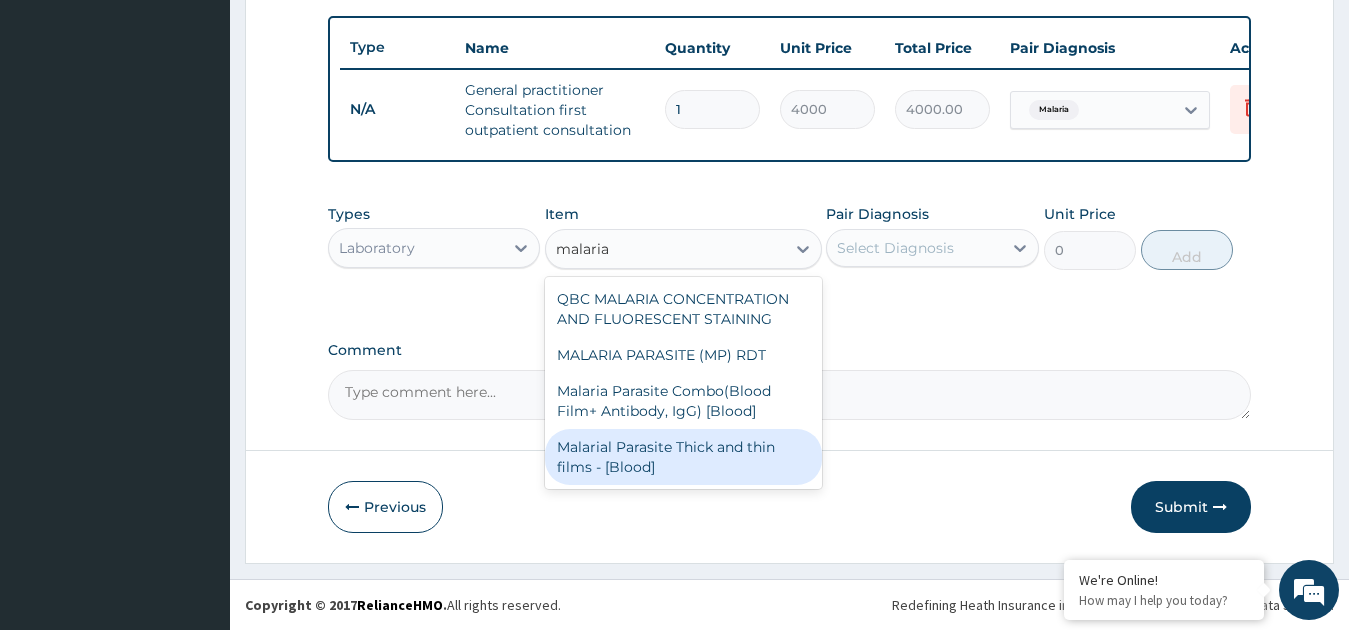 click on "Malarial Parasite Thick and thin films - [Blood]" at bounding box center (683, 457) 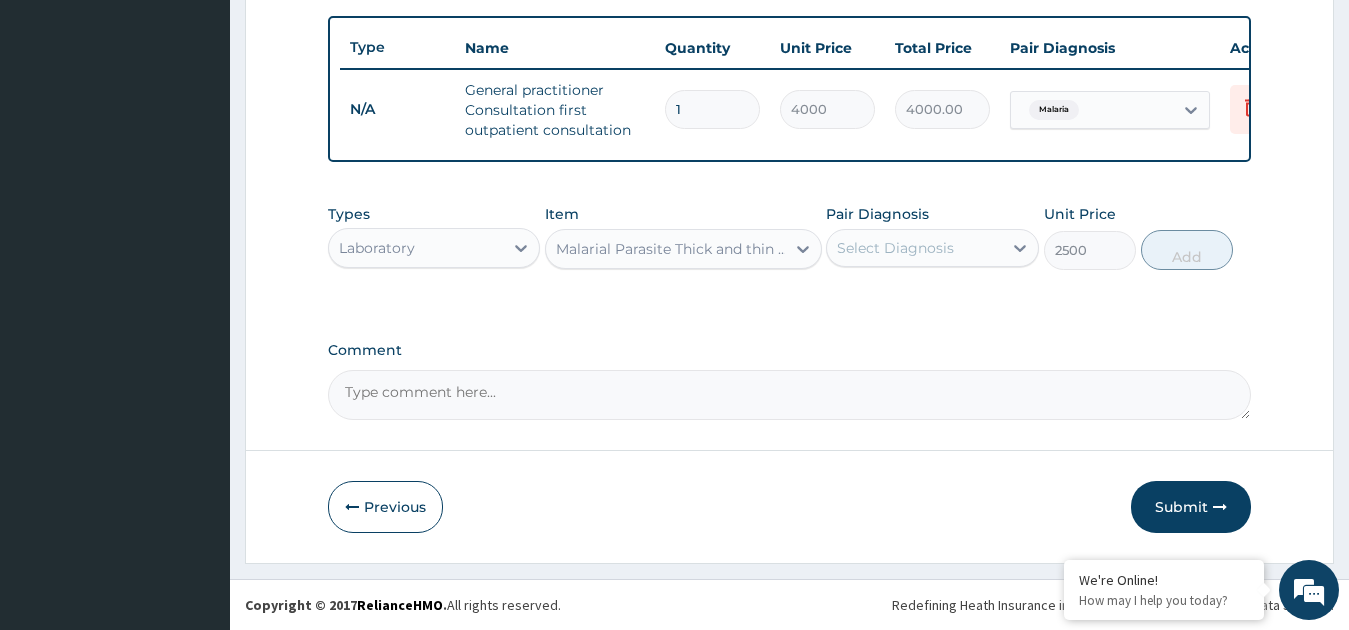 click on "Select Diagnosis" at bounding box center [895, 248] 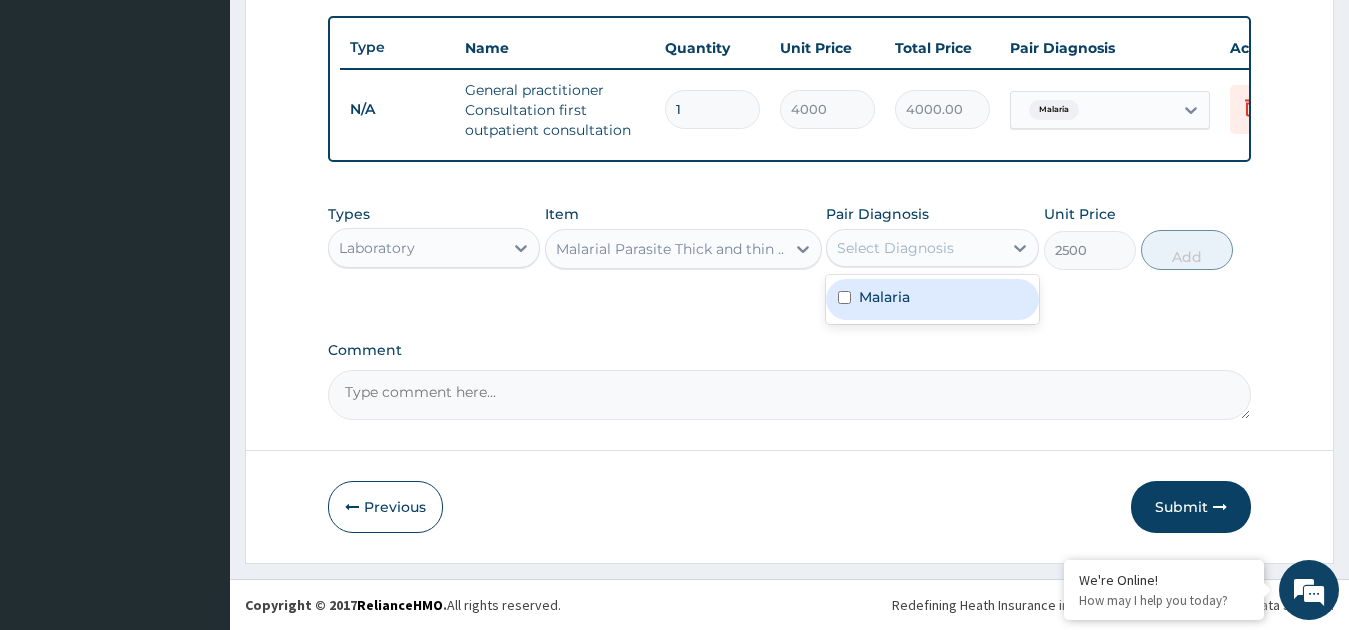 click on "Malaria" at bounding box center [932, 299] 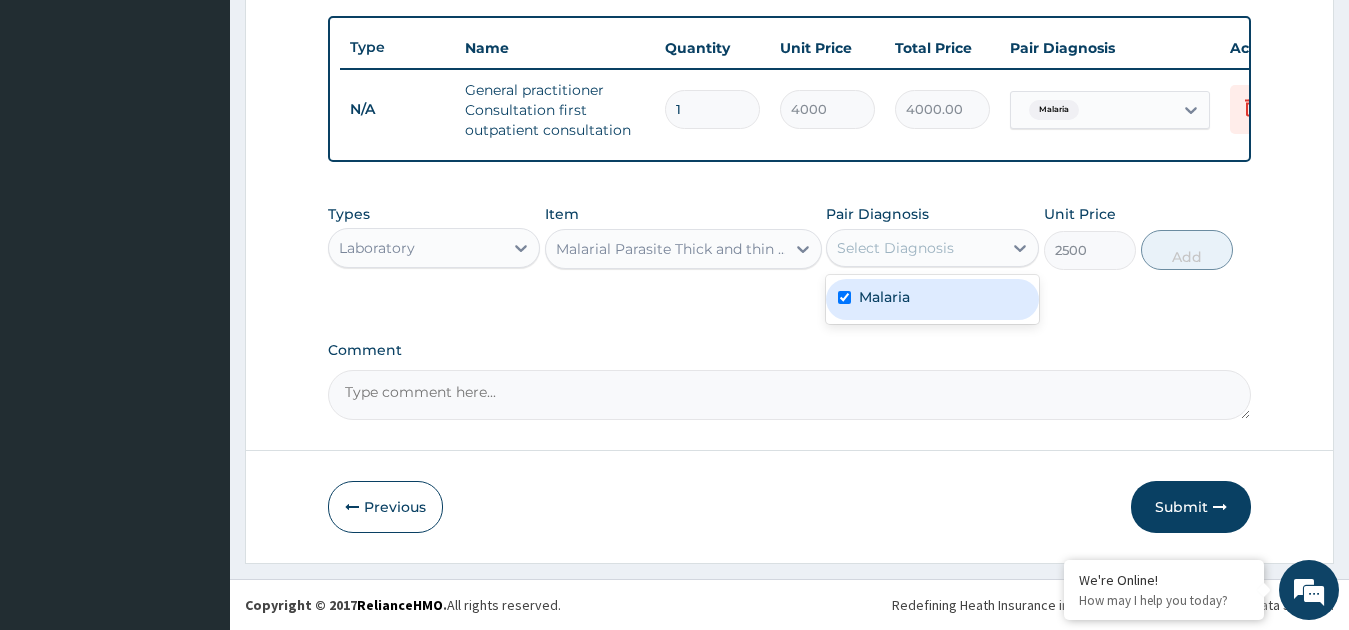 checkbox on "true" 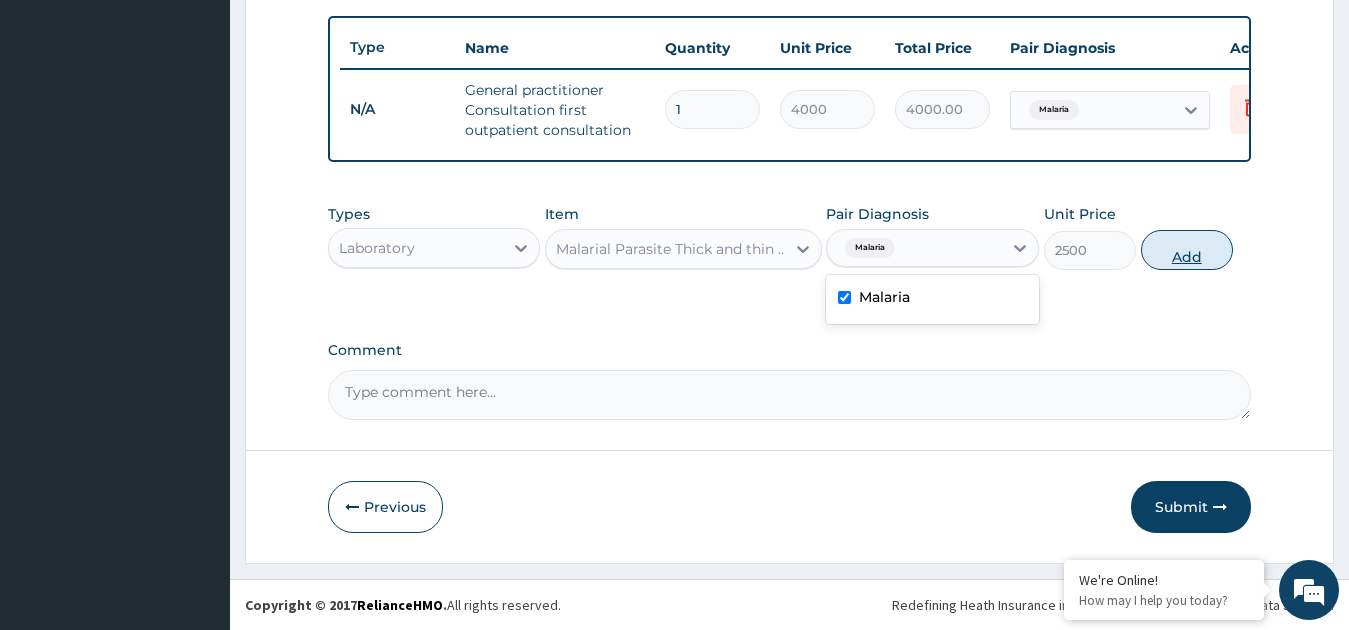 click on "Add" at bounding box center (1187, 250) 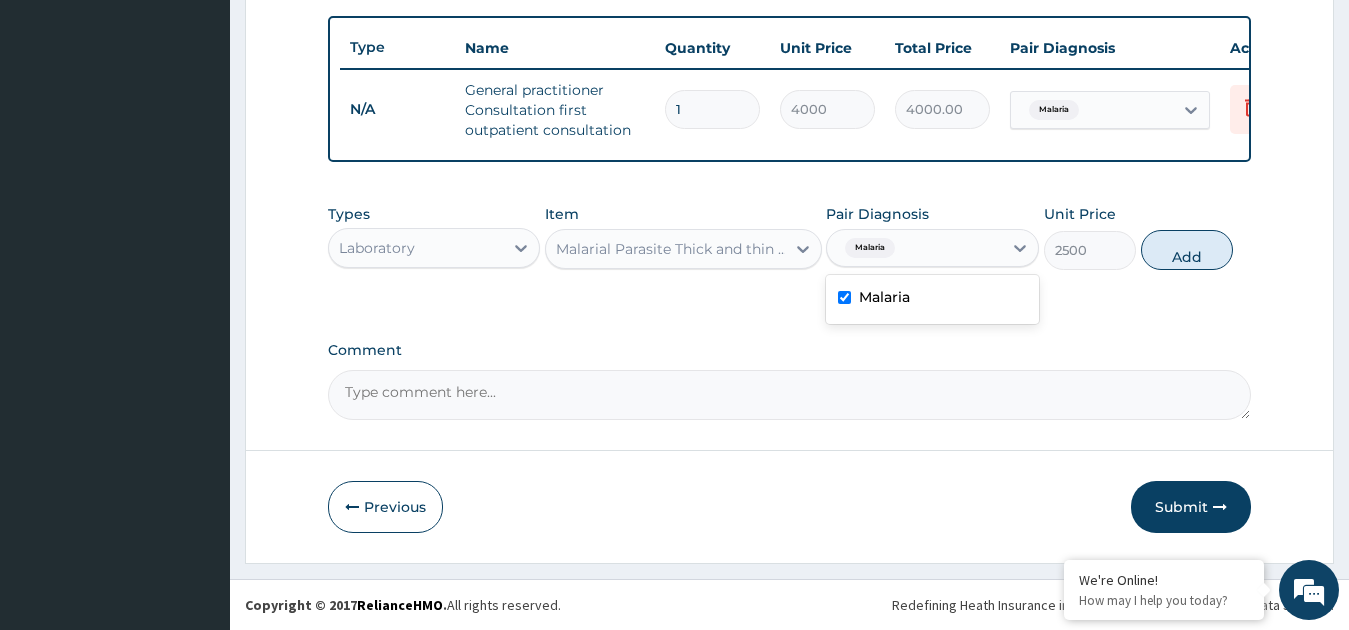 type on "0" 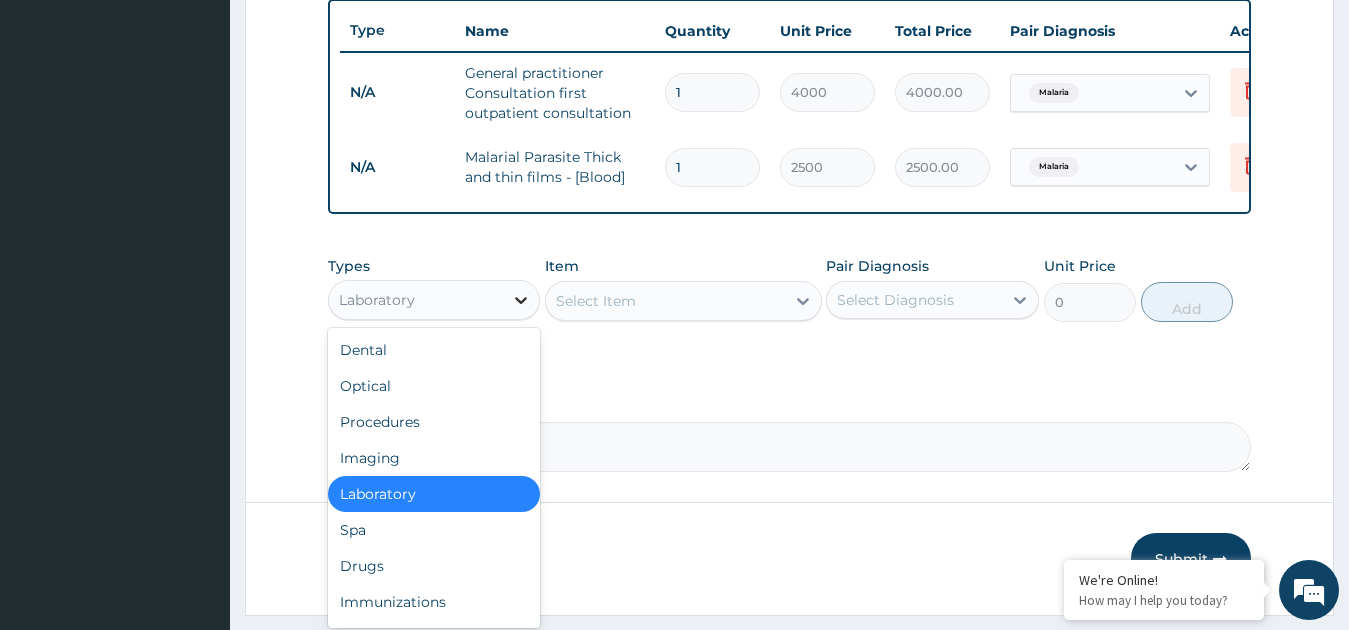 click at bounding box center (521, 300) 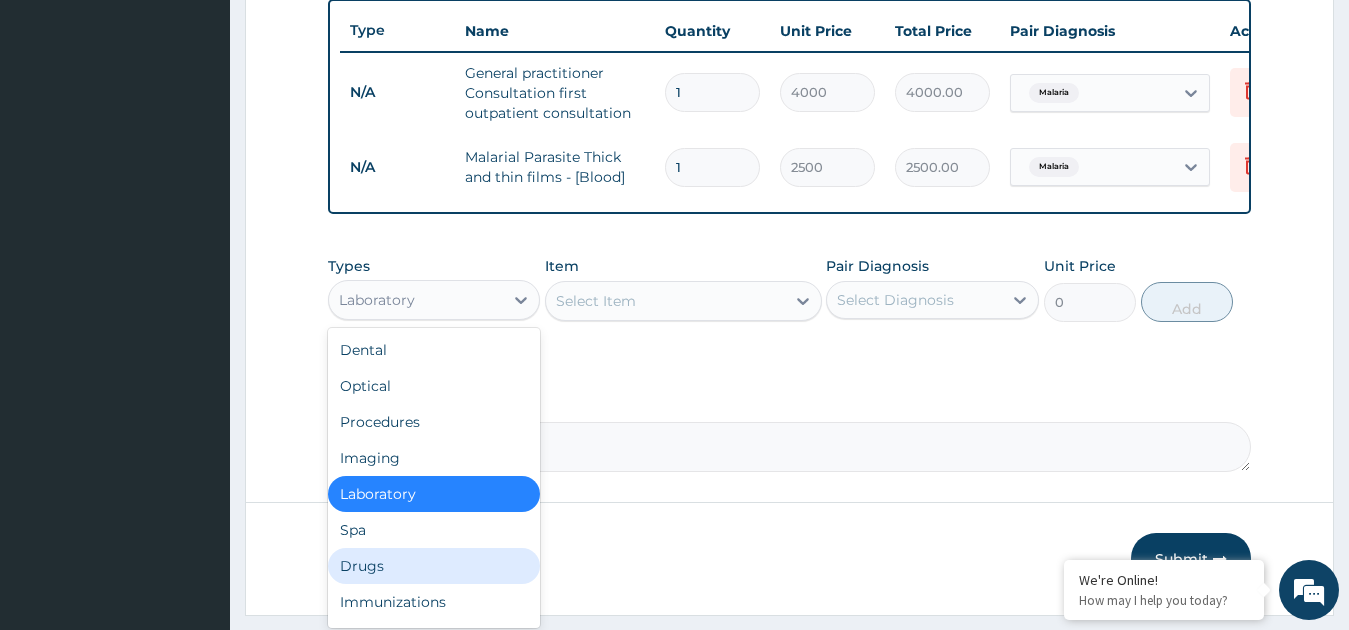 click on "Drugs" at bounding box center [434, 566] 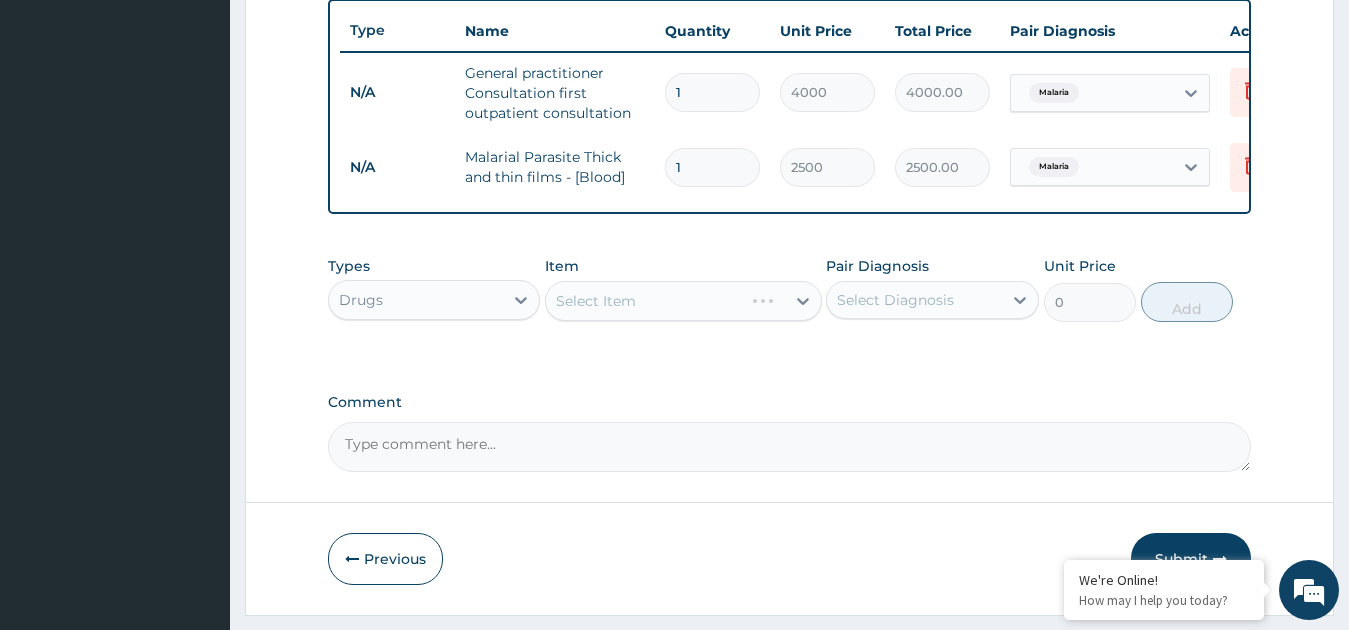 click on "Select Item" at bounding box center [683, 301] 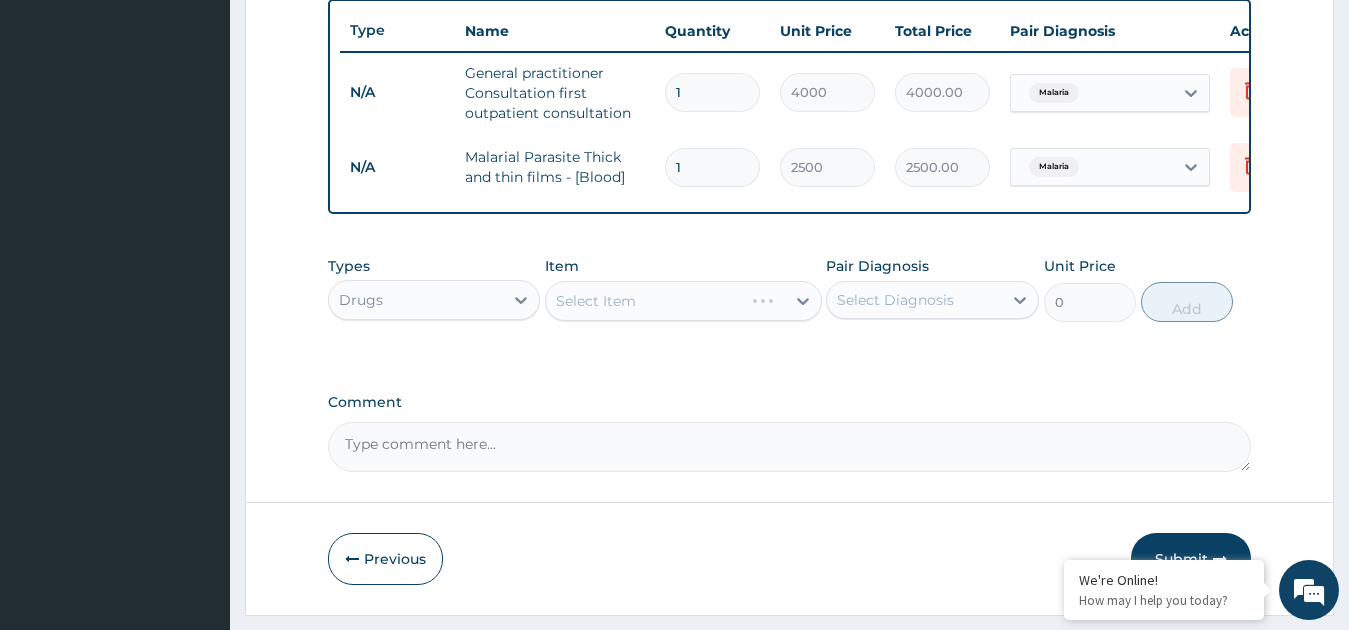 click on "Select Item" at bounding box center [683, 301] 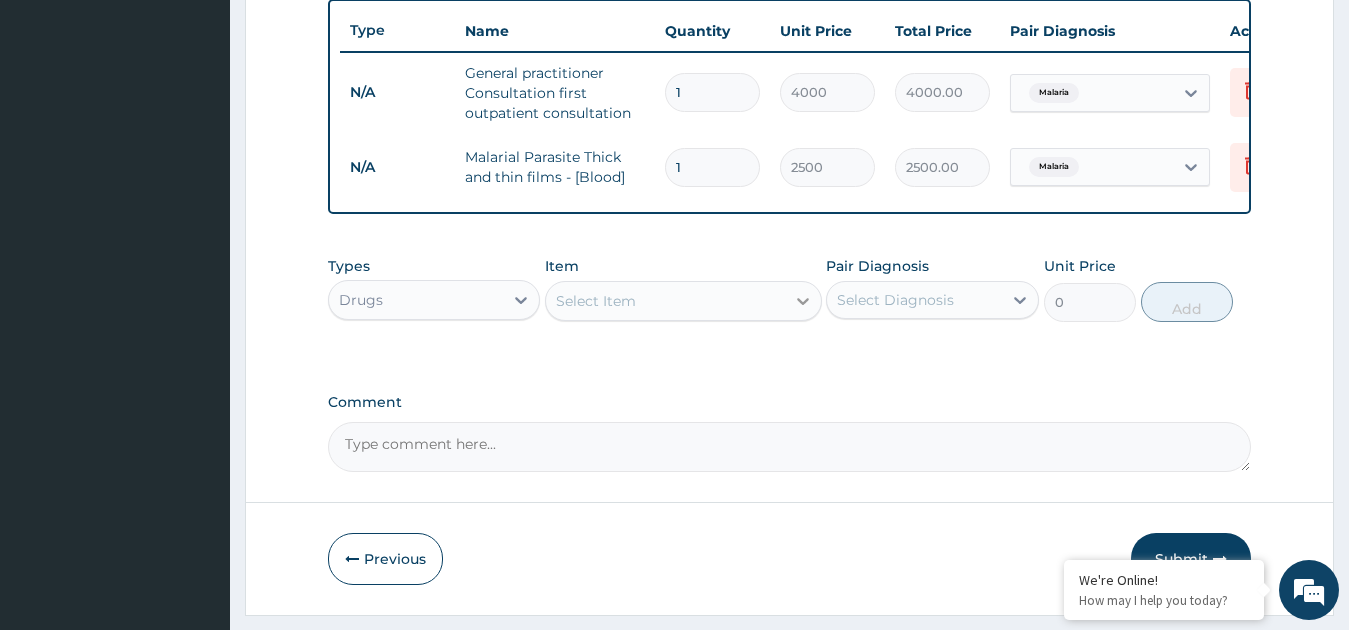 click at bounding box center [803, 301] 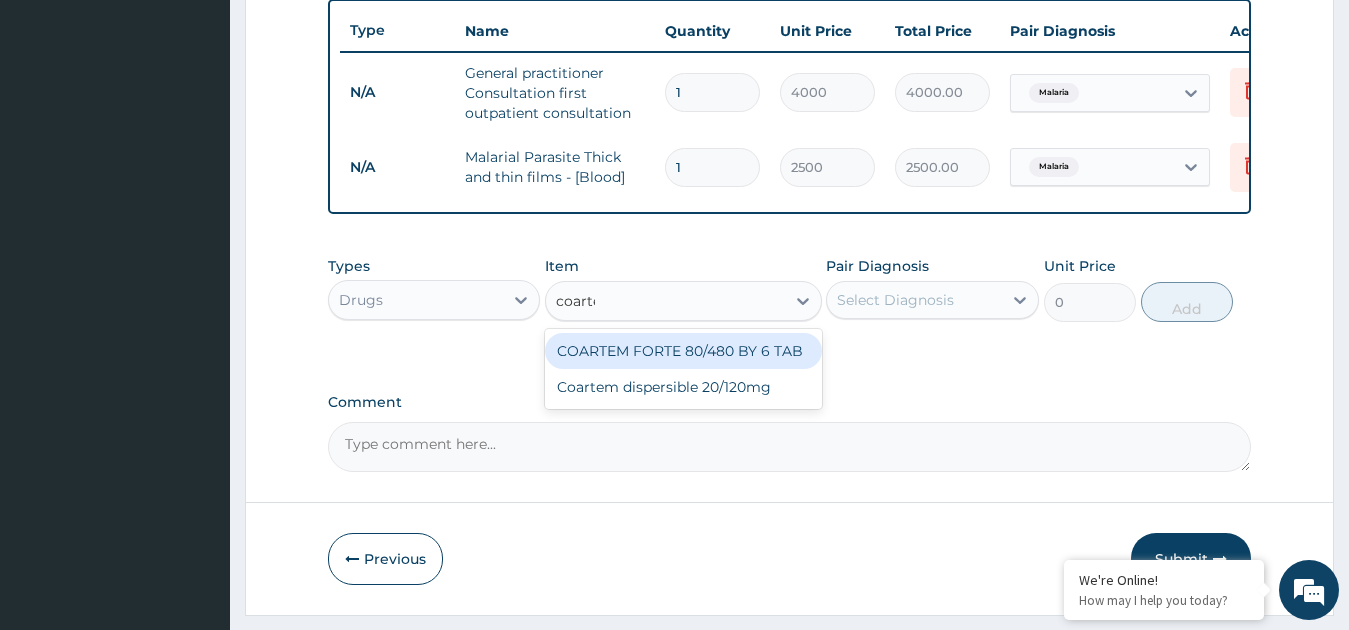 type on "coartem" 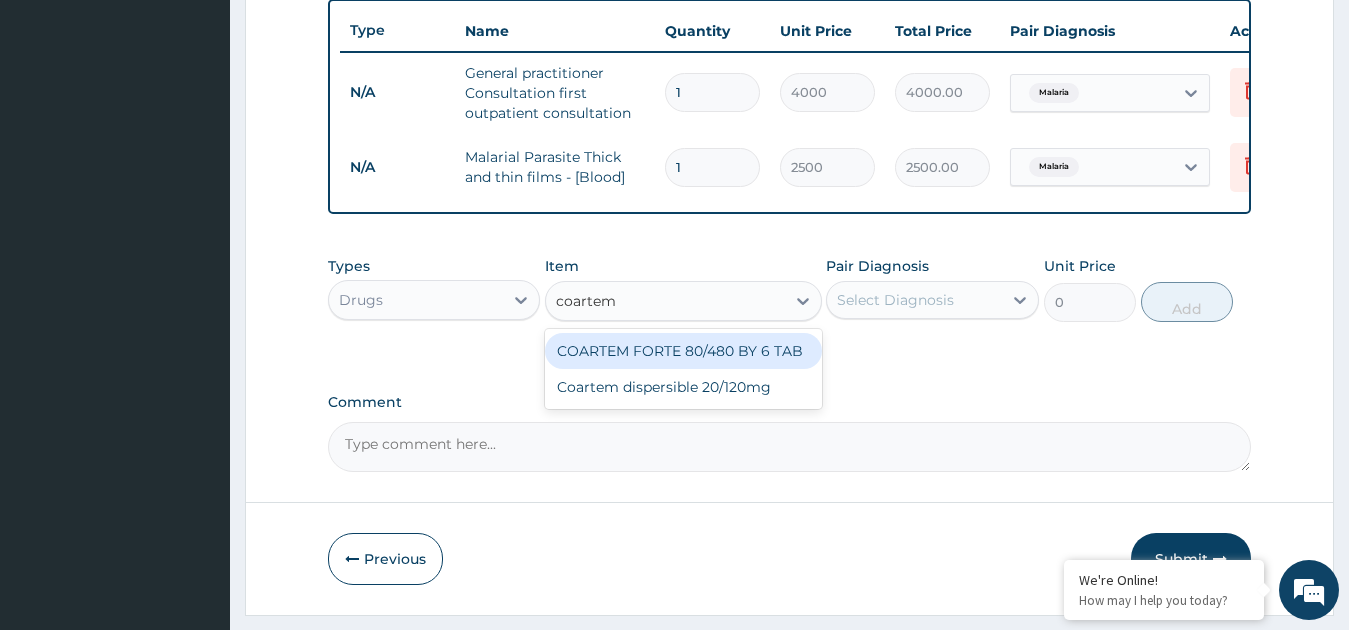 click on "COARTEM FORTE 80/480 BY 6 TAB" at bounding box center [683, 351] 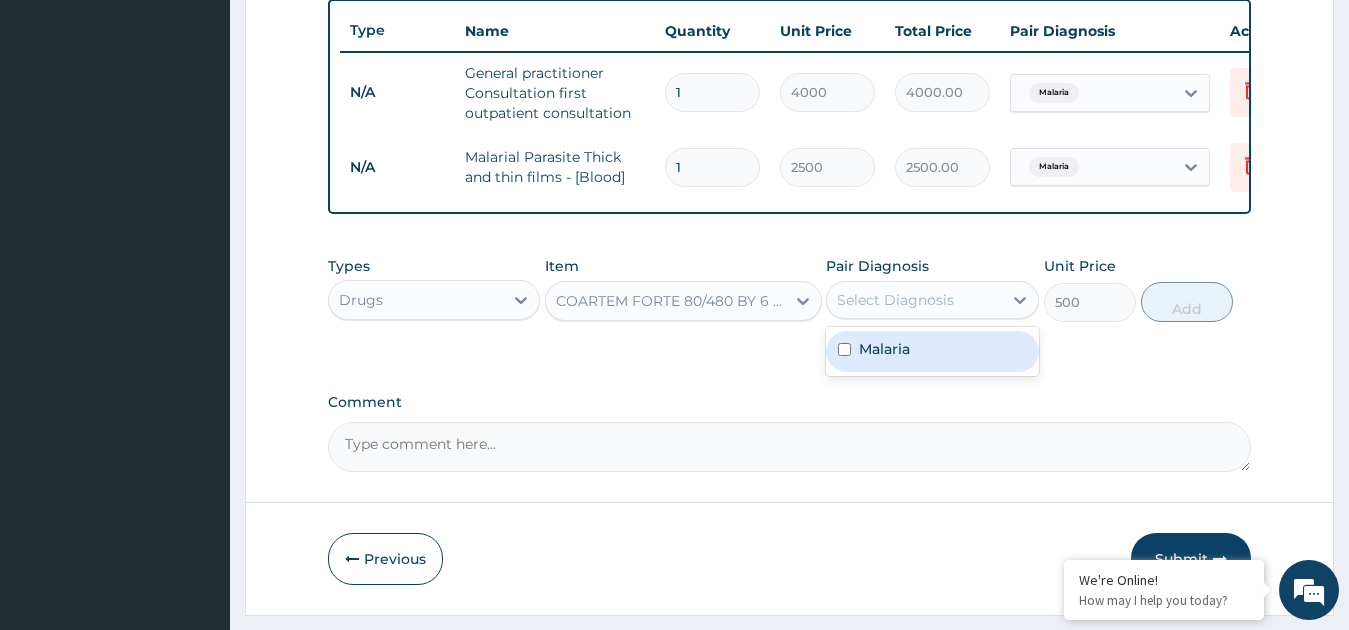 click on "Select Diagnosis" at bounding box center [914, 300] 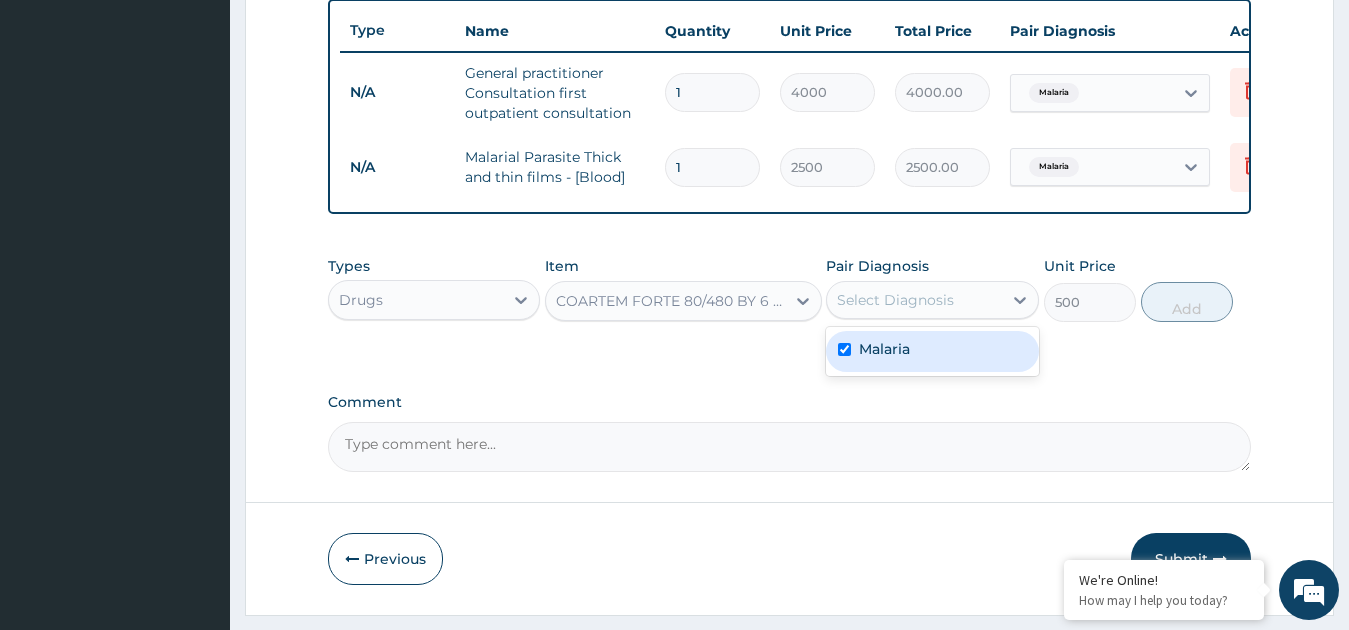 checkbox on "true" 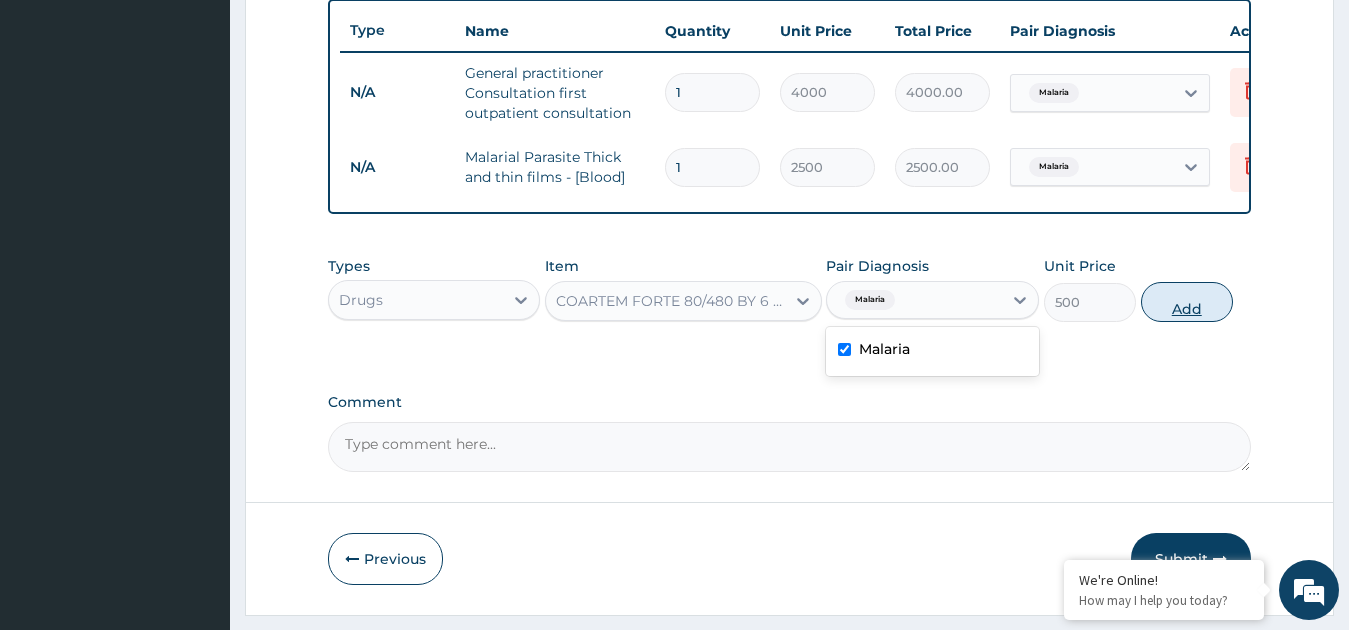 click on "Add" at bounding box center (1187, 302) 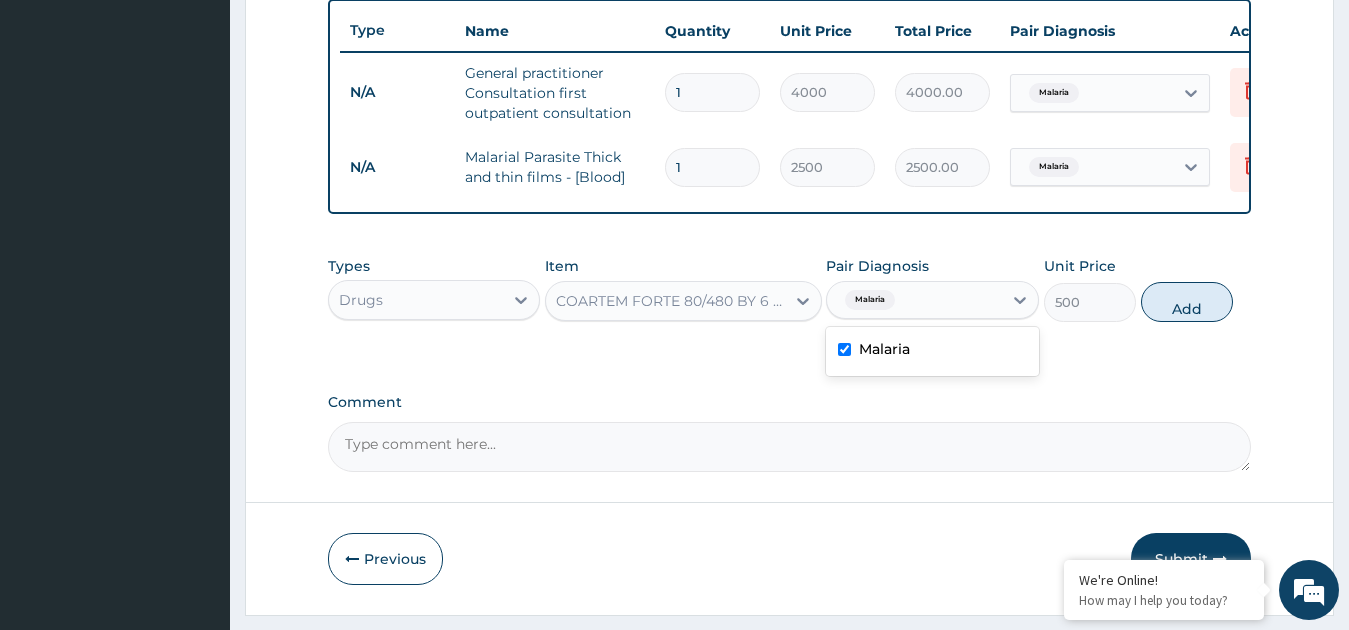 type on "0" 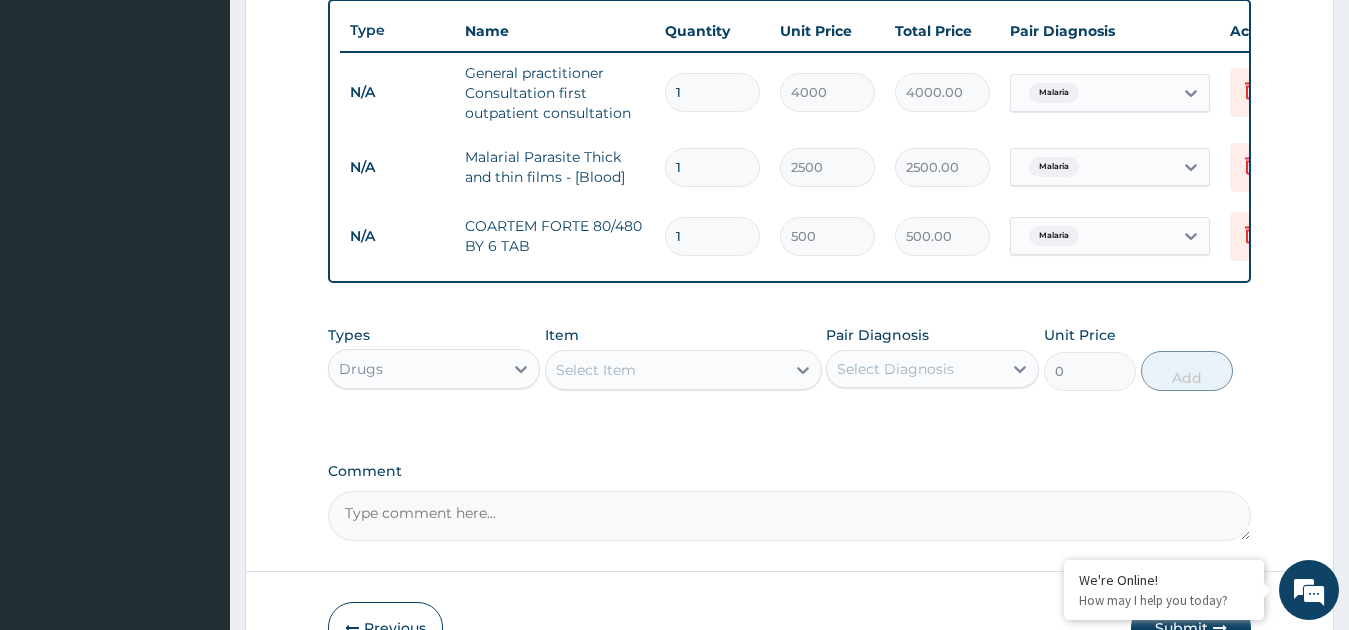 type 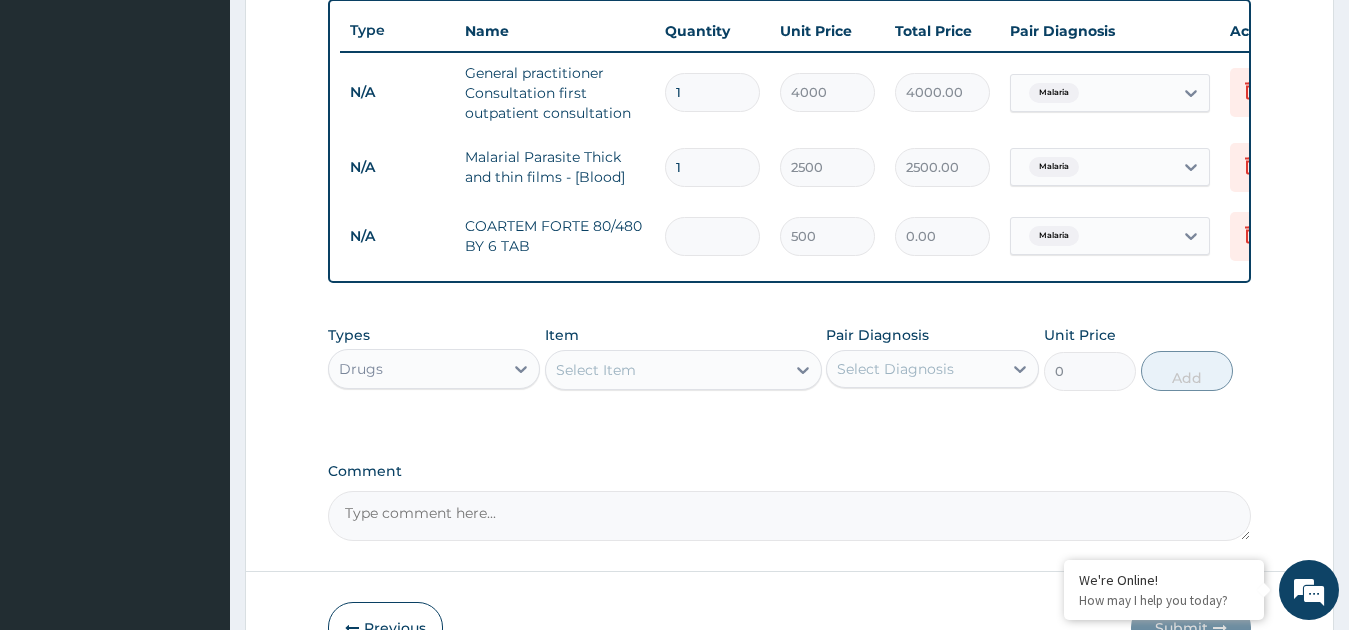 type on "0.00" 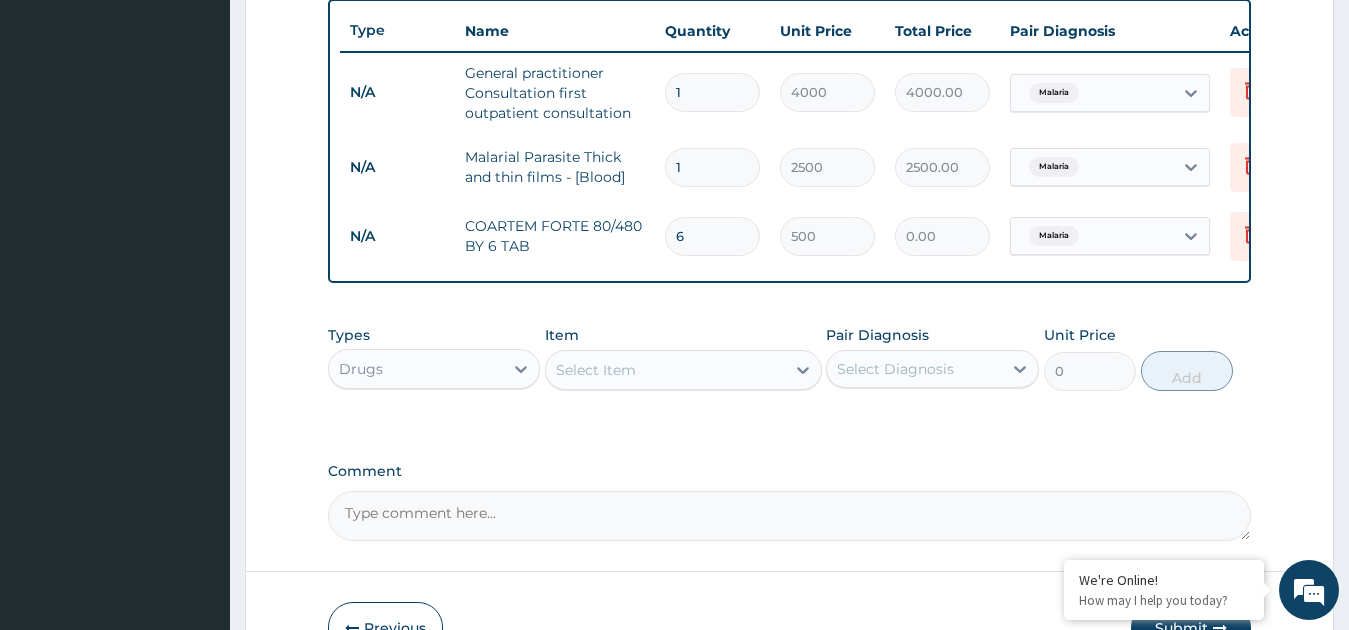 type on "3000.00" 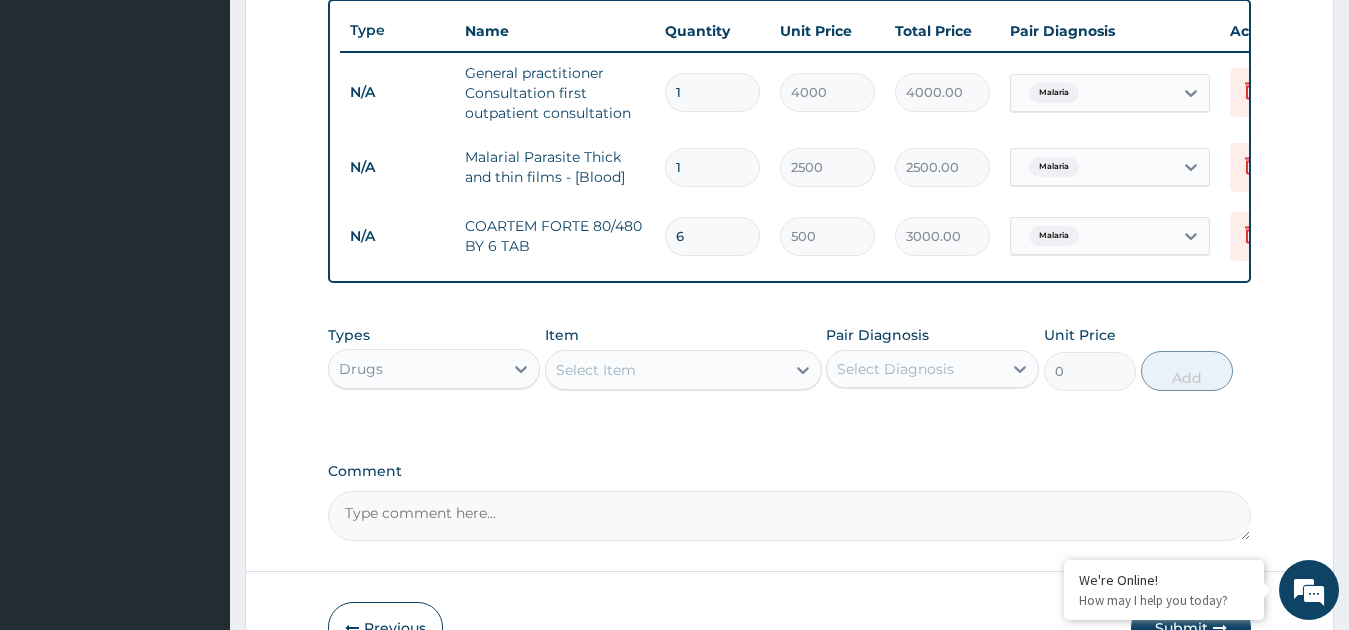 type on "6" 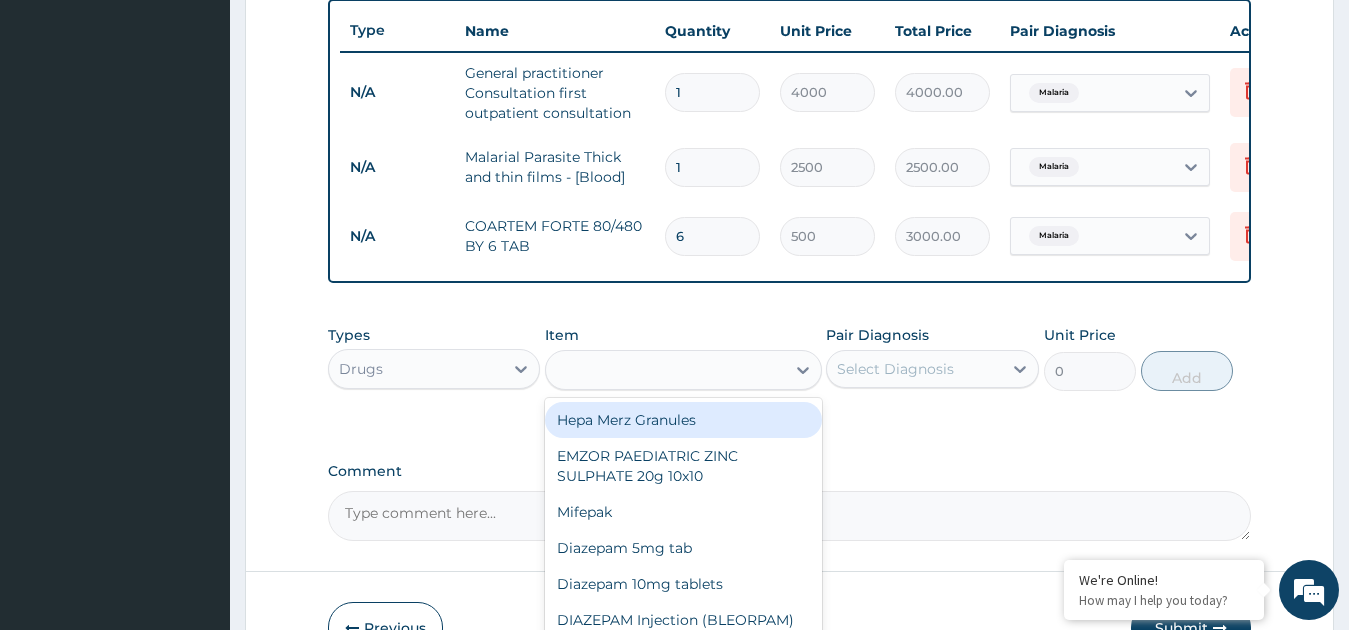 click on "pa" at bounding box center (665, 370) 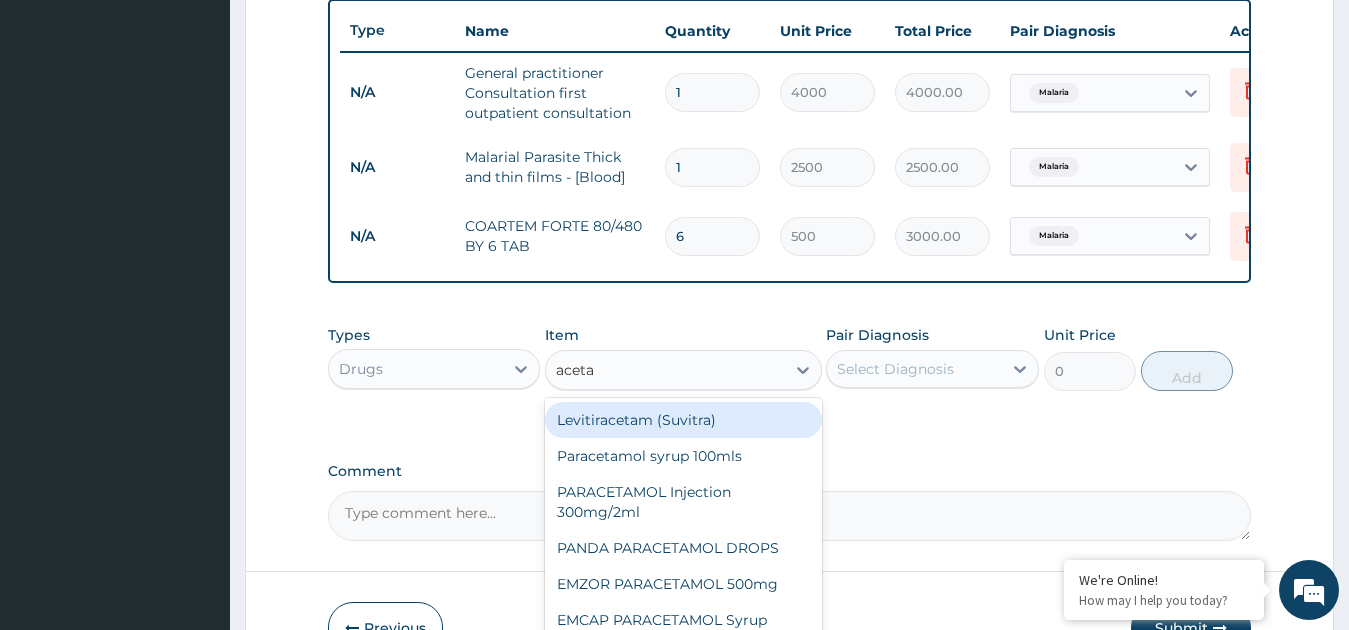 type on "aceta" 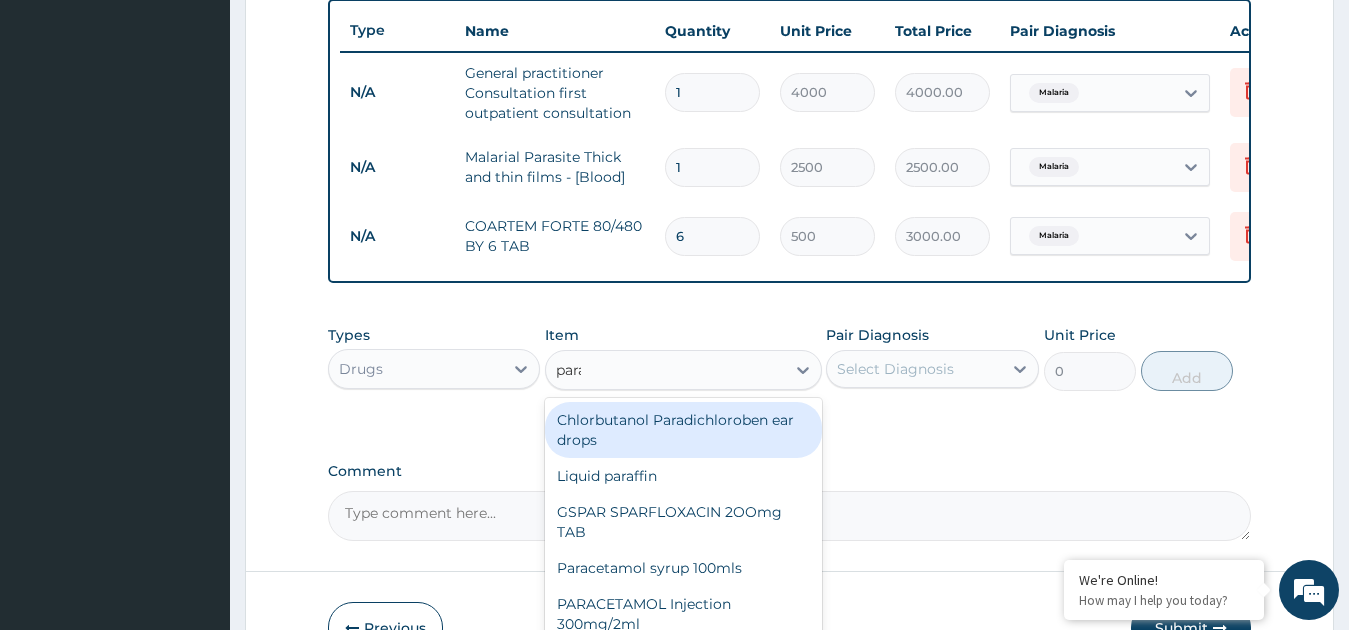 type on "paraceta" 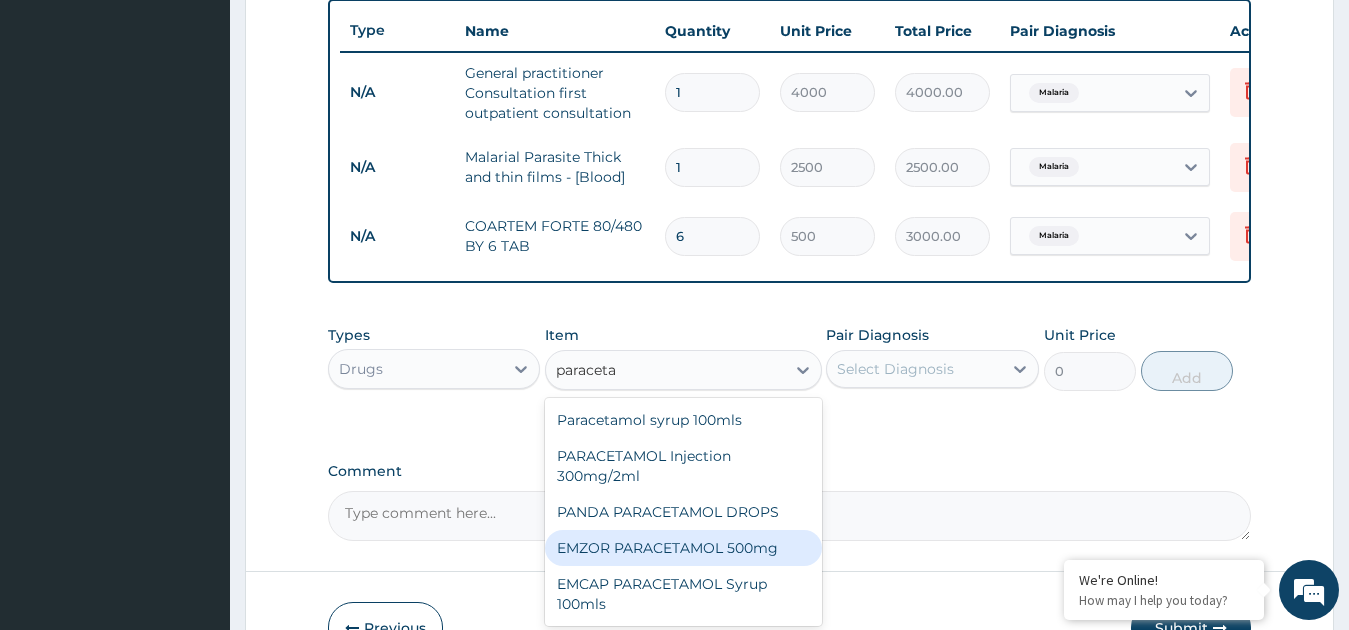 click on "EMZOR PARACETAMOL 500mg" at bounding box center (683, 548) 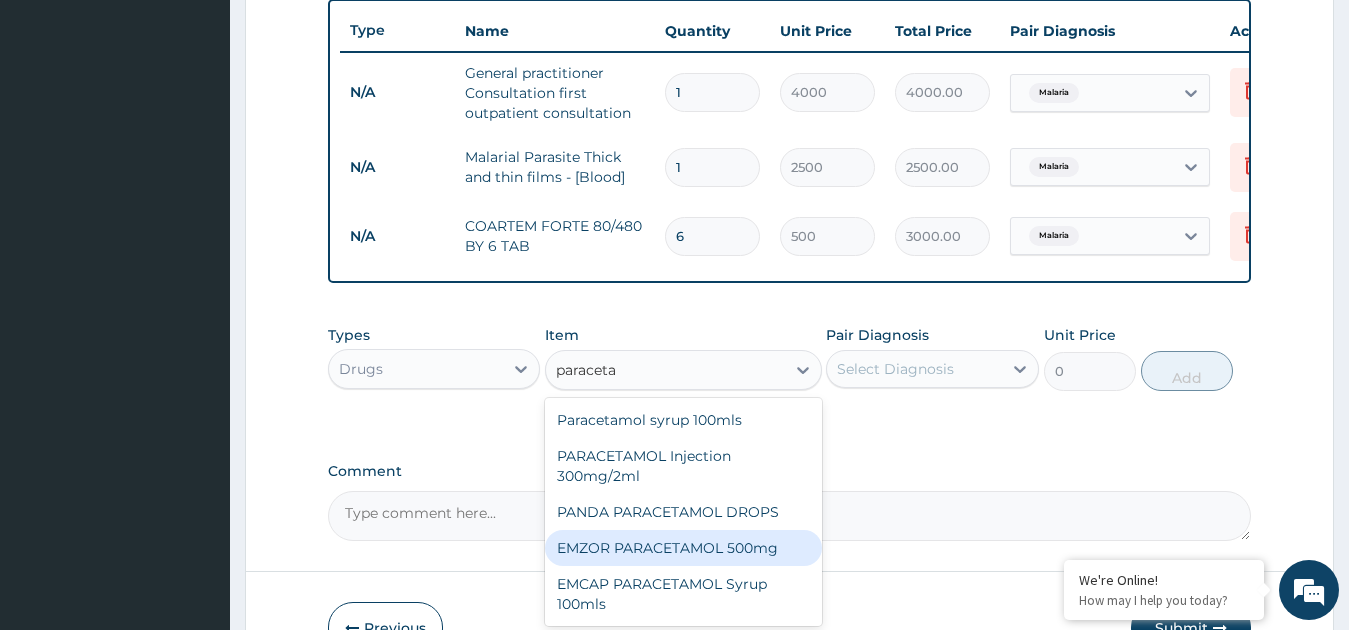 type 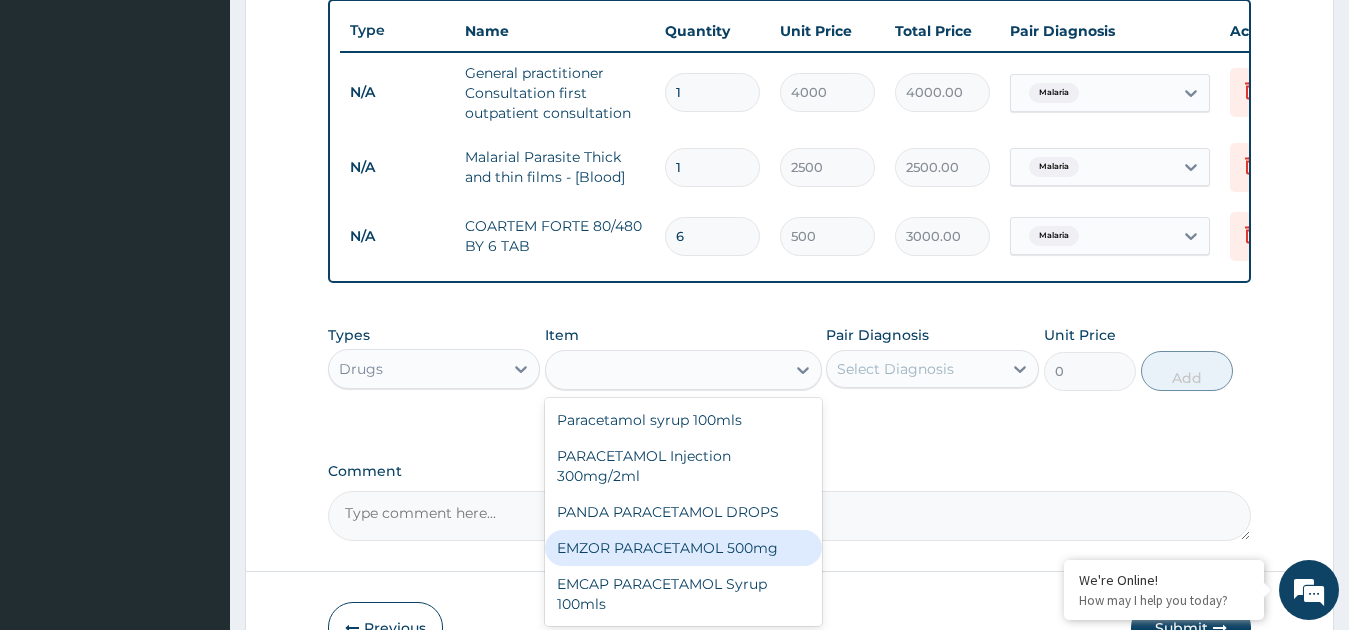 type on "50" 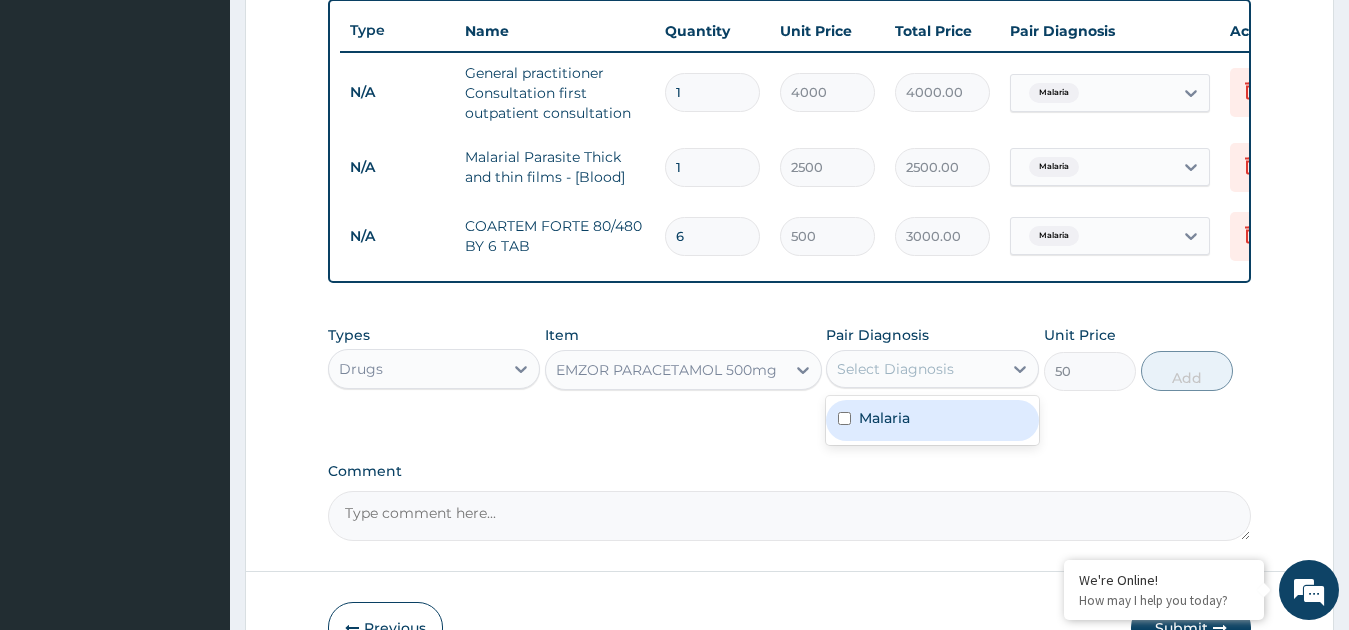 click on "Select Diagnosis" at bounding box center [914, 369] 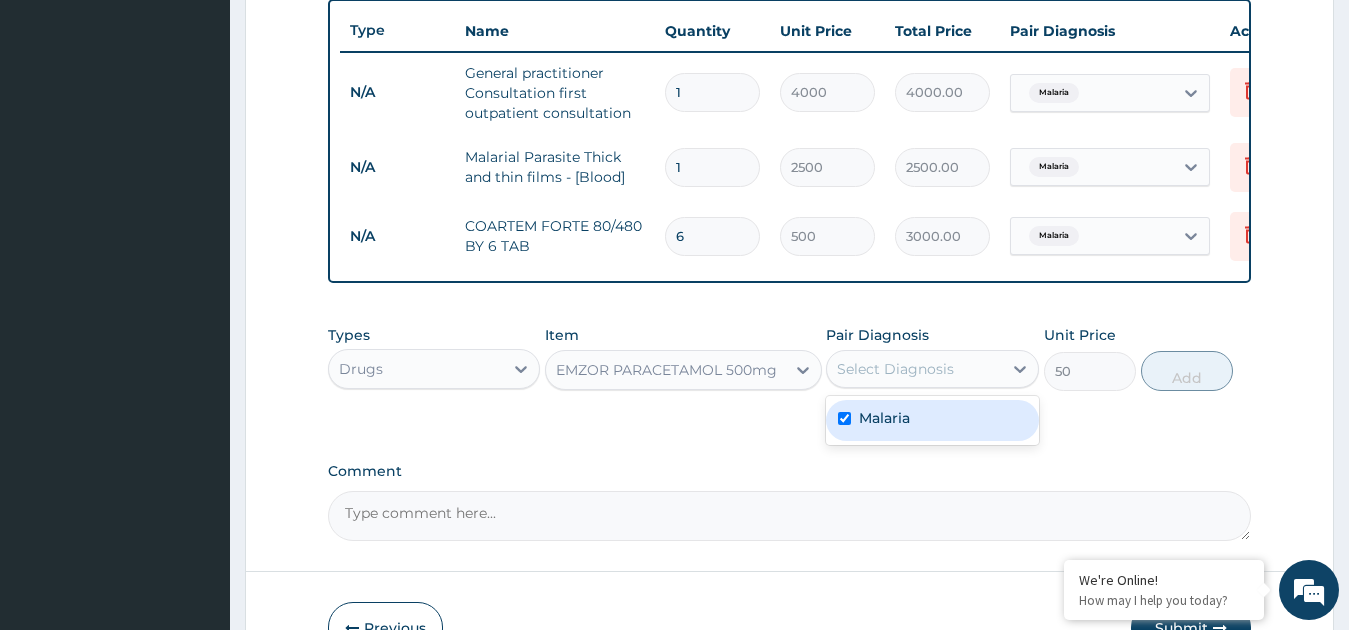 checkbox on "true" 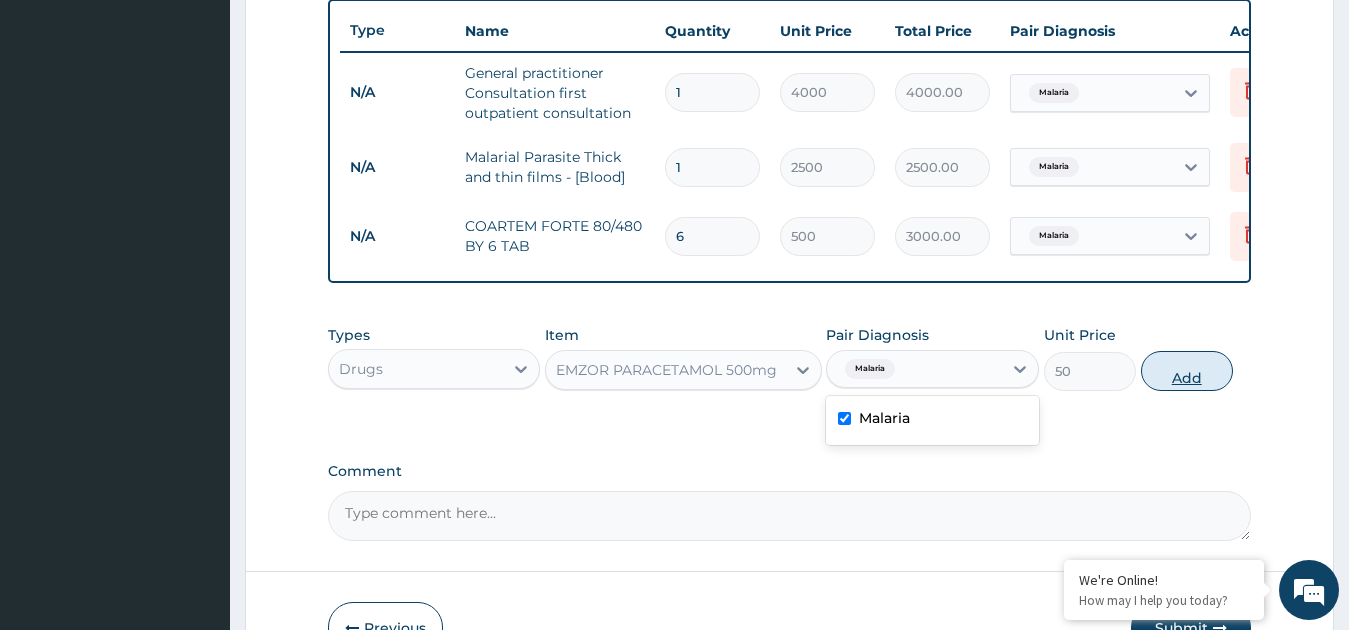 click on "Add" at bounding box center [1187, 371] 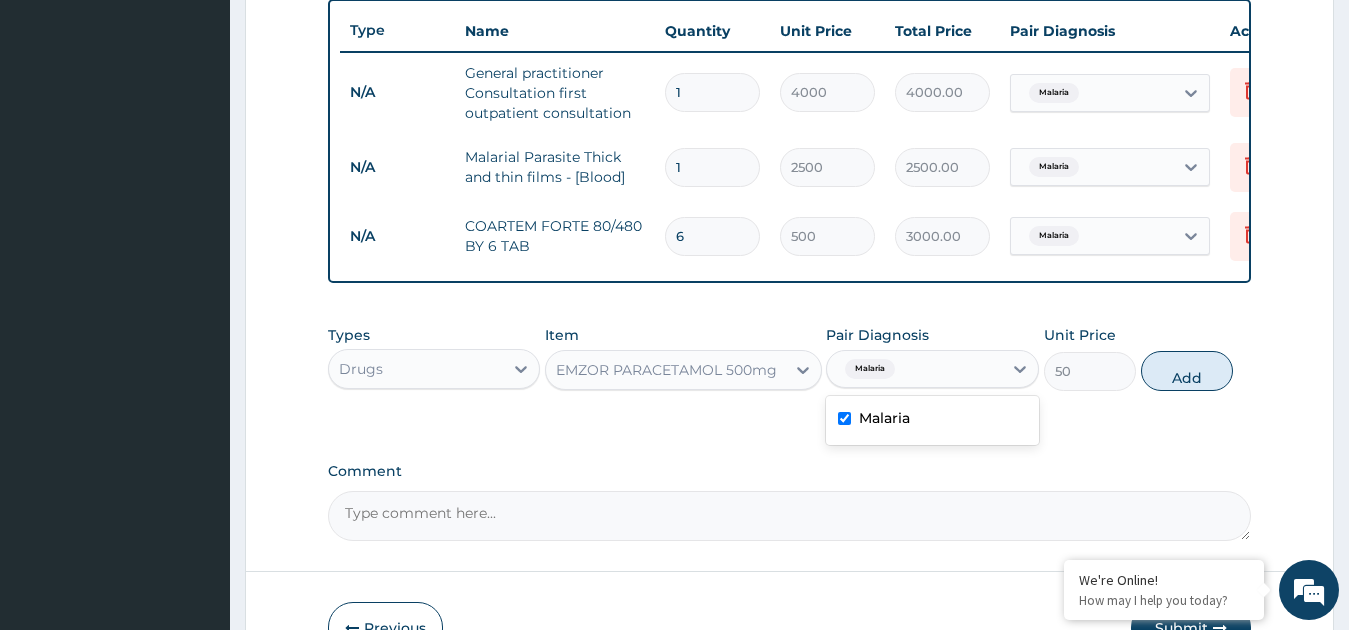 type on "0" 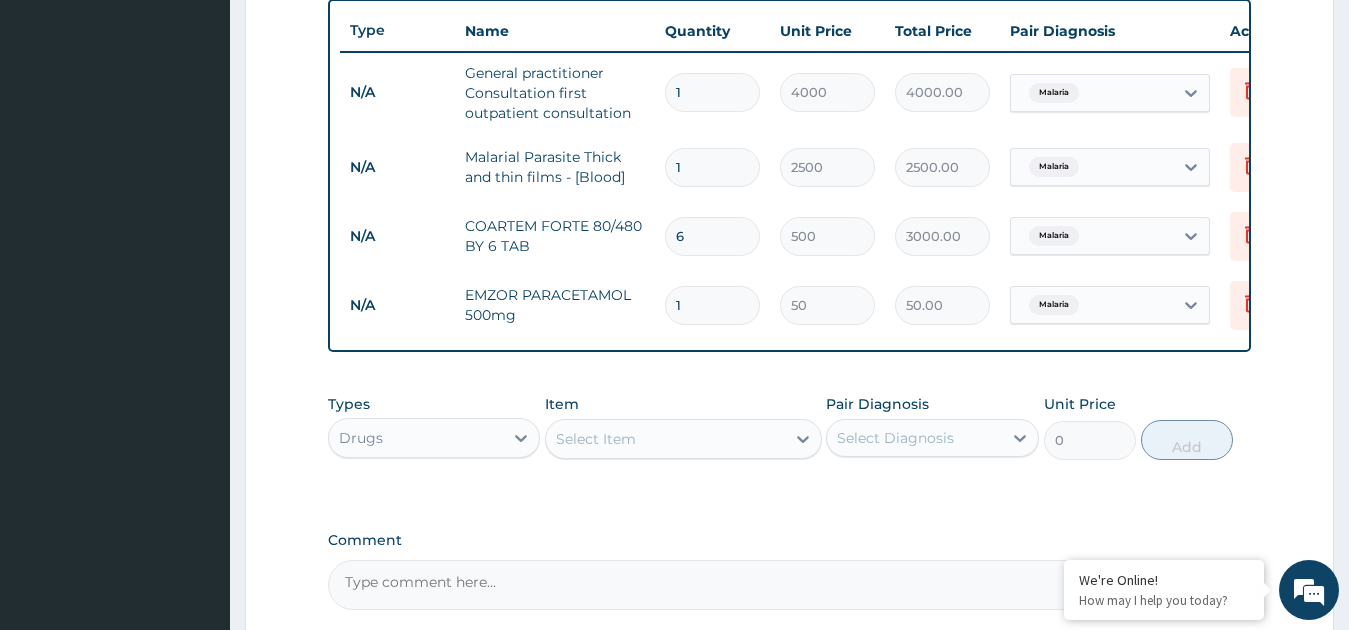 type on "15" 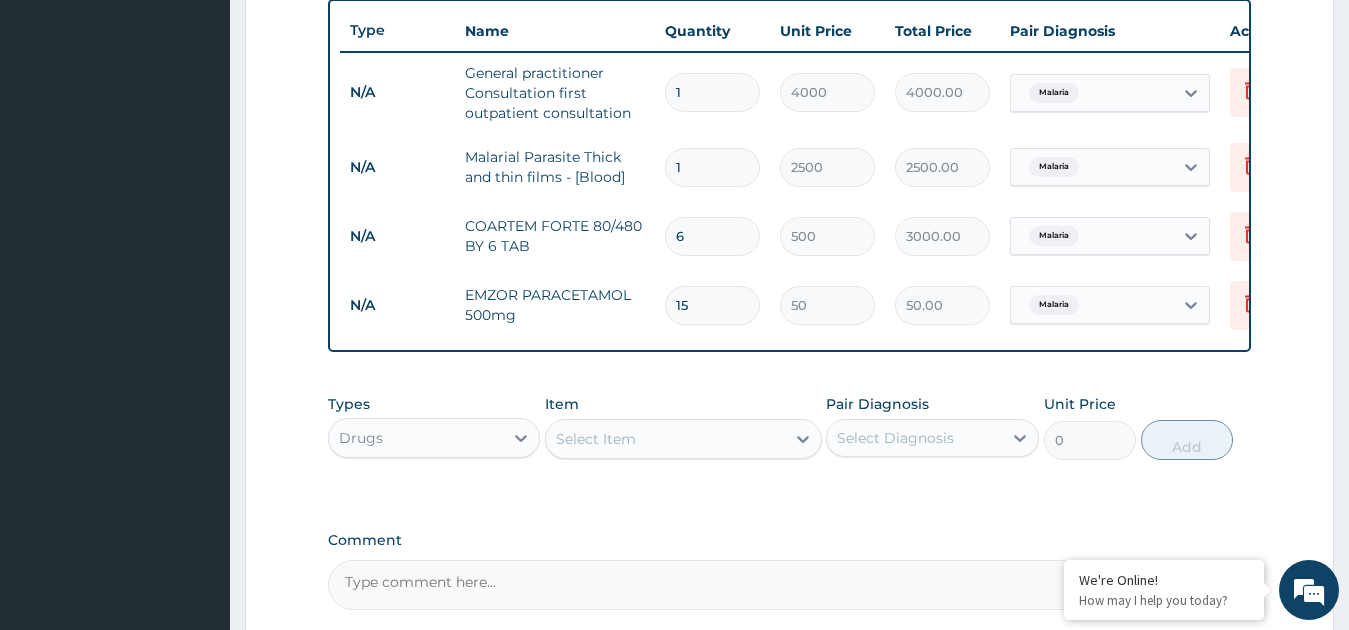 type on "750.00" 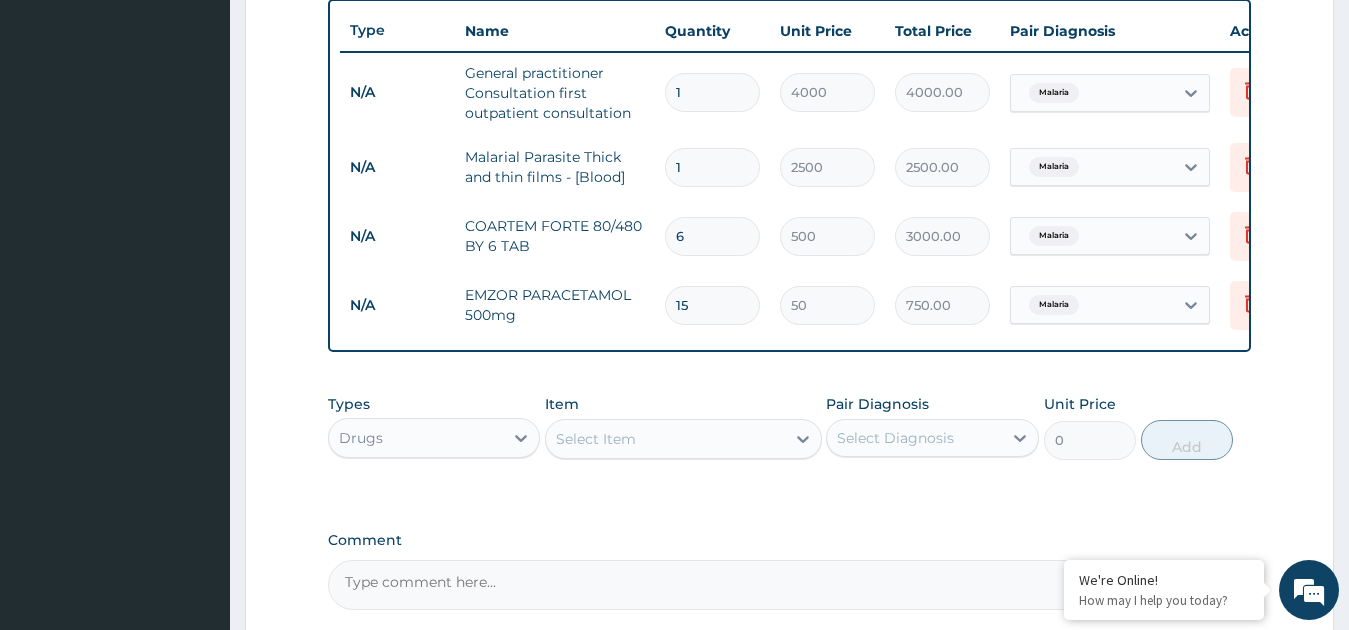 type on "15" 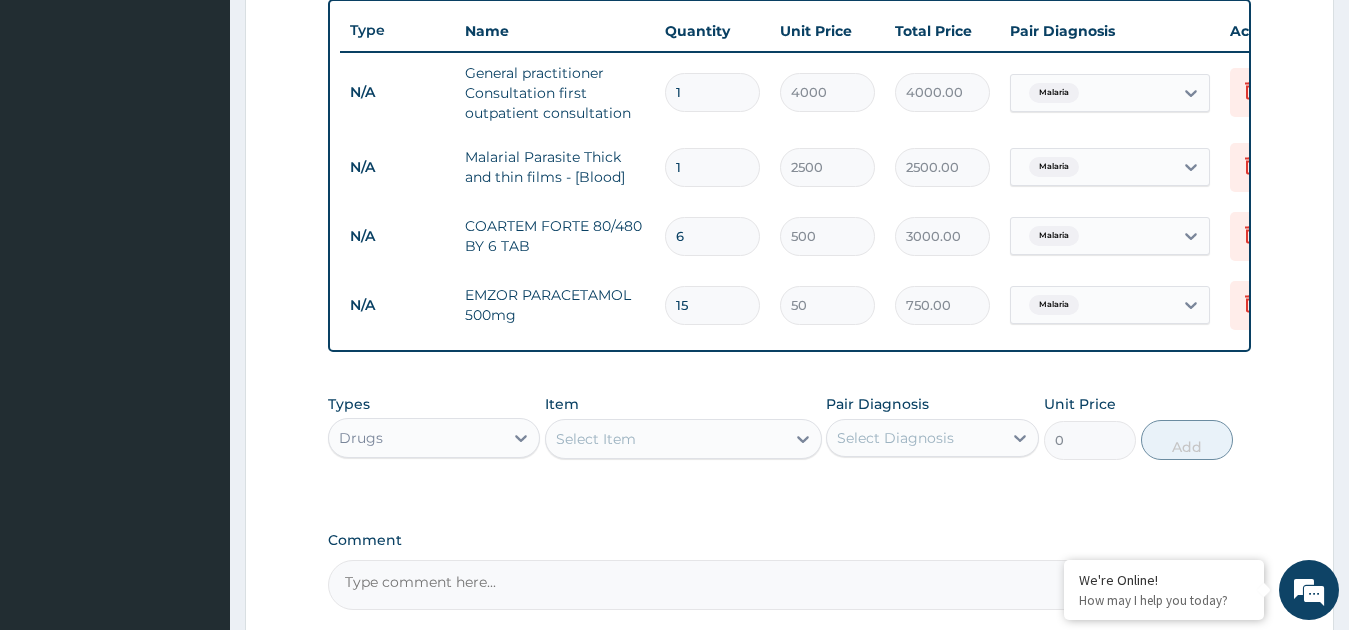 click on "Select Item" at bounding box center [596, 439] 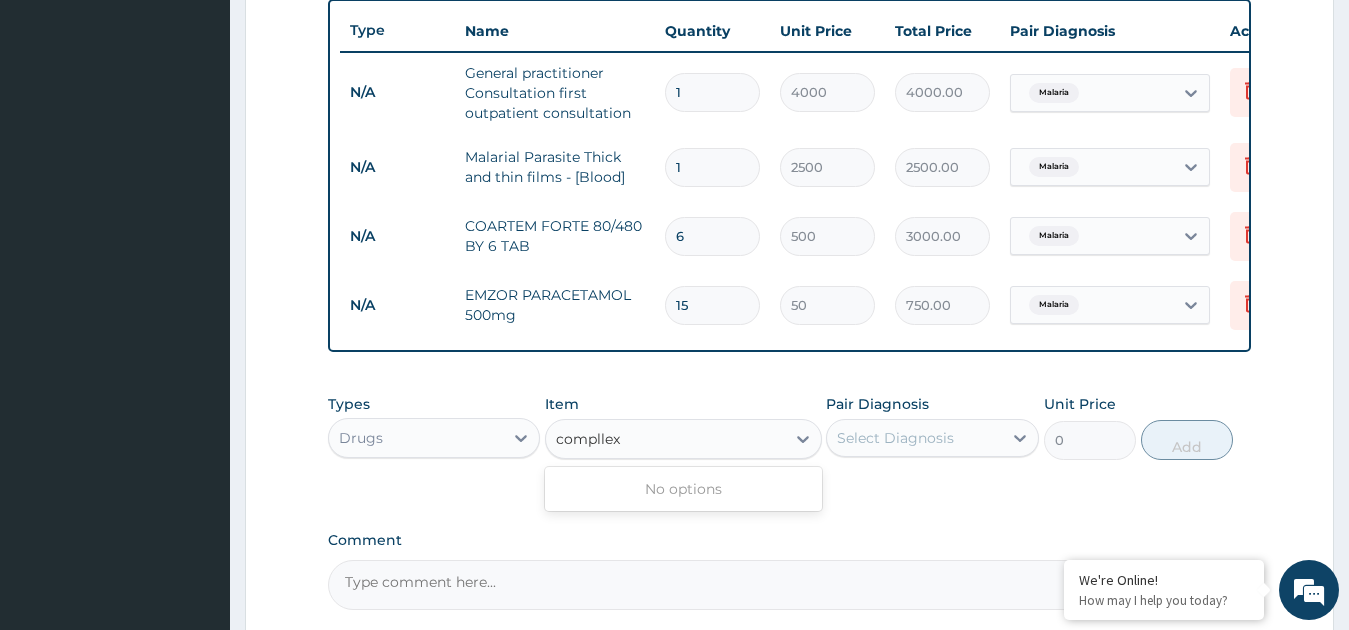 type on "complex" 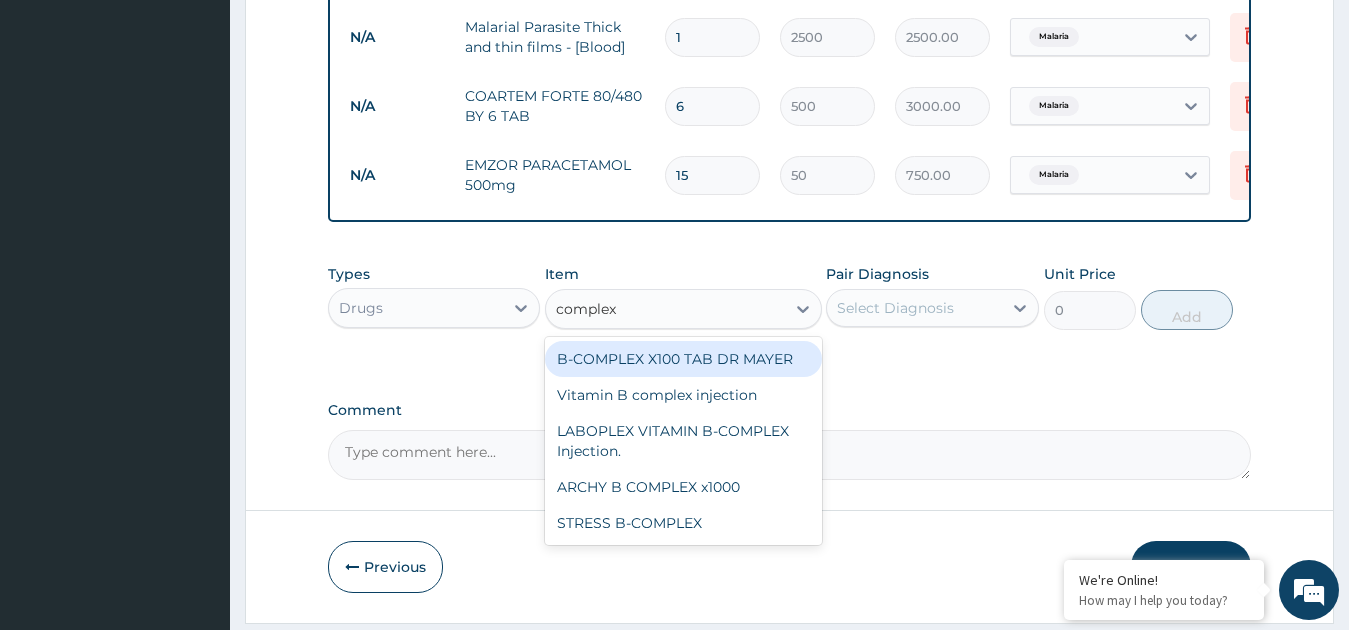 scroll, scrollTop: 872, scrollLeft: 0, axis: vertical 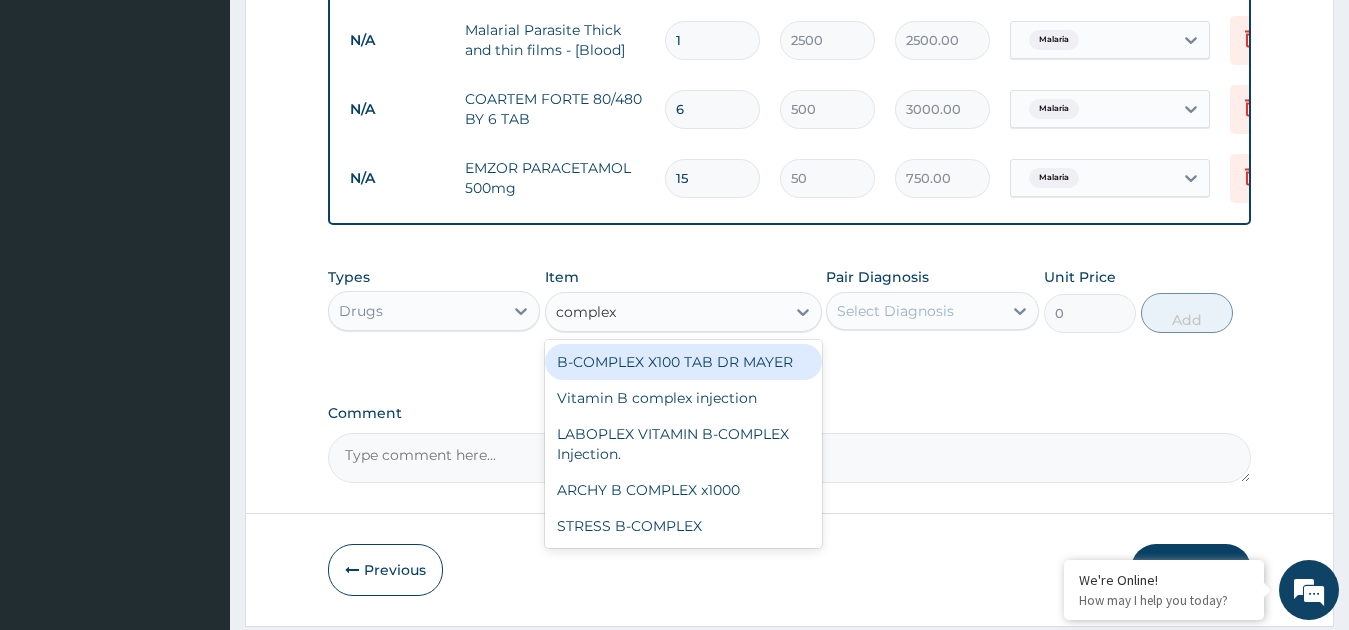 click on "B-COMPLEX X100 TAB DR MAYER" at bounding box center (683, 362) 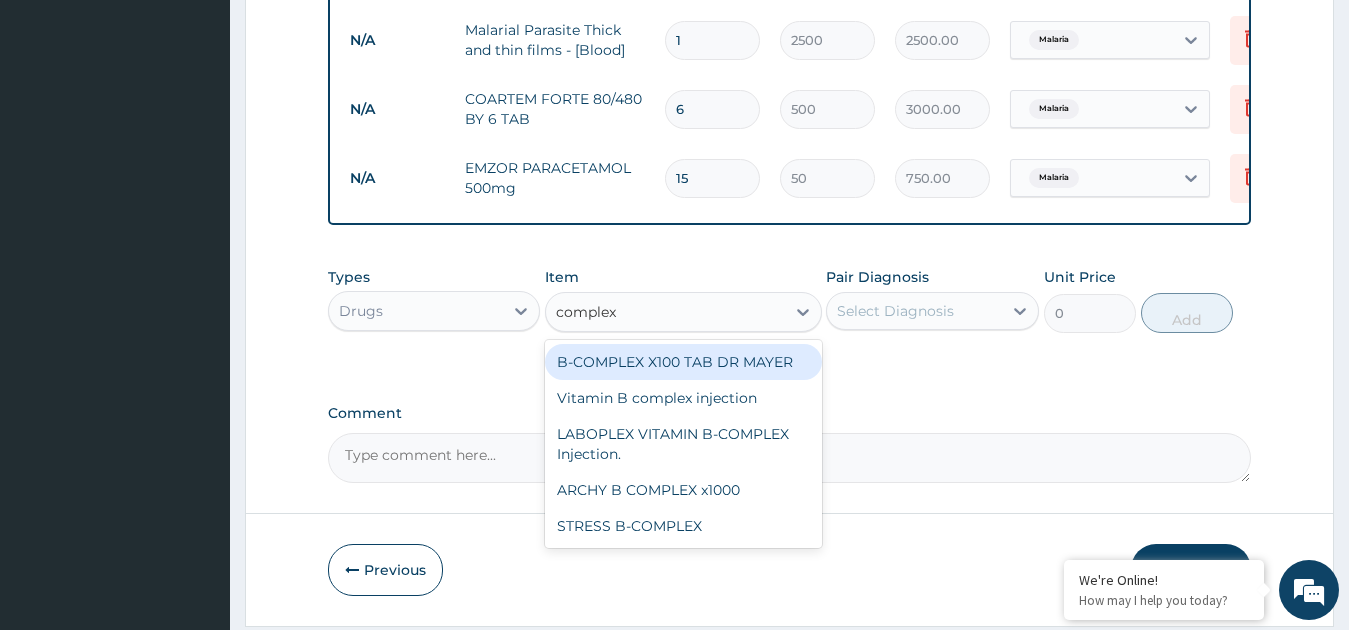 type 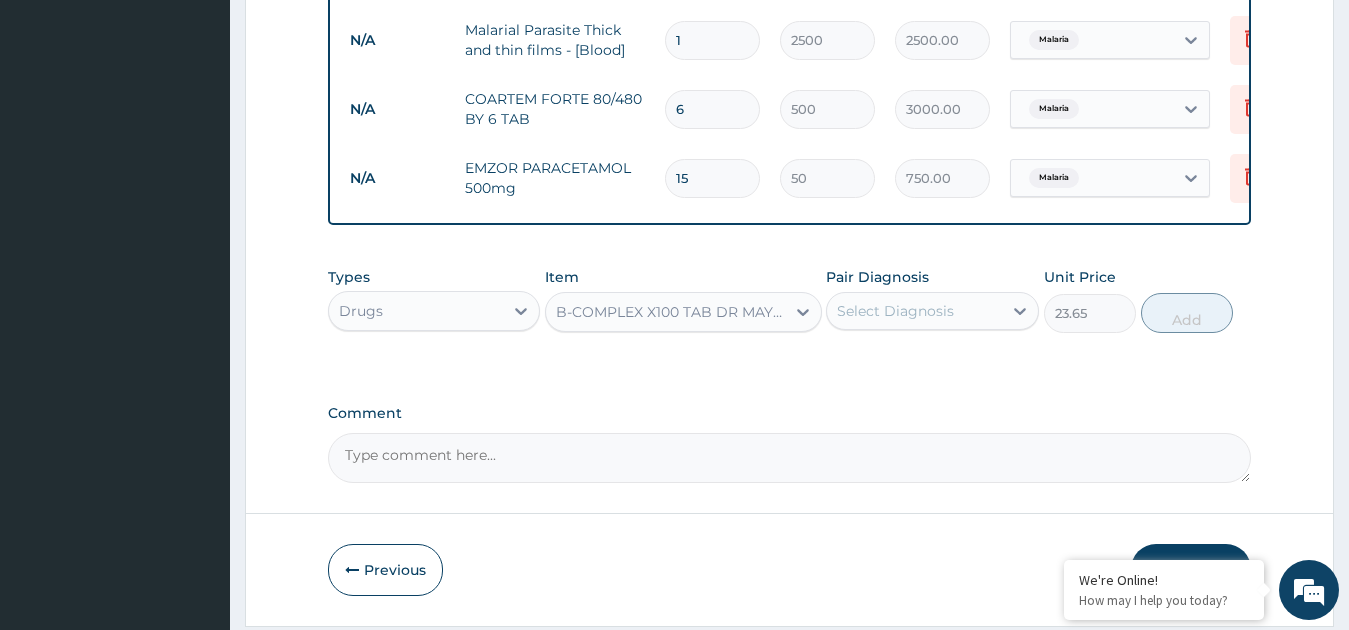 click on "Select Diagnosis" at bounding box center [914, 311] 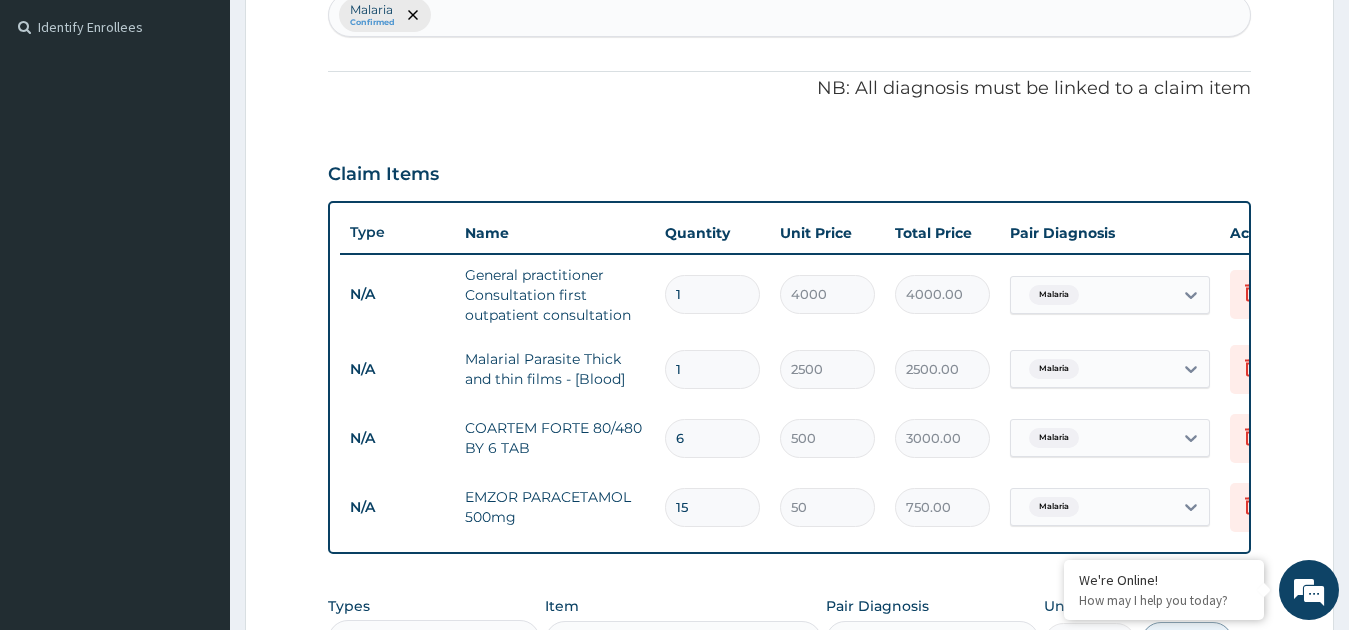scroll, scrollTop: 493, scrollLeft: 0, axis: vertical 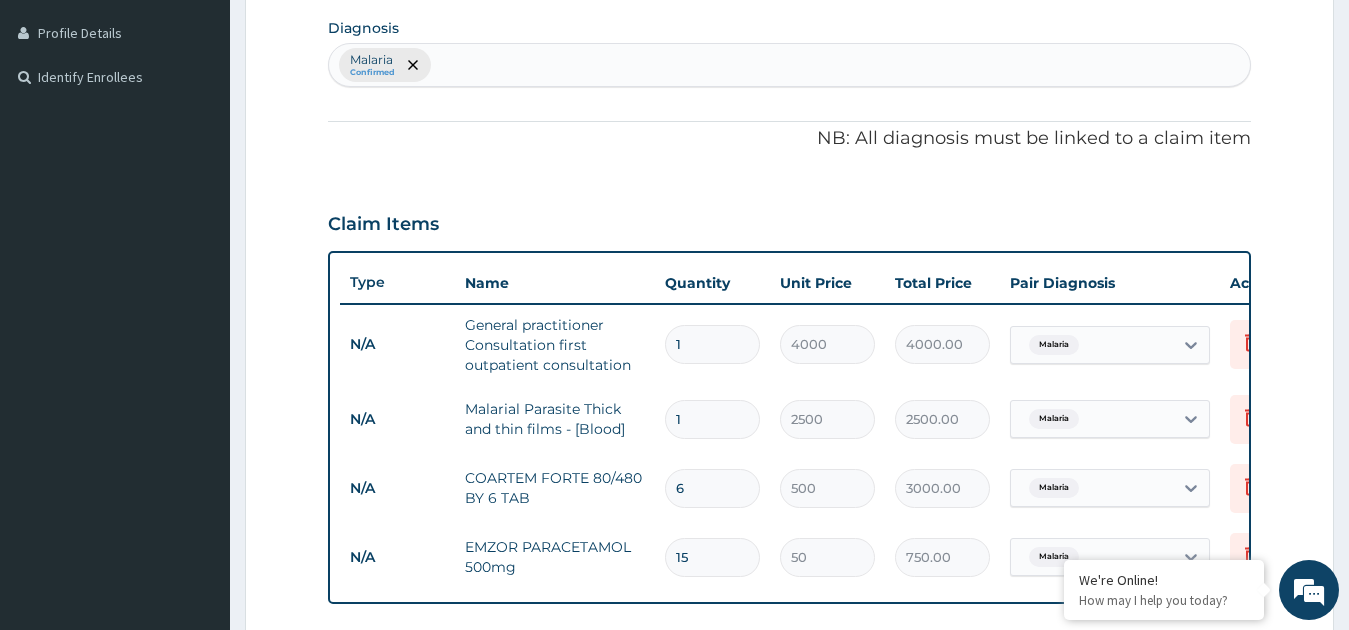 click on "Malaria Confirmed" at bounding box center (790, 65) 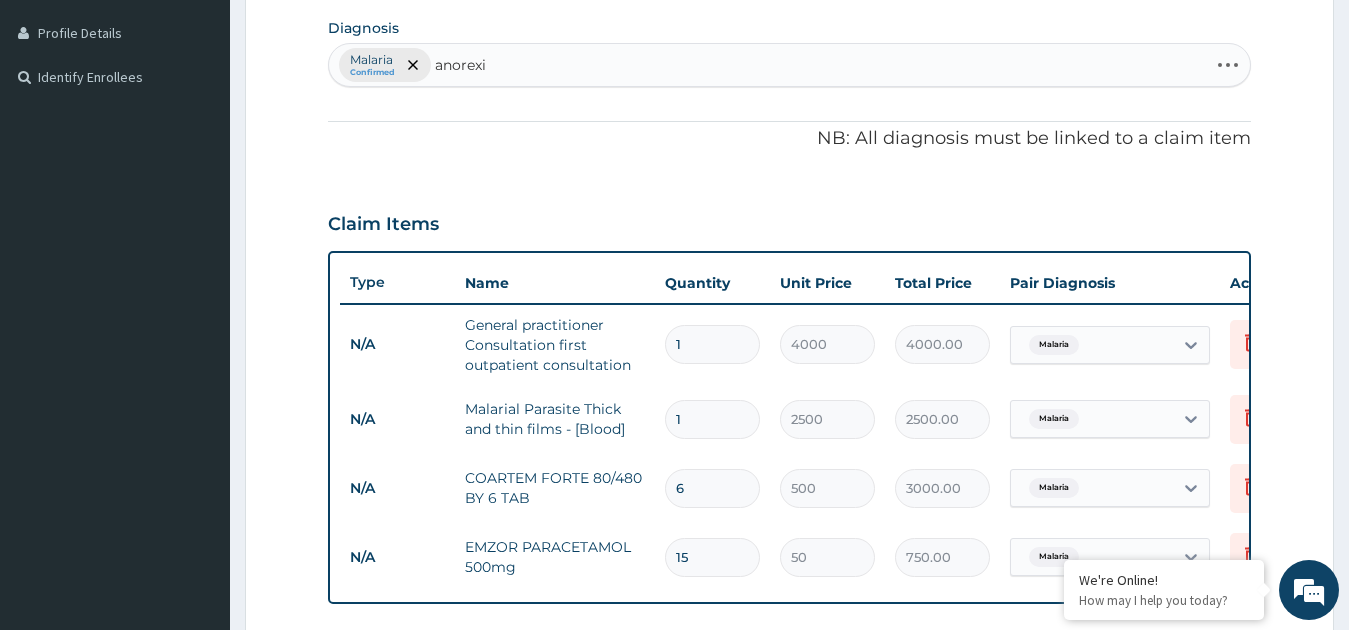 type on "anorexia" 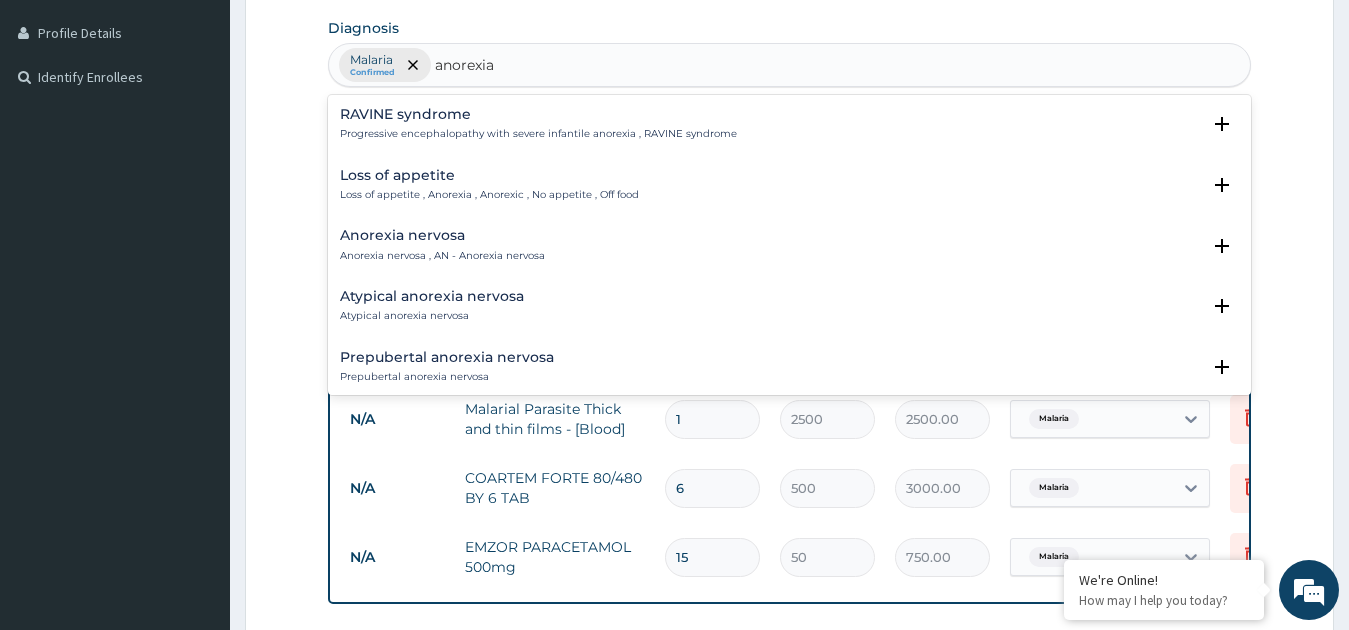 click on "Loss of appetite Loss of appetite , Anorexia , Anorexic , No appetite , Off food" at bounding box center (790, 185) 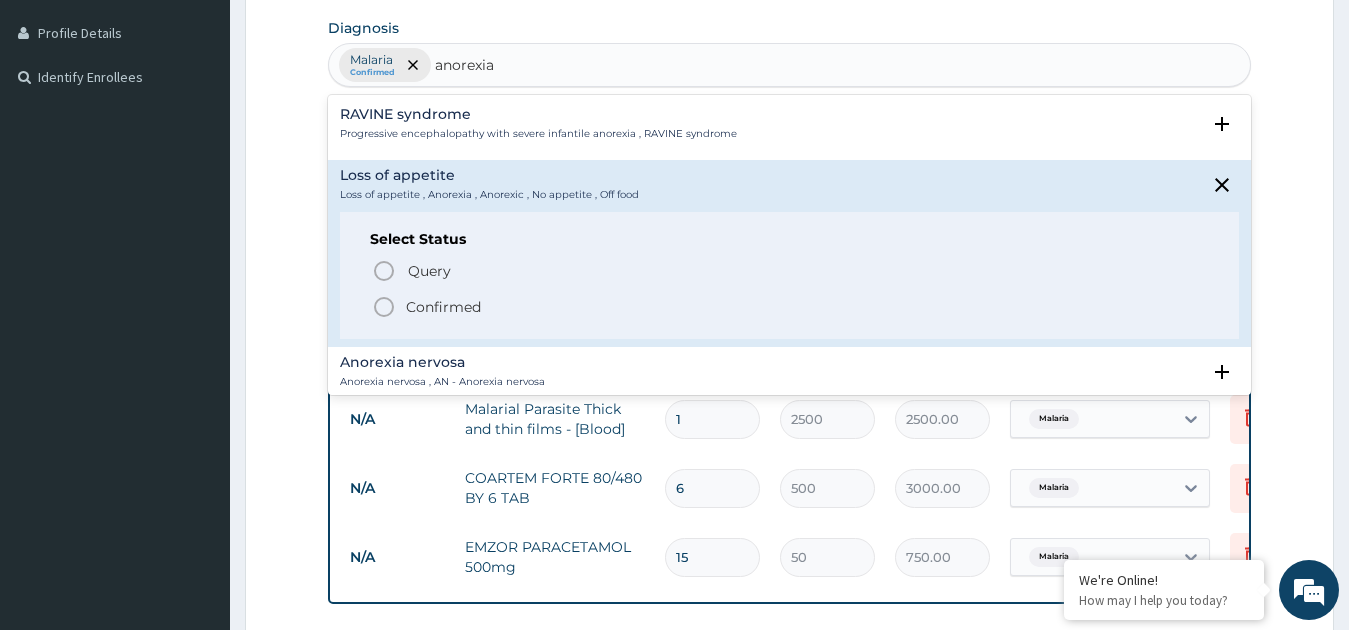 click on "Confirmed" at bounding box center [791, 307] 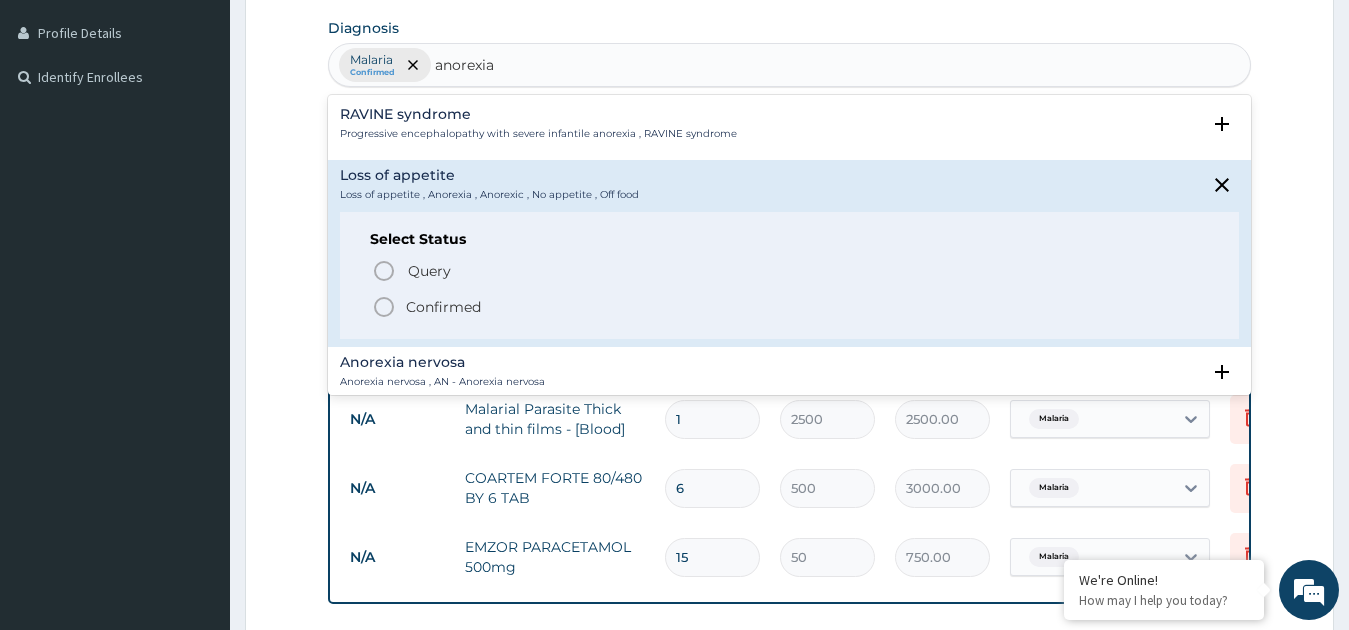 type 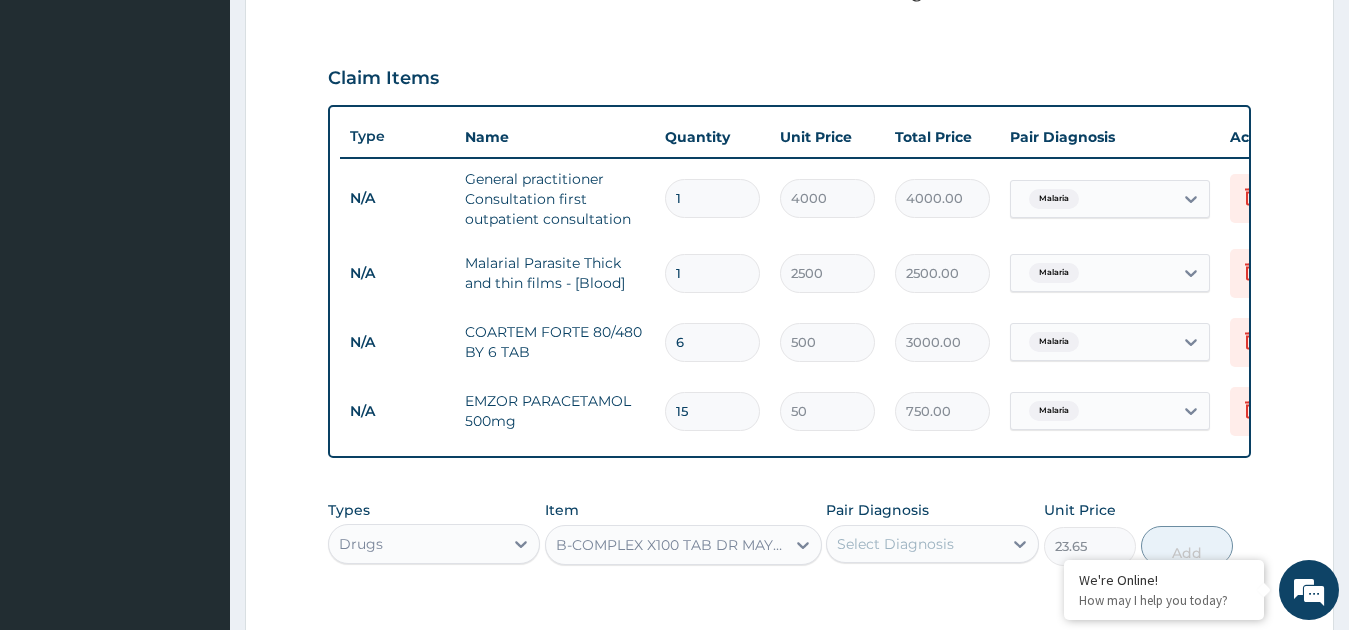 scroll, scrollTop: 663, scrollLeft: 0, axis: vertical 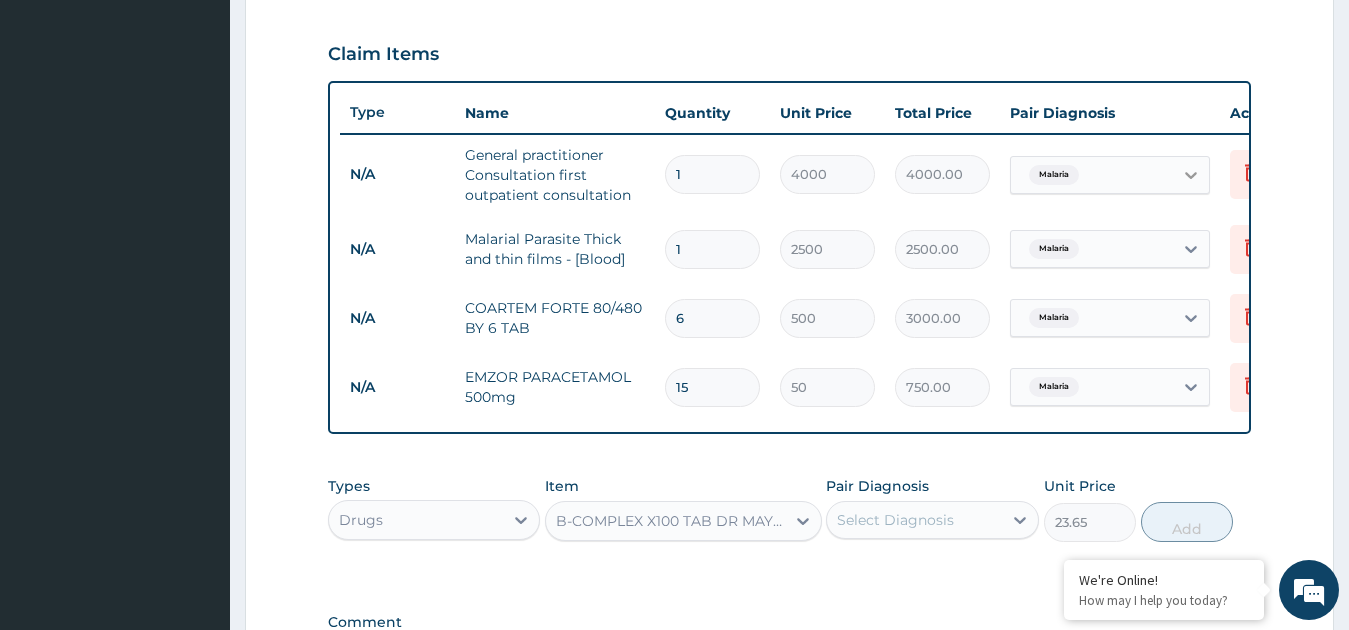 click at bounding box center (1191, 175) 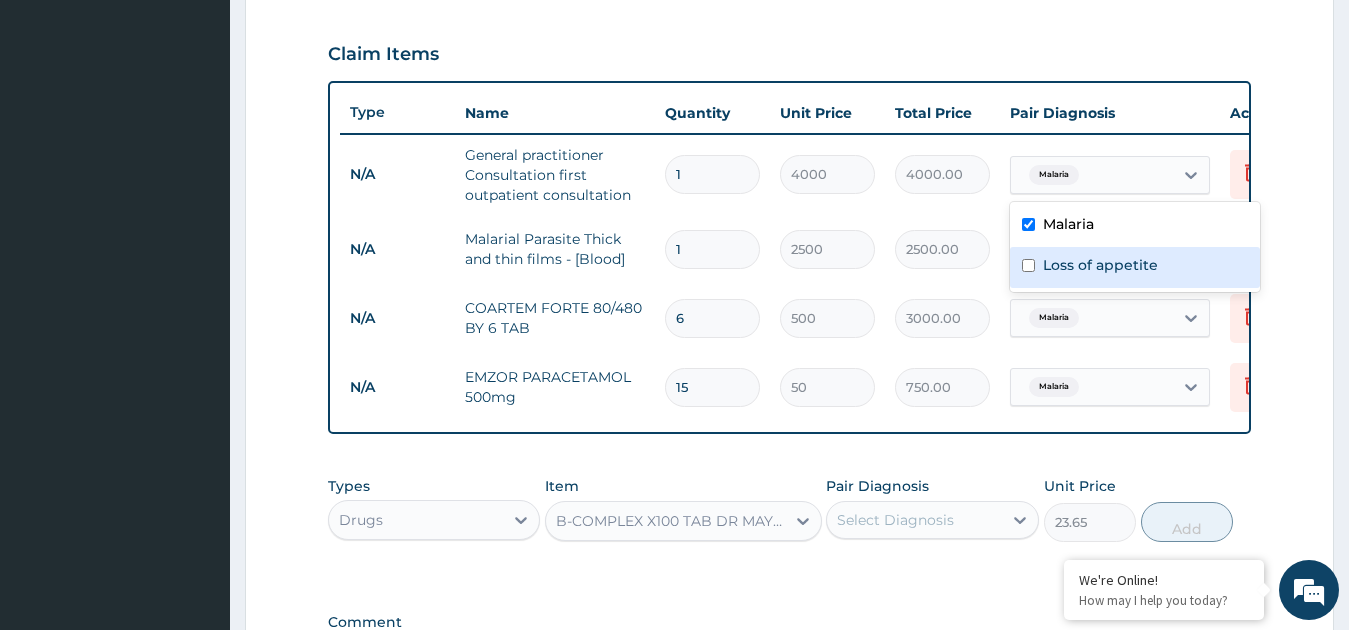 click on "Loss of appetite" at bounding box center [1100, 265] 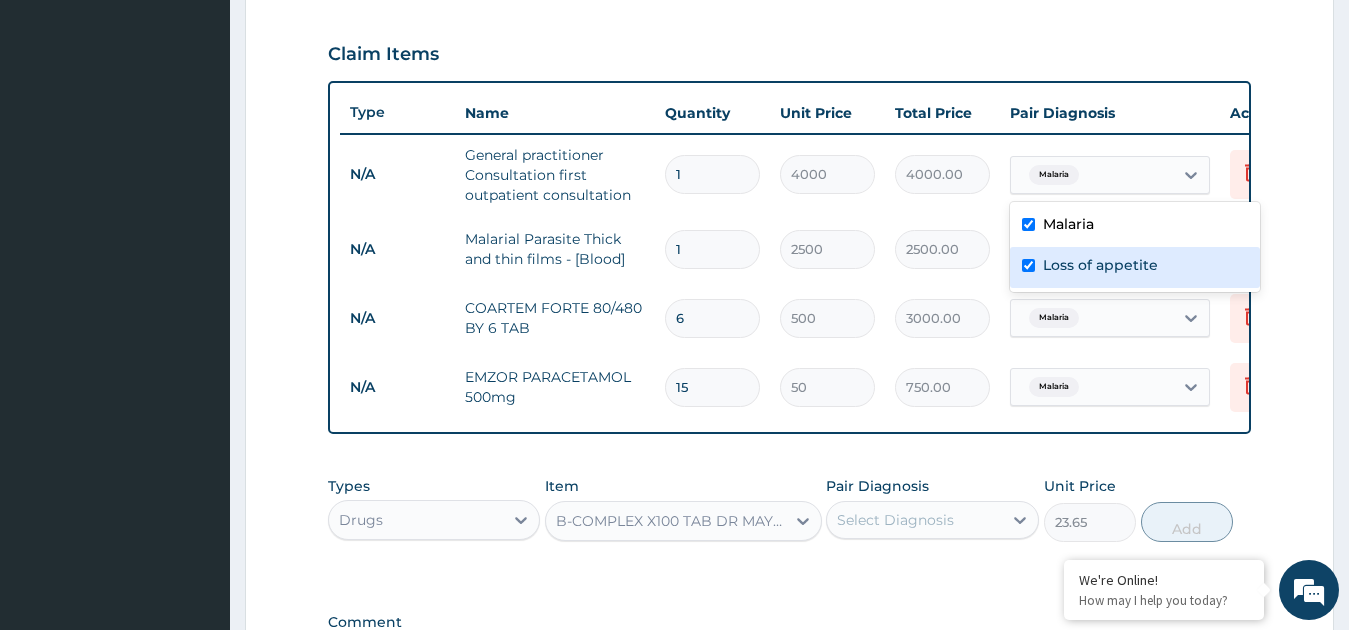 checkbox on "true" 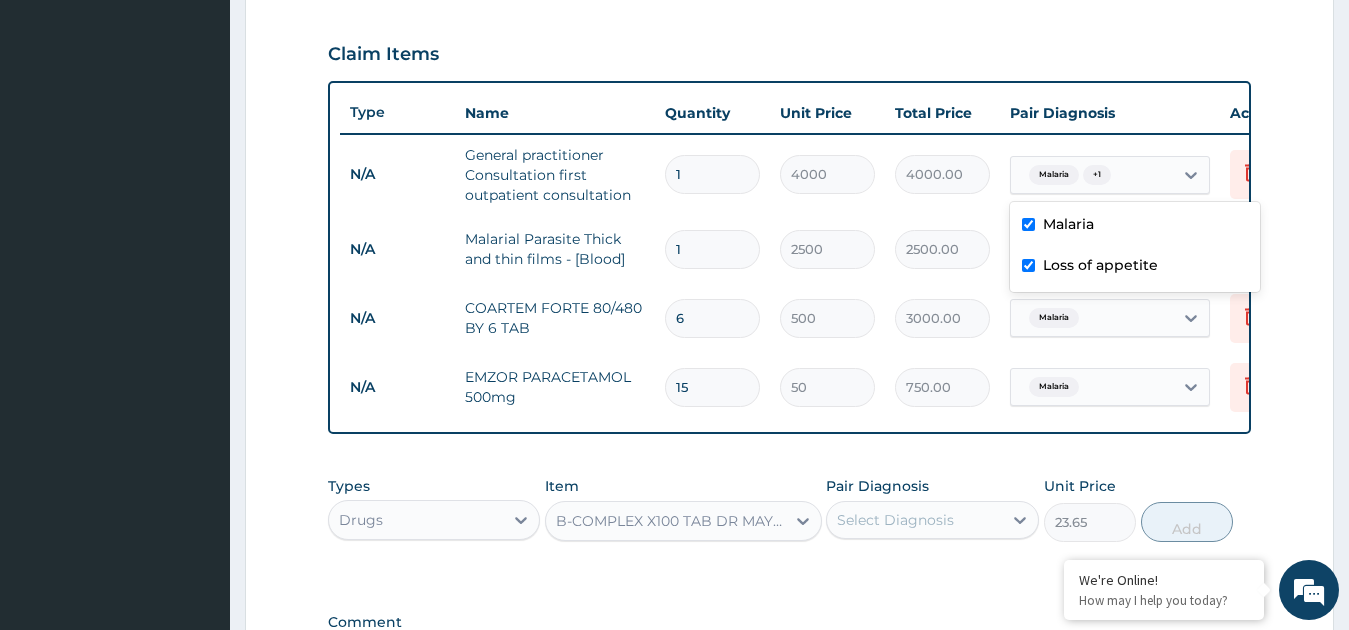 click on "Select Diagnosis" at bounding box center (914, 520) 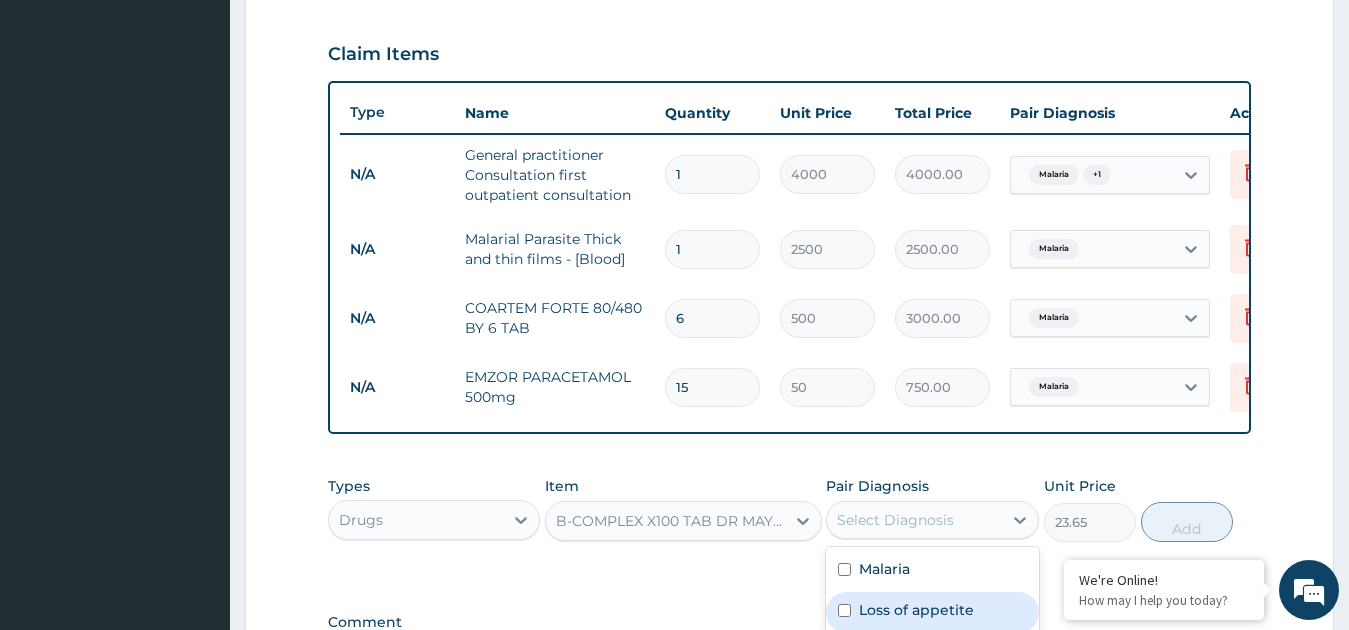 click on "Loss of appetite" at bounding box center [932, 612] 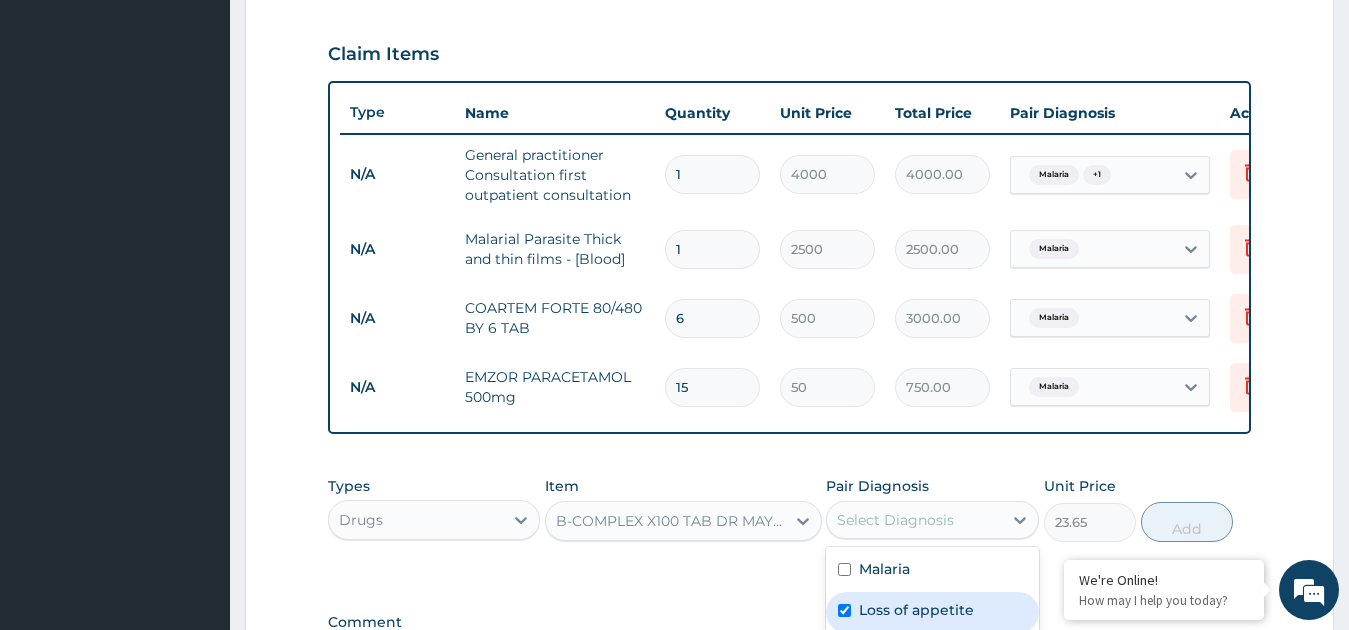 checkbox on "true" 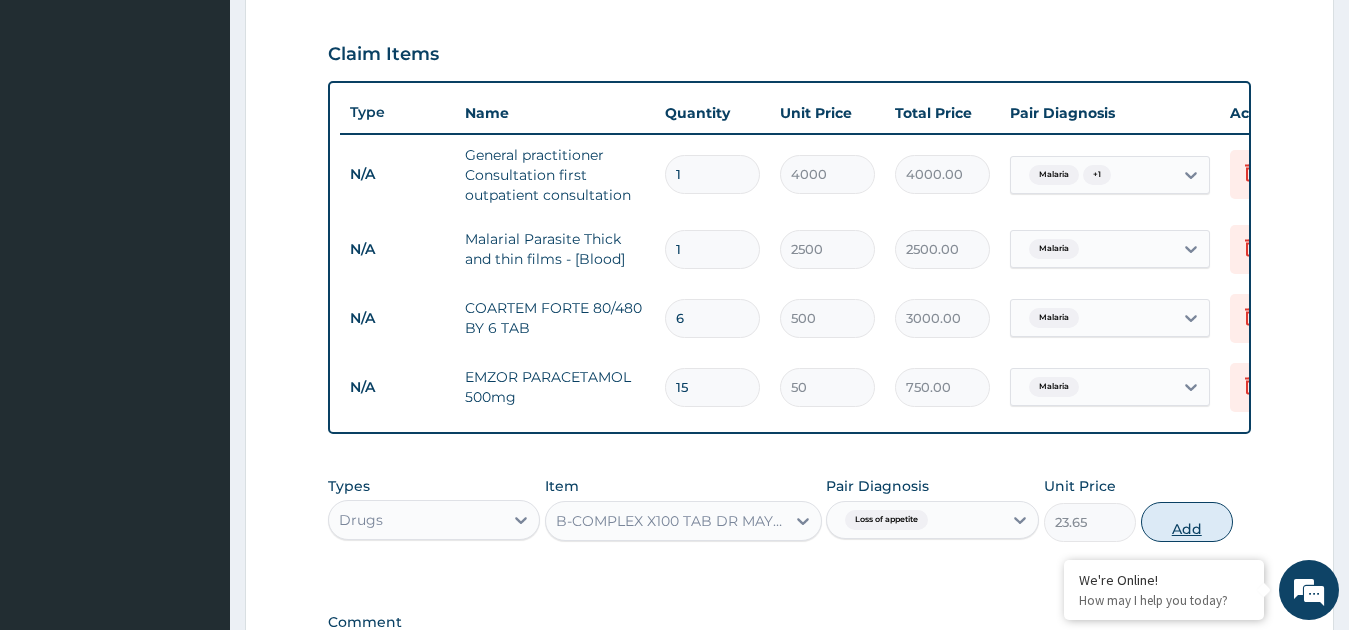 click on "Add" at bounding box center [1187, 522] 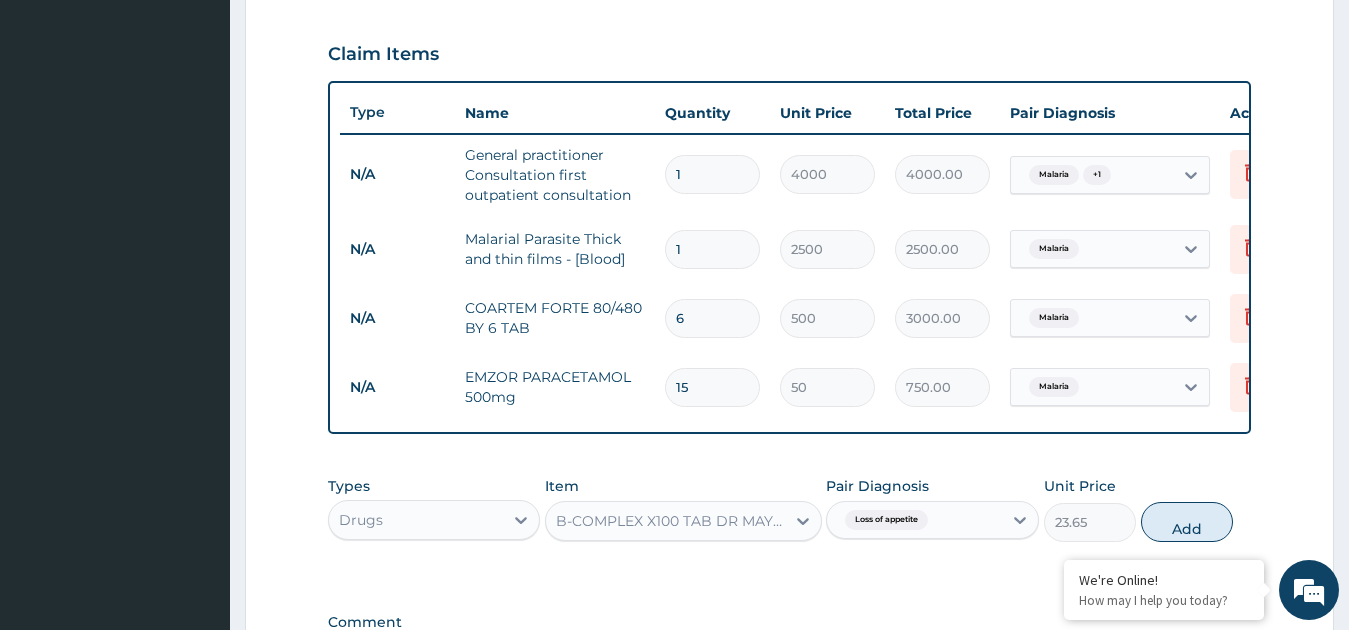 type on "0" 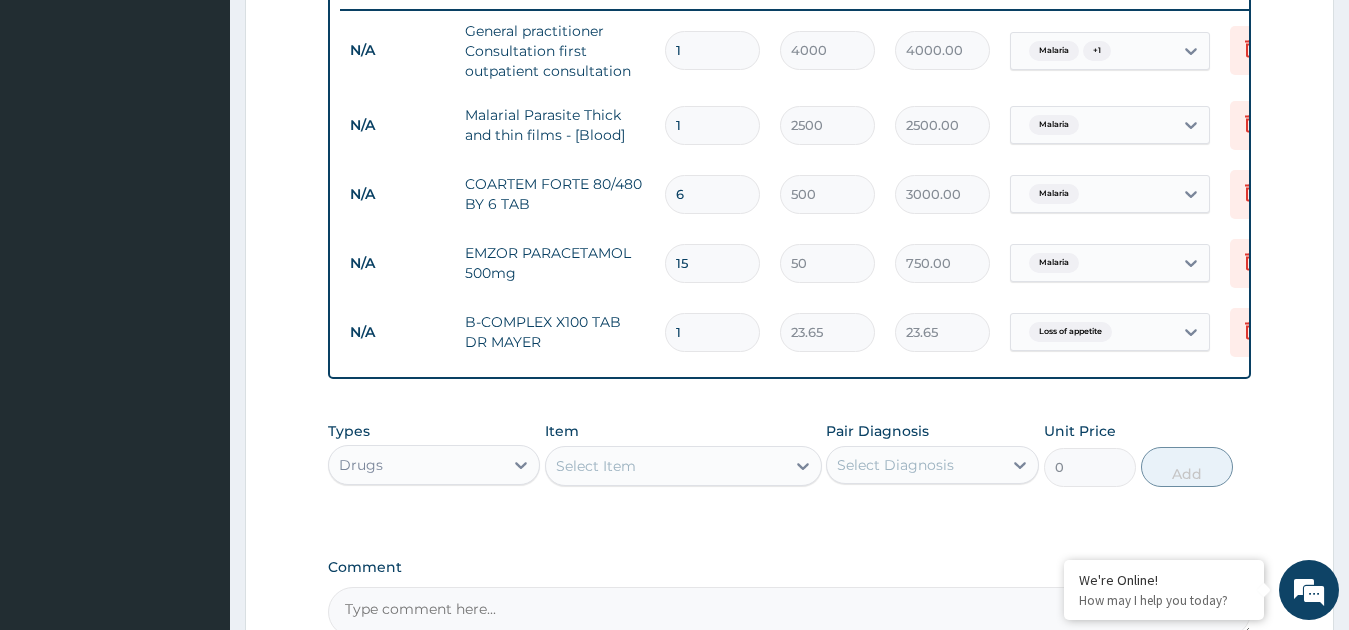scroll, scrollTop: 790, scrollLeft: 0, axis: vertical 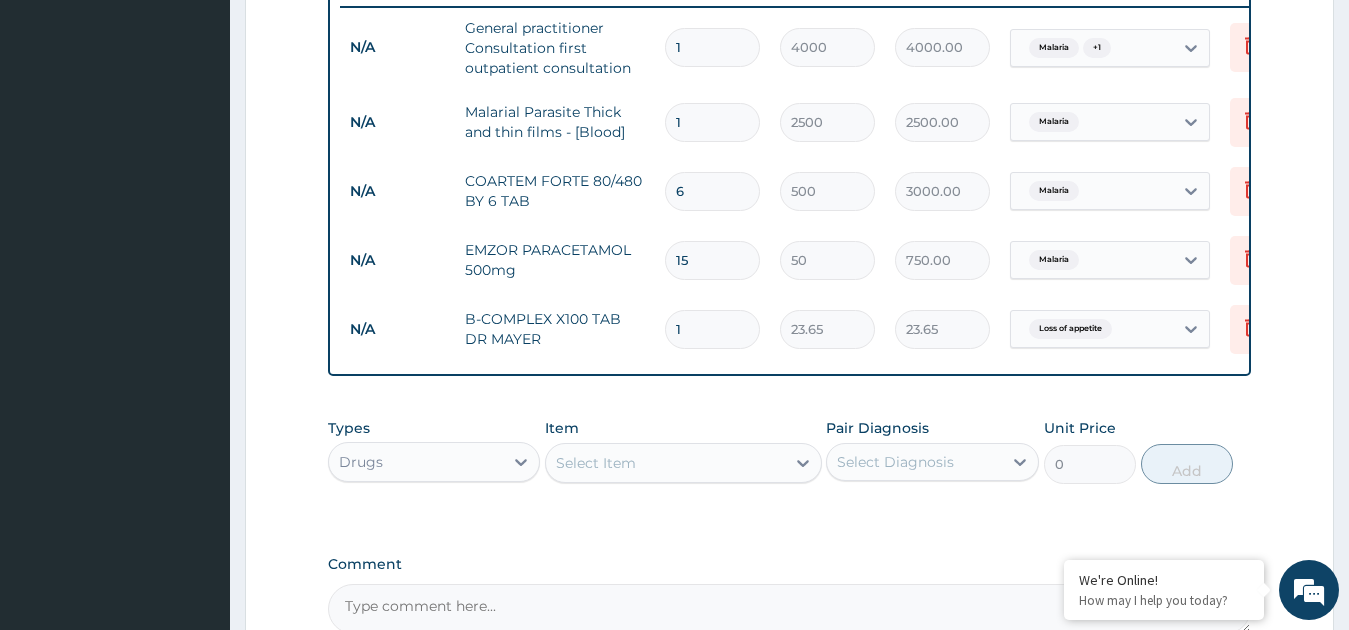 type 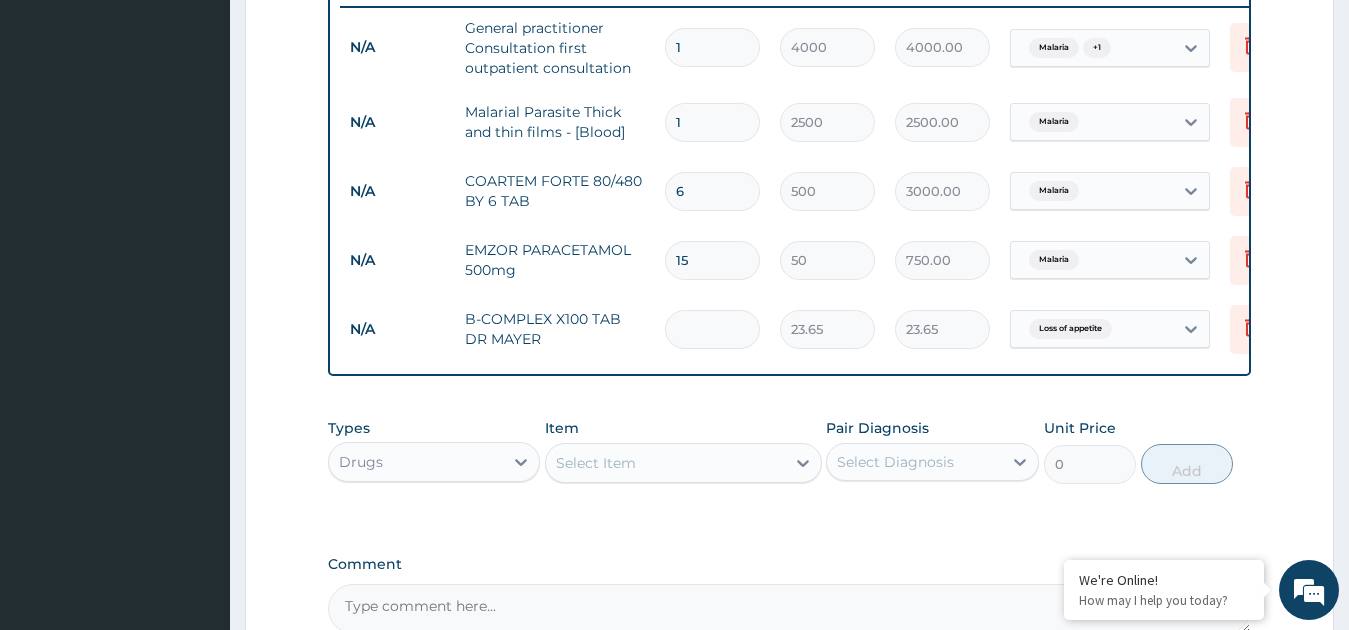 type on "0.00" 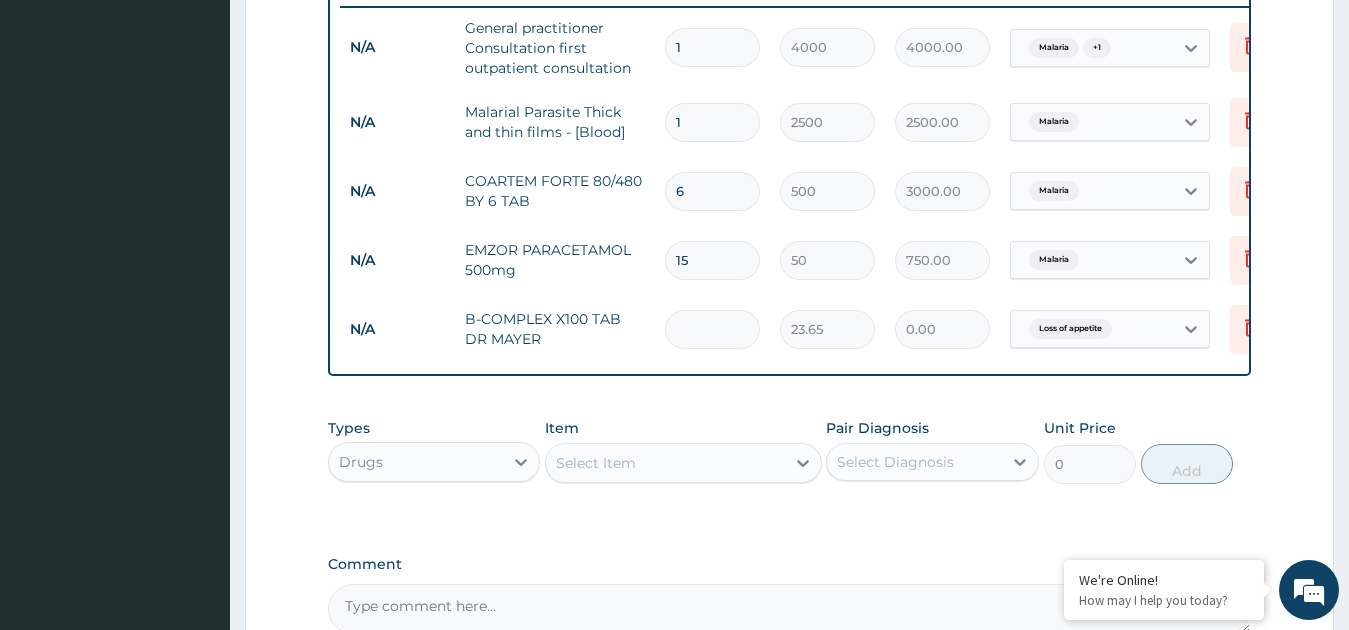 type on "3" 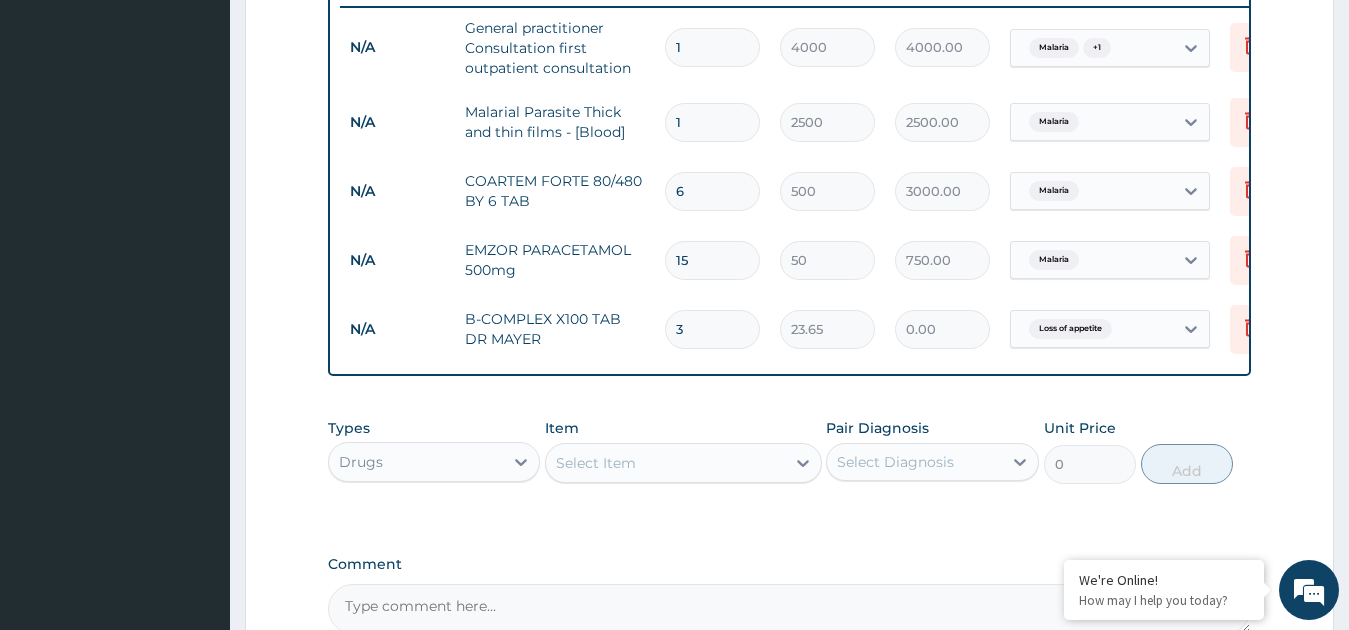 type on "70.95" 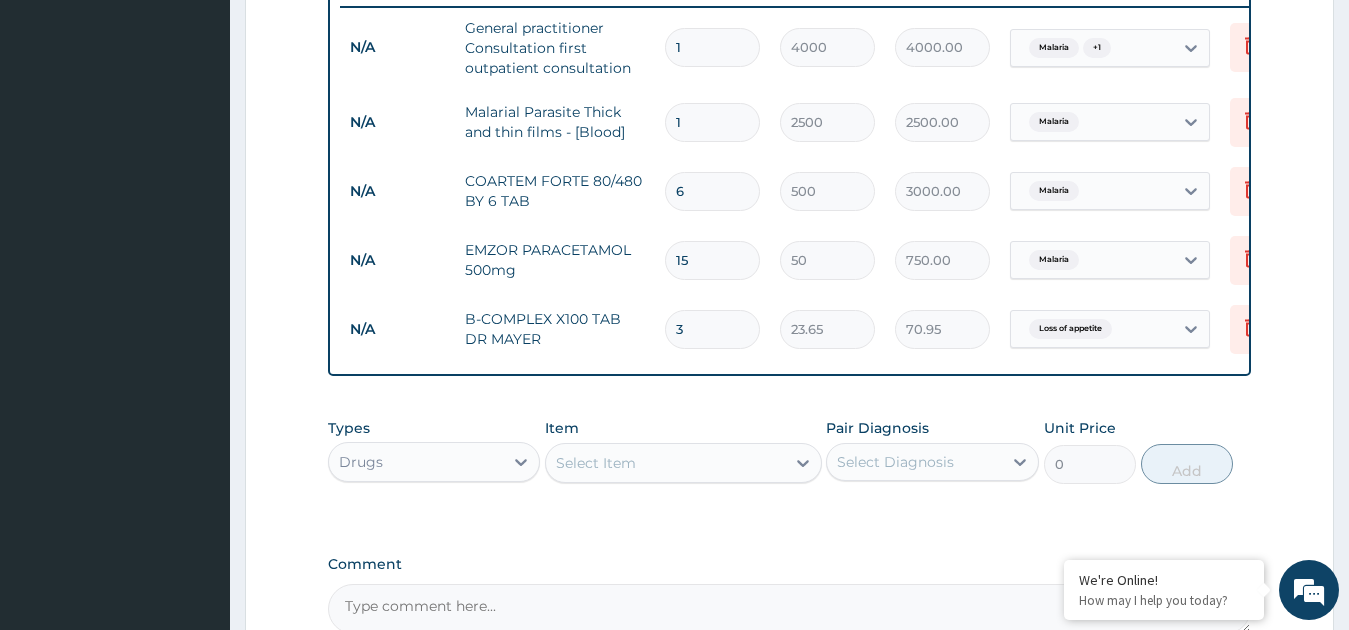type on "30" 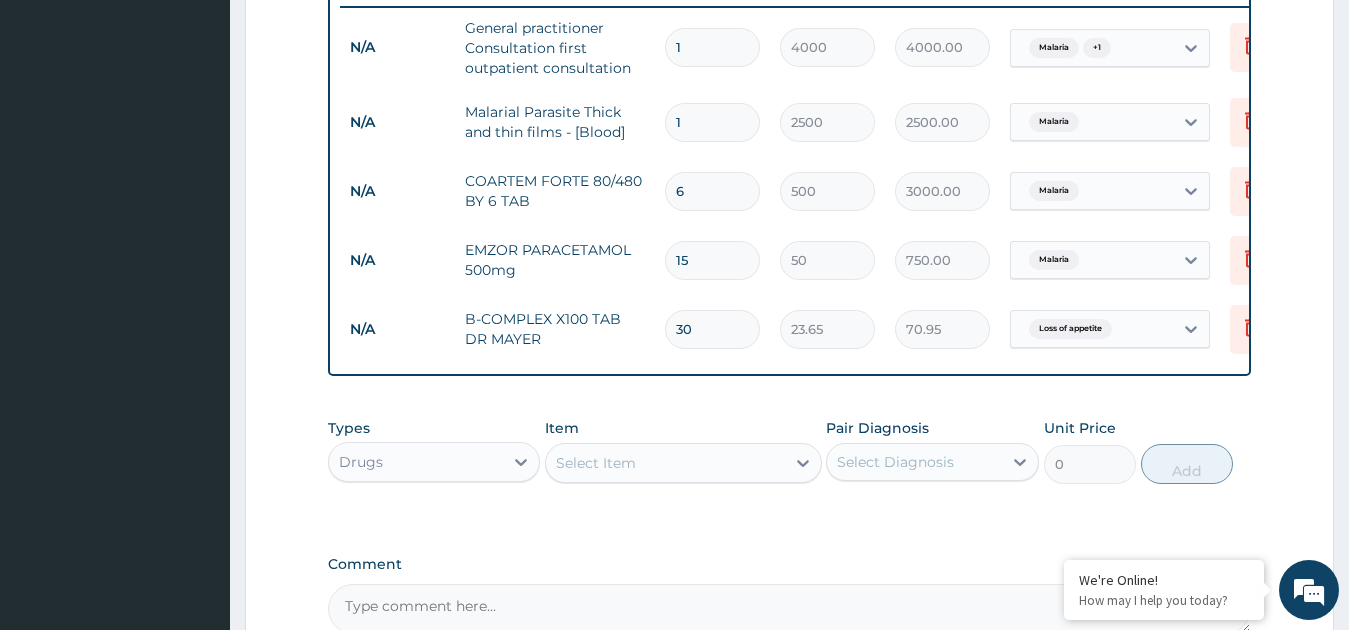 type on "709.50" 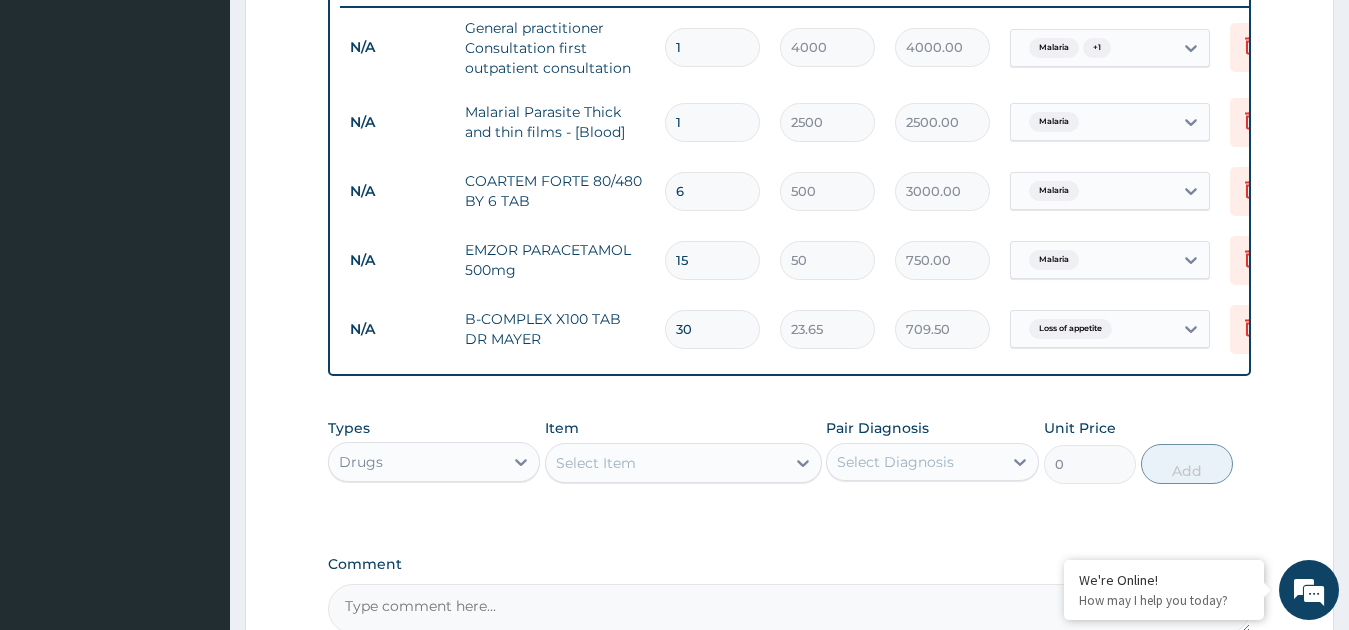 type on "30" 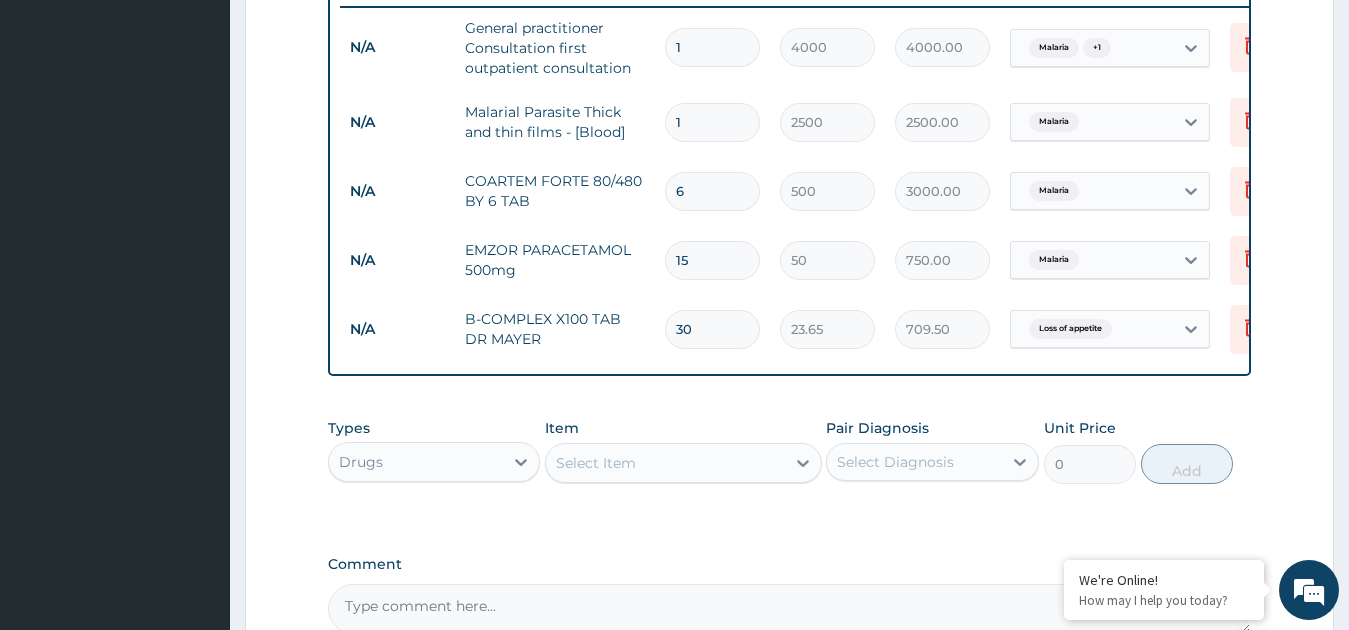 click on "Step  2  of 2 PA Code / Prescription Code Enter Code(Secondary Care Only) Encounter Date 02-06-2025 Important Notice Please enter PA codes before entering items that are not attached to a PA code   All diagnoses entered must be linked to a claim item. Diagnosis & Claim Items that are visible but inactive cannot be edited because they were imported from an already approved PA code. Diagnosis Malaria Confirmed Loss of appetite Confirmed NB: All diagnosis must be linked to a claim item Claim Items Type Name Quantity Unit Price Total Price Pair Diagnosis Actions N/A General practitioner Consultation first outpatient consultation 1 4000 4000.00 Malaria  + 1 Delete N/A Malarial Parasite Thick and thin films - [Blood] 1 2500 2500.00 Malaria Delete N/A COARTEM FORTE 80/480 BY 6 TAB 6 500 3000.00 Malaria Delete N/A EMZOR PARACETAMOL 500mg 15 50 750.00 Malaria Delete N/A B-COMPLEX X100 TAB DR MAYER 30 23.65 709.50 Loss of appetite Delete Types Drugs Item Select Item Pair Diagnosis Select Diagnosis Unit Price 0 Add" at bounding box center [789, 46] 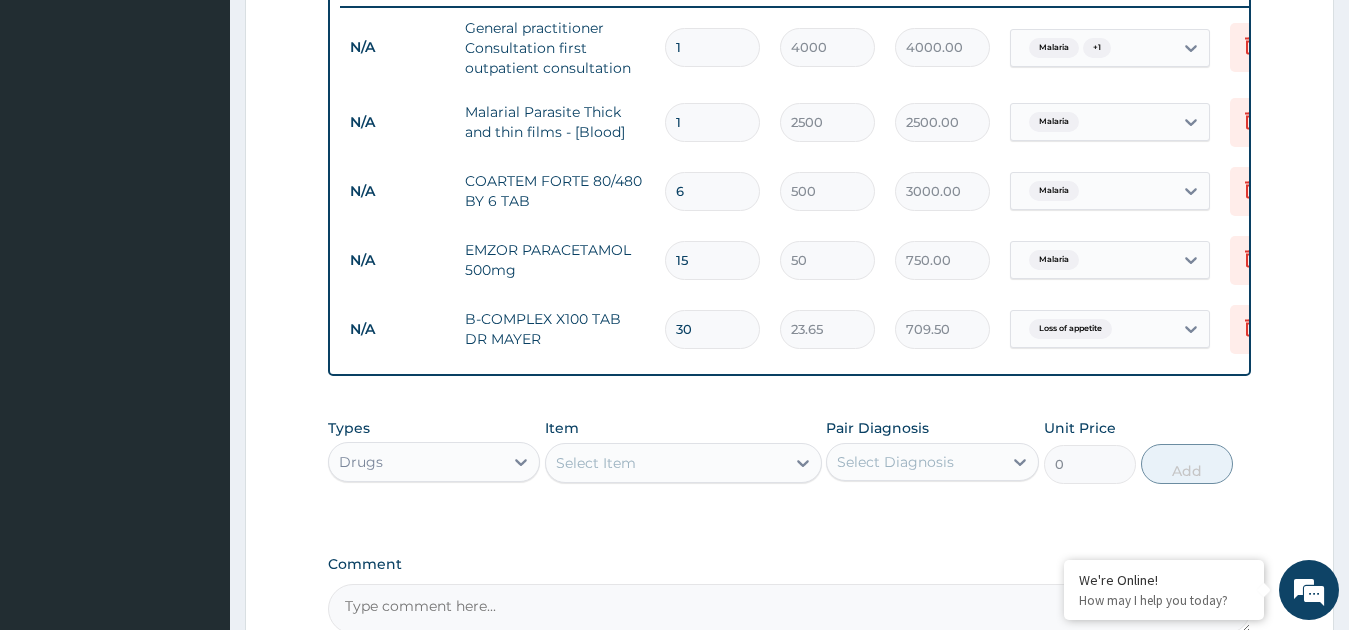 scroll, scrollTop: 1021, scrollLeft: 0, axis: vertical 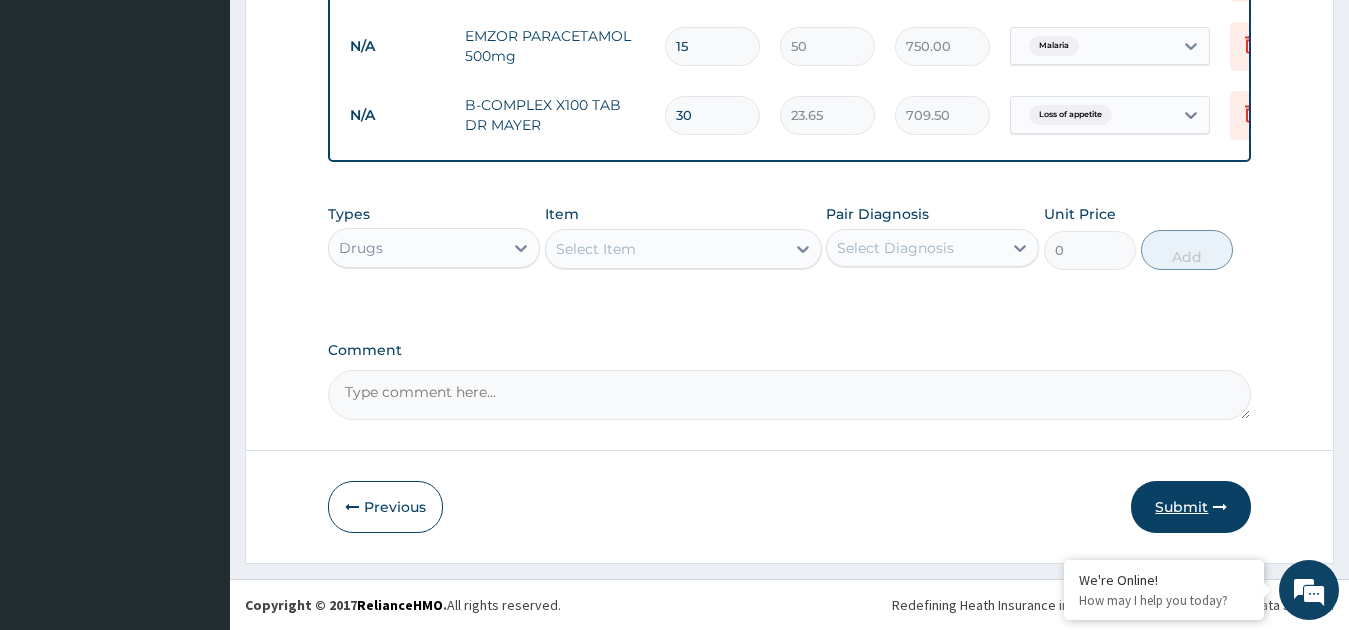 click on "Submit" at bounding box center (1191, 507) 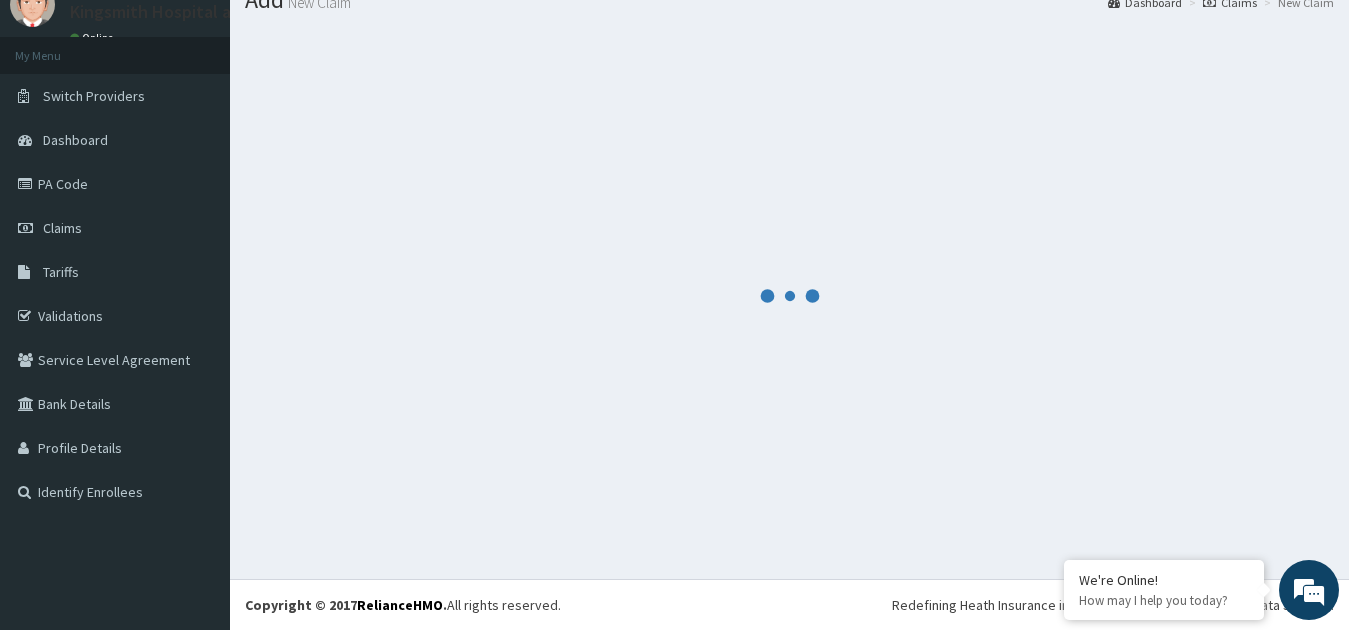 scroll, scrollTop: 78, scrollLeft: 0, axis: vertical 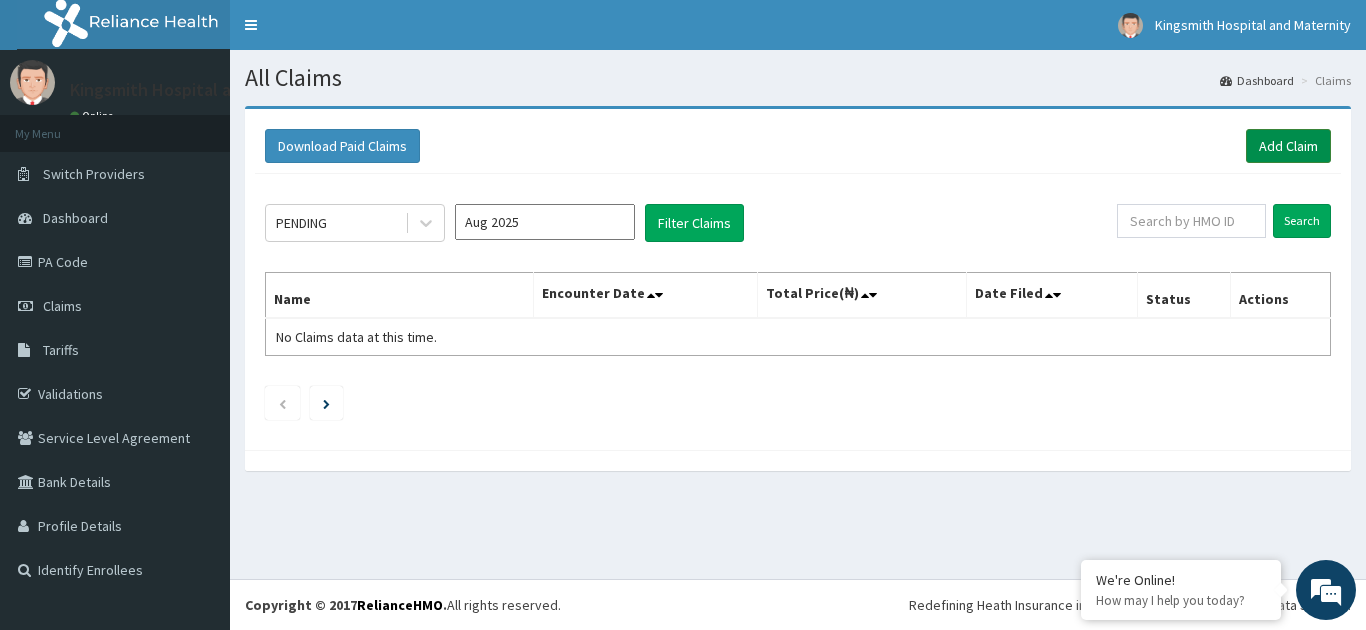 click on "Add Claim" at bounding box center [1288, 146] 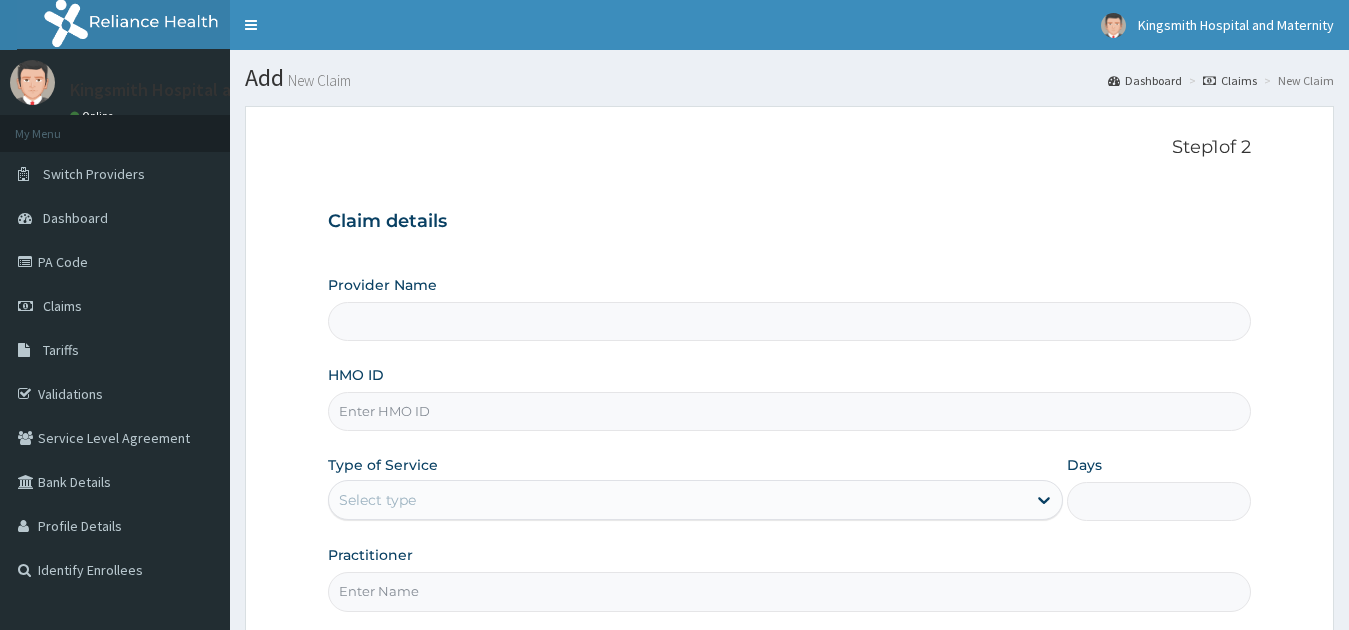 type on "Kingsmith Hospital & Maternity" 